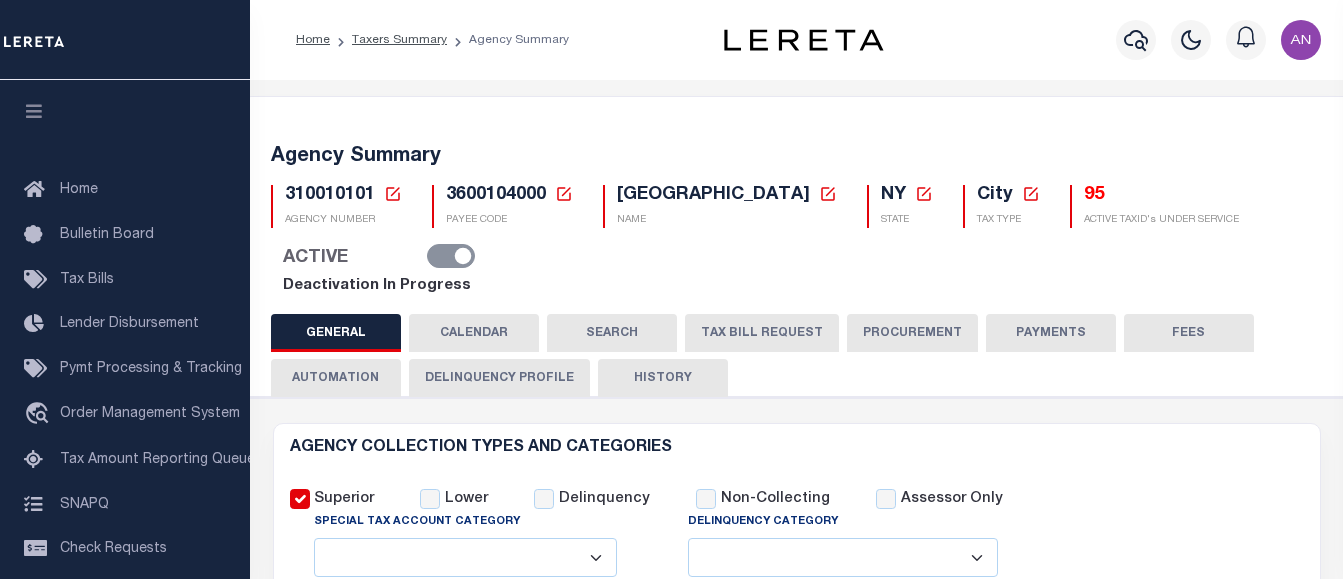 select 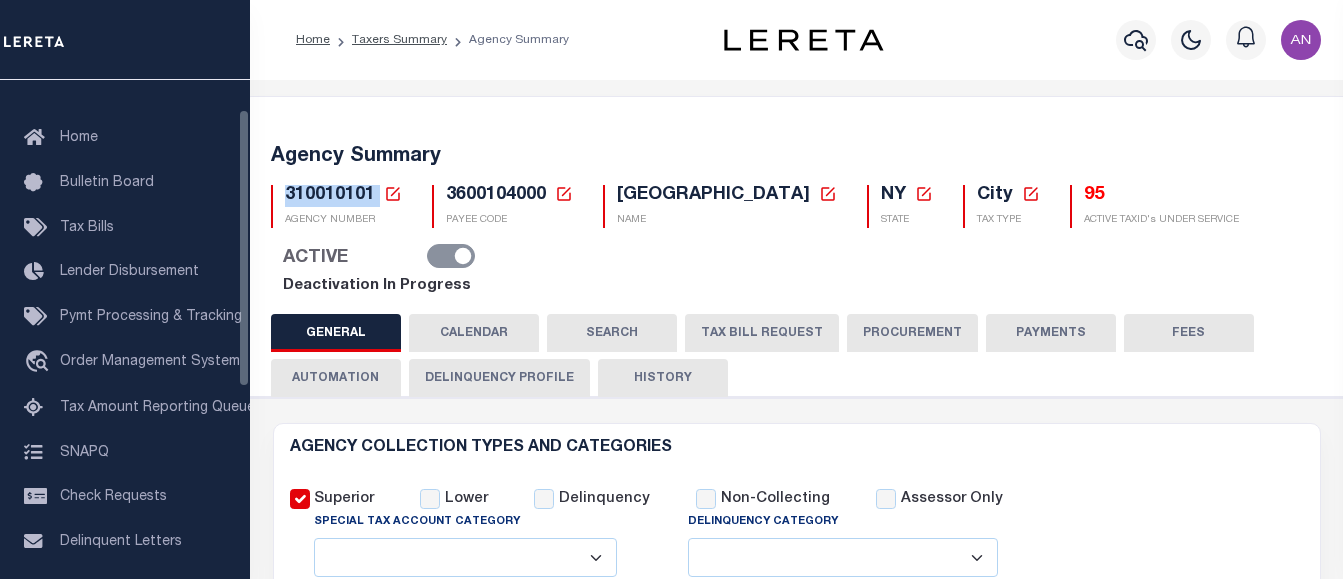 scroll, scrollTop: 55, scrollLeft: 0, axis: vertical 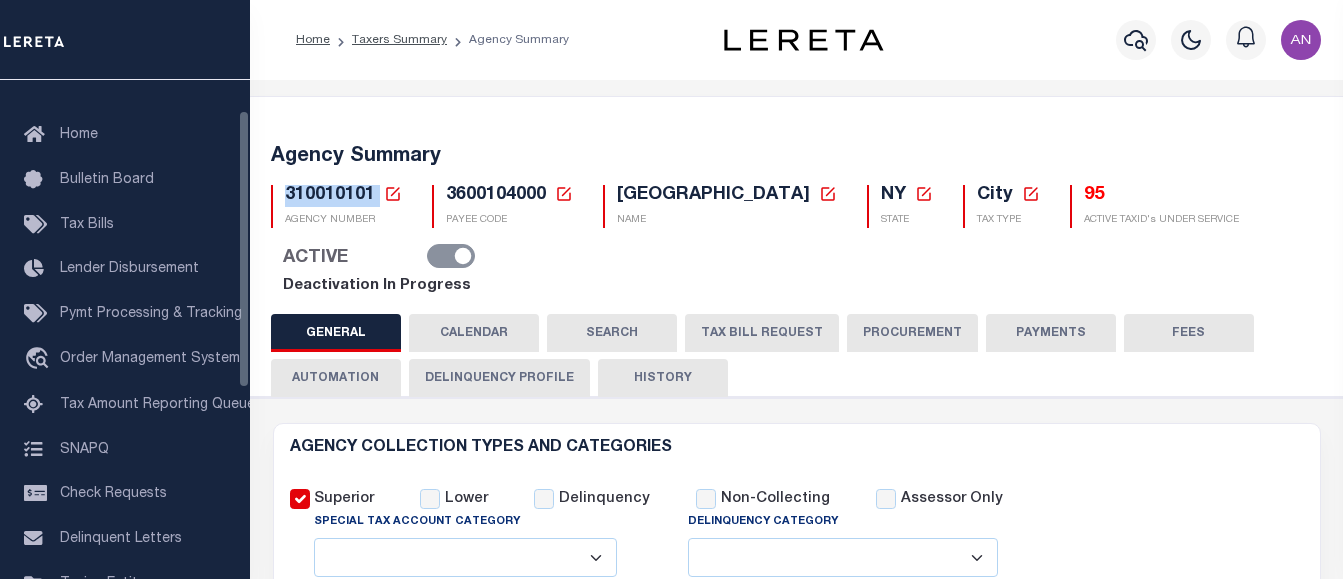drag, startPoint x: 245, startPoint y: 295, endPoint x: 243, endPoint y: 326, distance: 31.06445 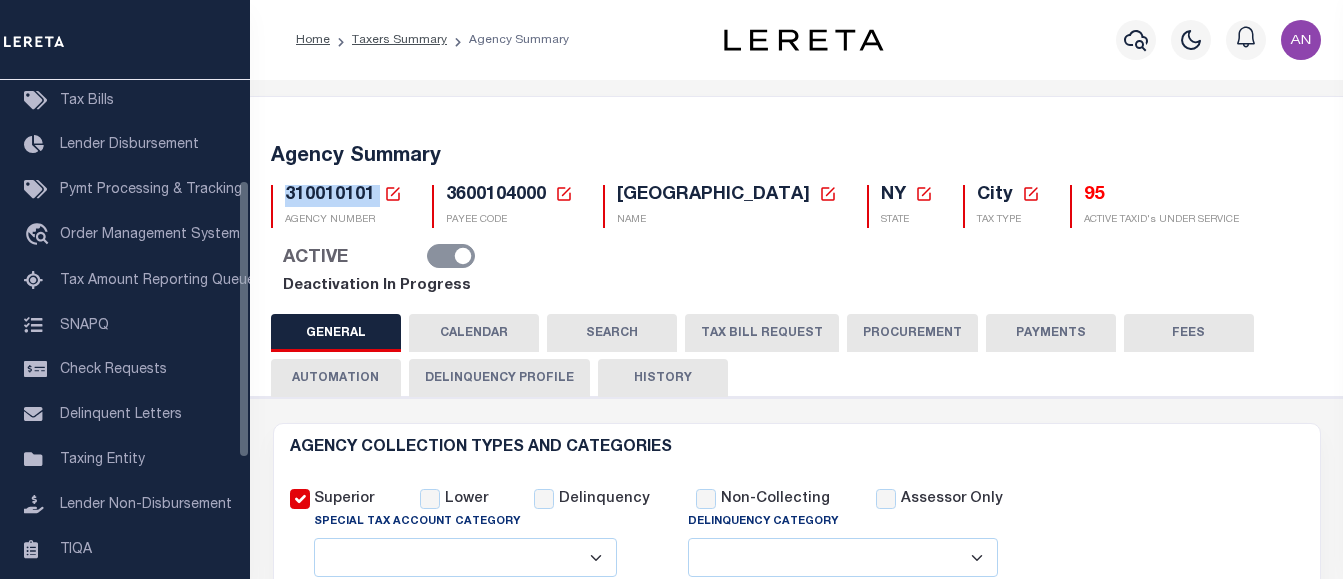 scroll, scrollTop: 214, scrollLeft: 0, axis: vertical 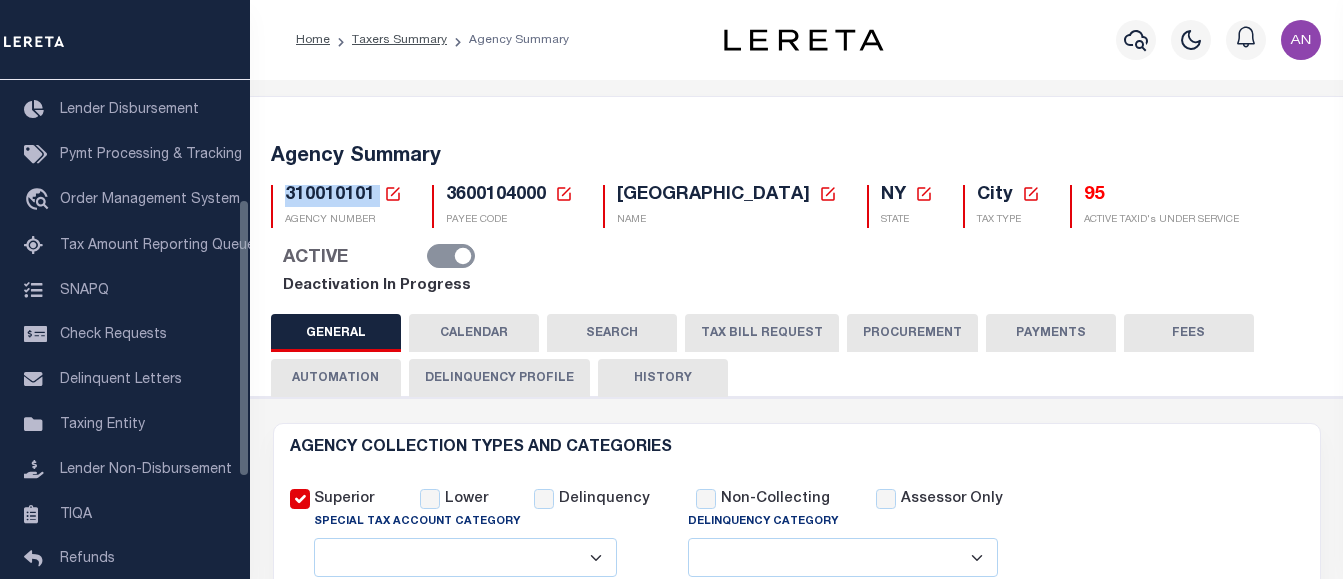drag, startPoint x: 244, startPoint y: 372, endPoint x: 240, endPoint y: 462, distance: 90.088844 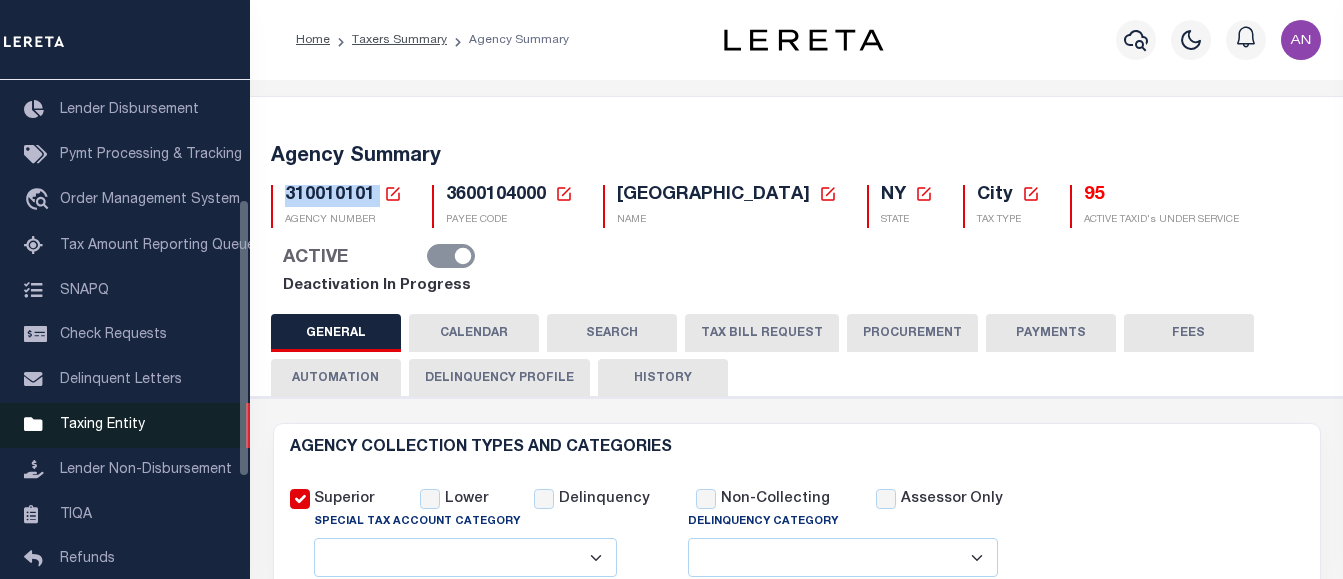 click on "Taxing Entity" at bounding box center [102, 425] 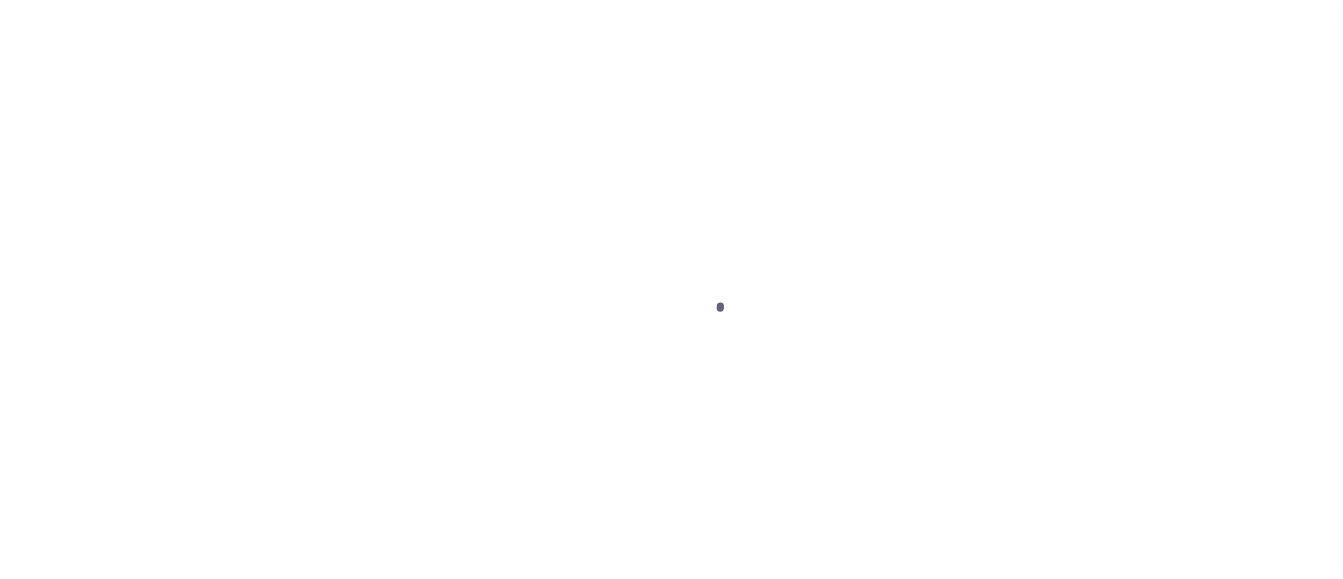 scroll, scrollTop: 0, scrollLeft: 0, axis: both 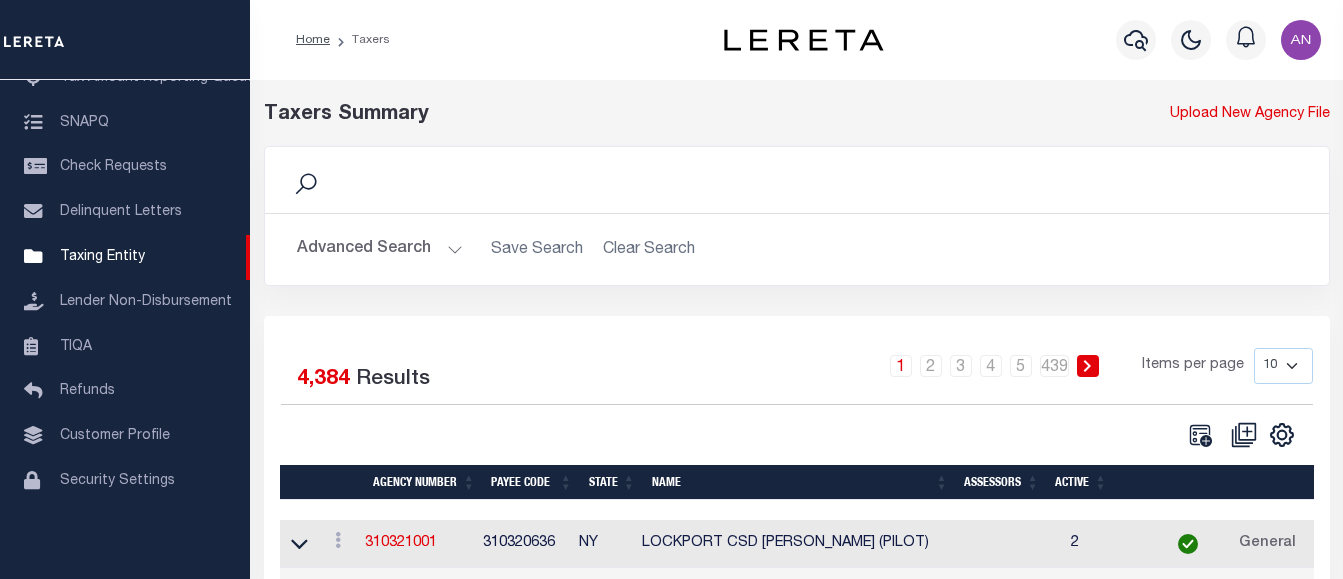 click on "Advanced Search" at bounding box center [380, 249] 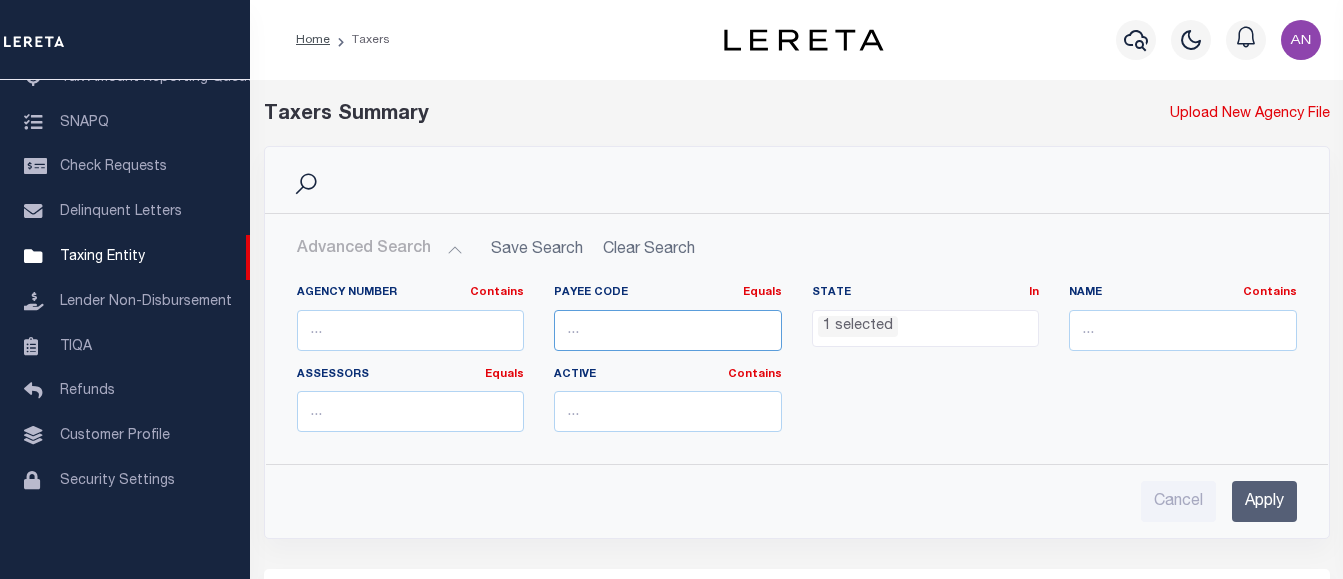 click at bounding box center (668, 330) 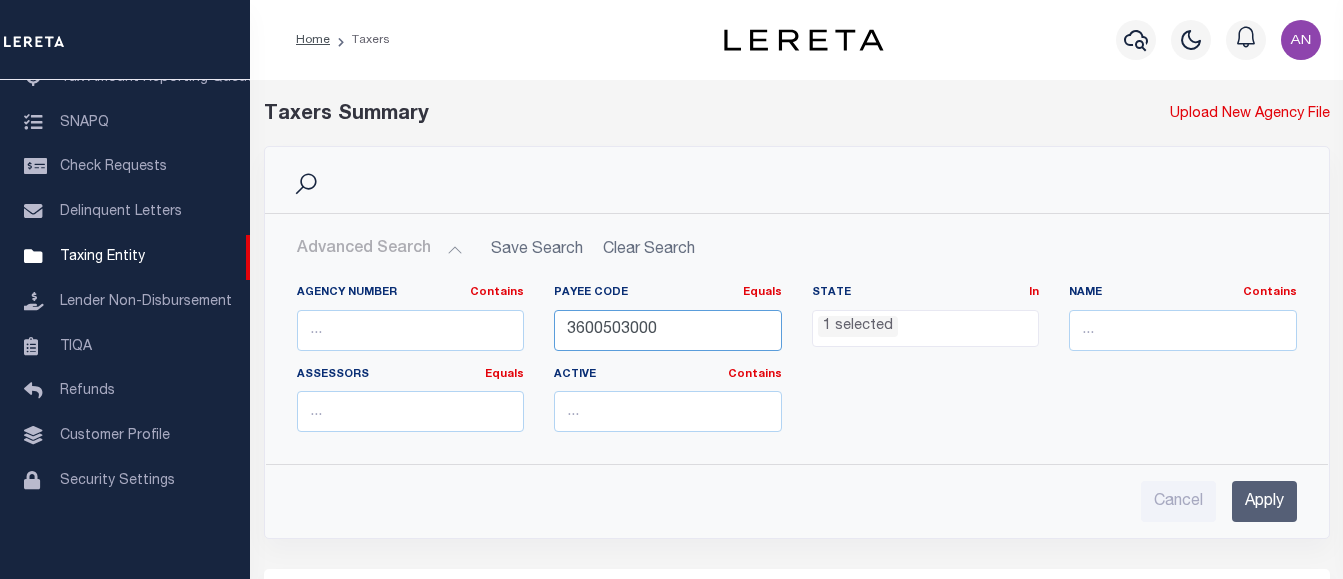 type on "3600503000" 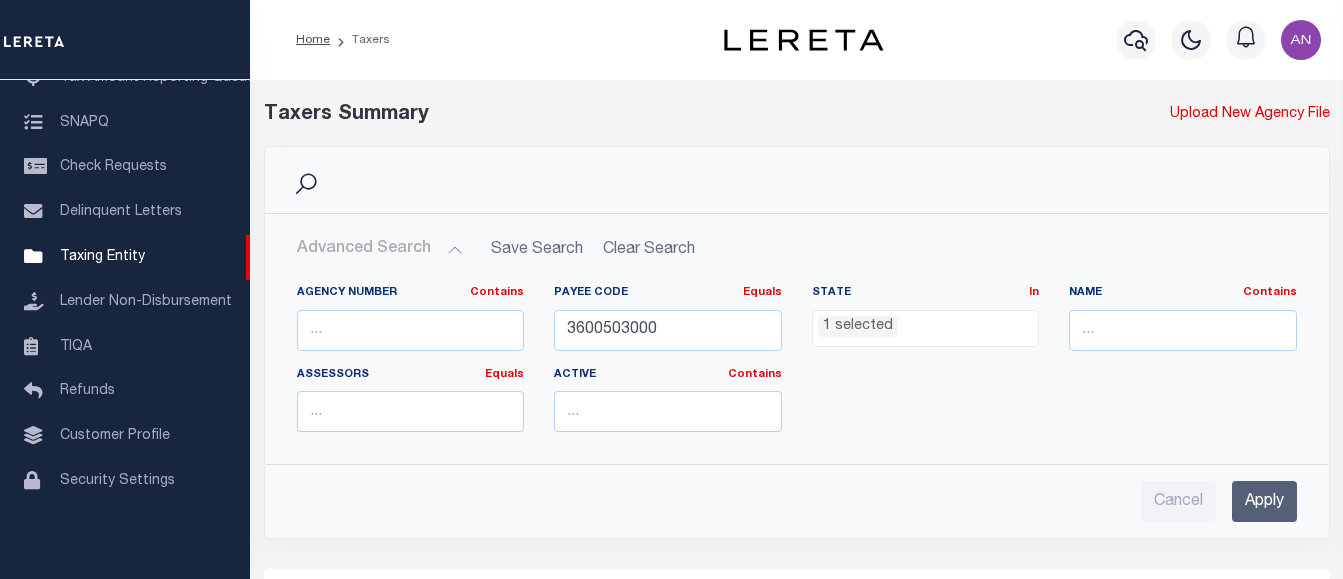 click on "Apply" at bounding box center [1264, 501] 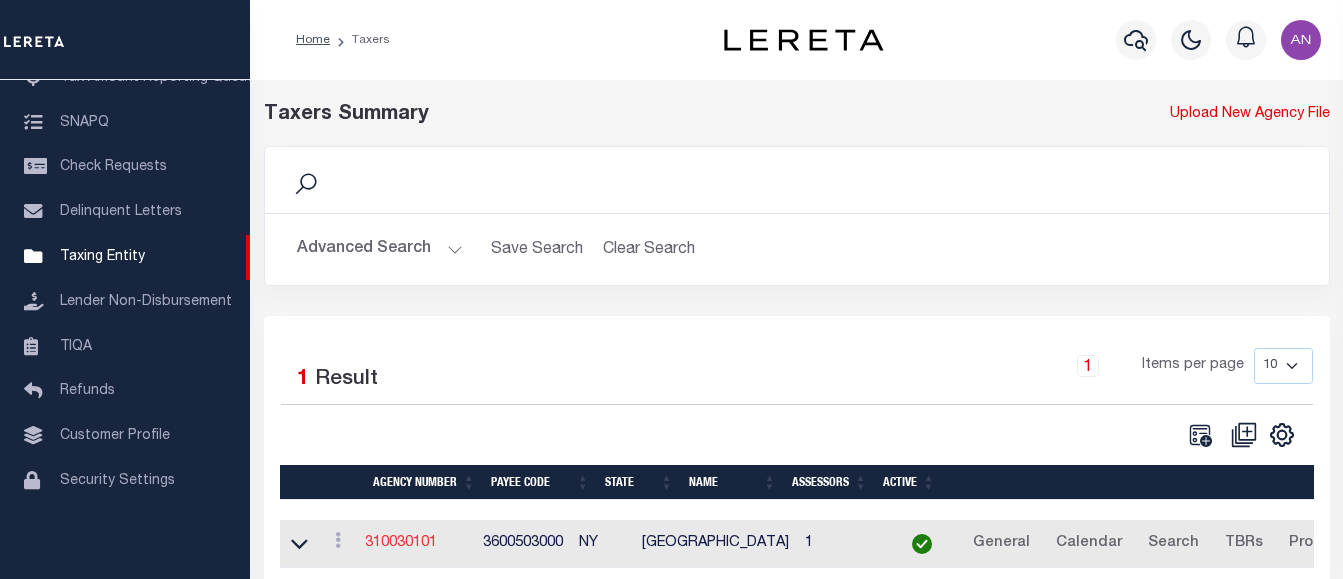 click on "310030101" at bounding box center [401, 543] 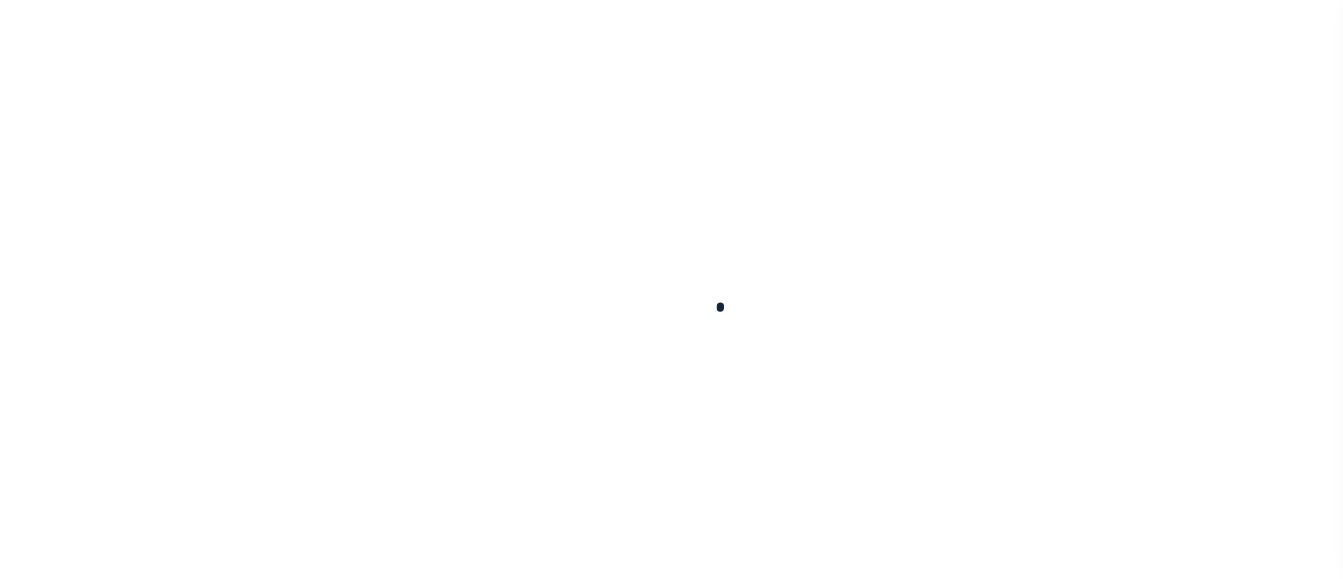 select 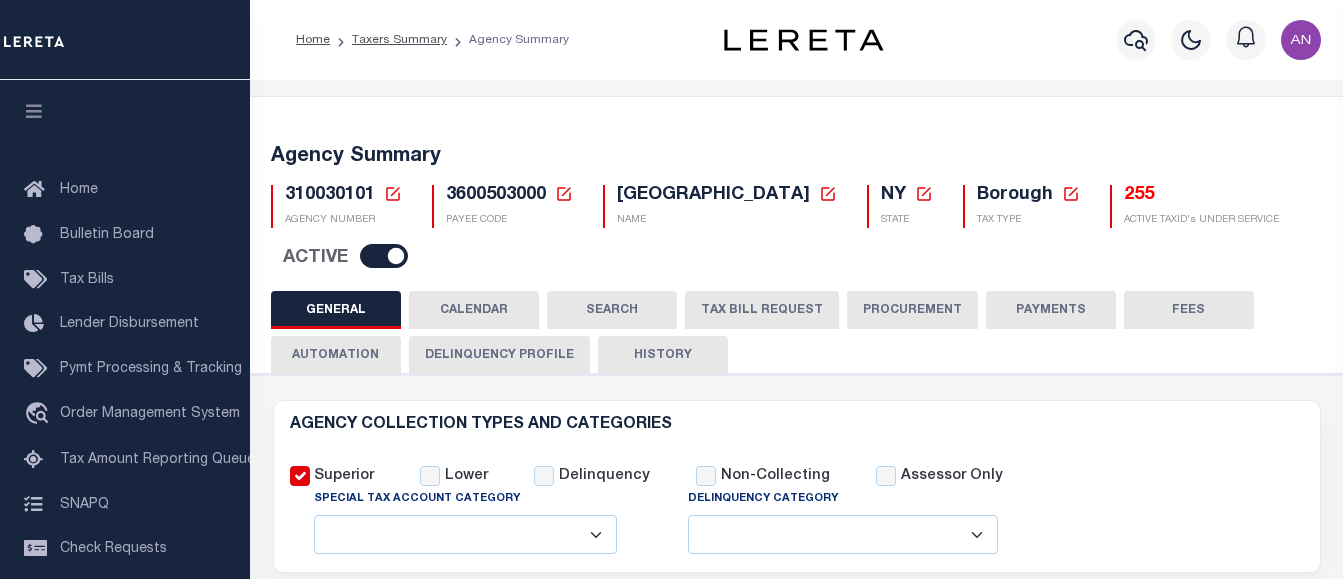 checkbox on "false" 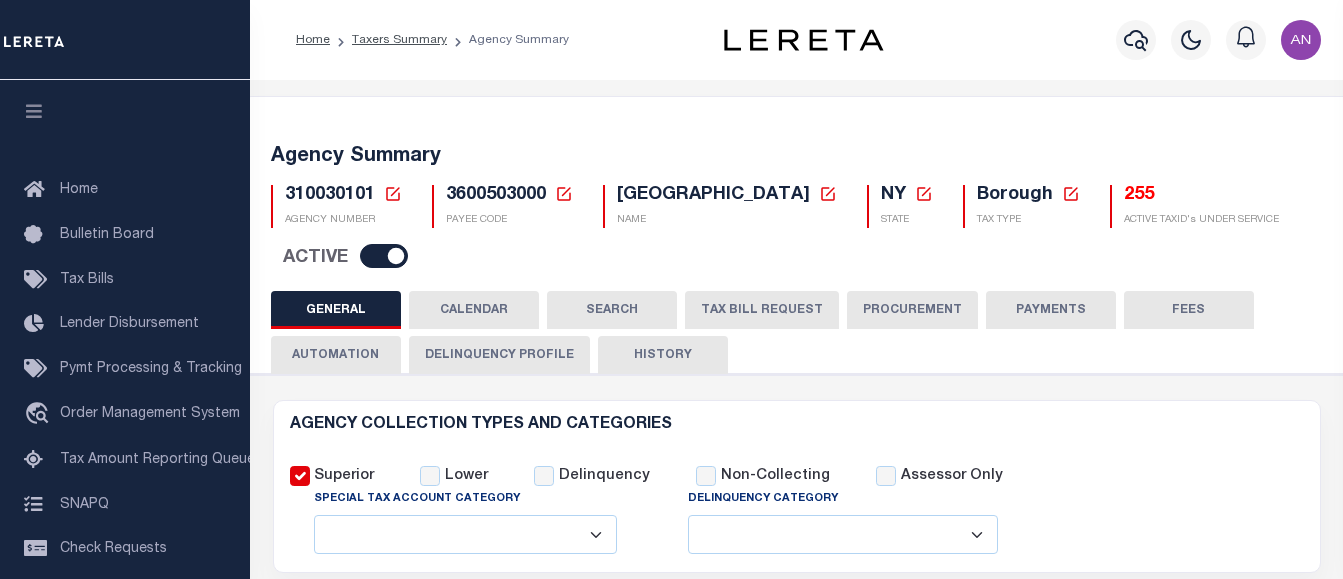 checkbox on "false" 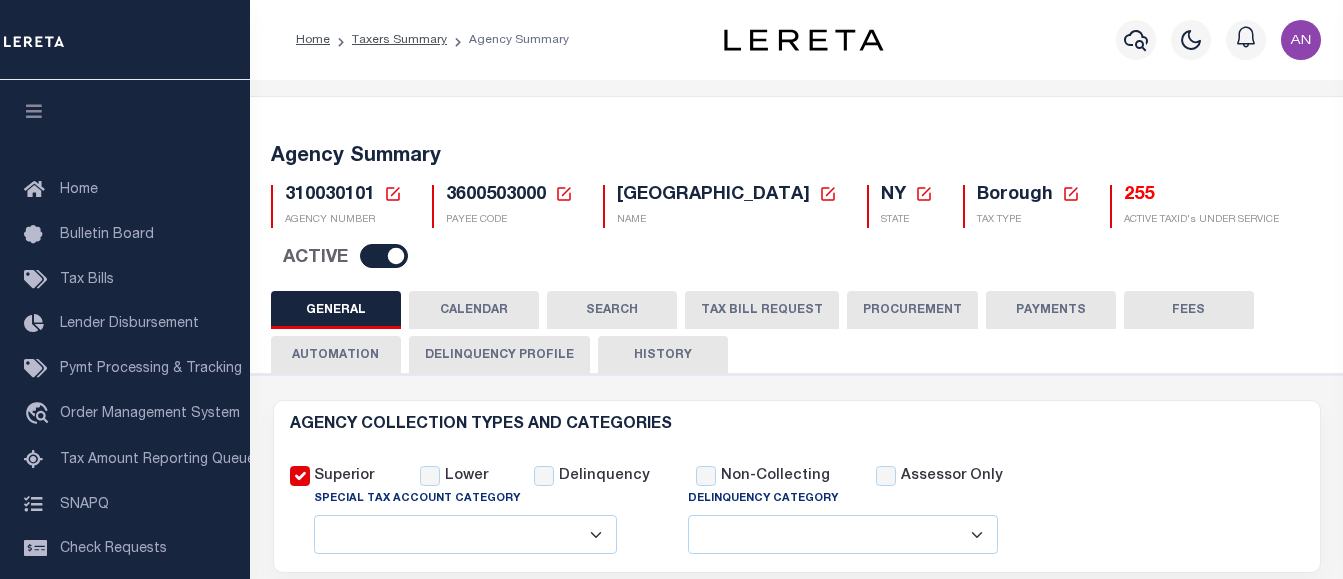 click on "3600503000" at bounding box center (496, 195) 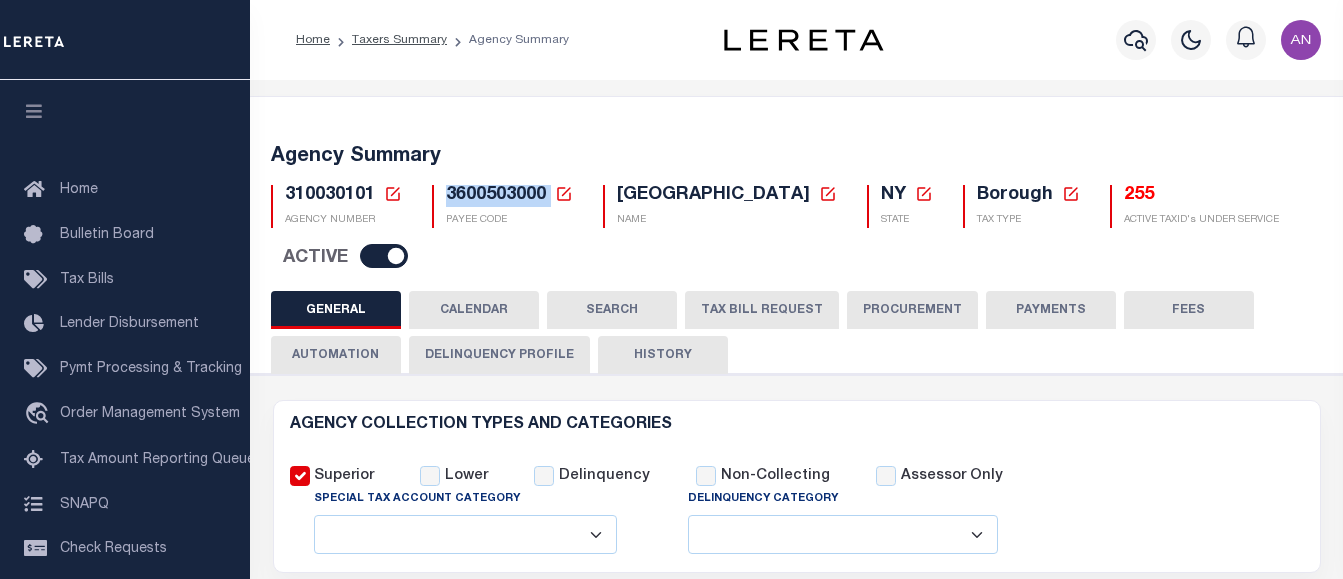 click on "3600503000" at bounding box center [496, 195] 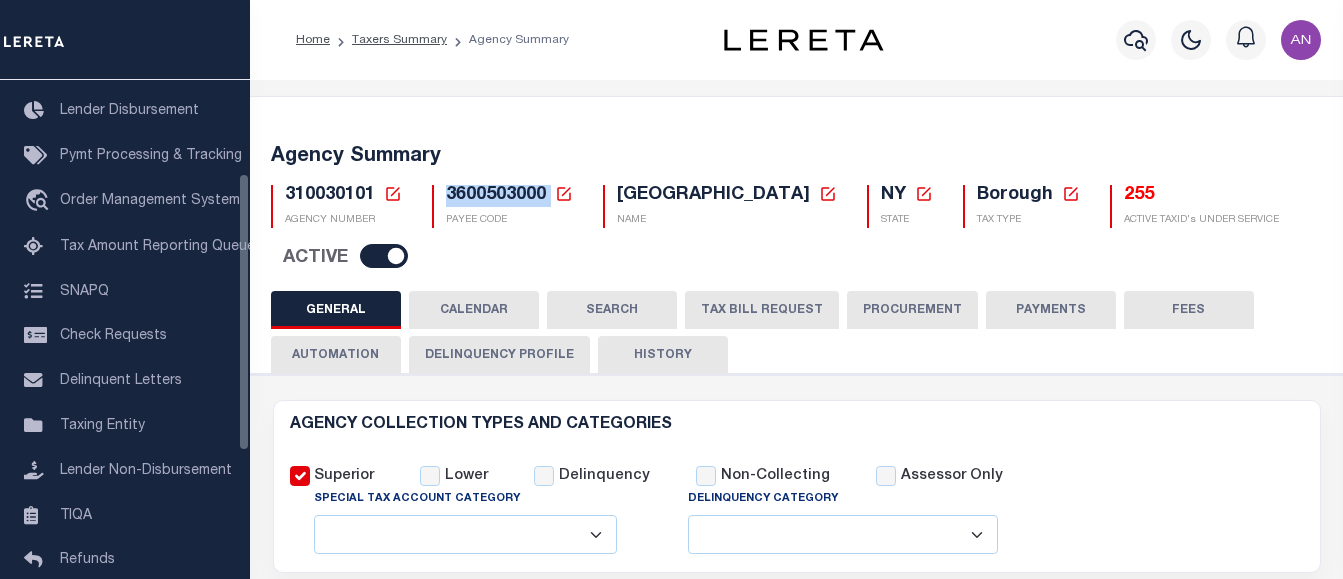 scroll, scrollTop: 216, scrollLeft: 0, axis: vertical 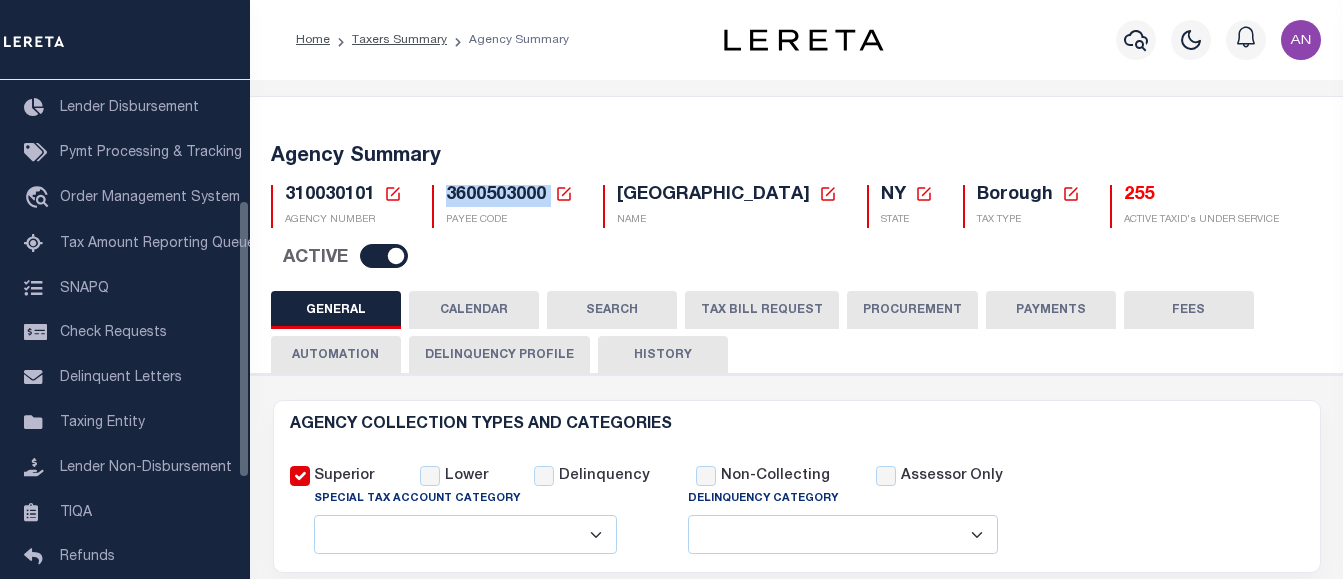 drag, startPoint x: 240, startPoint y: 317, endPoint x: 246, endPoint y: 438, distance: 121.14867 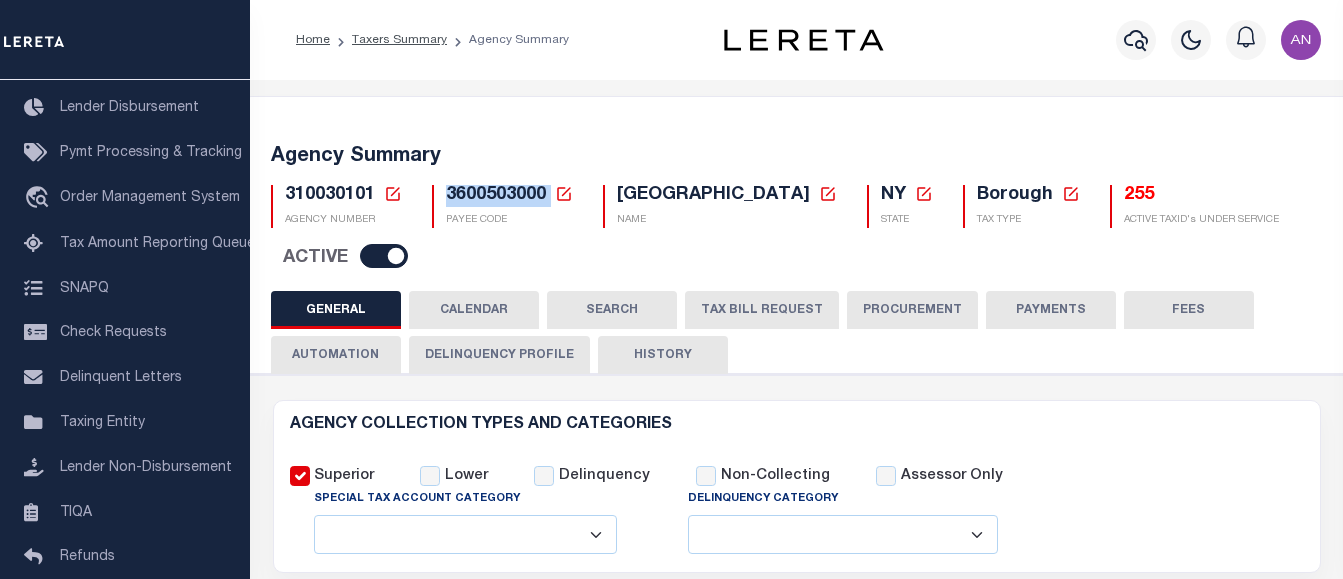 copy on "3600503000" 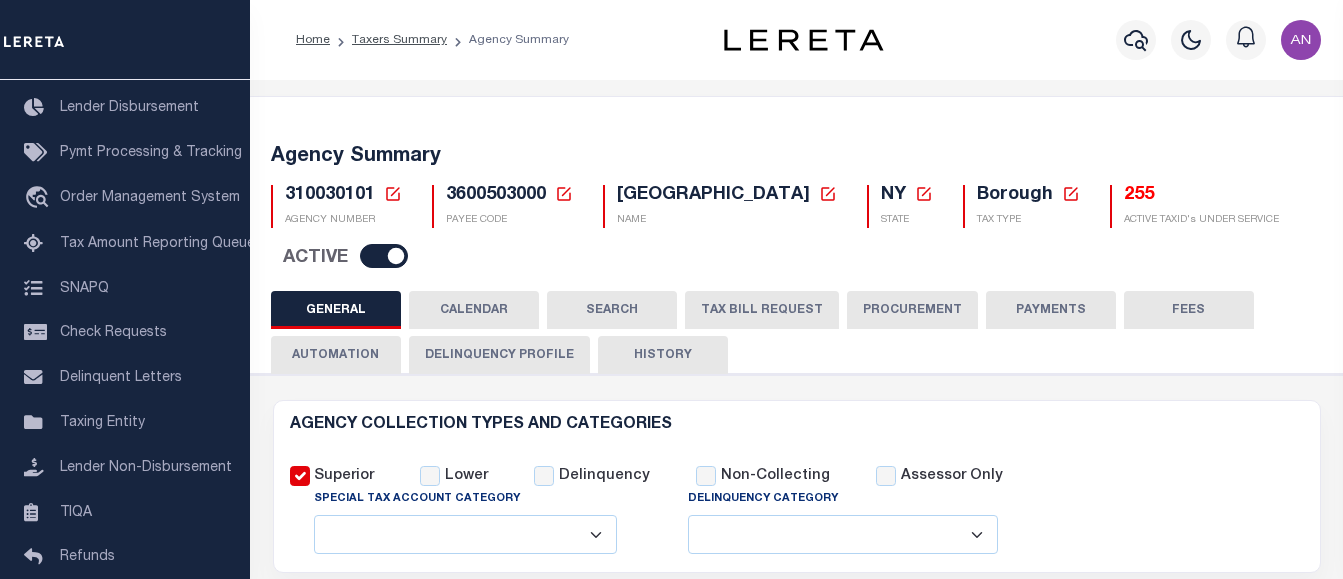 click on "Agency Summary
310030101
Agency Number" at bounding box center [796, 1360] 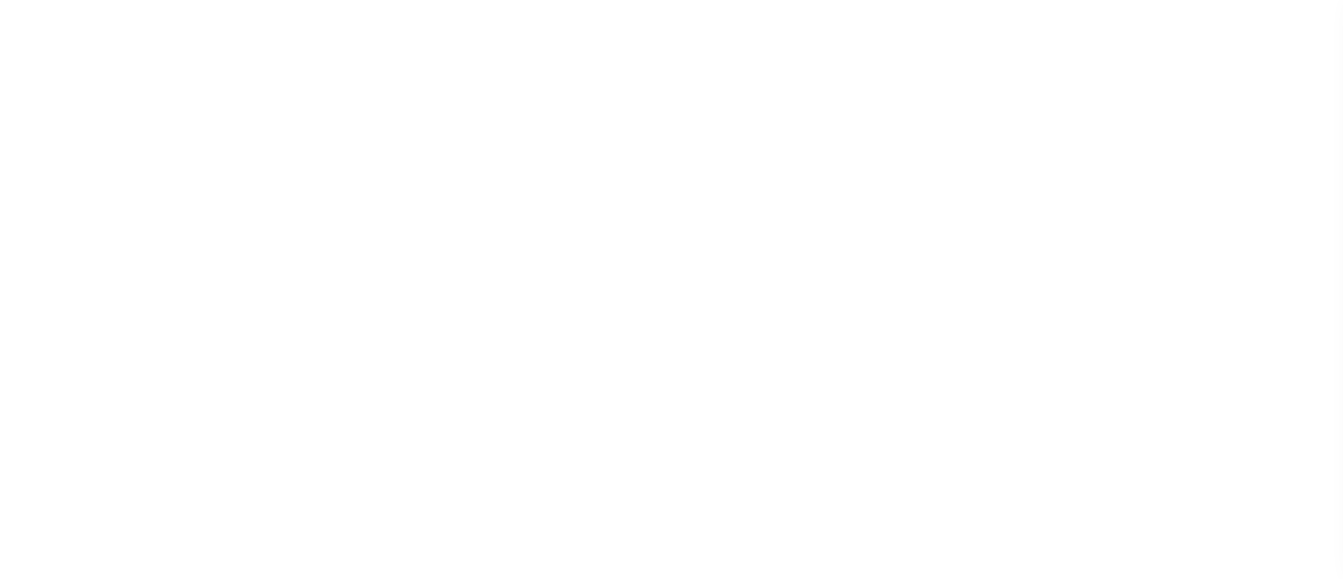 select on "200" 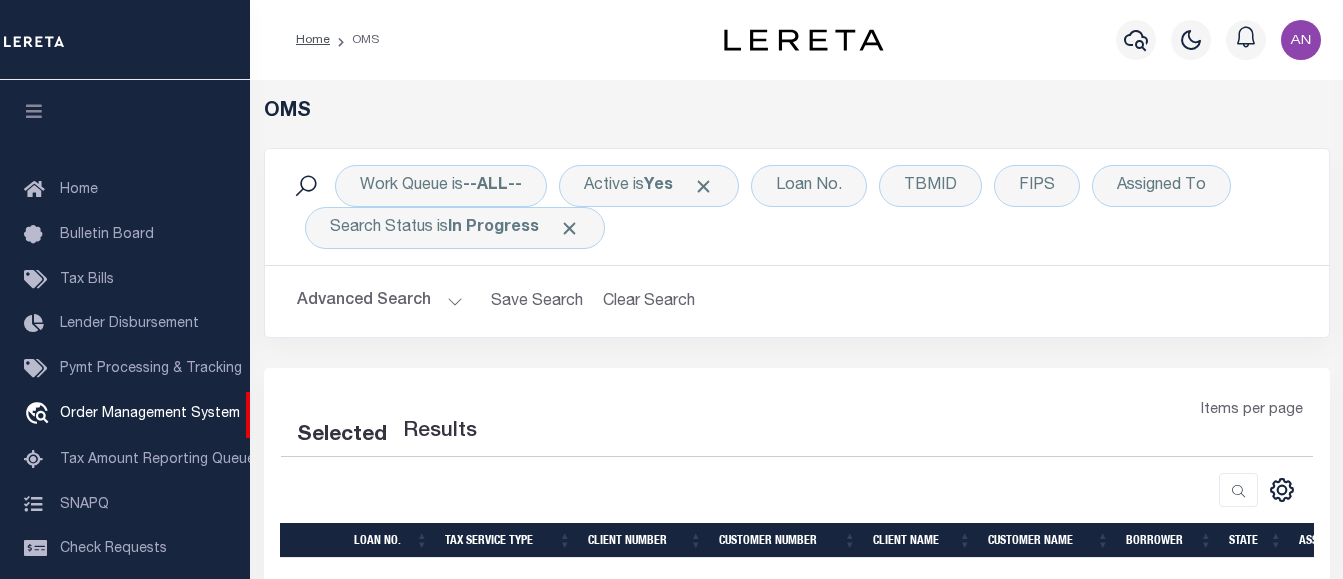 select on "200" 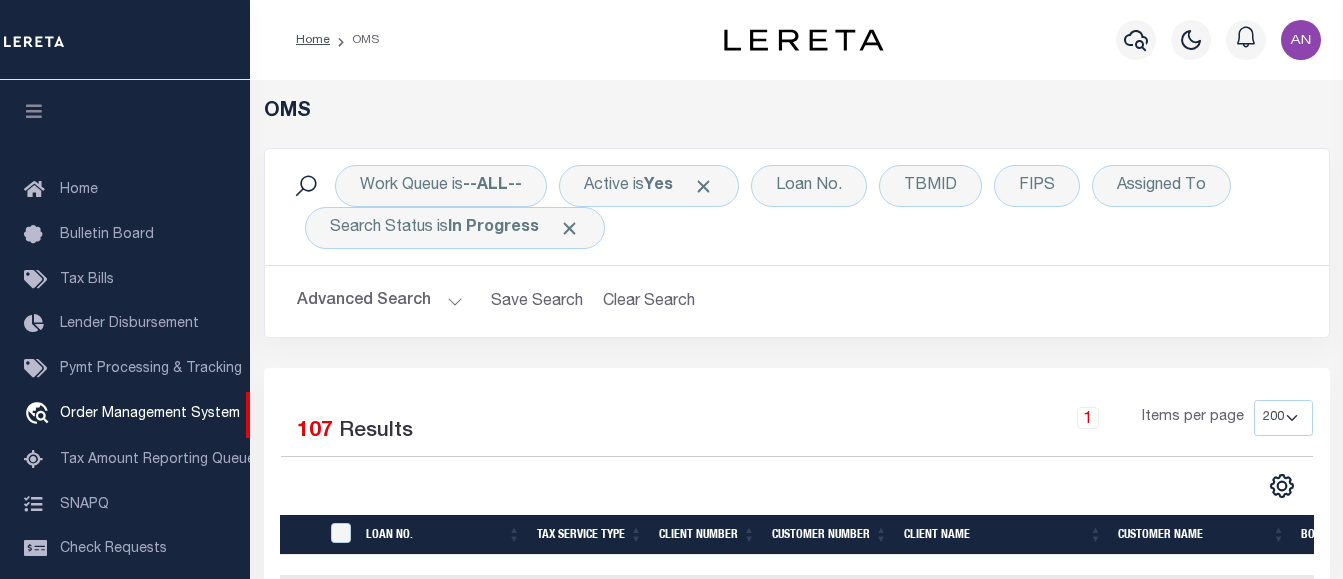 scroll, scrollTop: 0, scrollLeft: 0, axis: both 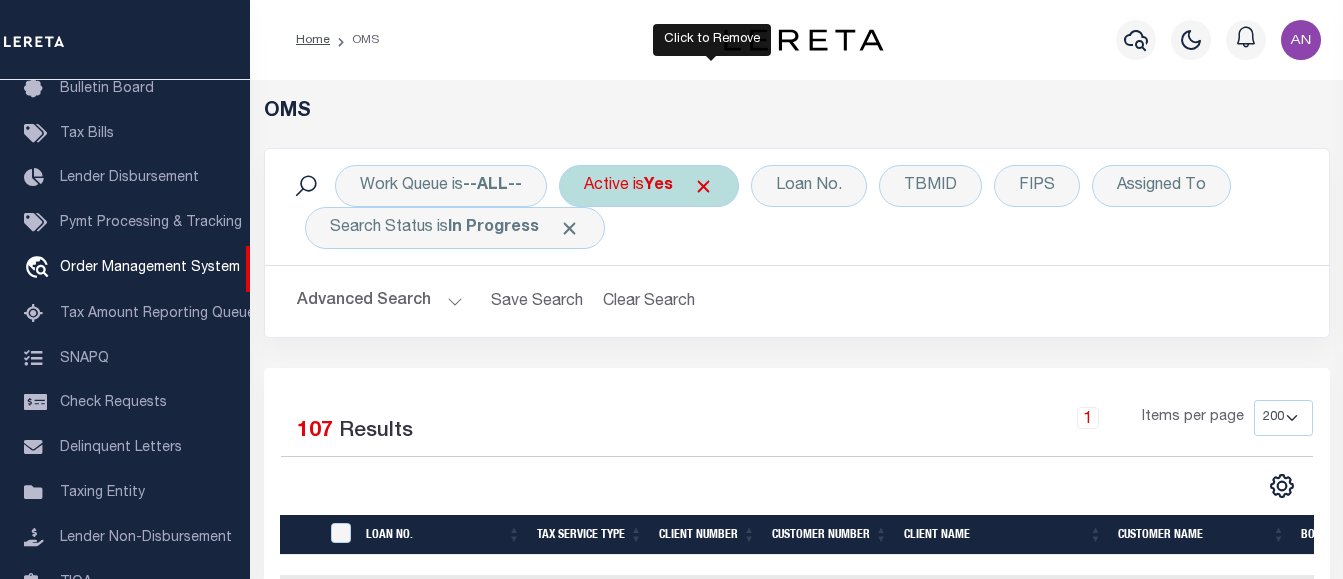 click at bounding box center [703, 186] 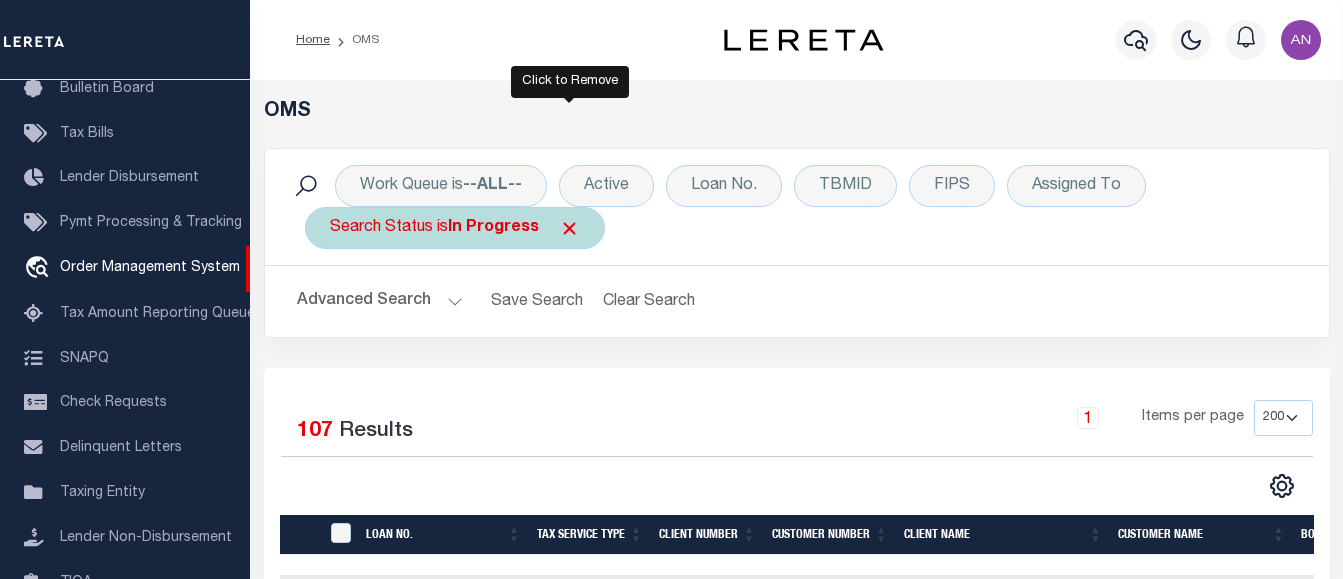 click at bounding box center (569, 228) 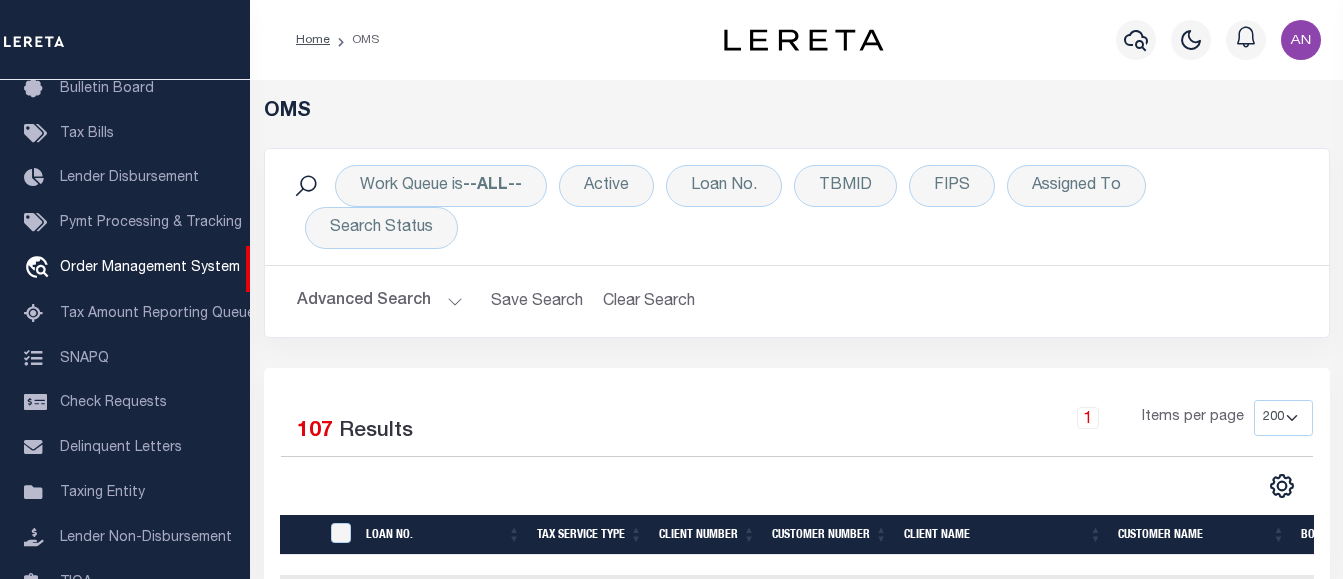 click on "Advanced Search" at bounding box center [380, 301] 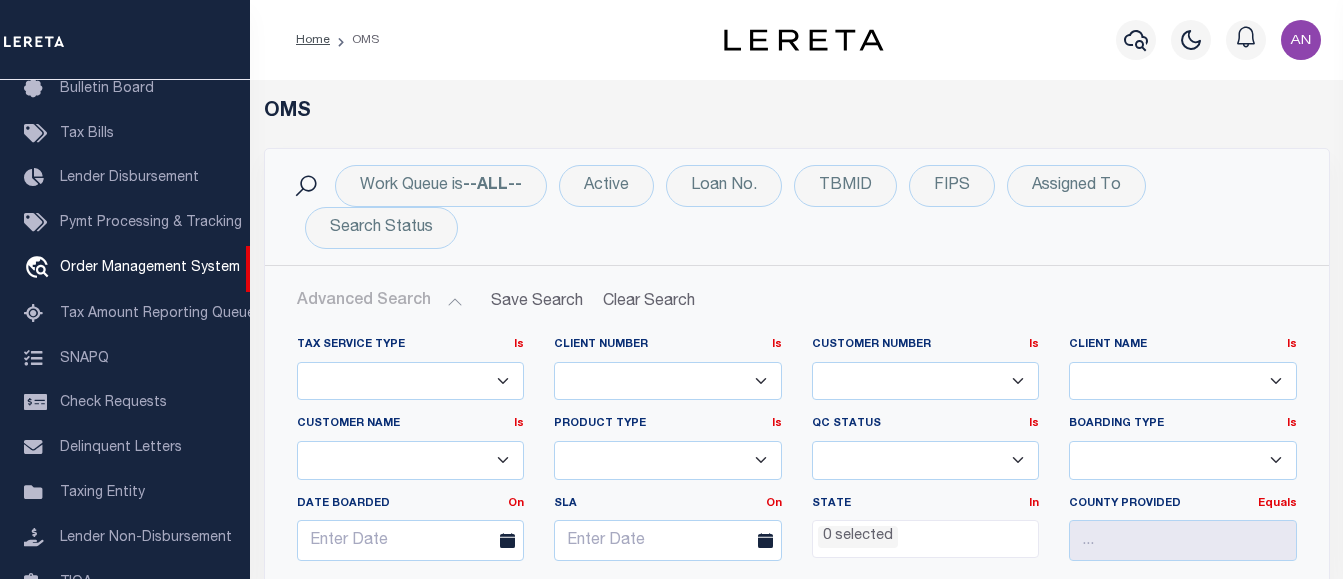 scroll, scrollTop: 350, scrollLeft: 0, axis: vertical 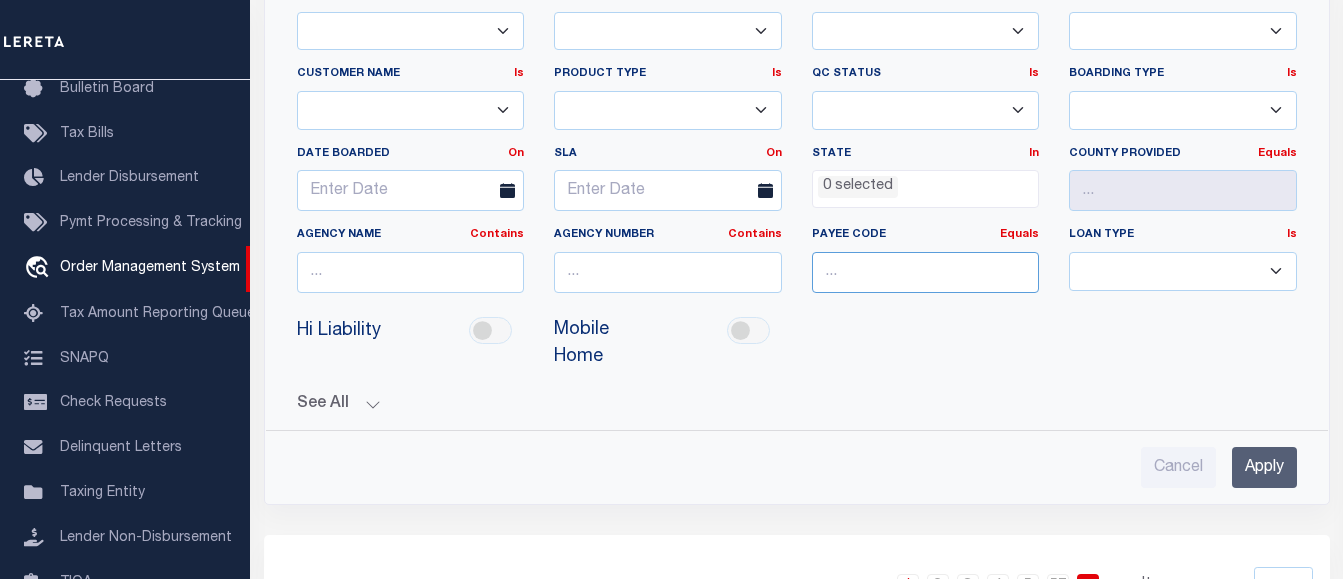 click at bounding box center [926, 272] 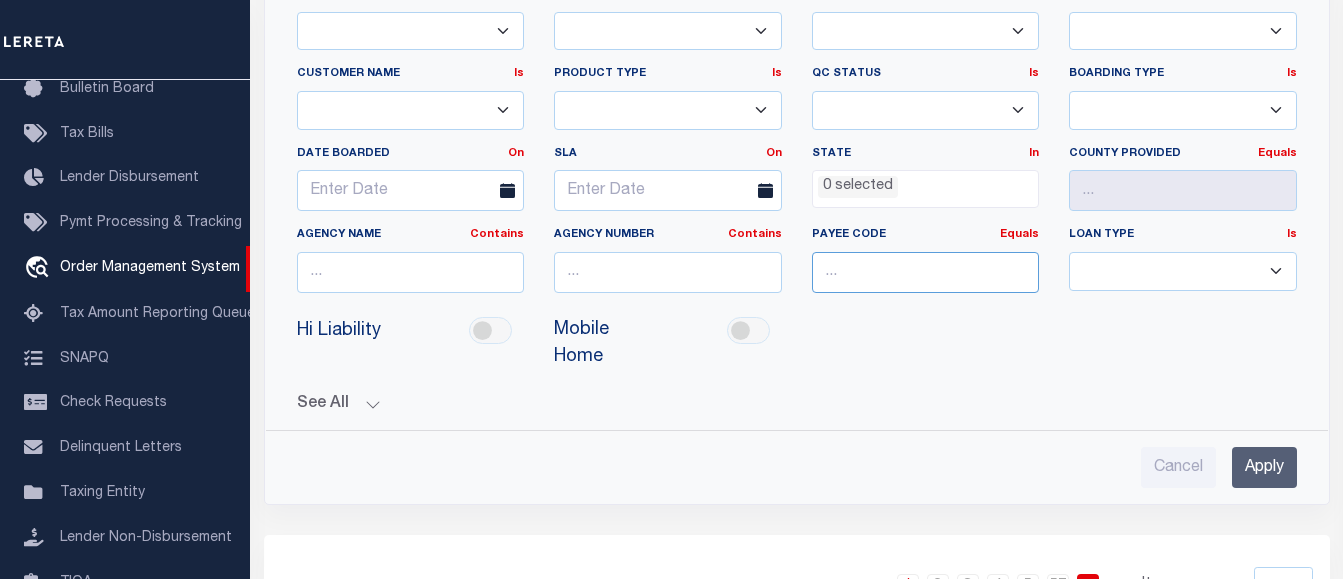 paste on "3600503000" 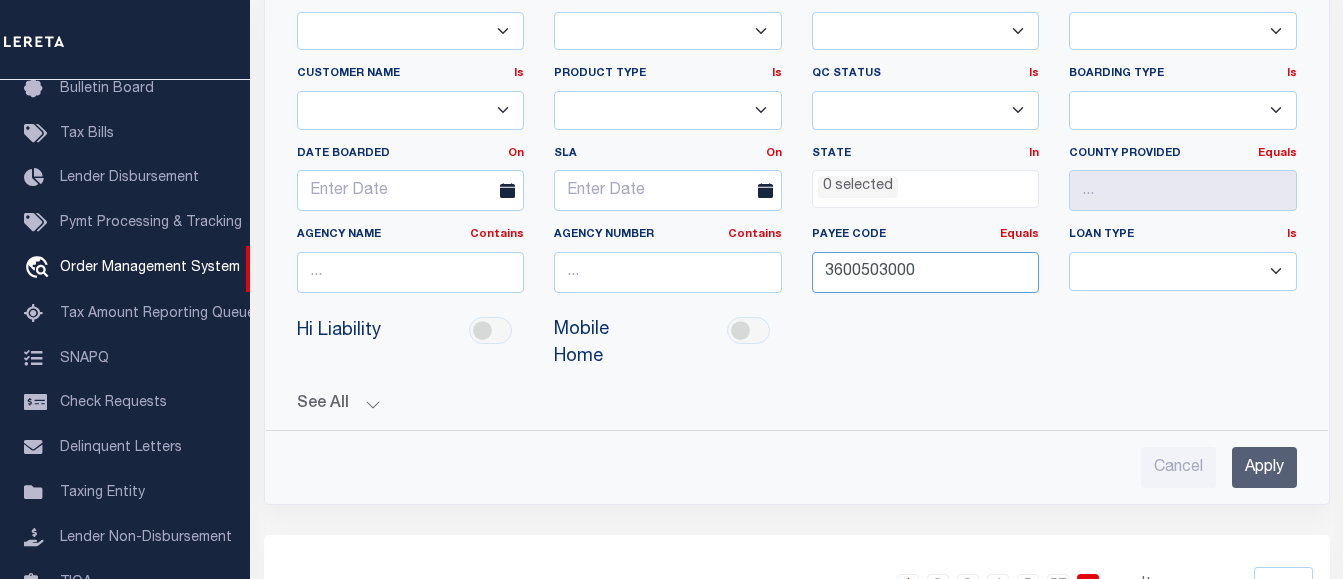 type on "3600503000" 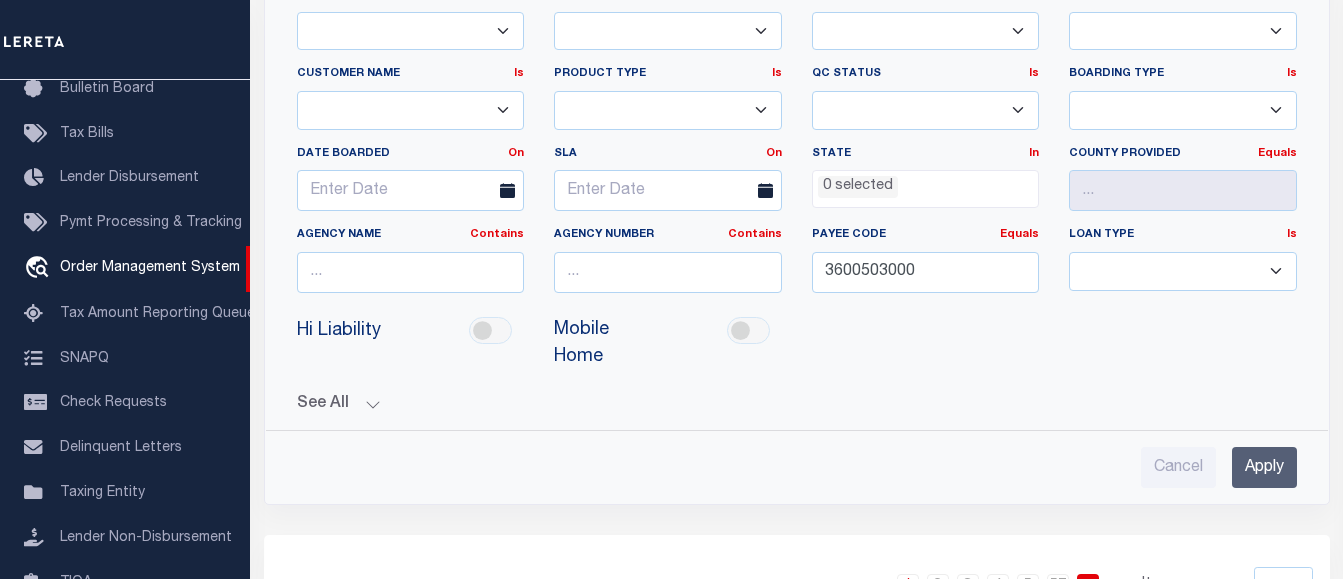 click on "Apply" at bounding box center (1264, 467) 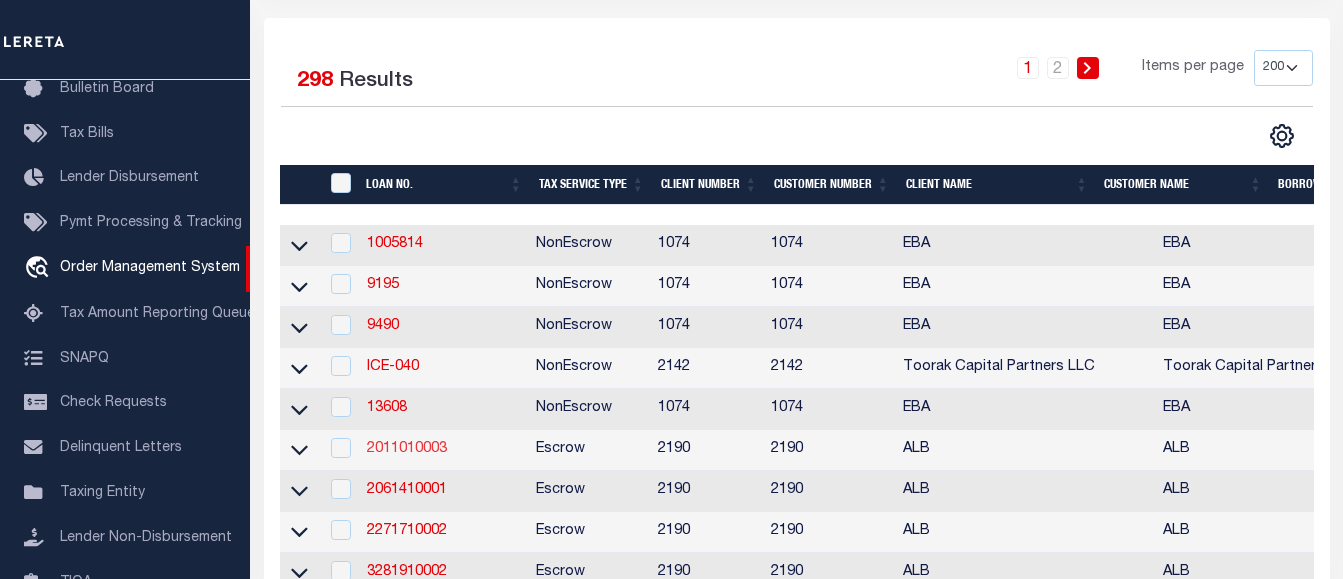 click on "2011010003" at bounding box center (407, 449) 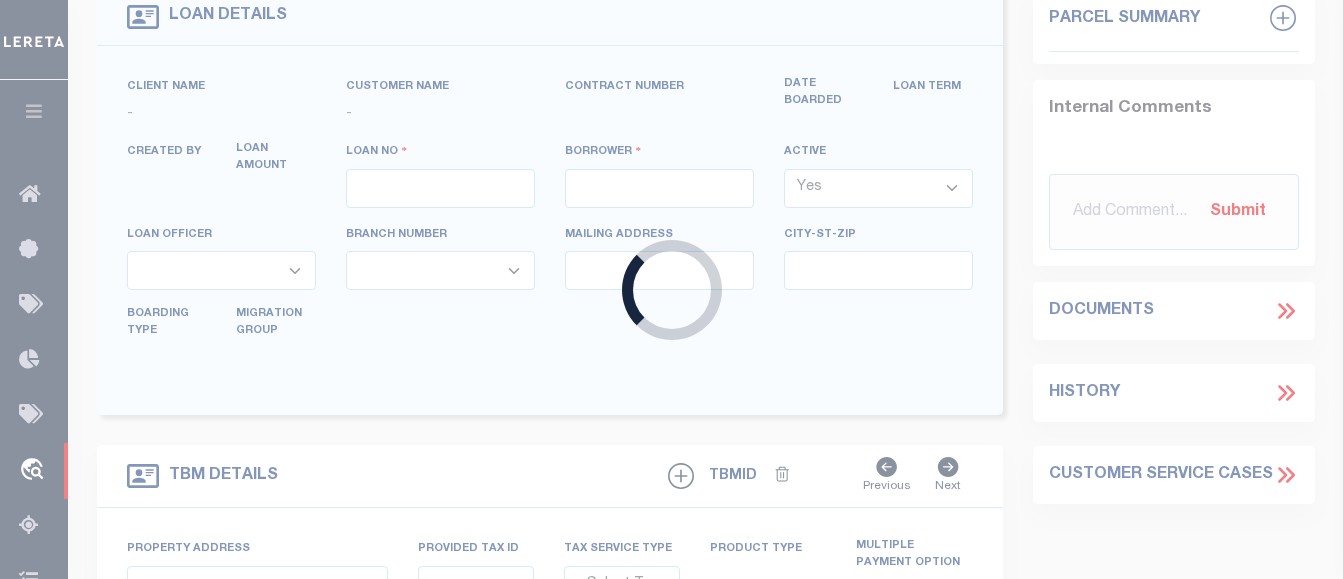 type on "2011010003" 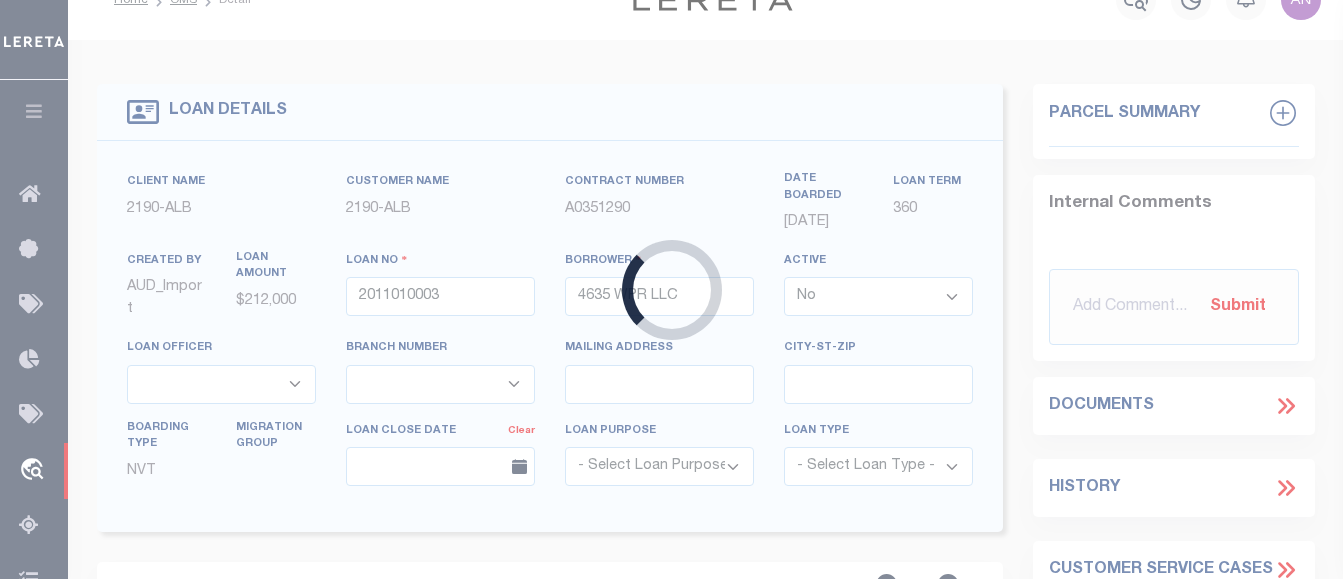 scroll, scrollTop: 2, scrollLeft: 0, axis: vertical 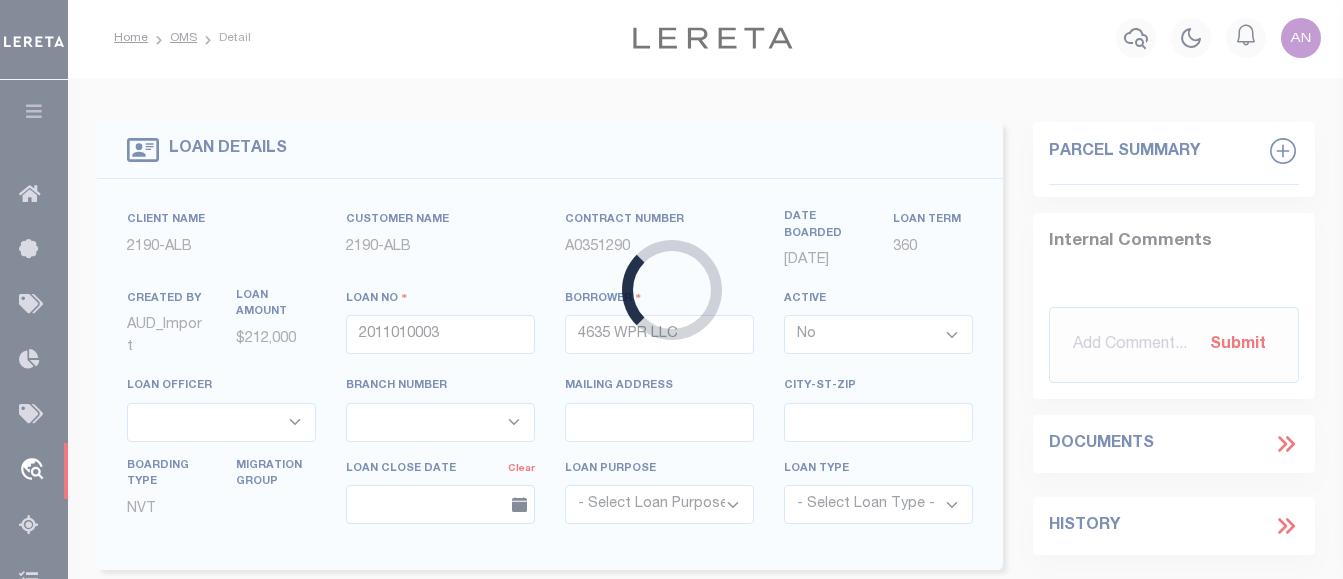 type on "4635-4637WHITE PLAINS ROAD" 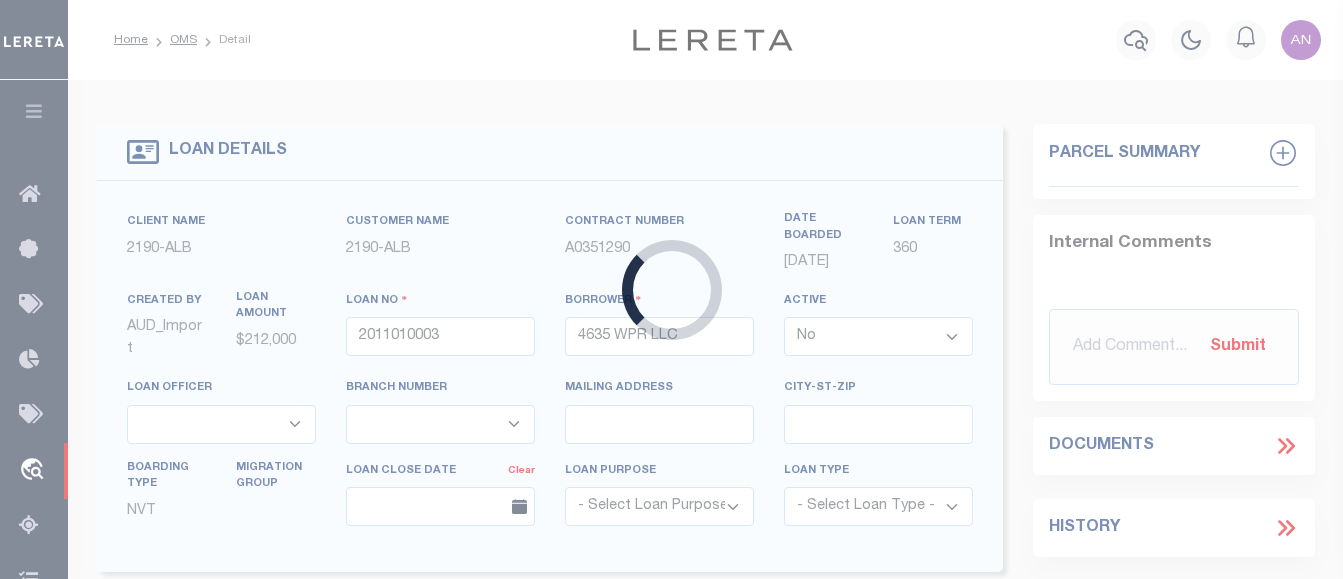 select on "4864" 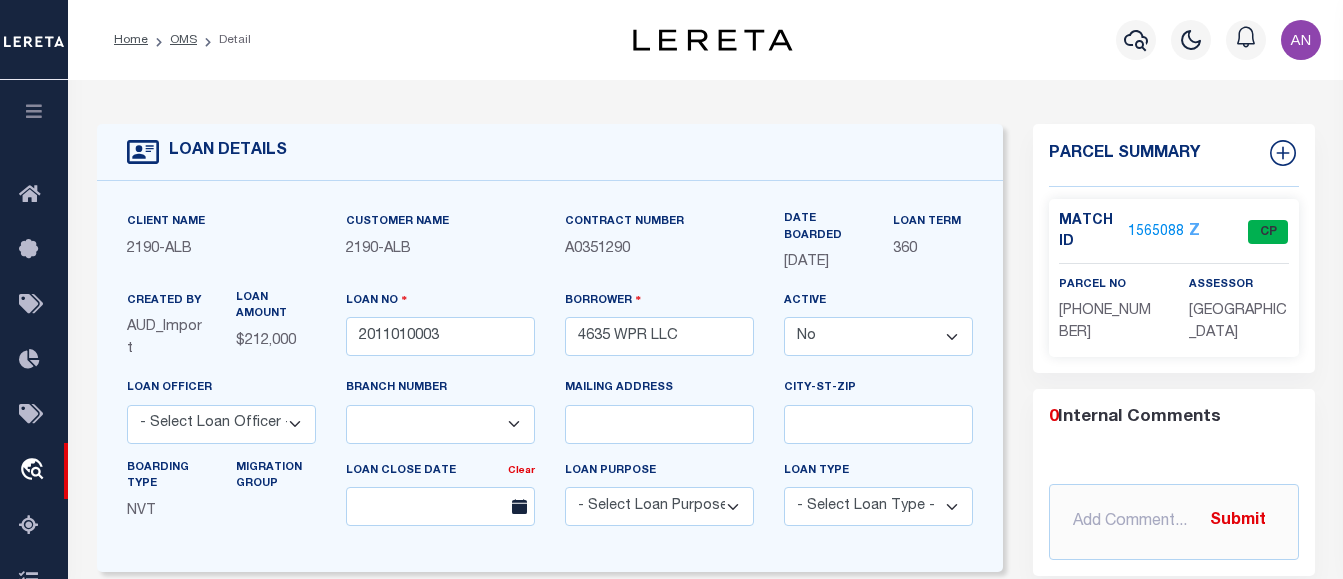 click on "1565088" at bounding box center [1156, 232] 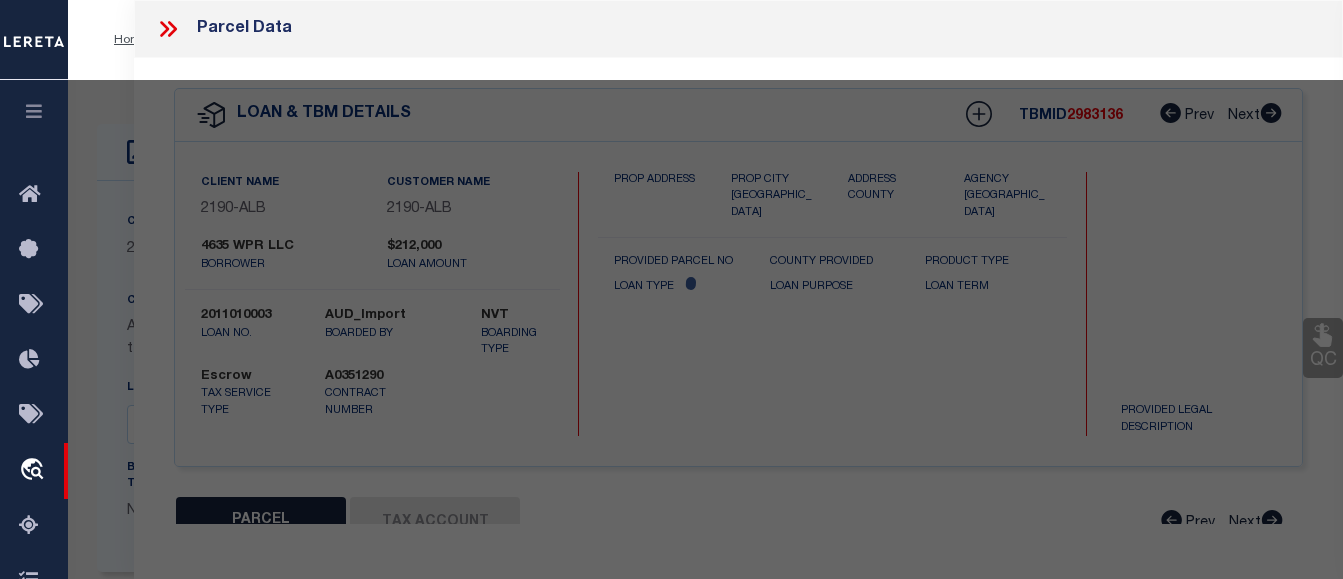 checkbox on "false" 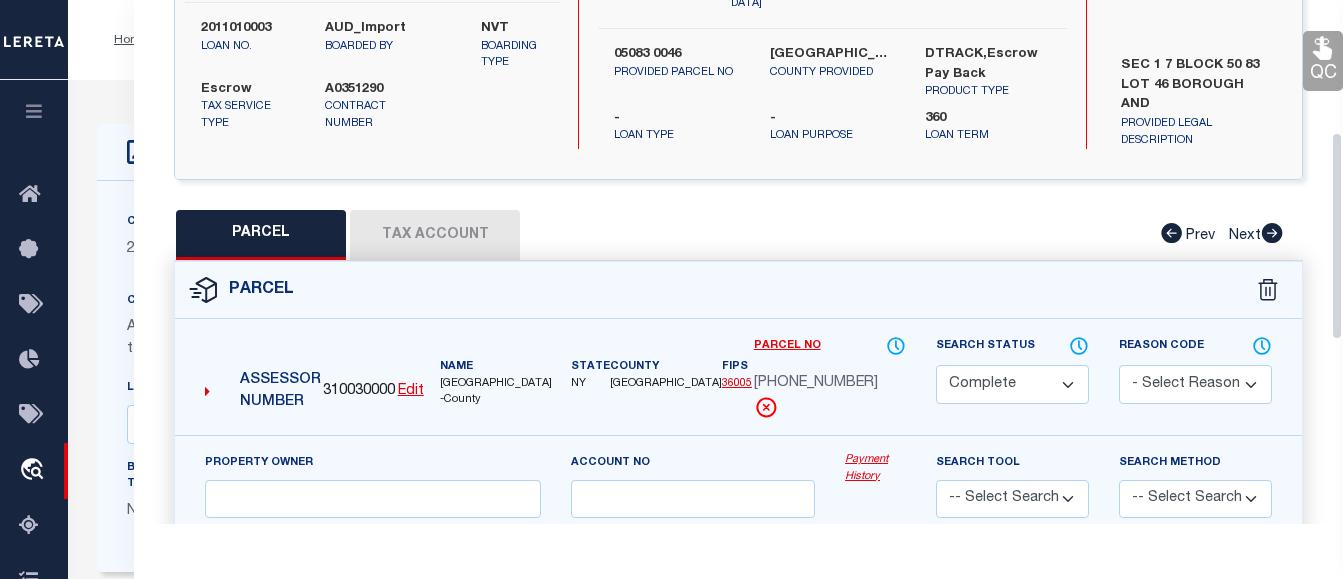 scroll, scrollTop: 340, scrollLeft: 0, axis: vertical 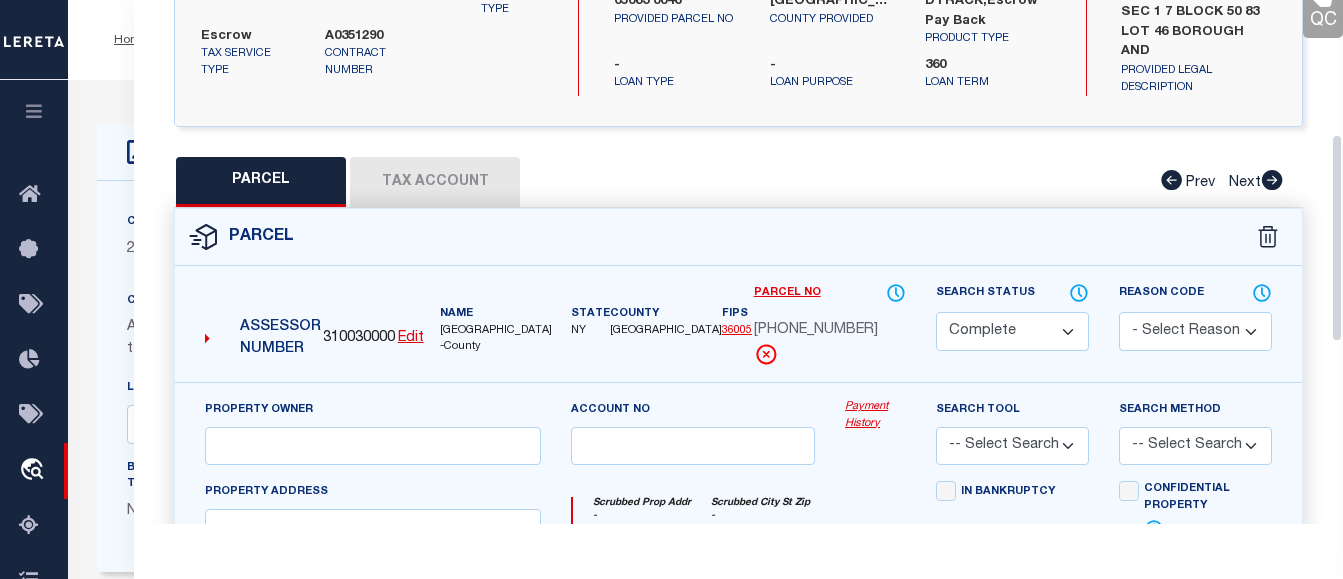 drag, startPoint x: 1336, startPoint y: 169, endPoint x: 1335, endPoint y: 304, distance: 135.00371 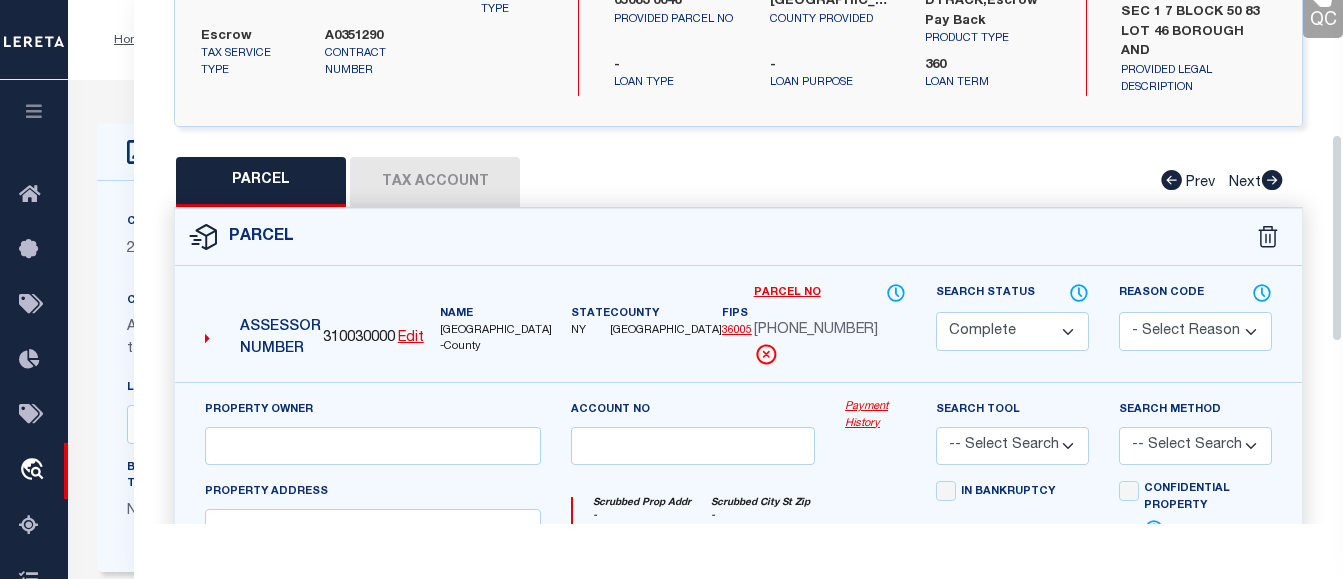 click on "Tax Account" at bounding box center (435, 182) 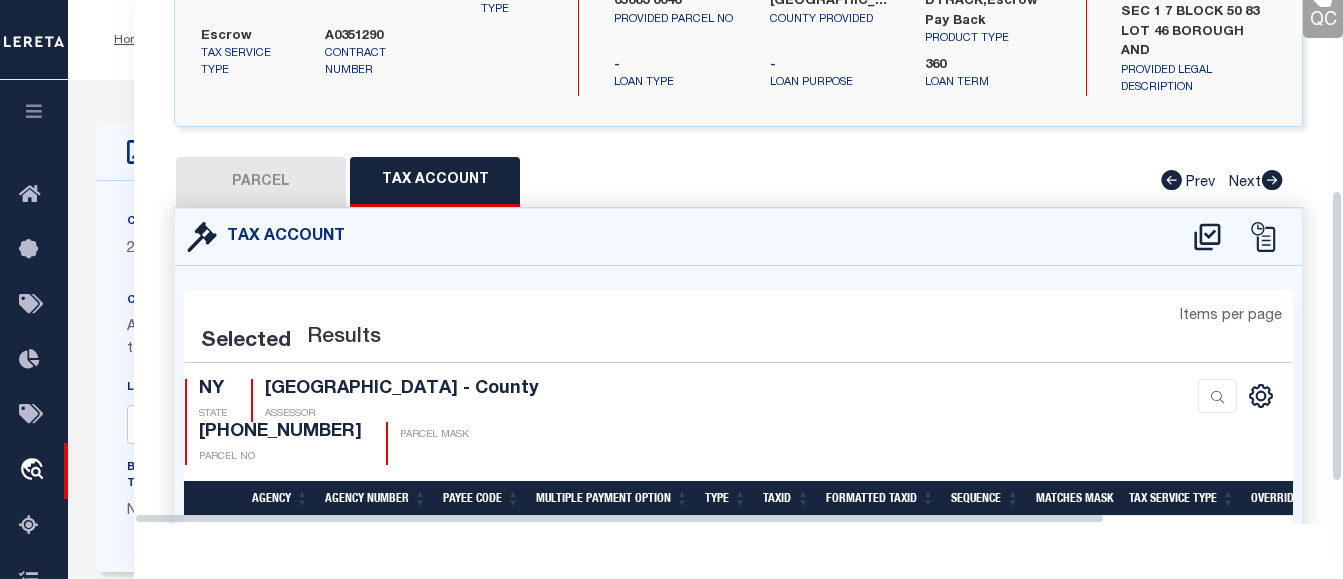 select on "100" 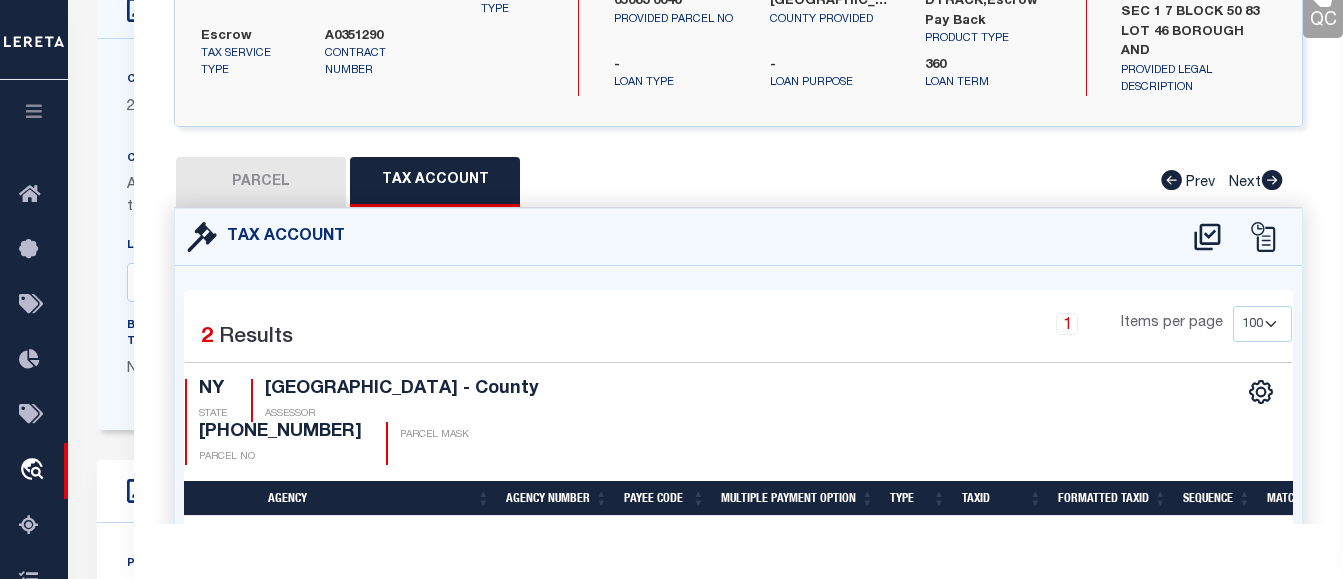 scroll, scrollTop: 151, scrollLeft: 0, axis: vertical 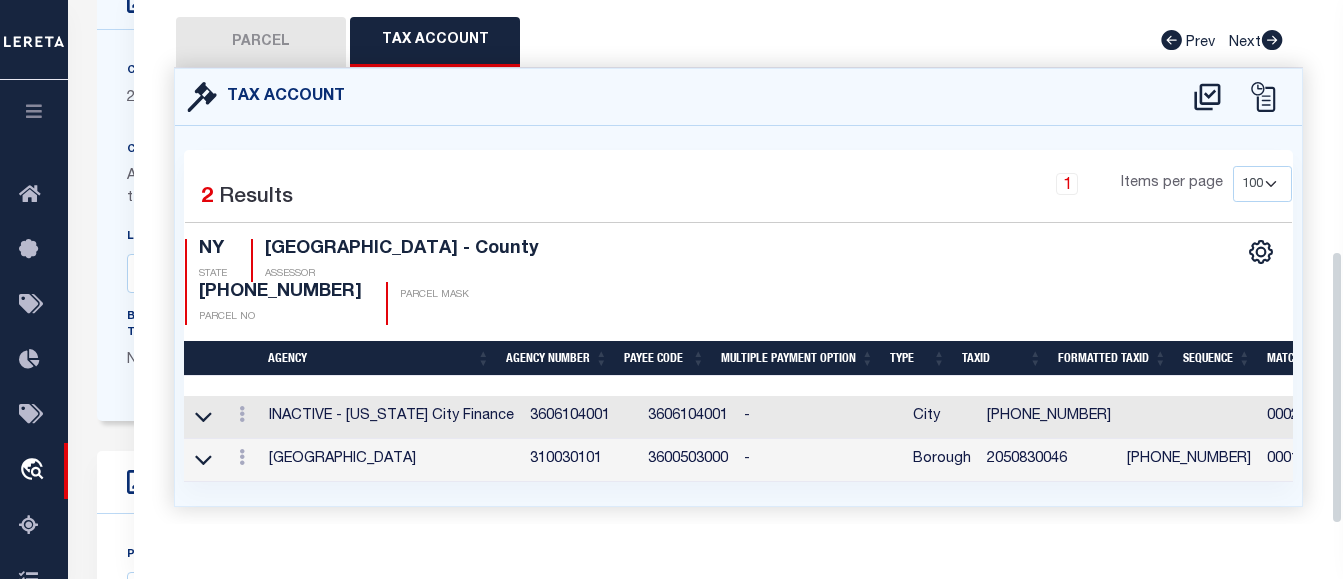 drag, startPoint x: 1337, startPoint y: 205, endPoint x: 1333, endPoint y: 303, distance: 98.0816 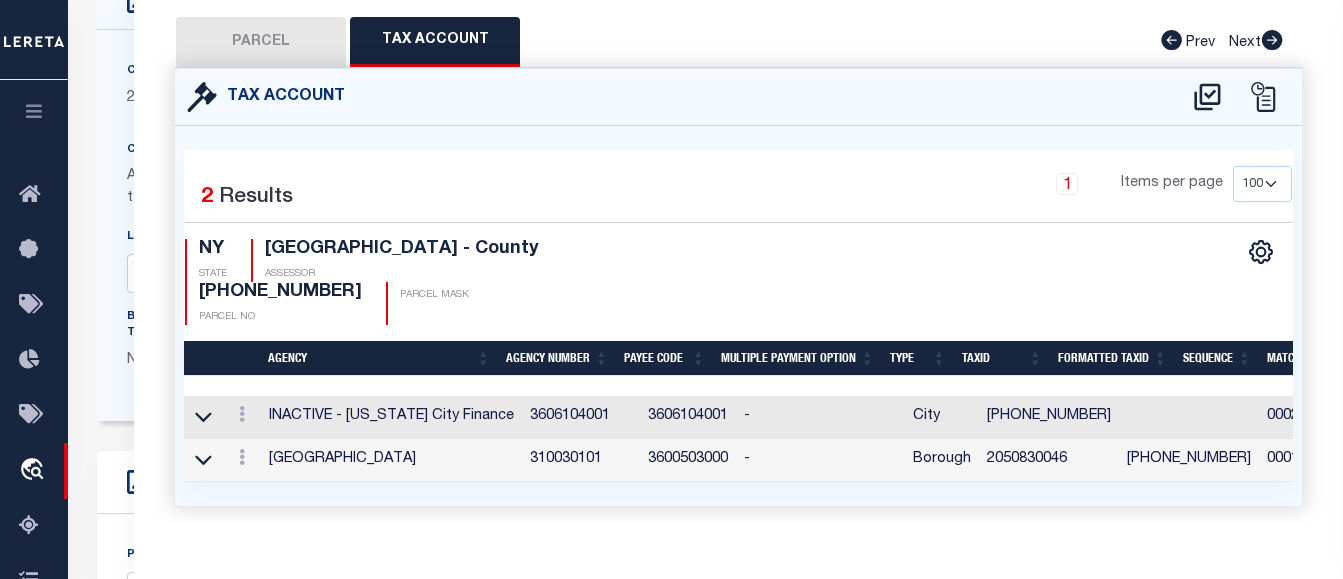 scroll, scrollTop: 0, scrollLeft: 291, axis: horizontal 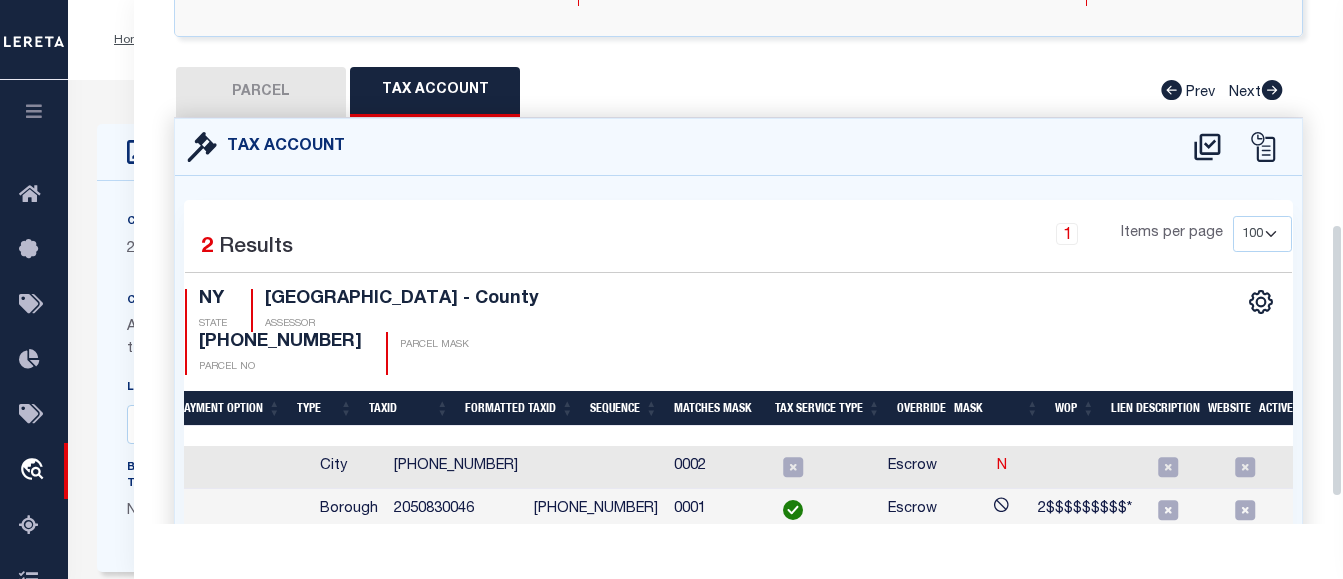 drag, startPoint x: 1337, startPoint y: 185, endPoint x: 1336, endPoint y: 410, distance: 225.00223 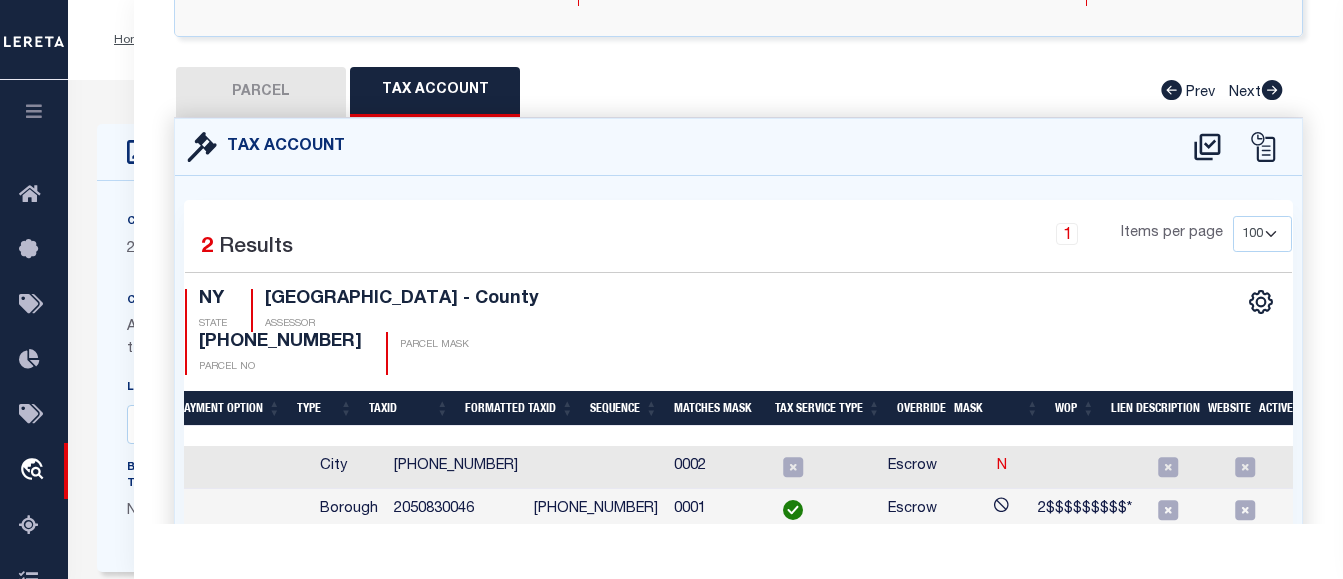 drag, startPoint x: 967, startPoint y: 434, endPoint x: 1154, endPoint y: 433, distance: 187.00267 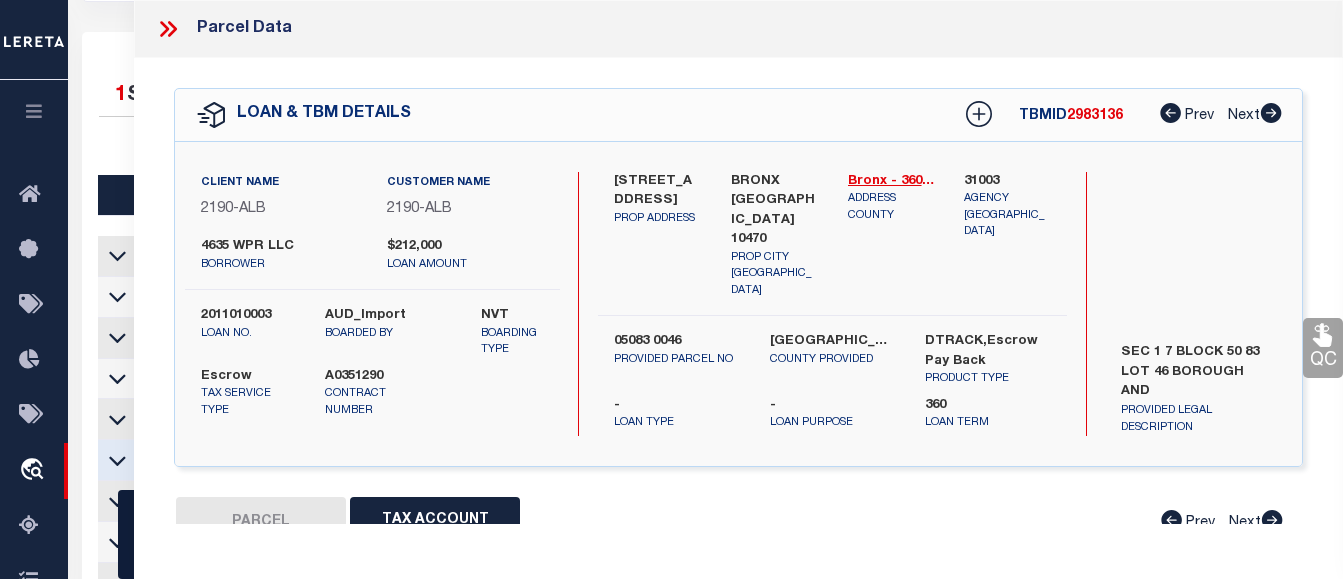 click 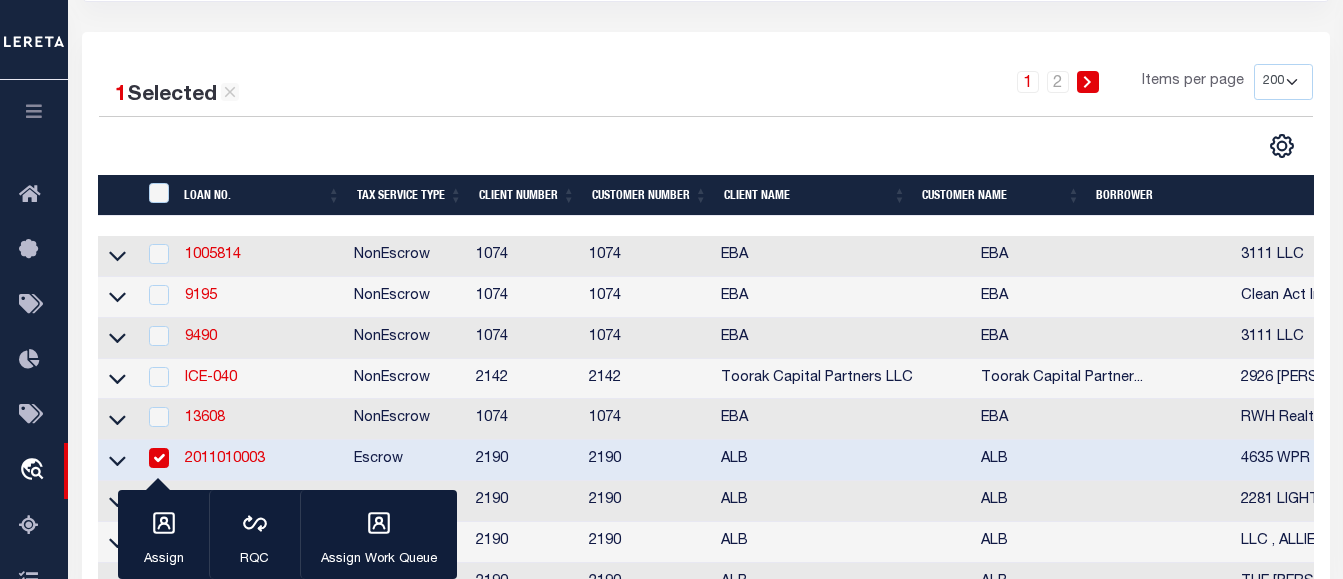 click at bounding box center [159, 458] 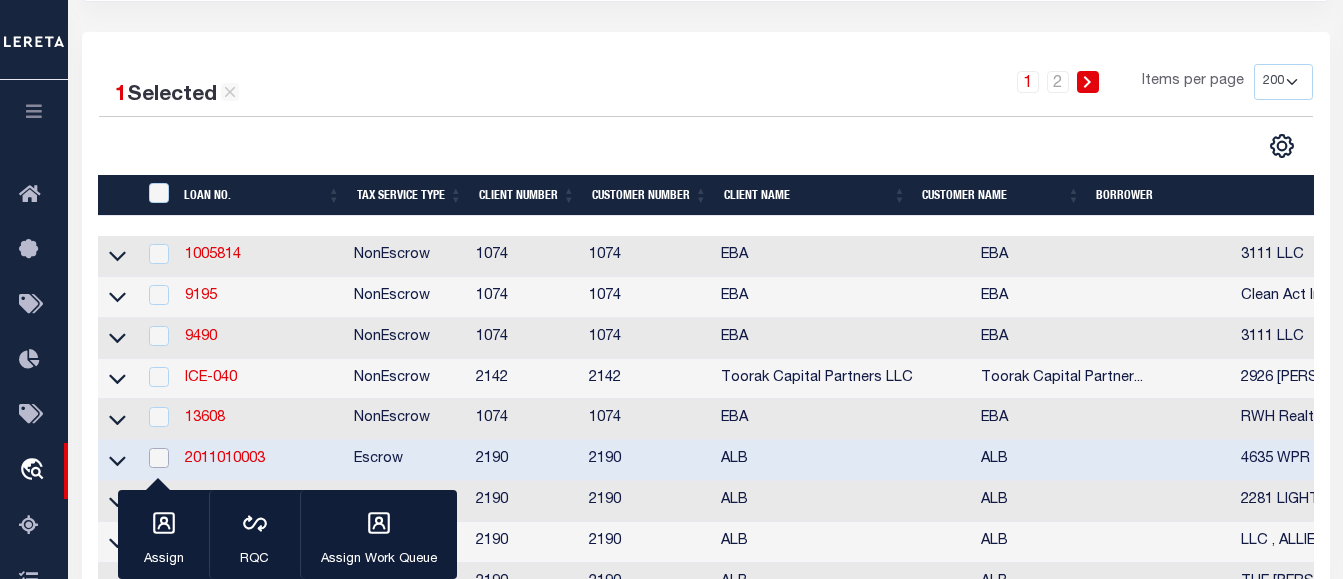 checkbox on "false" 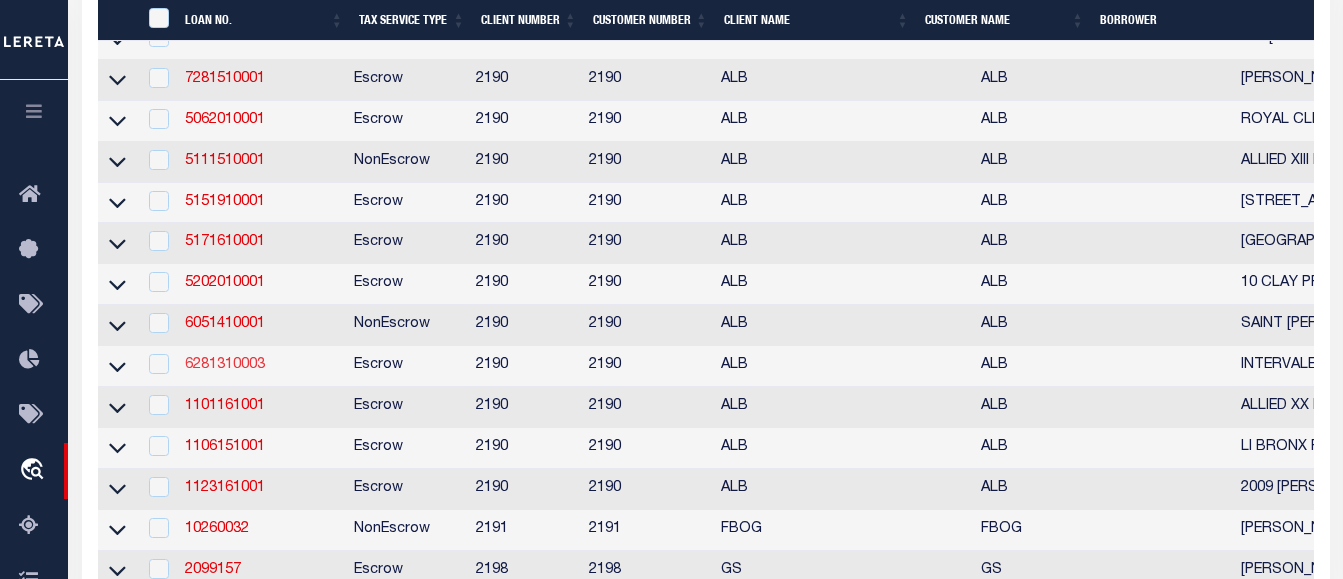 click on "6281310003" at bounding box center [225, 365] 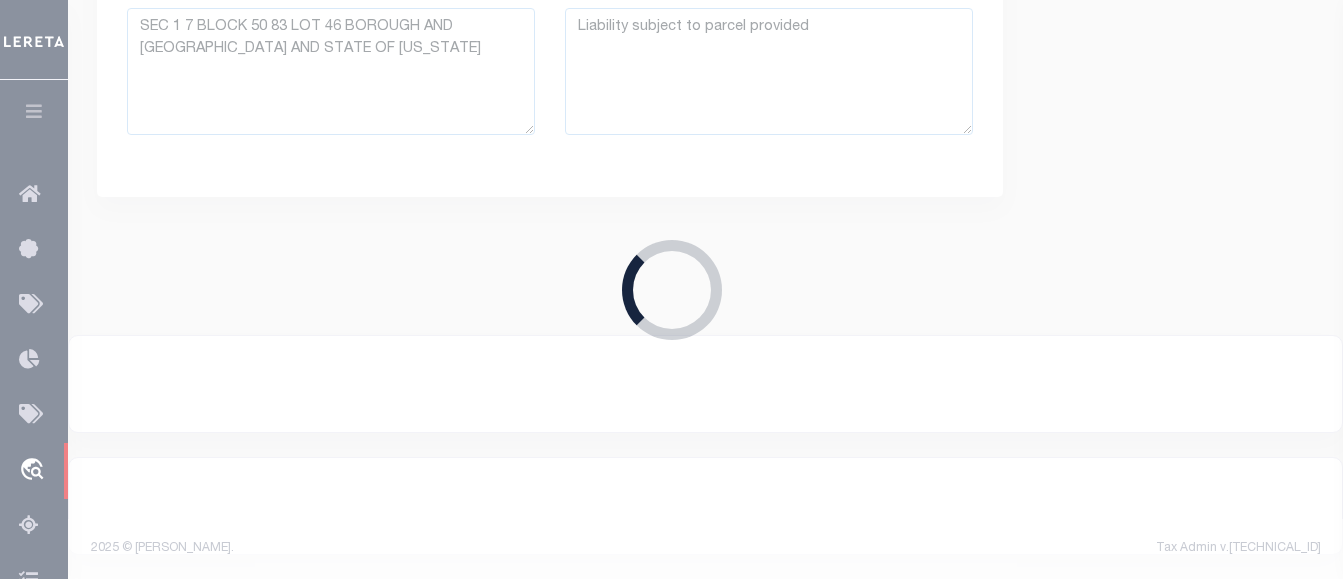 type on "6281310003" 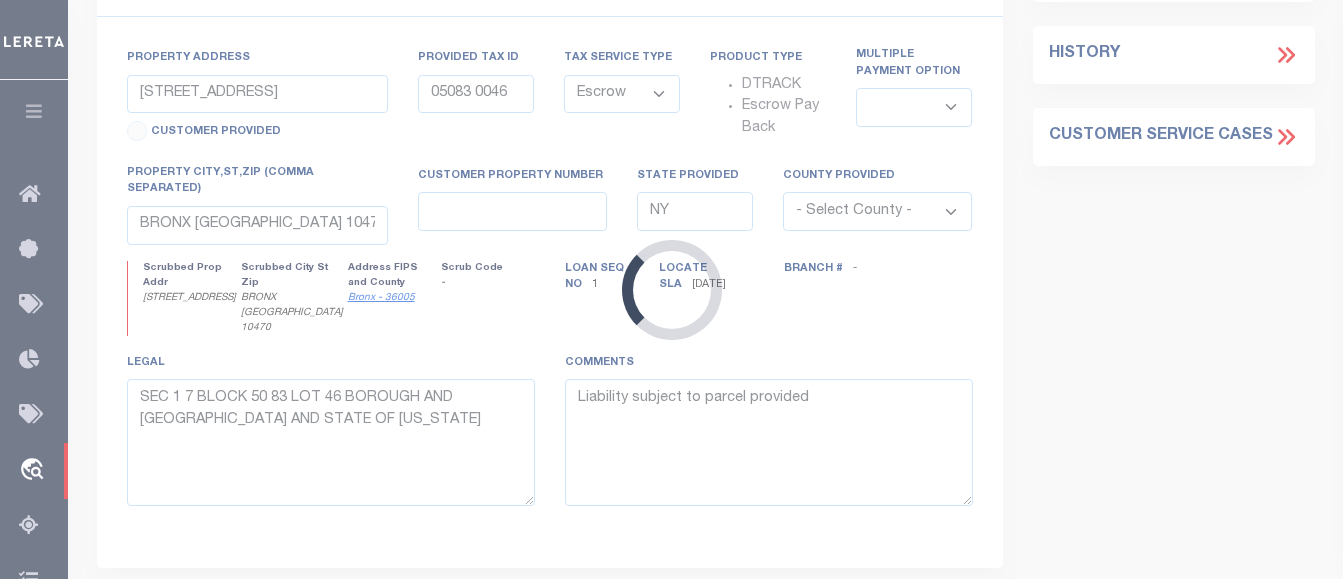 type on "837-859  INTERVALE AVENUE" 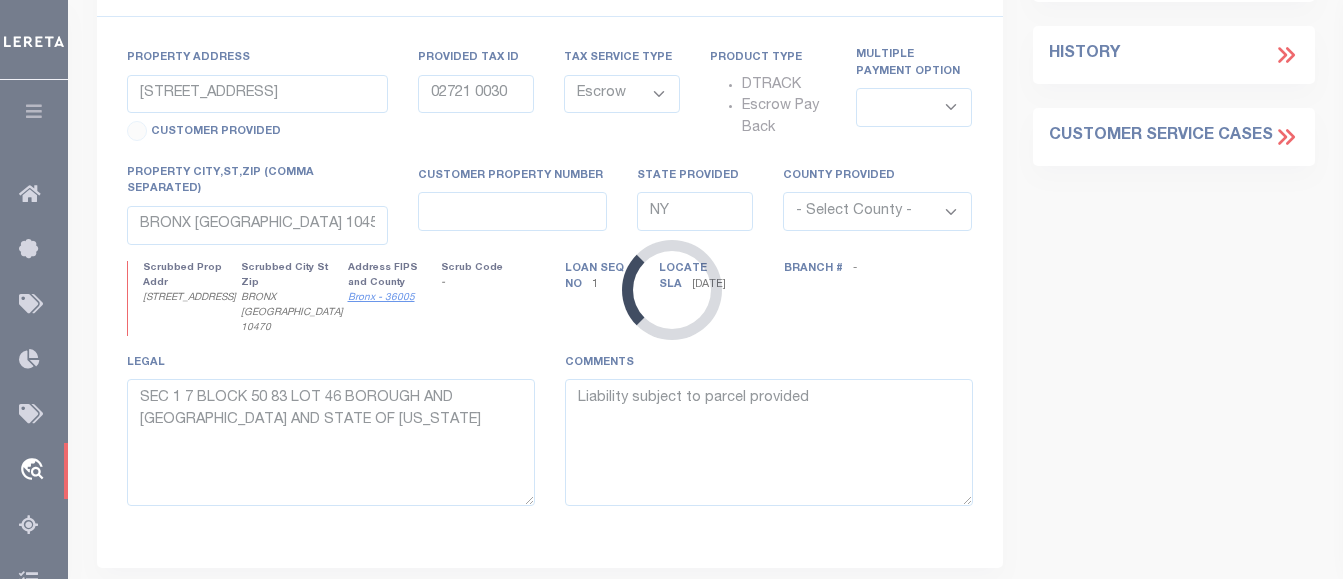 select 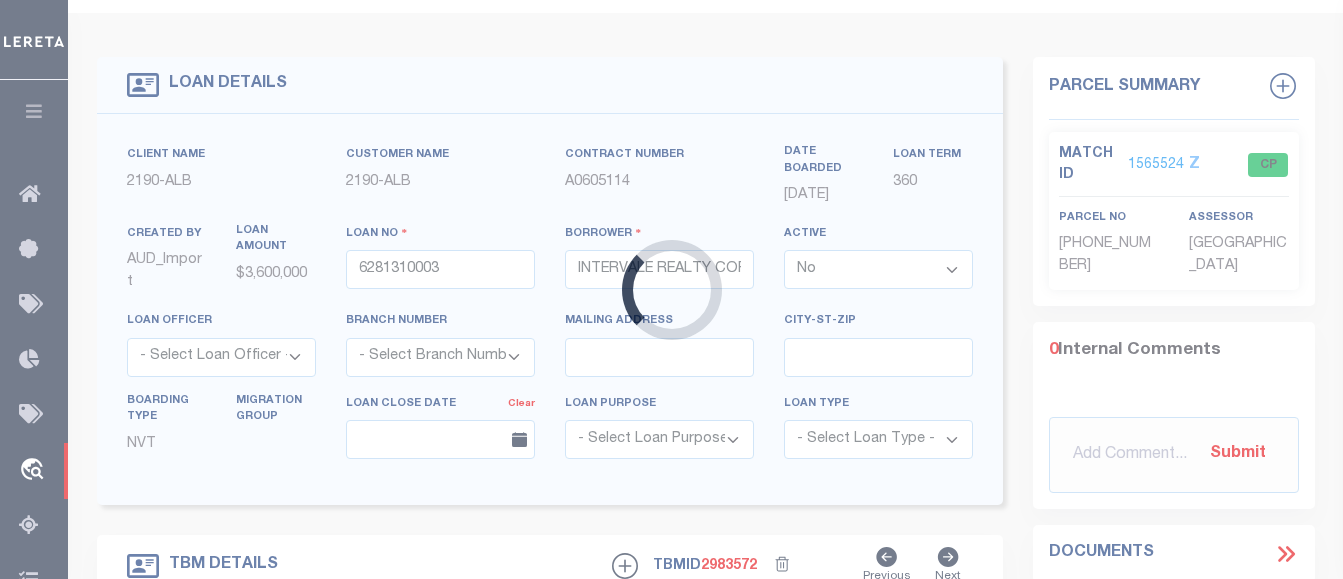 select 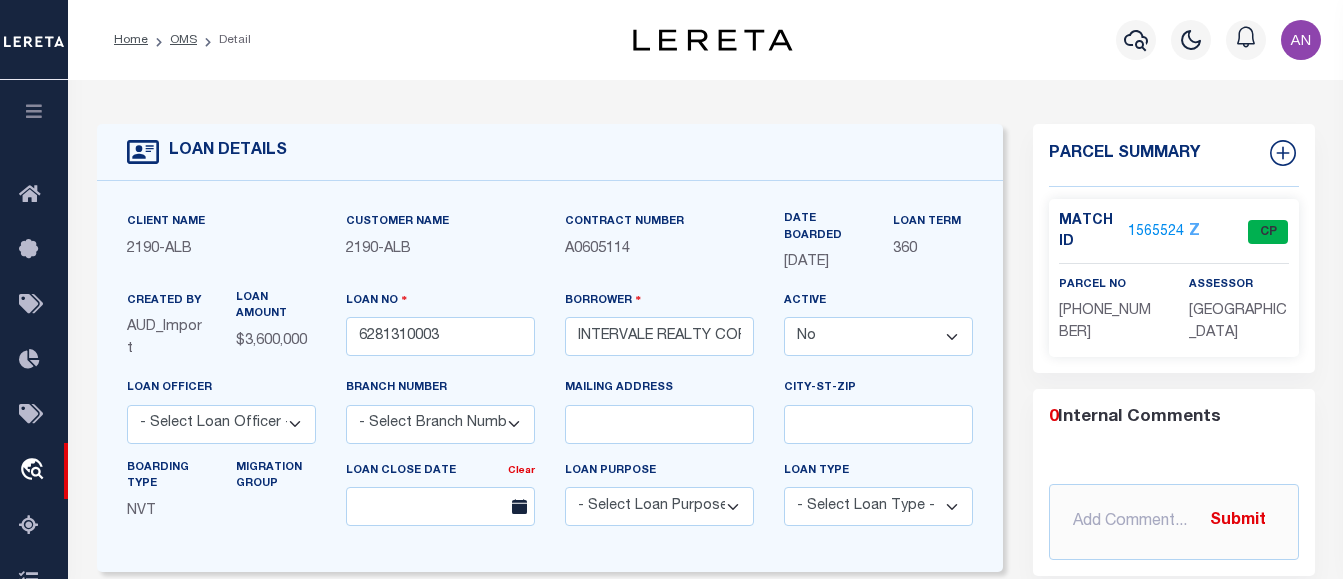 click on "1565524" at bounding box center (1156, 232) 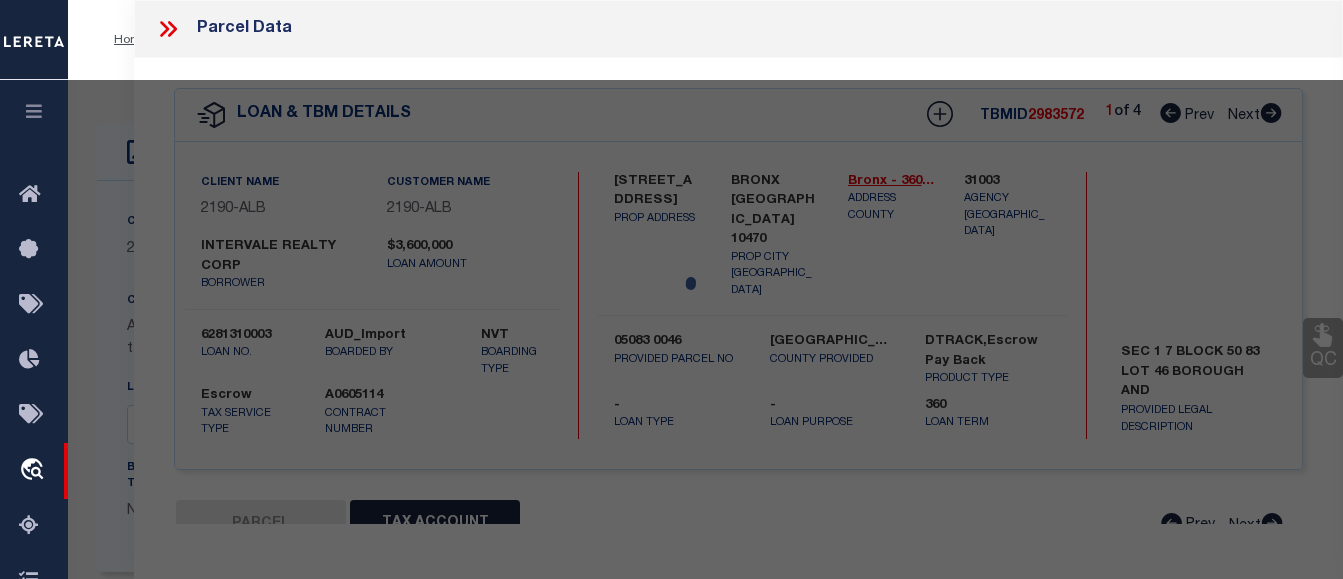 select on "AS" 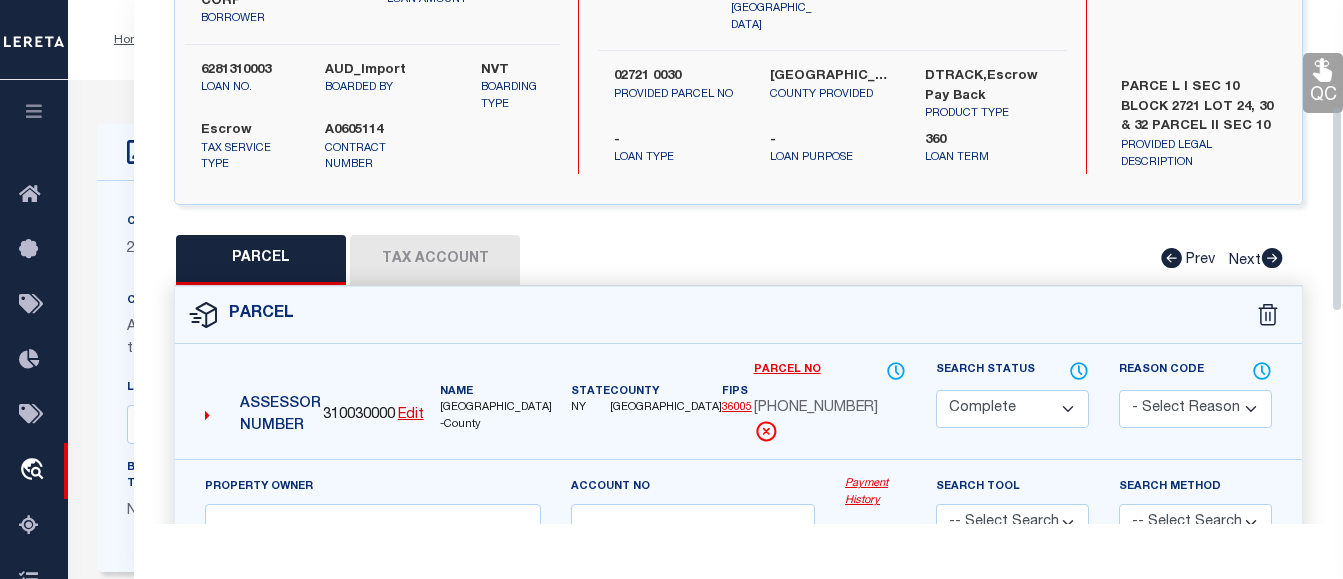 scroll, scrollTop: 270, scrollLeft: 0, axis: vertical 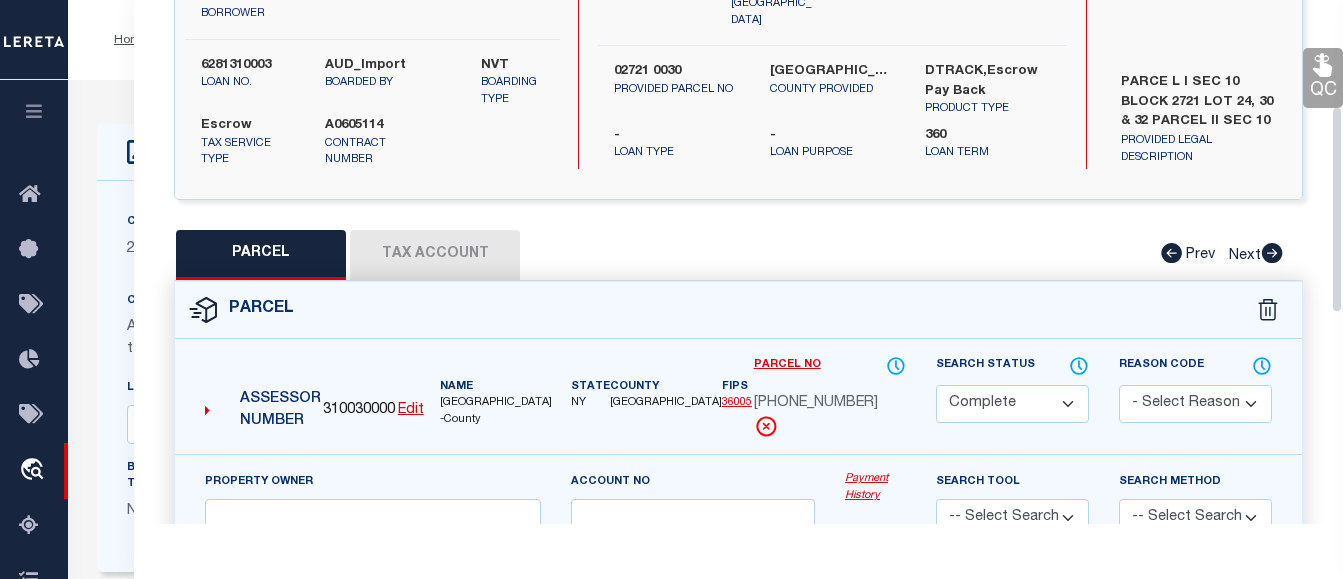 drag, startPoint x: 1338, startPoint y: 140, endPoint x: 1360, endPoint y: 247, distance: 109.23827 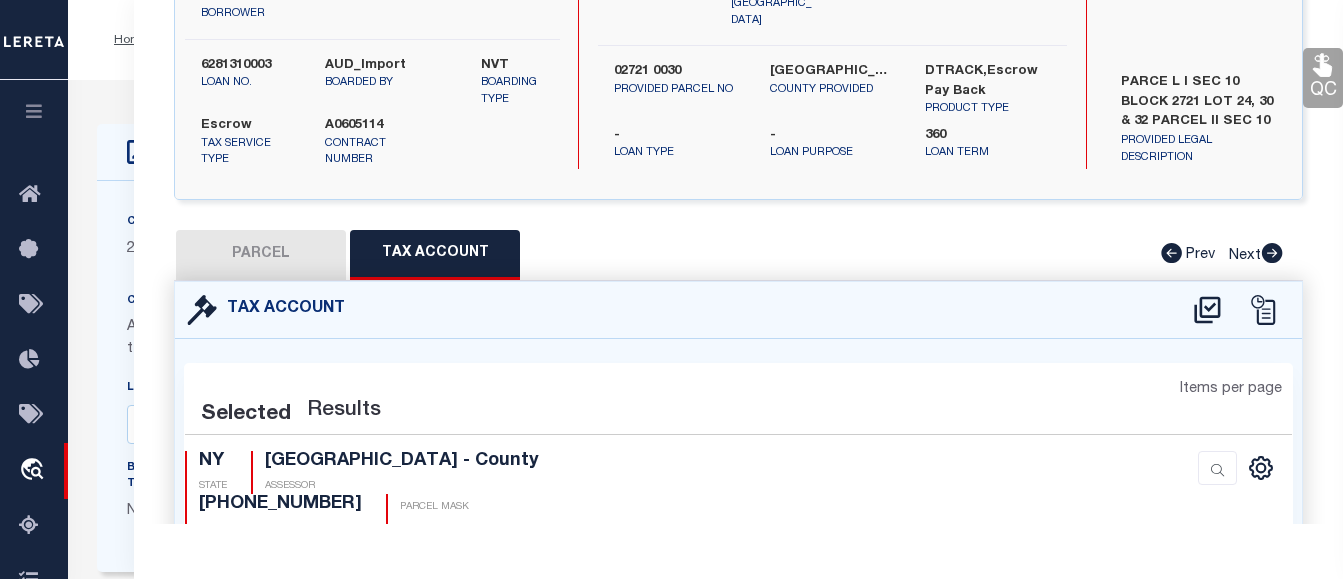 select on "100" 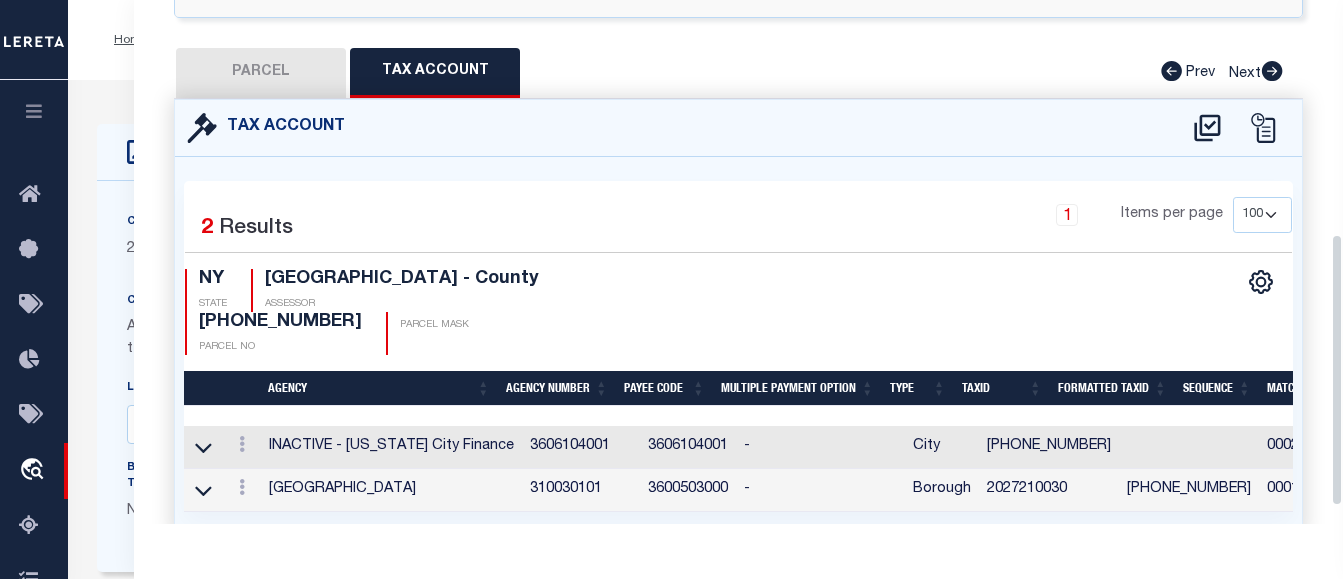 scroll, scrollTop: 473, scrollLeft: 0, axis: vertical 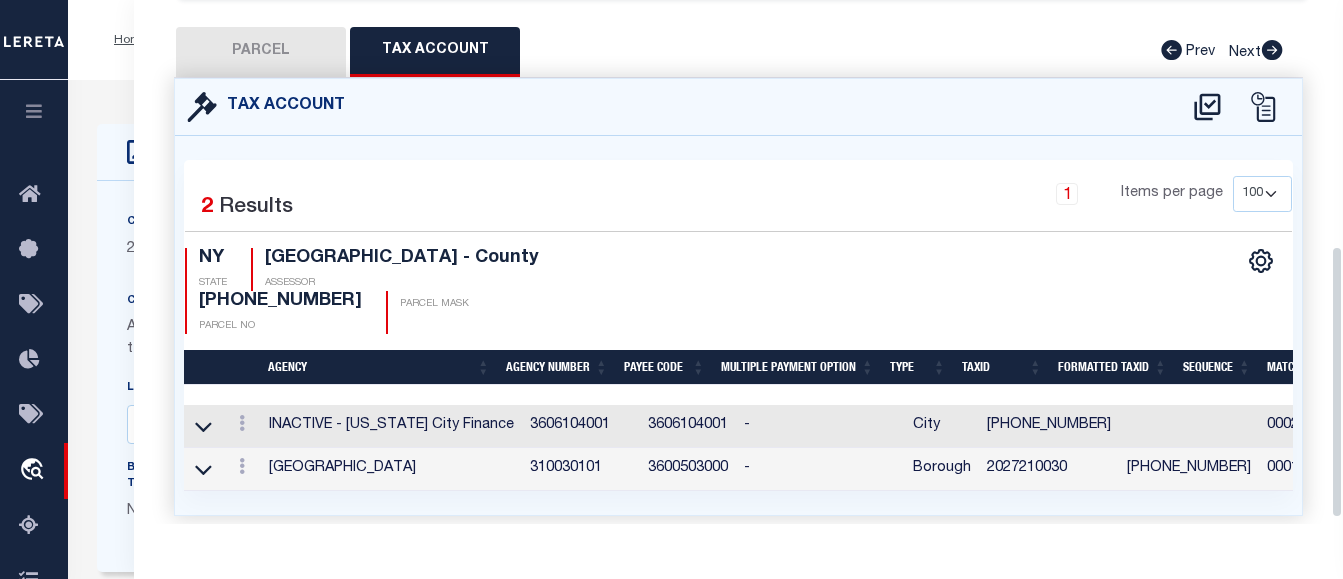 drag, startPoint x: 1340, startPoint y: 163, endPoint x: 1344, endPoint y: 270, distance: 107.07474 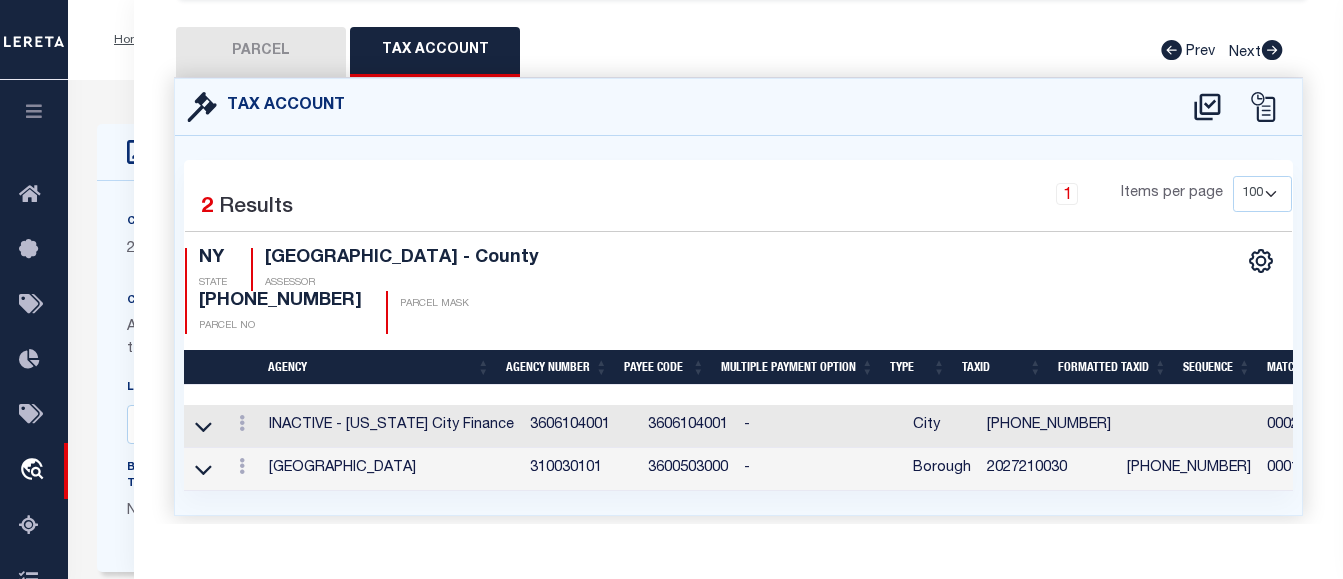 scroll, scrollTop: 0, scrollLeft: 449, axis: horizontal 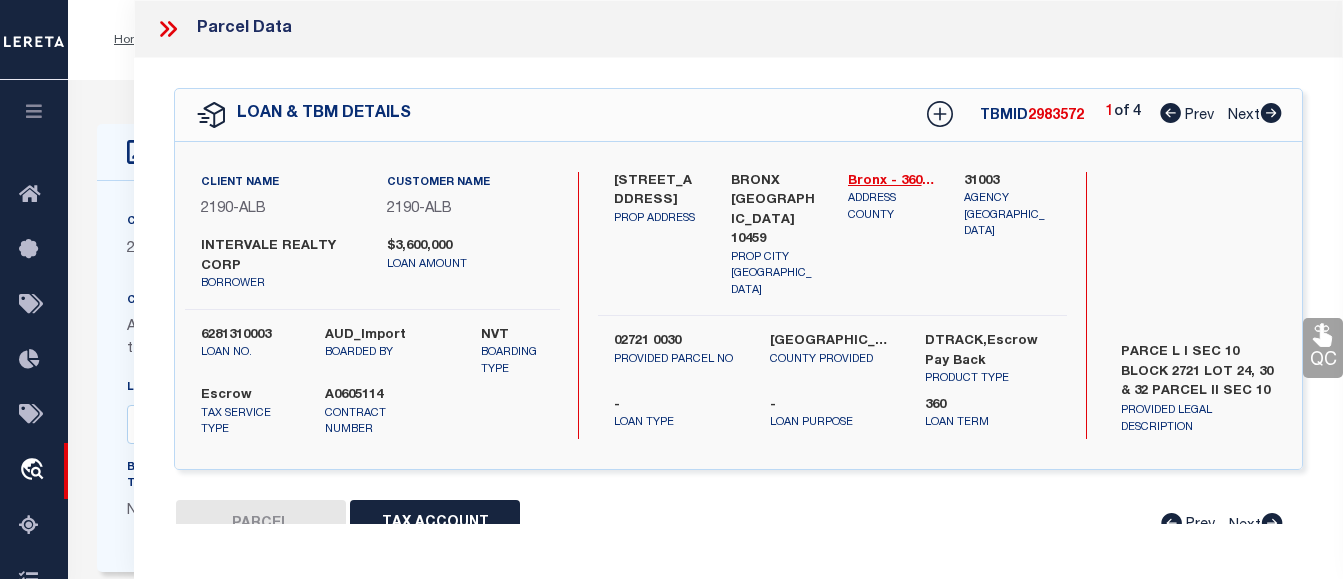 click 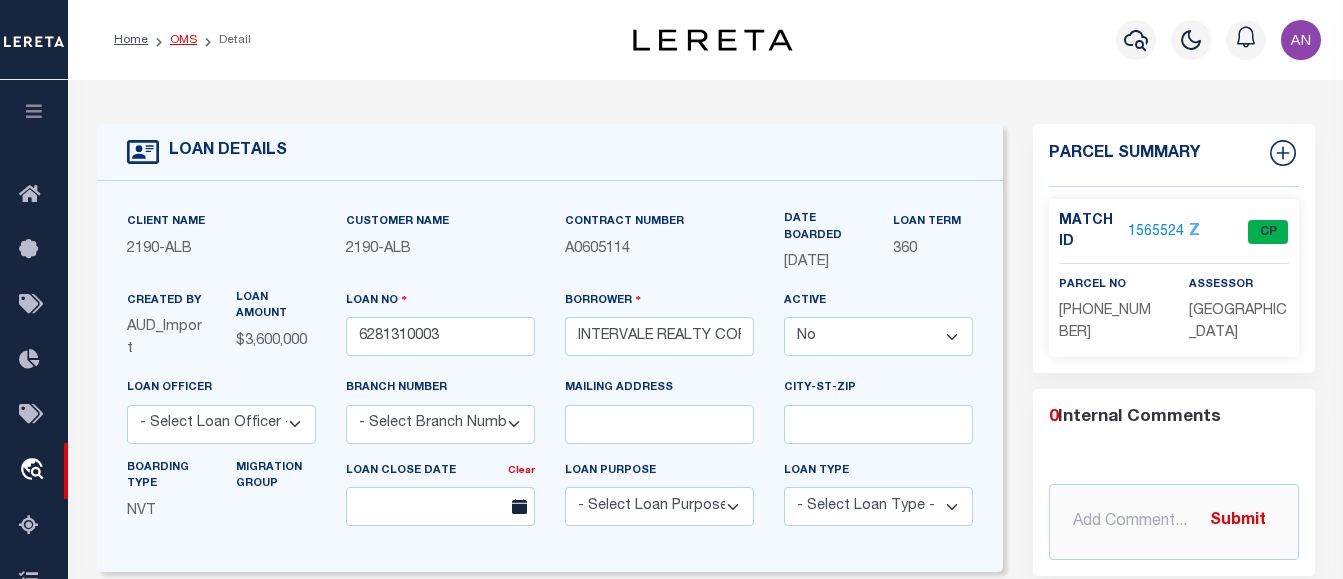 click on "OMS" at bounding box center (183, 40) 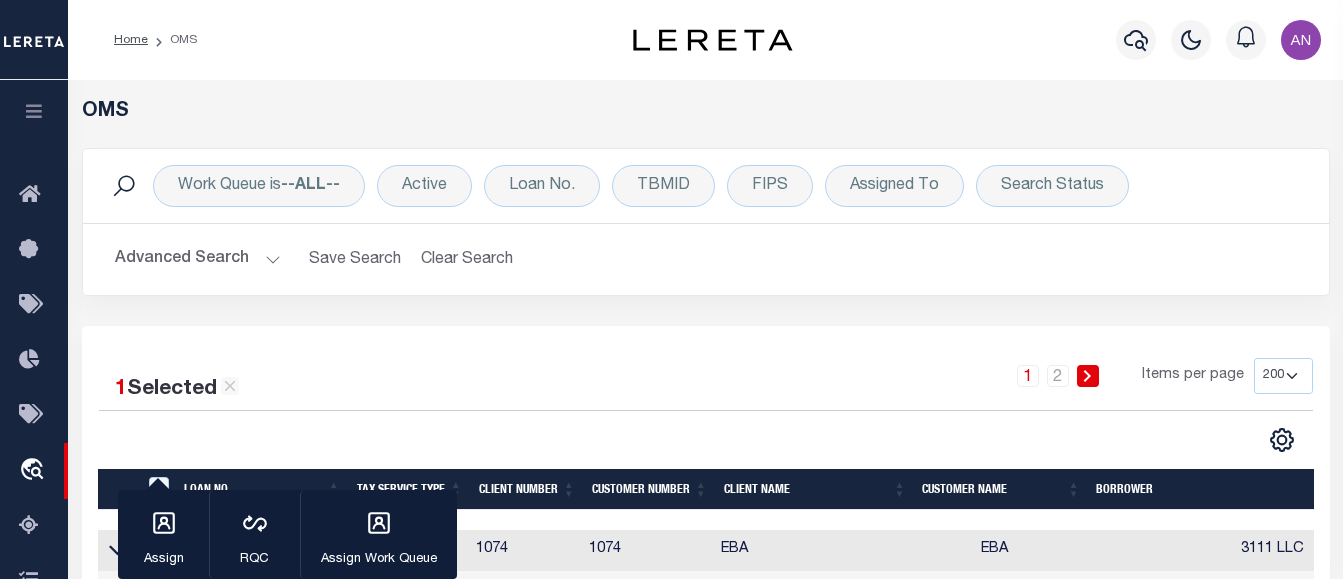 click on "Advanced Search" at bounding box center (198, 259) 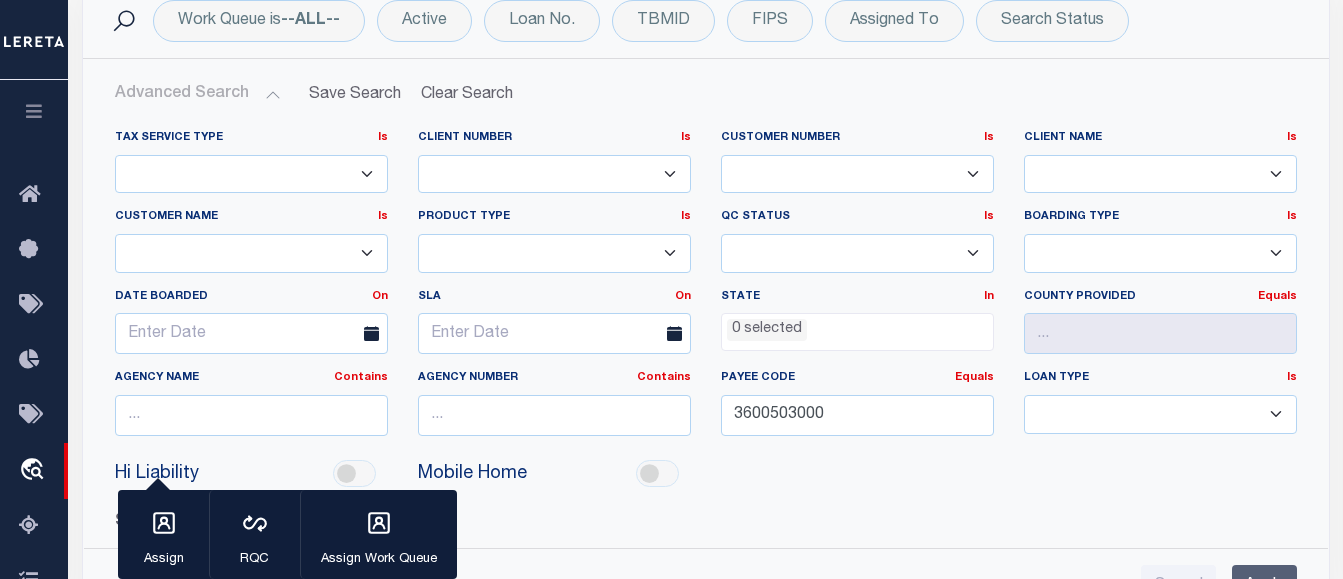 scroll, scrollTop: 220, scrollLeft: 0, axis: vertical 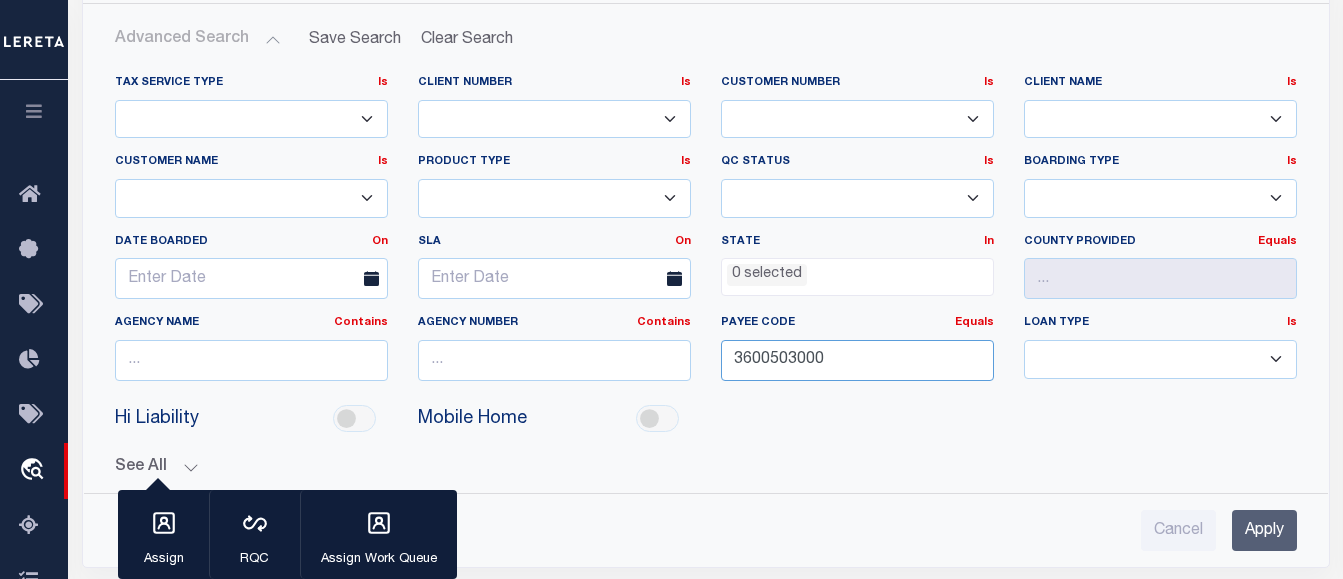 click on "3600503000" at bounding box center (857, 360) 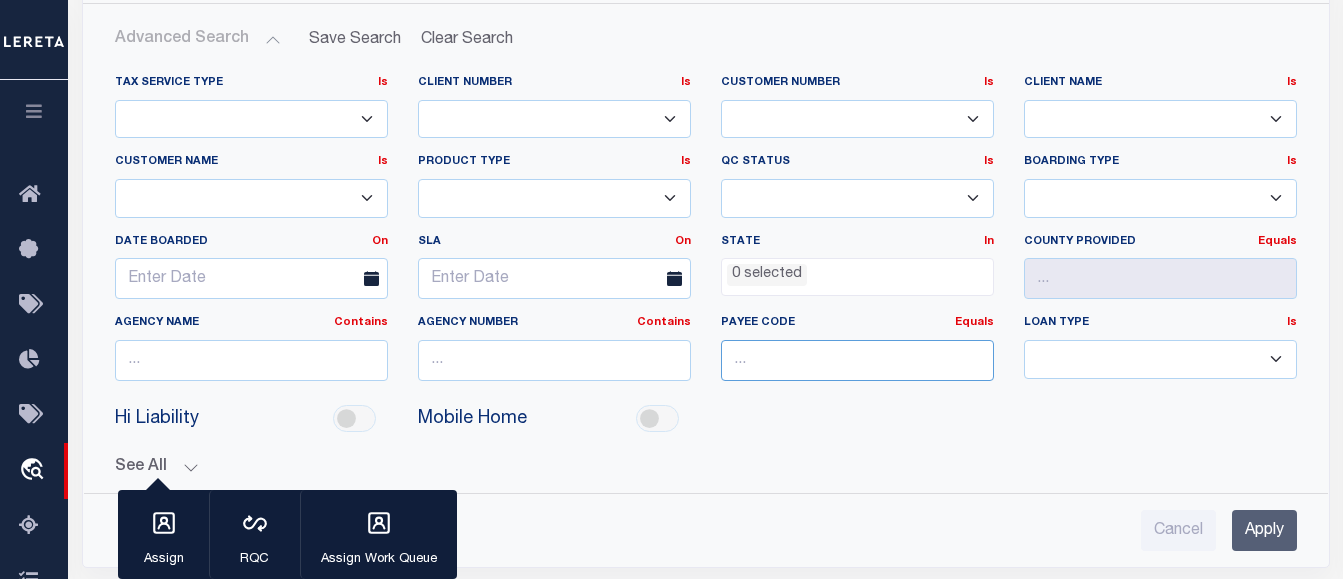 type 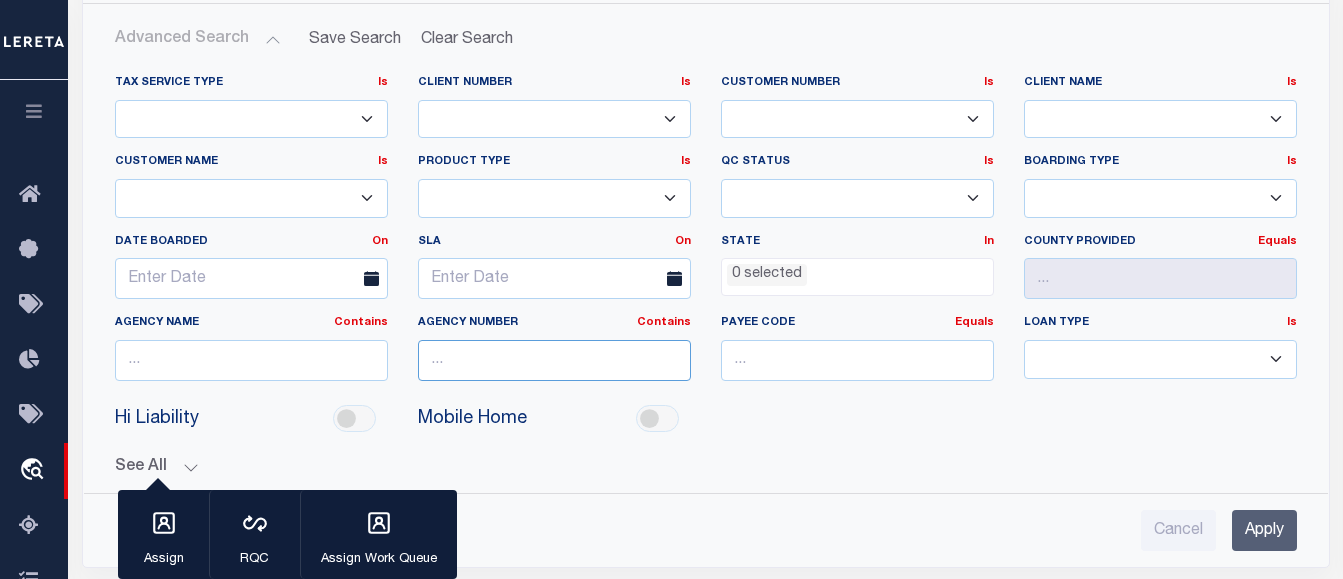 click at bounding box center [554, 360] 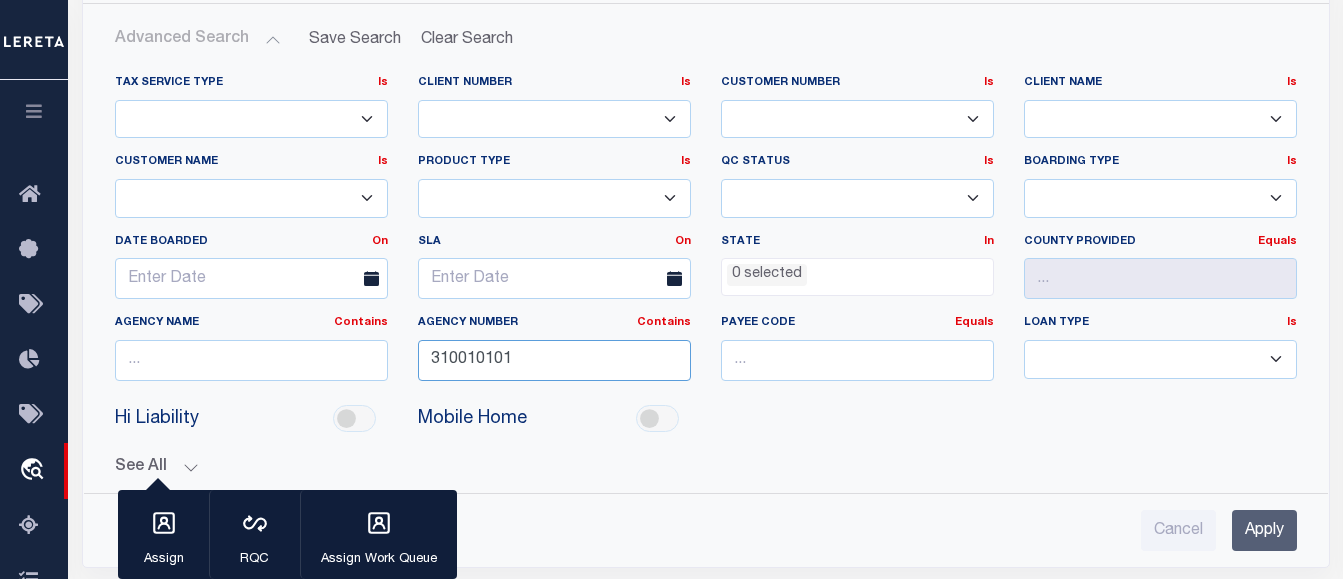 type on "310010101" 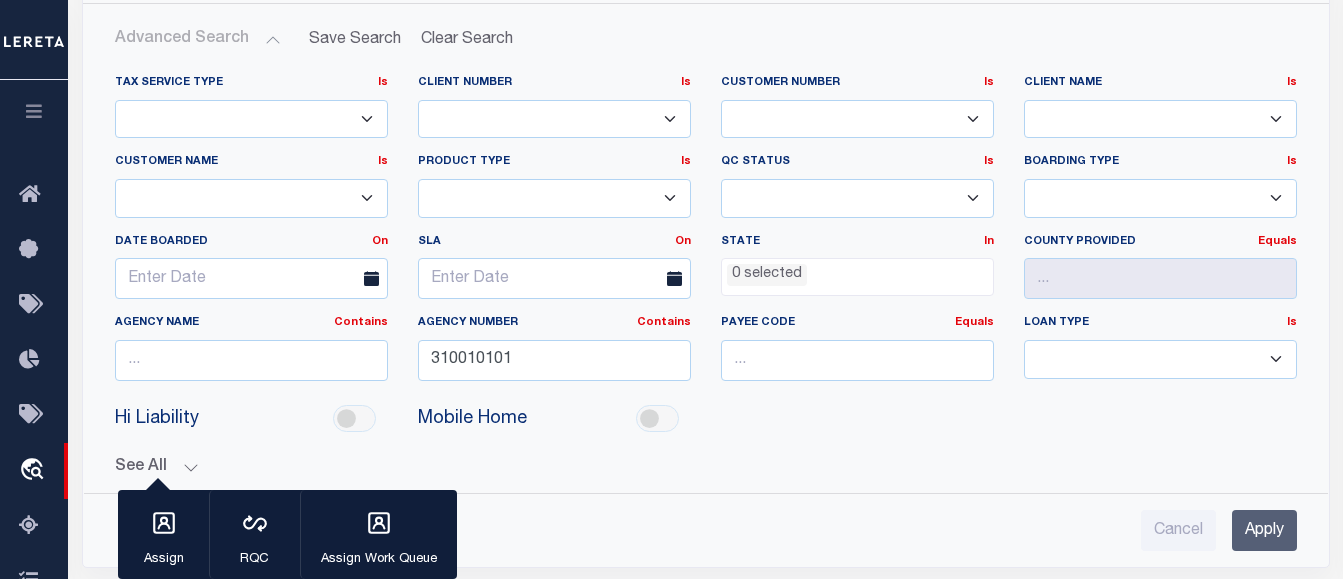 click on "Apply" at bounding box center (1264, 530) 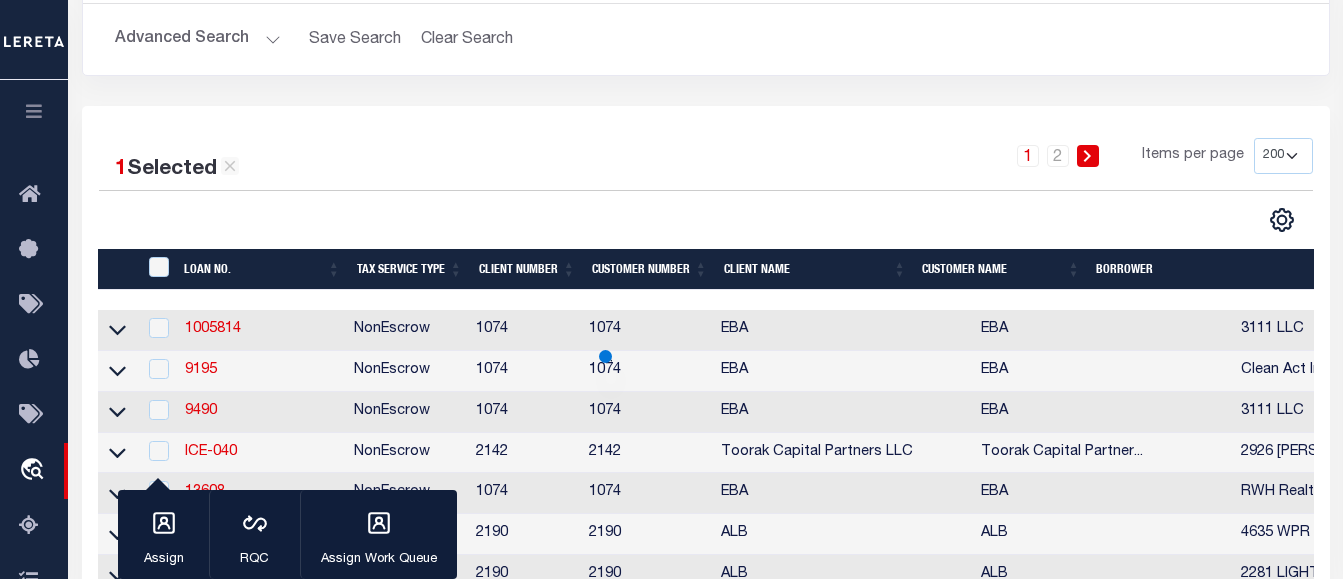 click on "1  Selected
298   Results
1 2
Items per page   10 25 50 100 200" at bounding box center (706, 185) 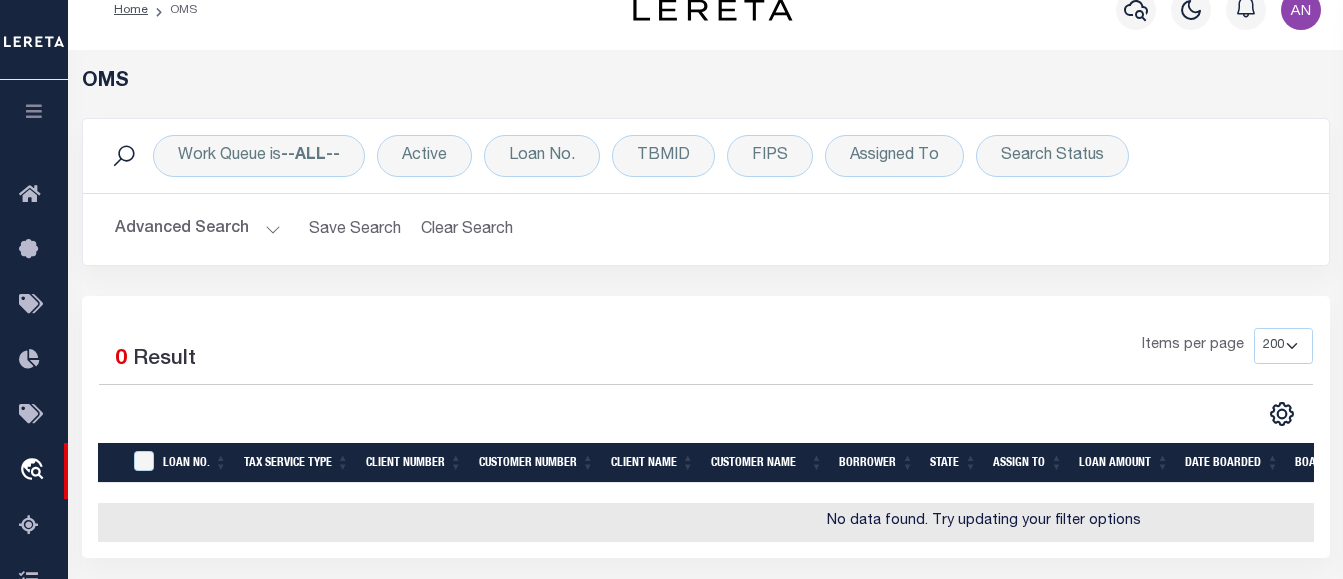 scroll, scrollTop: 28, scrollLeft: 0, axis: vertical 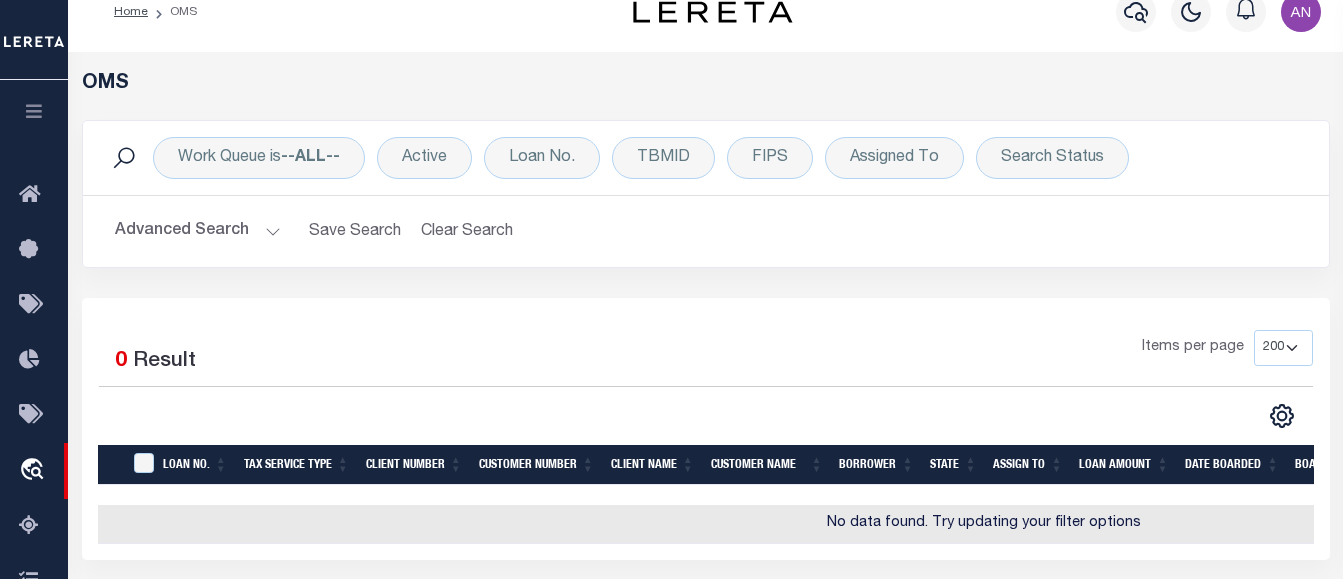 click on "Advanced Search" at bounding box center [198, 231] 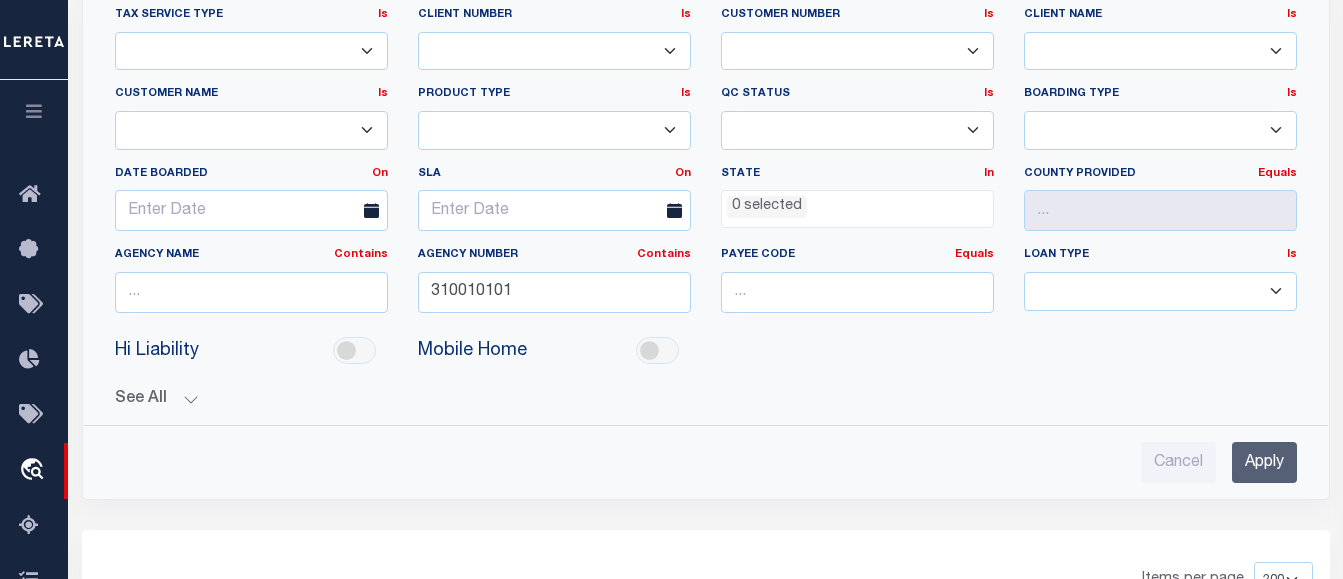 scroll, scrollTop: 293, scrollLeft: 0, axis: vertical 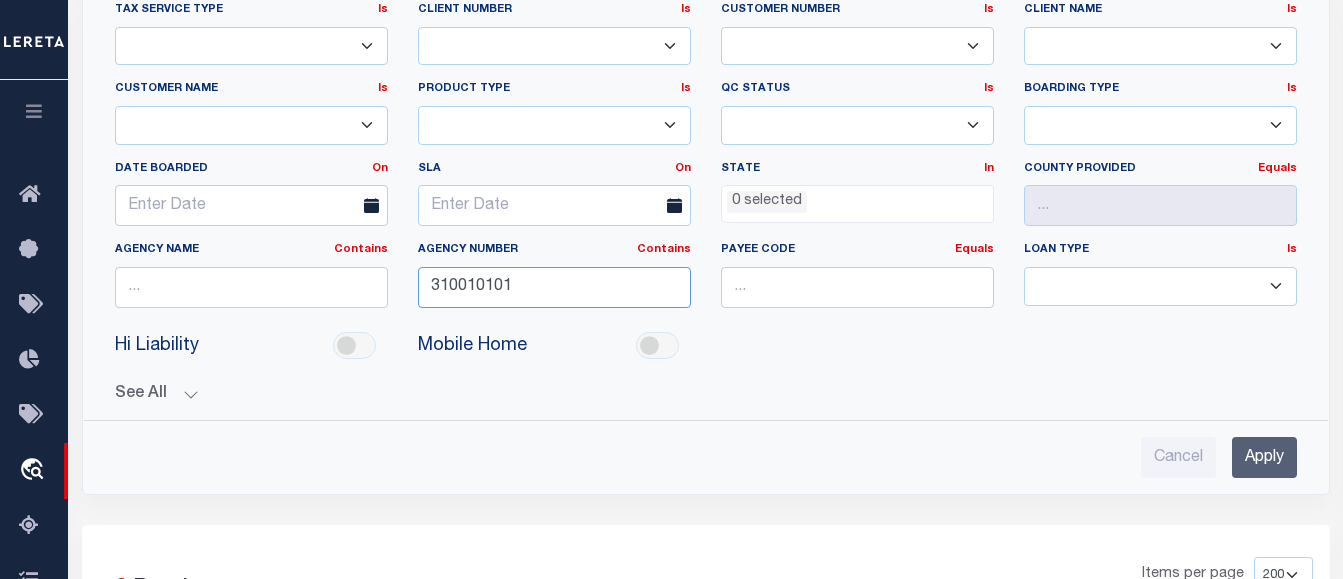 click on "310010101" at bounding box center (554, 287) 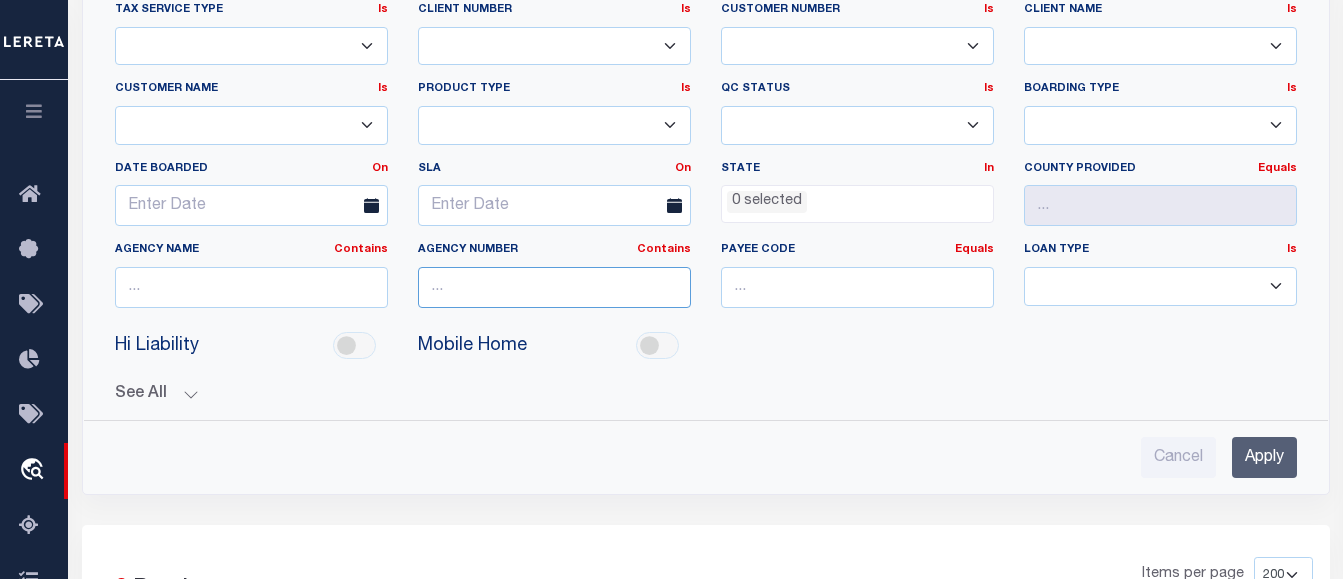 click at bounding box center [554, 287] 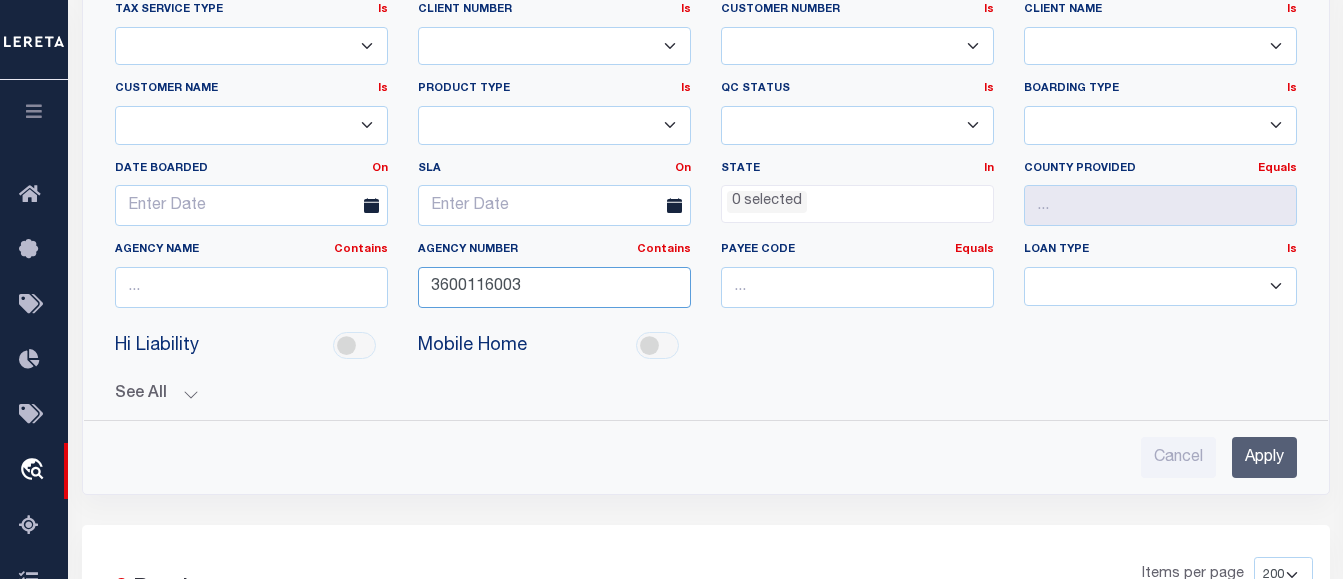 type on "3600116003" 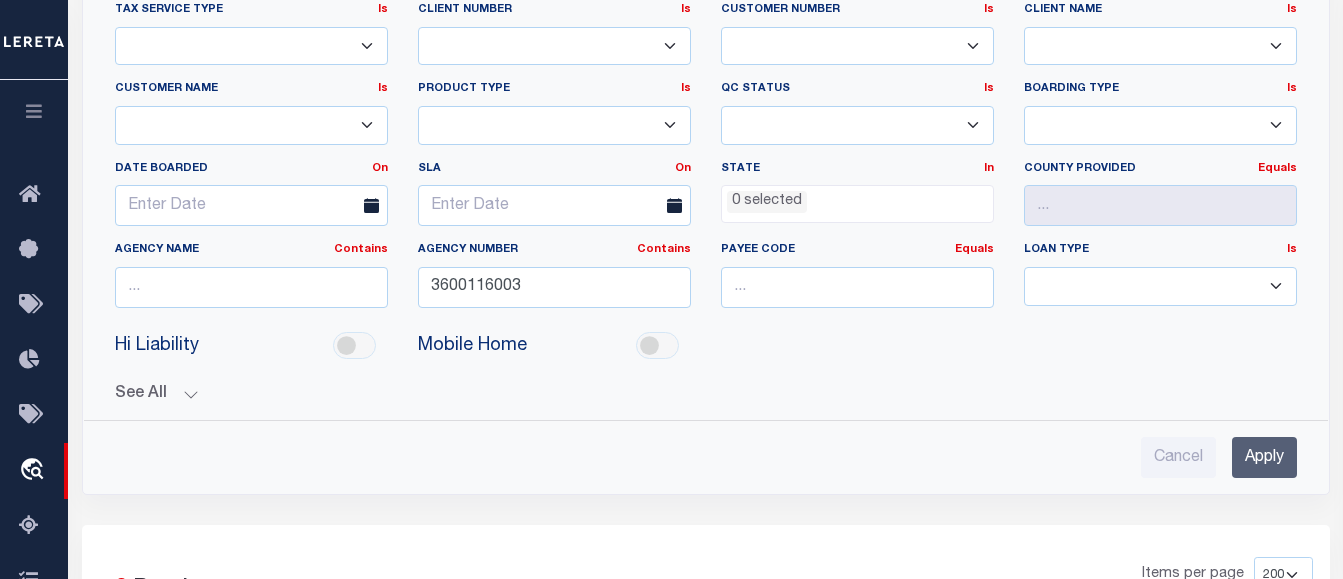 click on "Apply" at bounding box center (1264, 457) 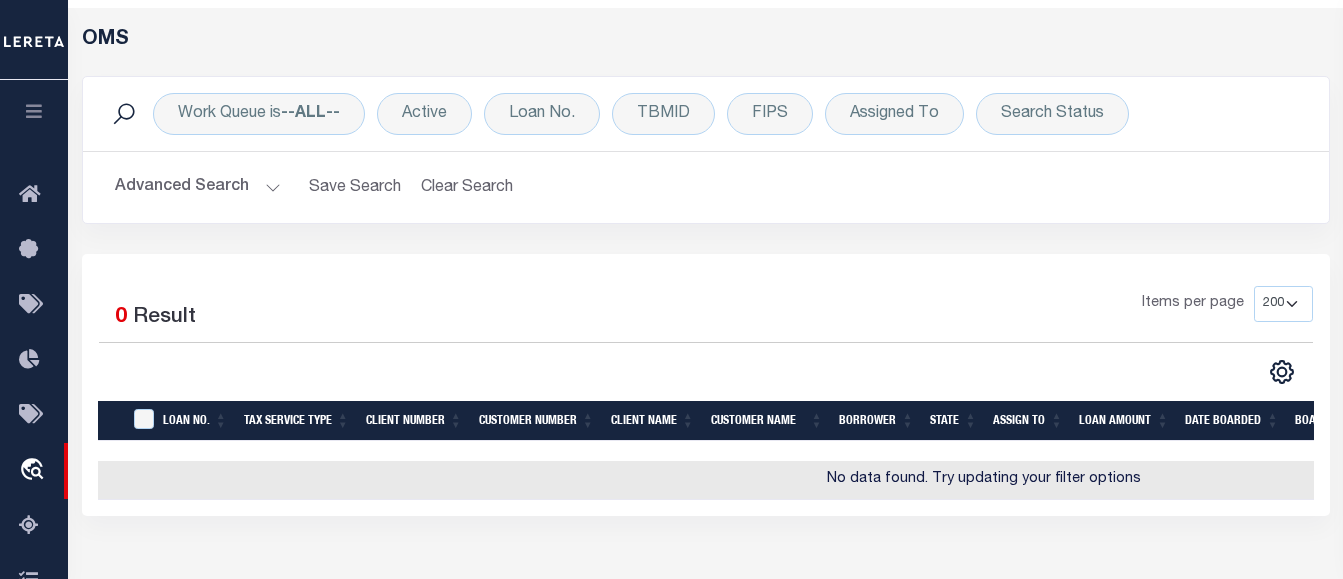 scroll, scrollTop: 13, scrollLeft: 0, axis: vertical 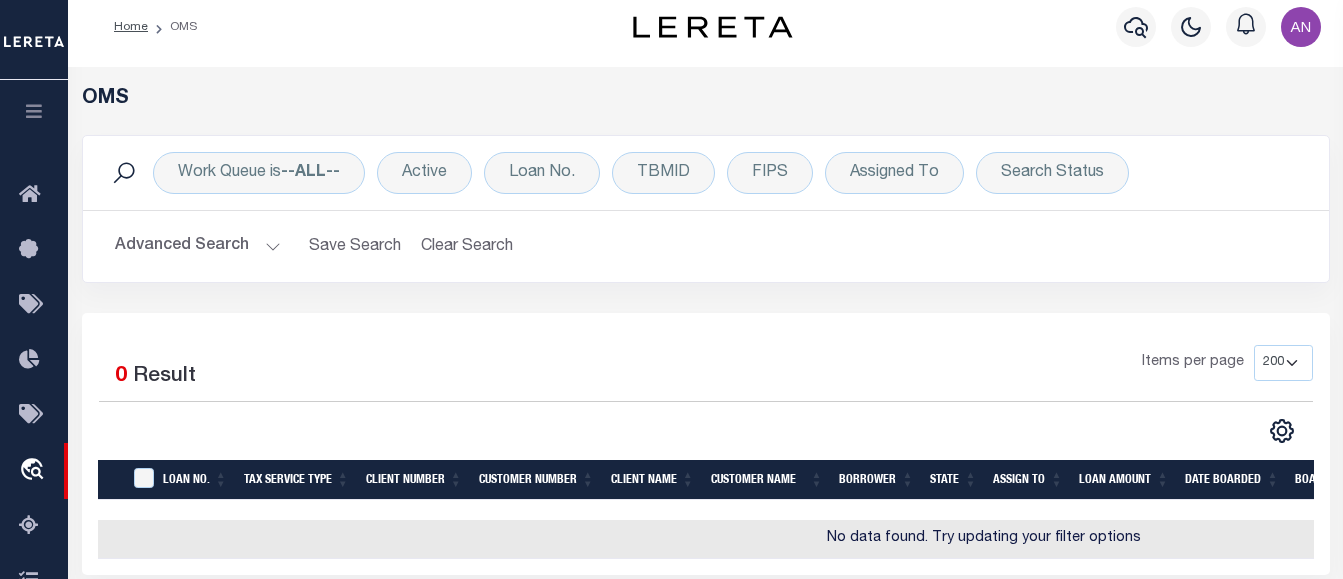 click on "Advanced Search" at bounding box center (198, 246) 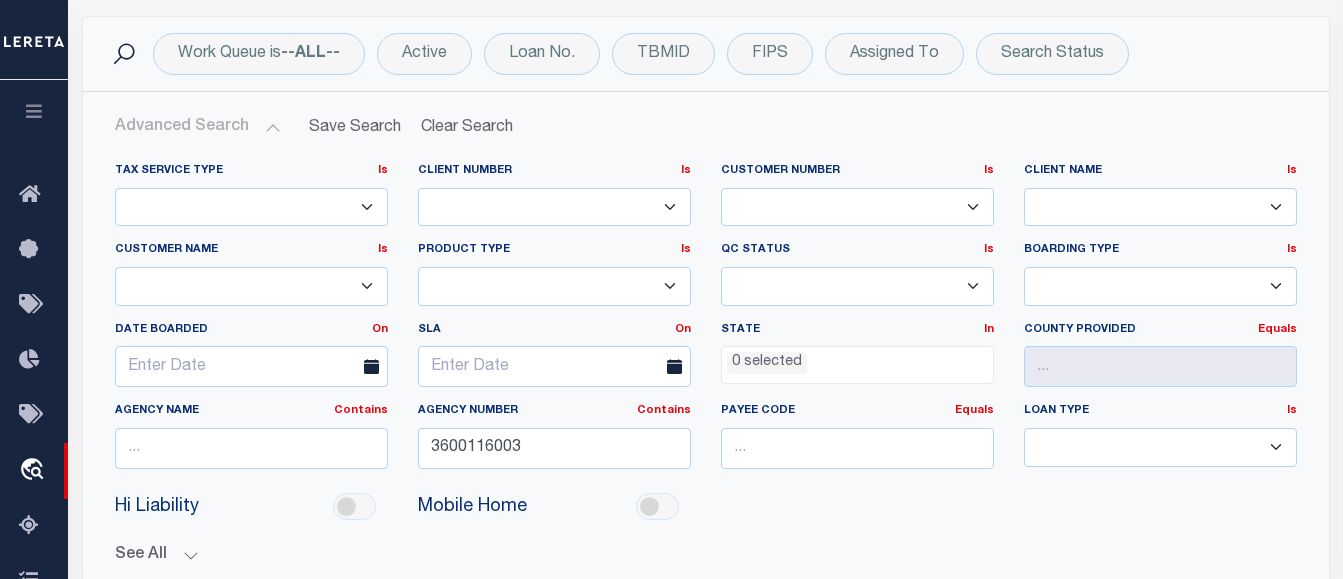 scroll, scrollTop: 178, scrollLeft: 0, axis: vertical 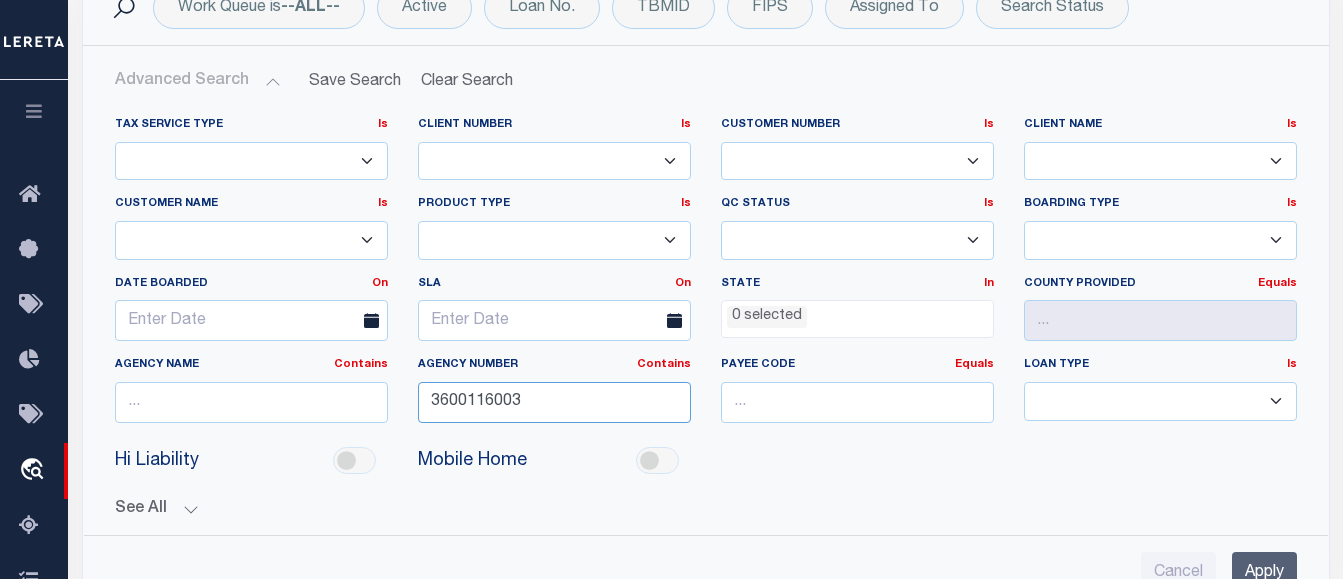 click on "3600116003" at bounding box center [554, 402] 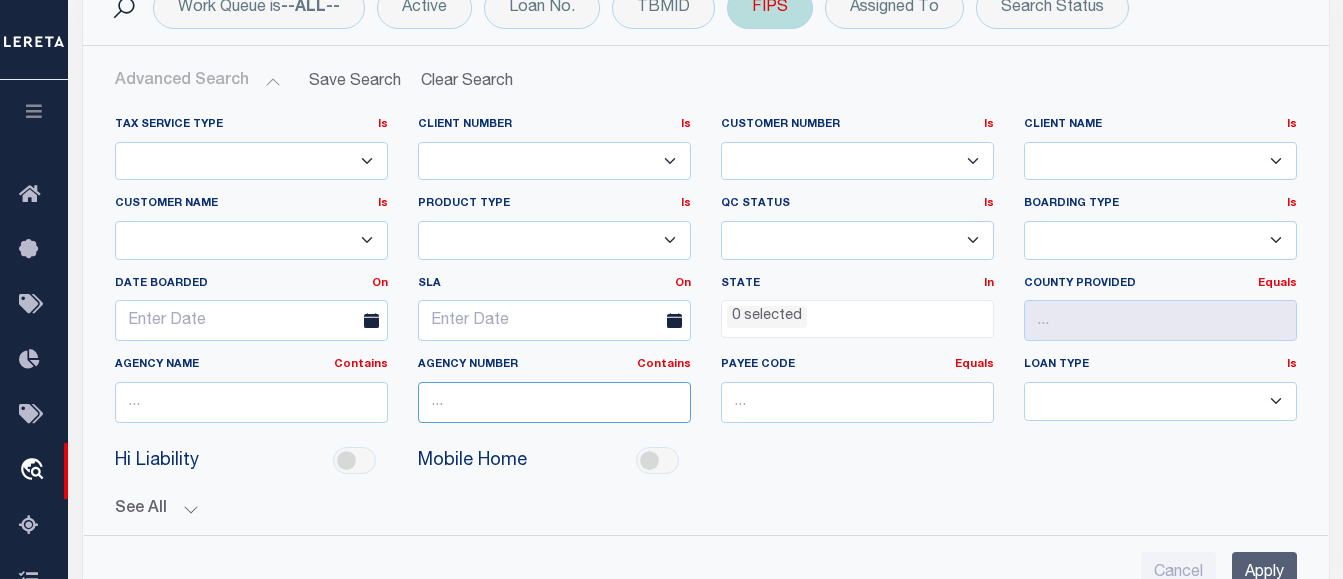 type 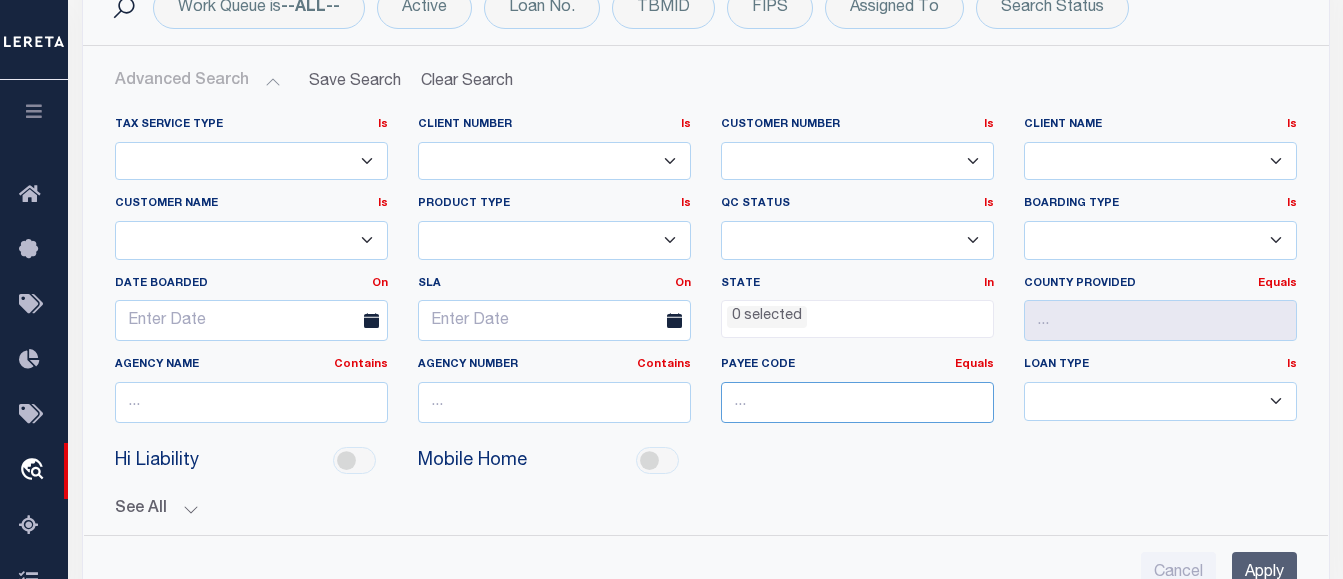 click at bounding box center [857, 402] 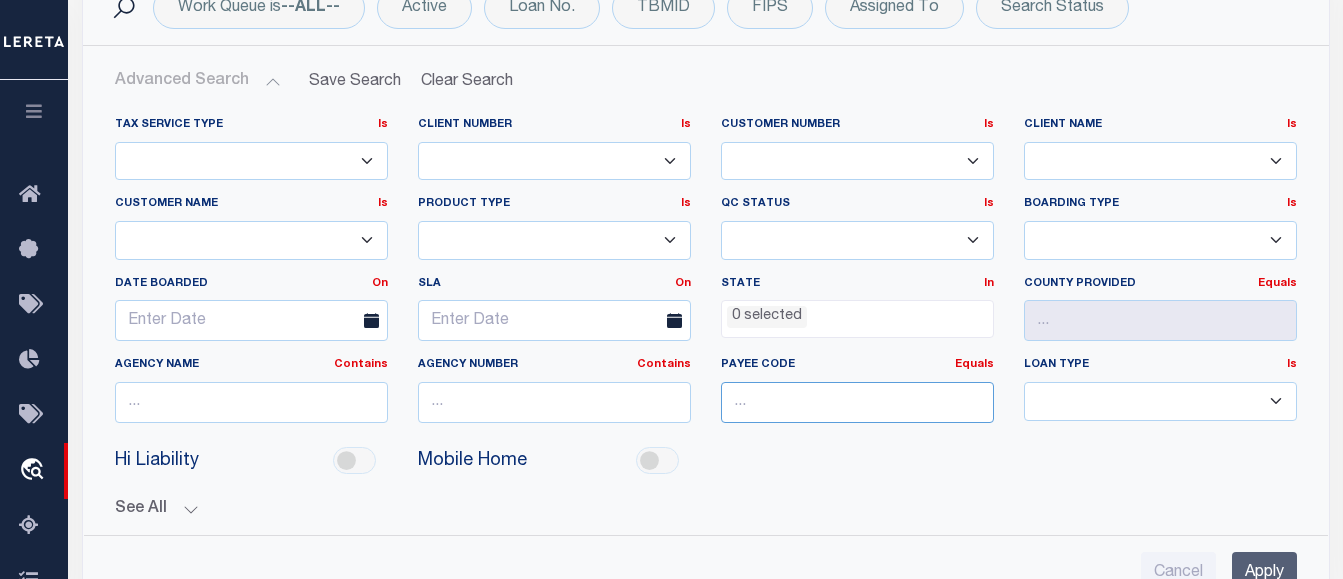 paste on "3600116003" 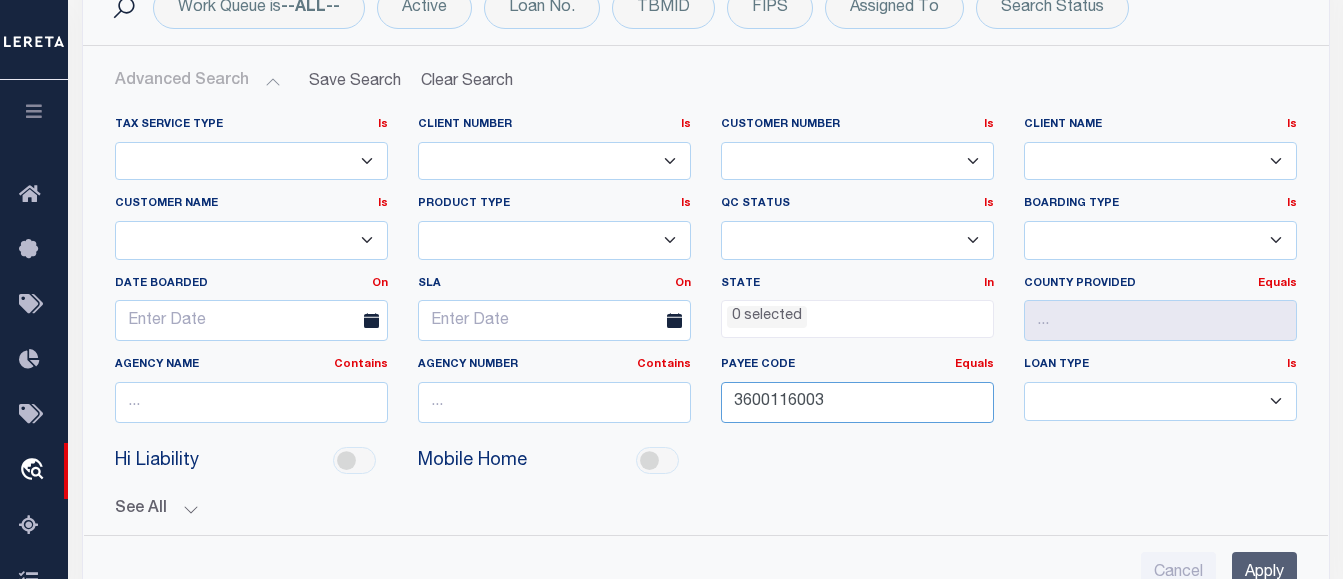 type on "3600116003" 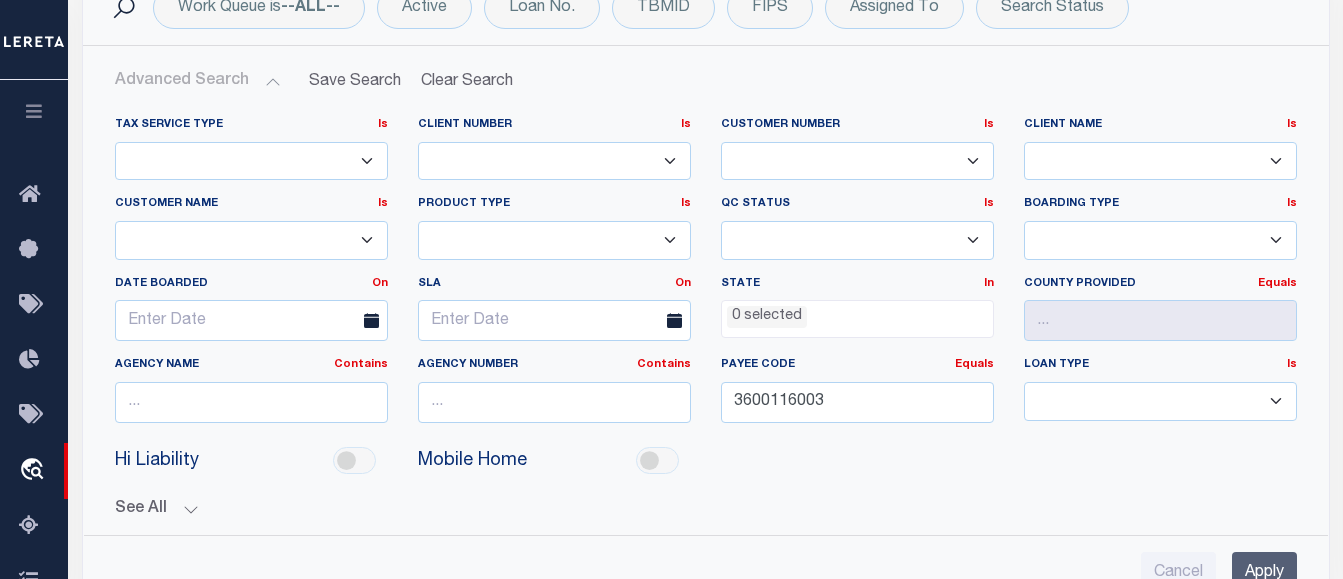 click on "Apply" at bounding box center (1264, 572) 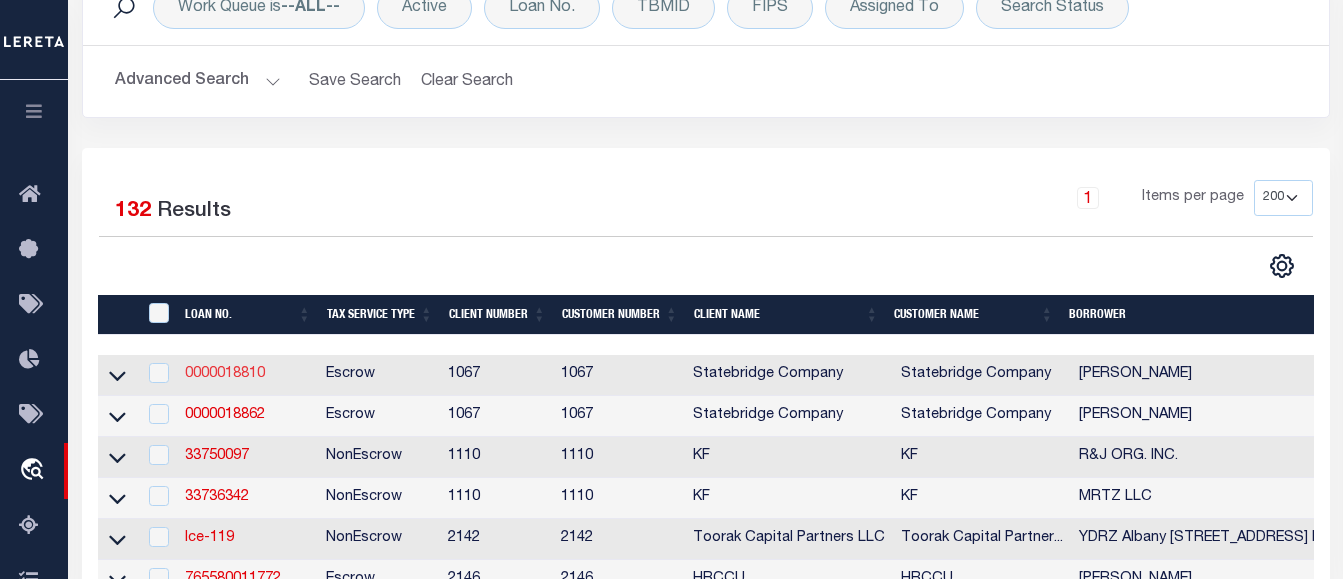 click on "0000018810" at bounding box center (225, 374) 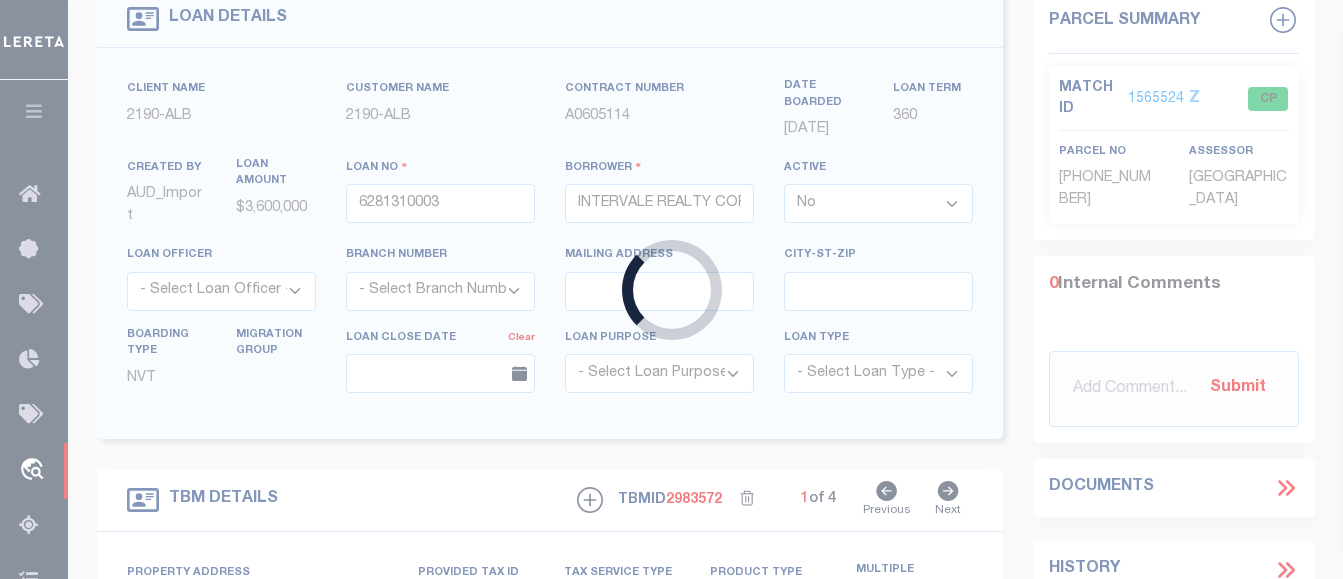 type on "0000018810" 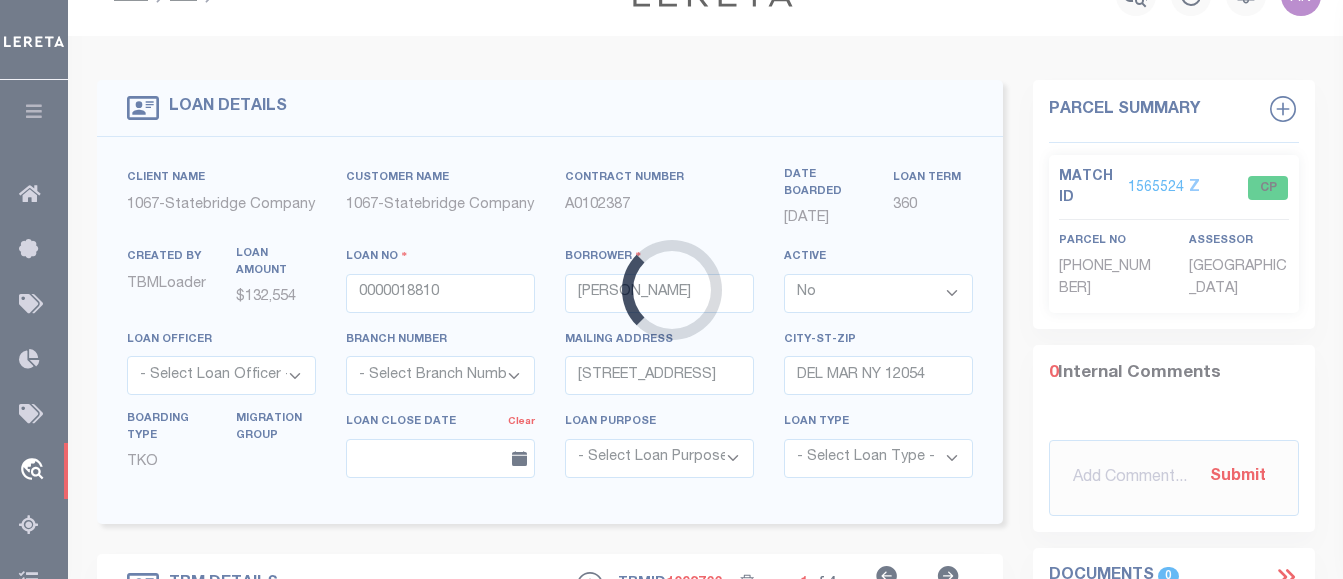 scroll, scrollTop: 1, scrollLeft: 0, axis: vertical 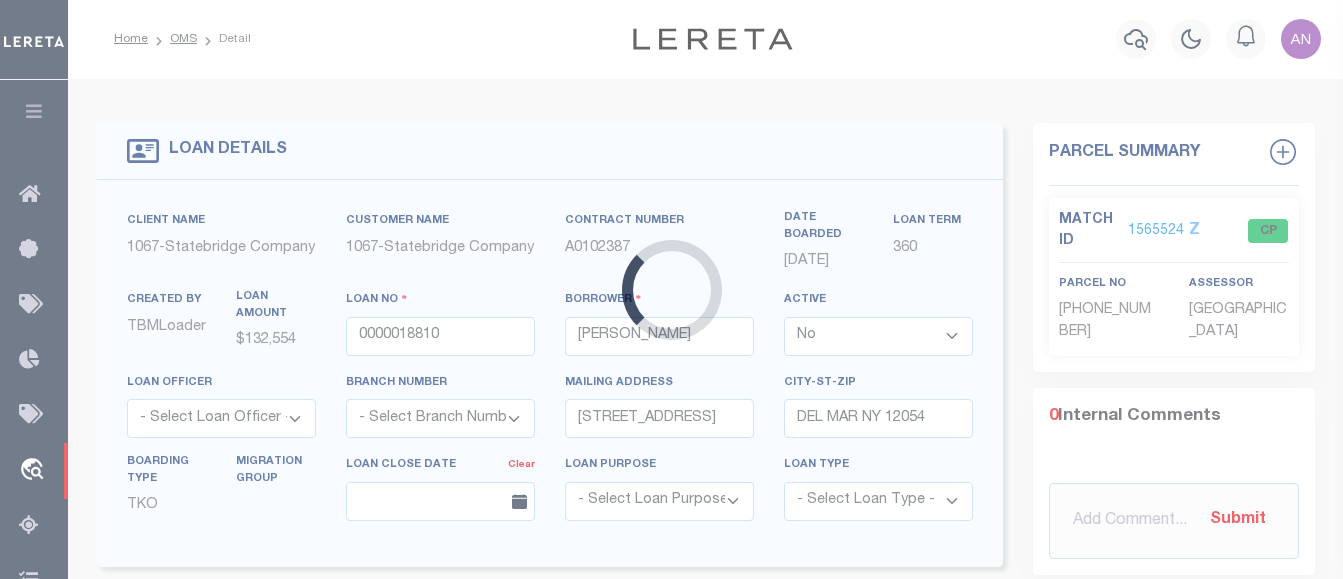 type on "290  MOUNTAIN ST" 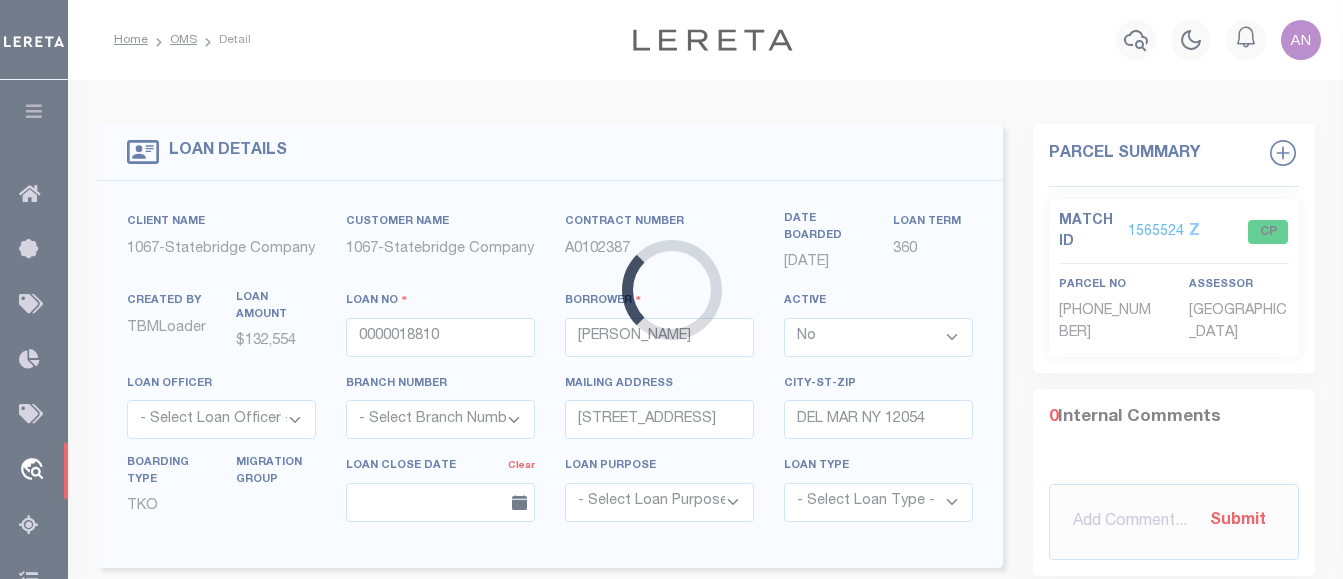 select on "359" 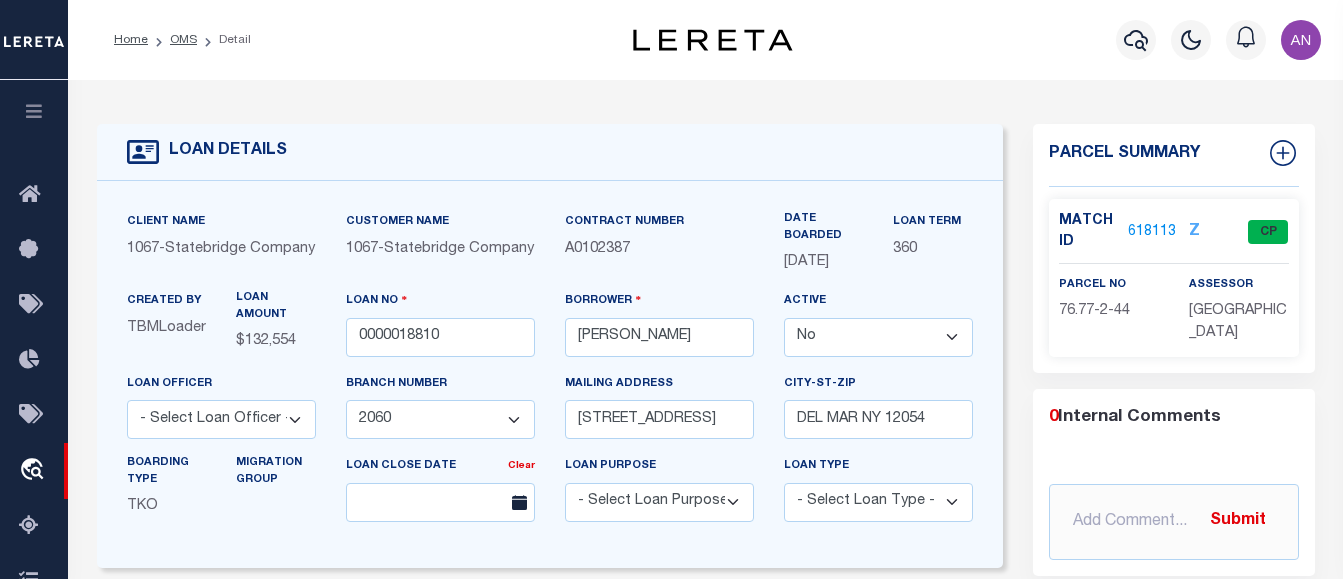 click on "618113" at bounding box center (1152, 232) 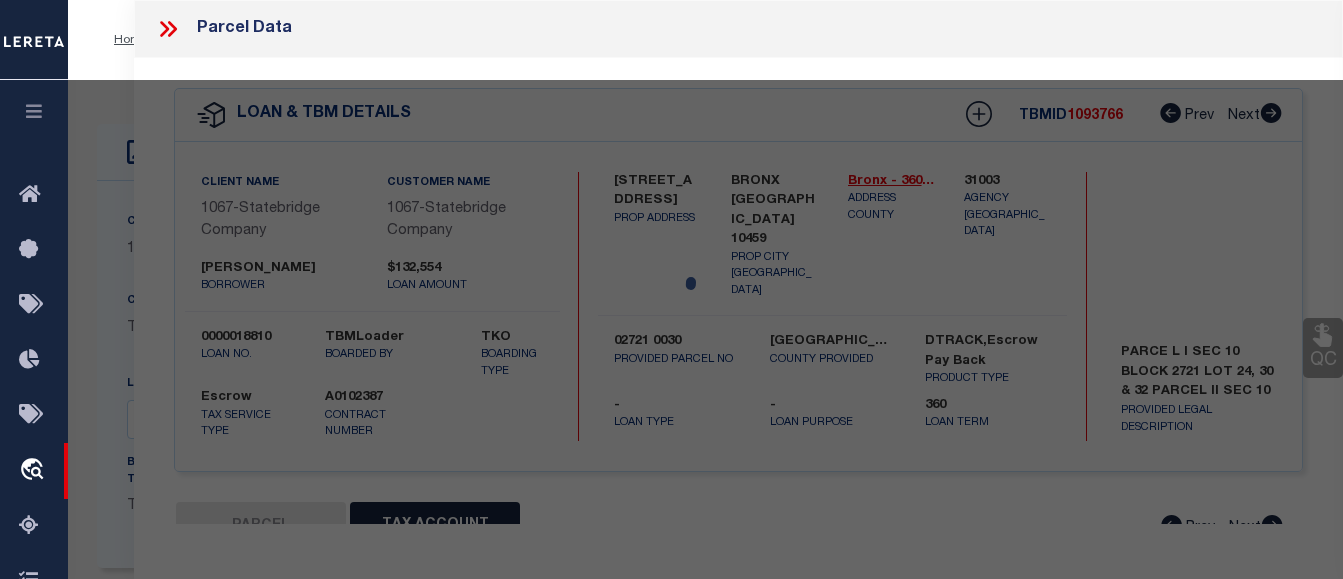 select on "AS" 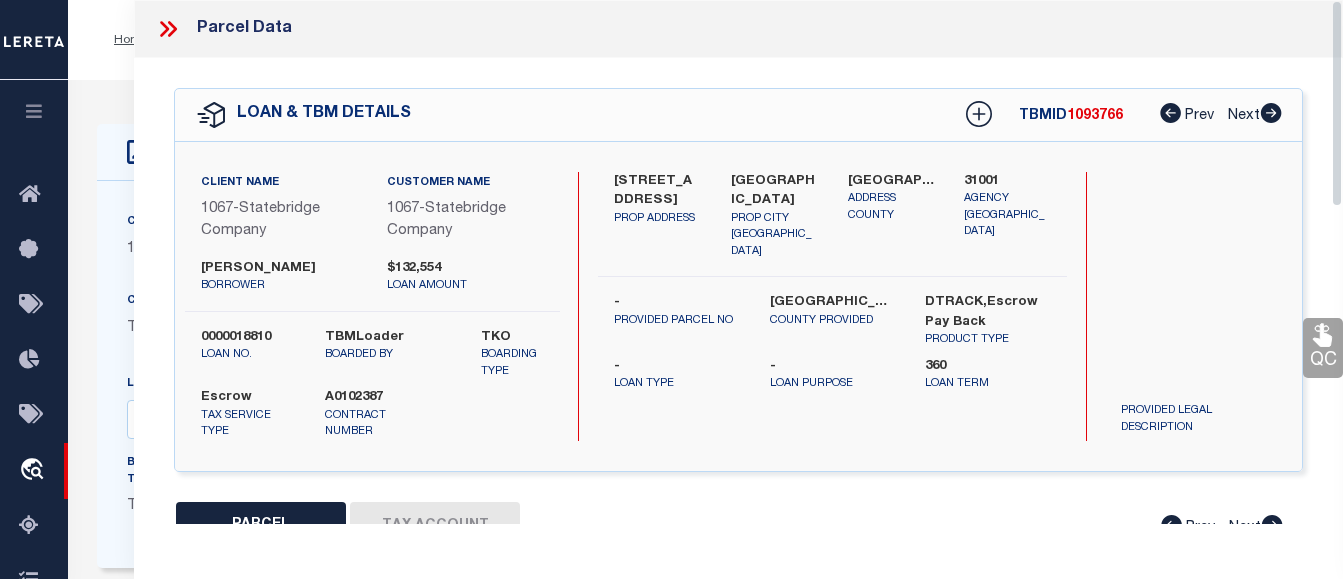 drag, startPoint x: 1331, startPoint y: 159, endPoint x: 1334, endPoint y: 193, distance: 34.132095 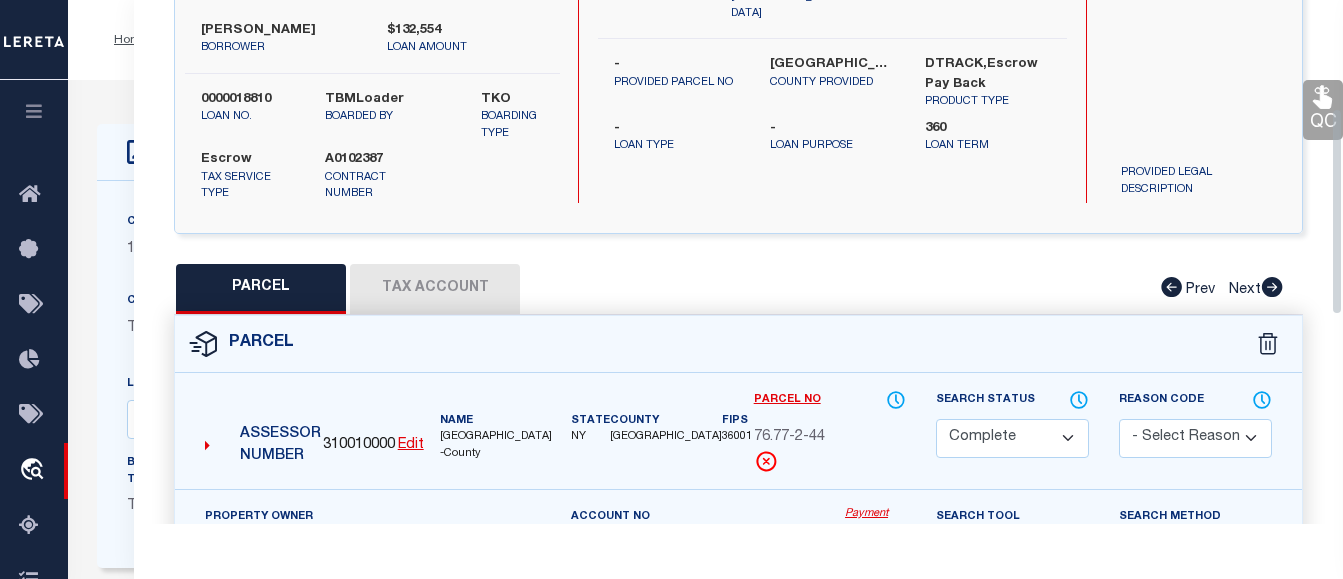 scroll, scrollTop: 293, scrollLeft: 0, axis: vertical 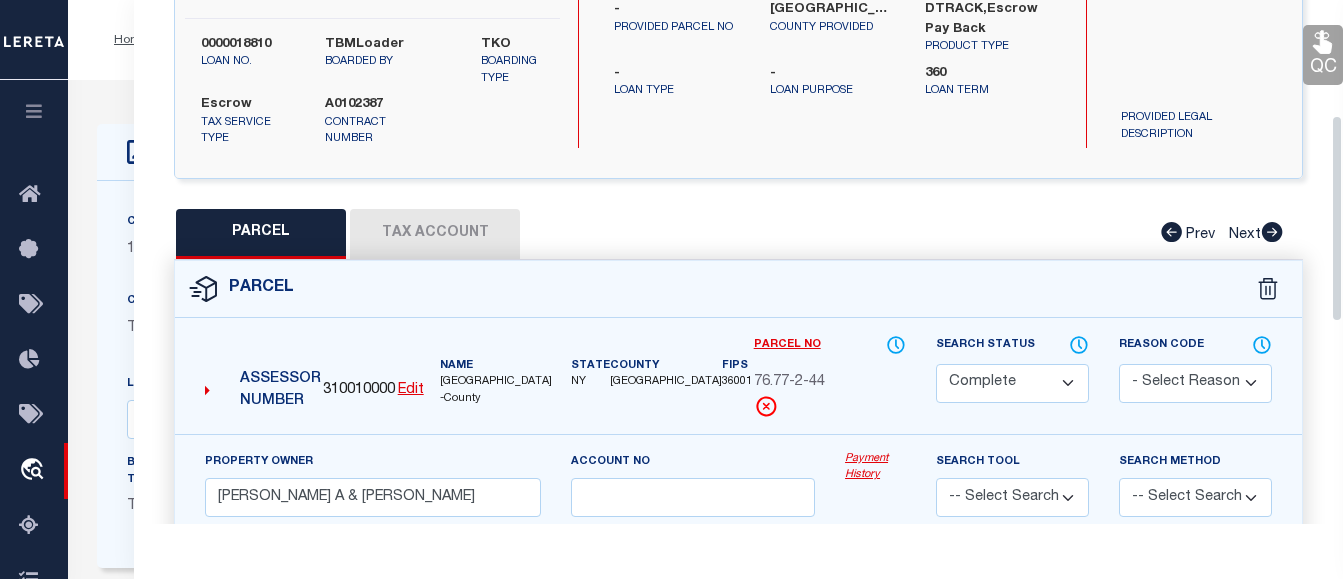 drag, startPoint x: 1337, startPoint y: 175, endPoint x: 1326, endPoint y: 282, distance: 107.563934 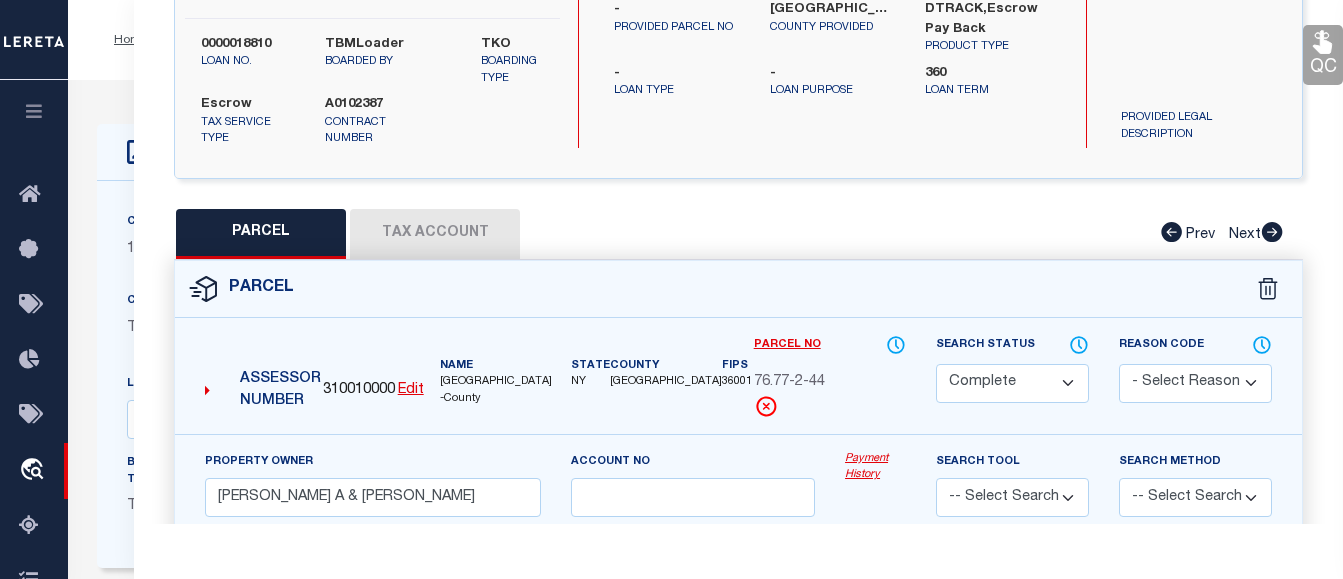 click on "Tax Account" at bounding box center [435, 234] 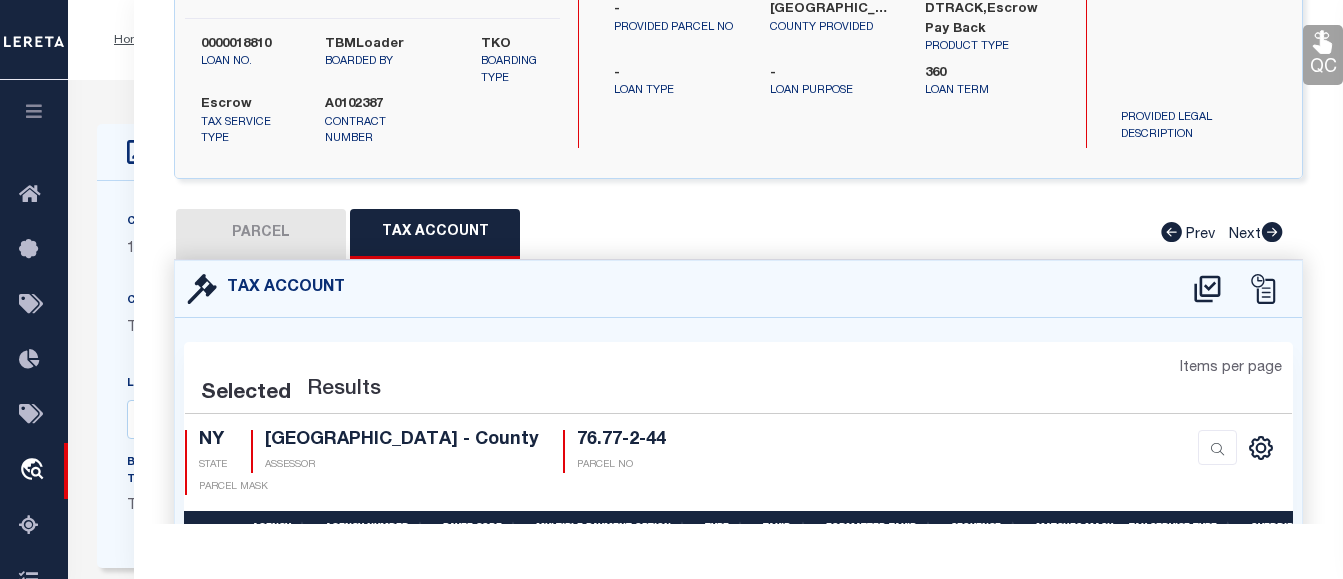 select on "100" 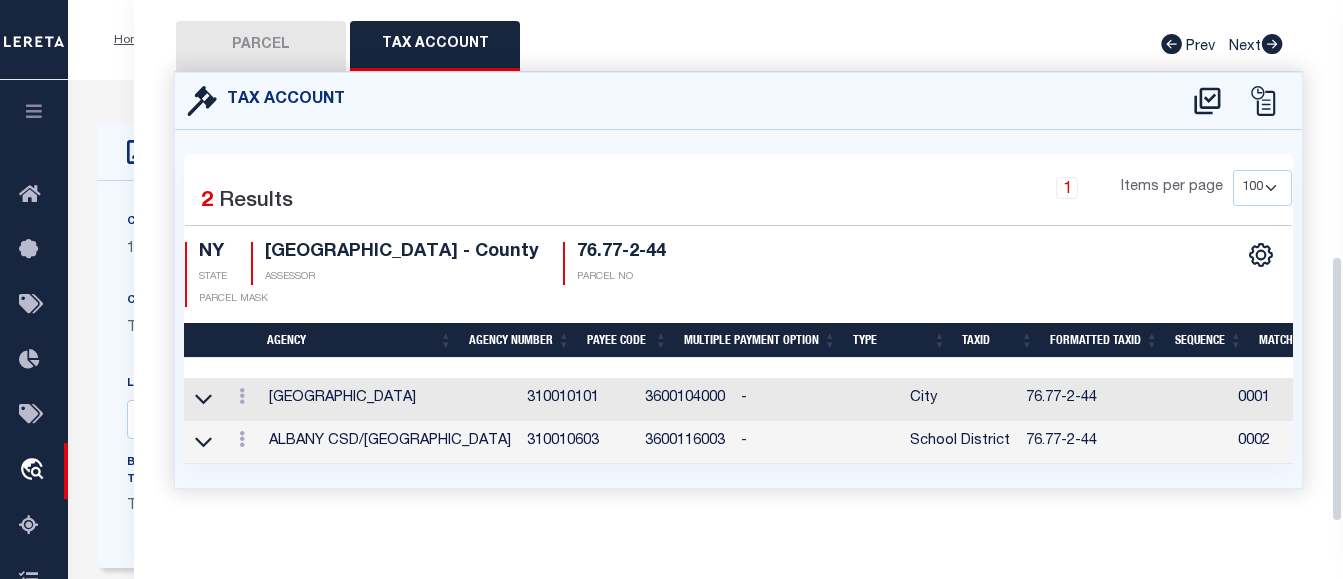 scroll, scrollTop: 505, scrollLeft: 0, axis: vertical 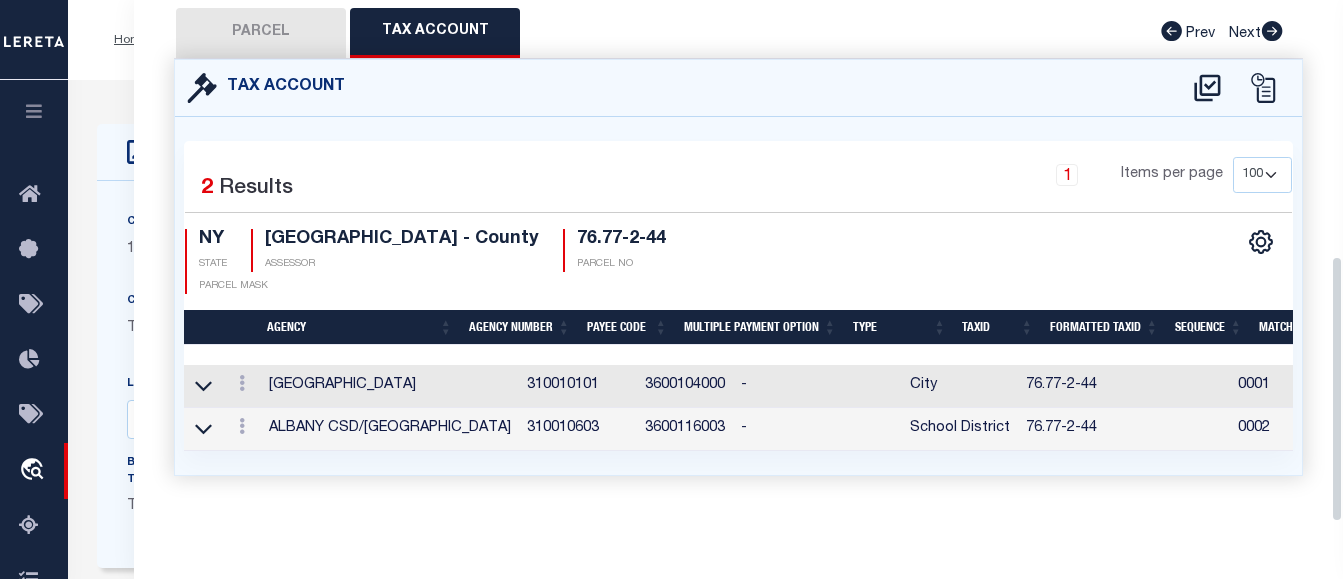 drag, startPoint x: 1335, startPoint y: 180, endPoint x: 1335, endPoint y: 288, distance: 108 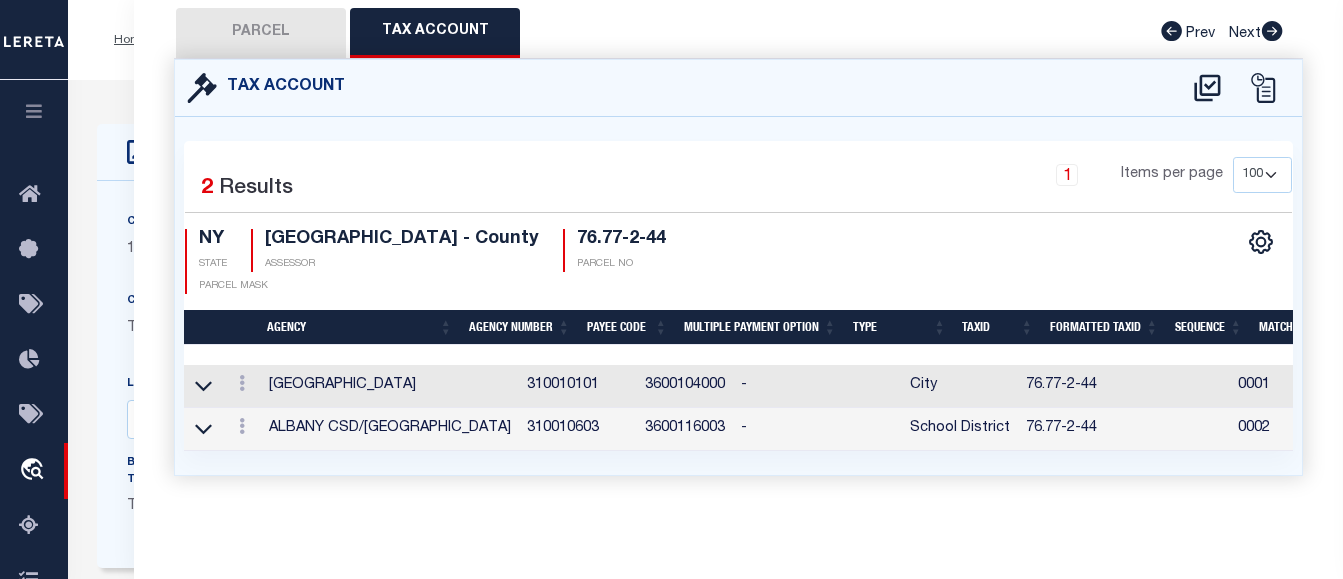 scroll, scrollTop: 0, scrollLeft: 417, axis: horizontal 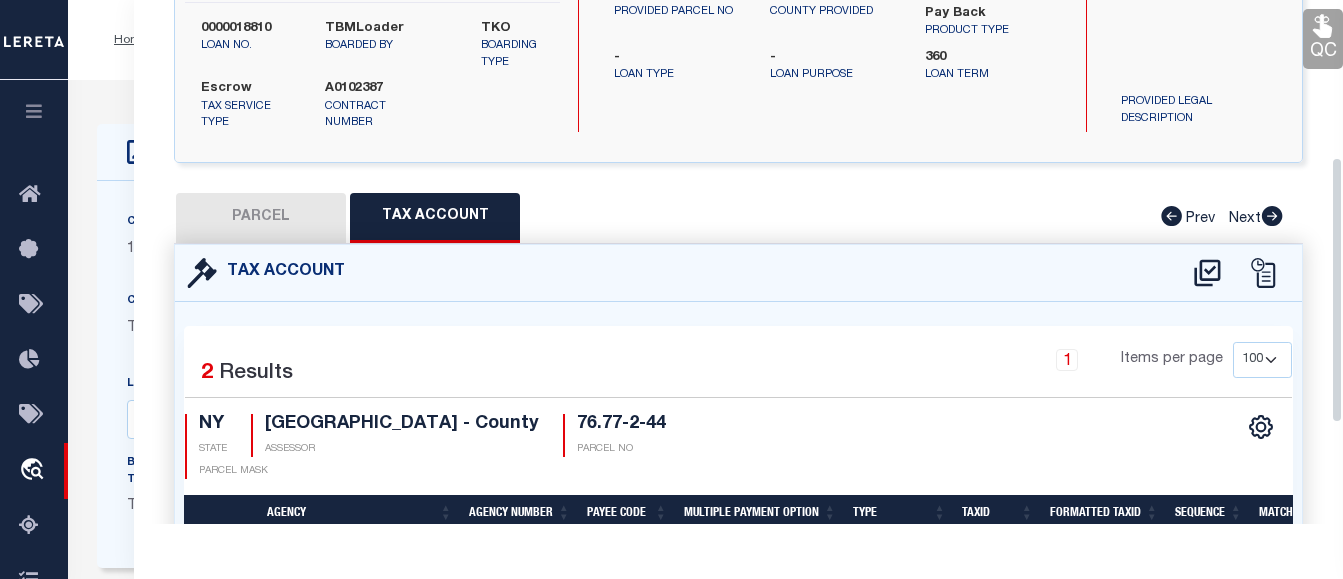 drag, startPoint x: 1335, startPoint y: 187, endPoint x: 1331, endPoint y: 338, distance: 151.05296 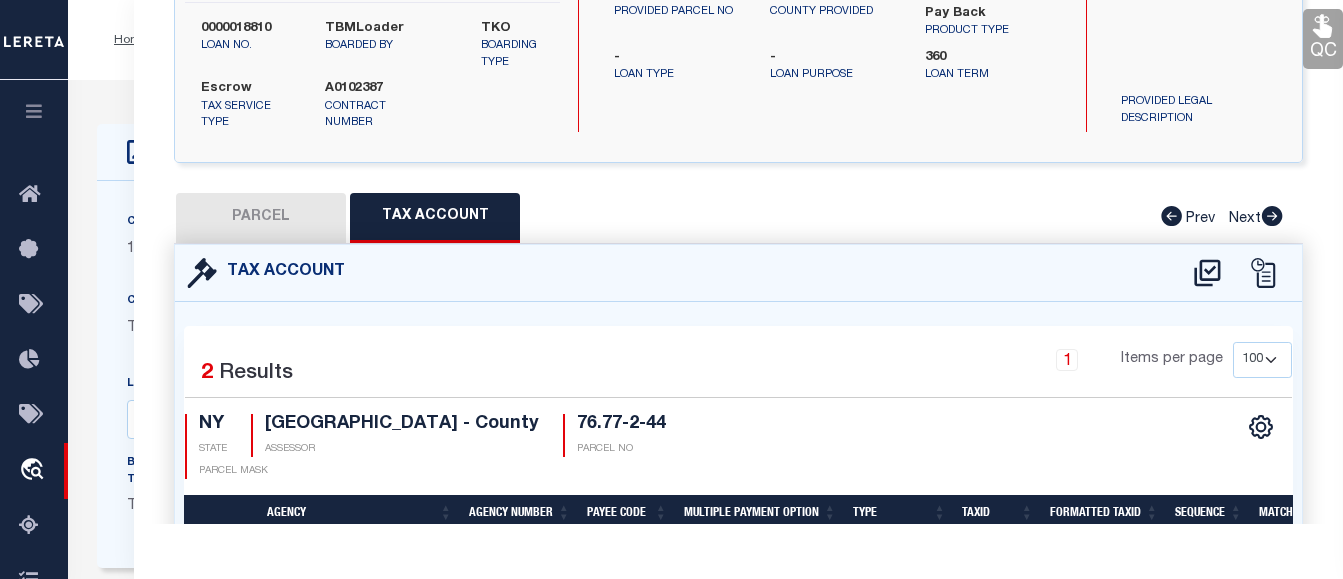 click on "PARCEL" at bounding box center (261, 218) 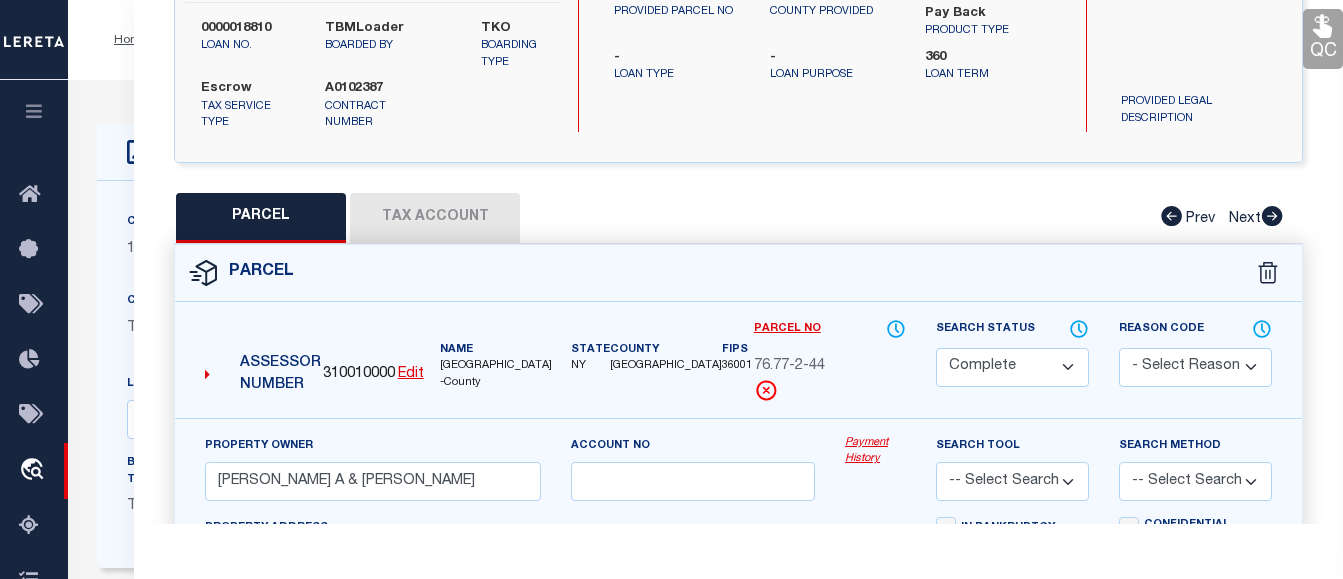 click on "Payment History" at bounding box center [875, 451] 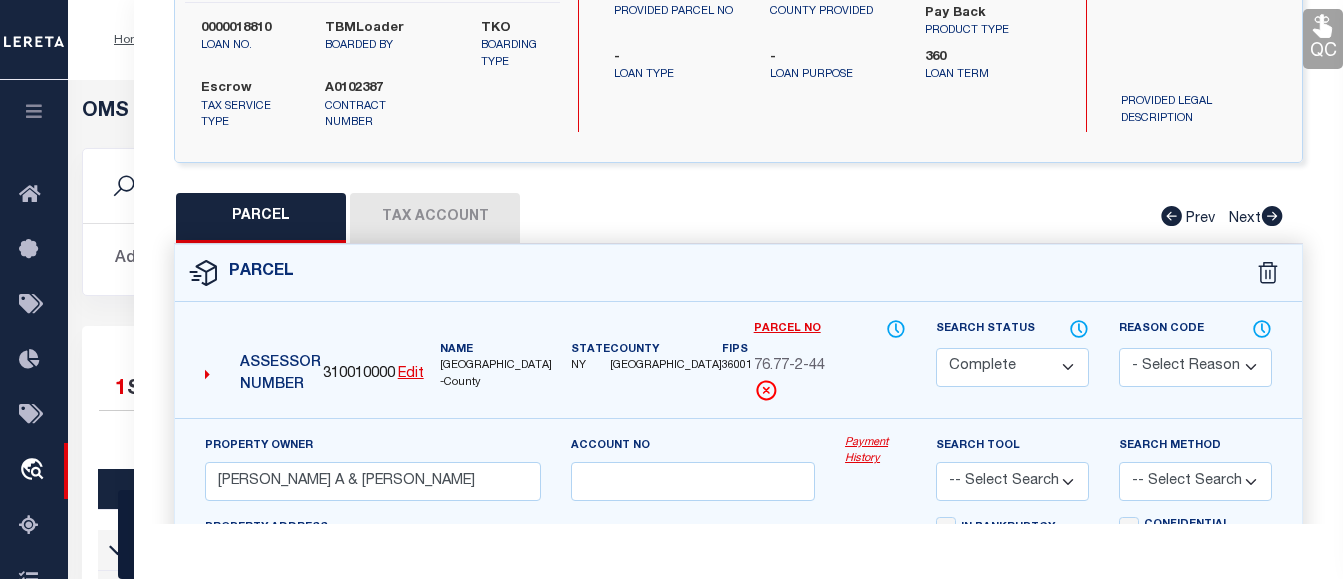 scroll, scrollTop: 178, scrollLeft: 0, axis: vertical 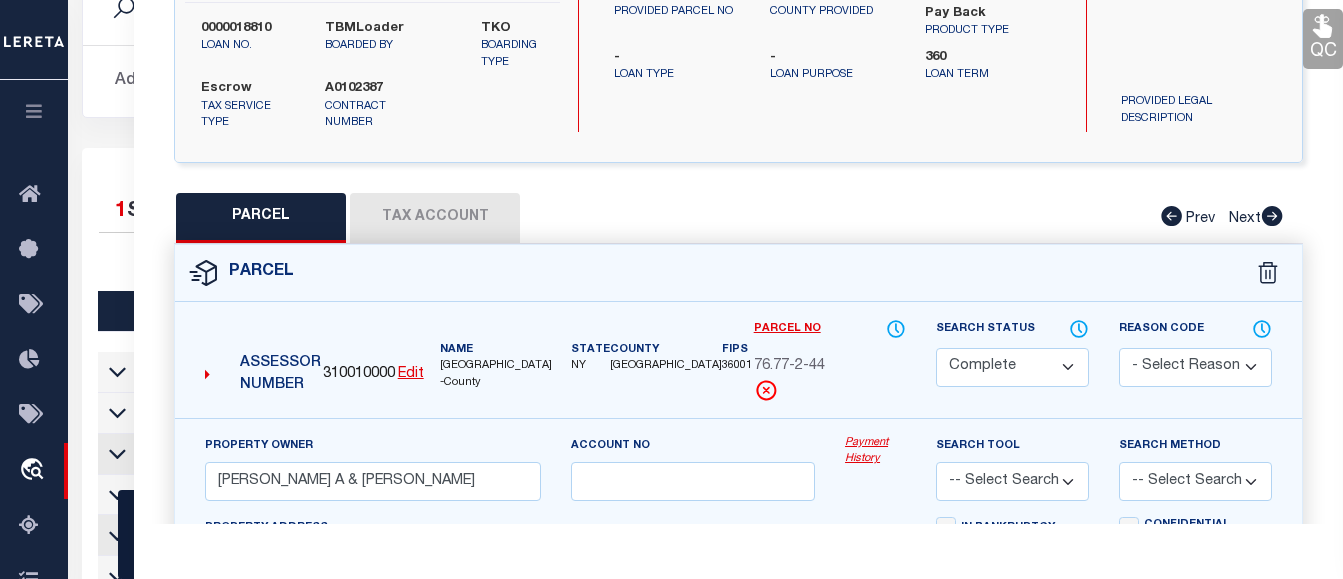 click on "1  Selected
132   Results
1
Items per page   10 25 50 100 200" at bounding box center [706, 2956] 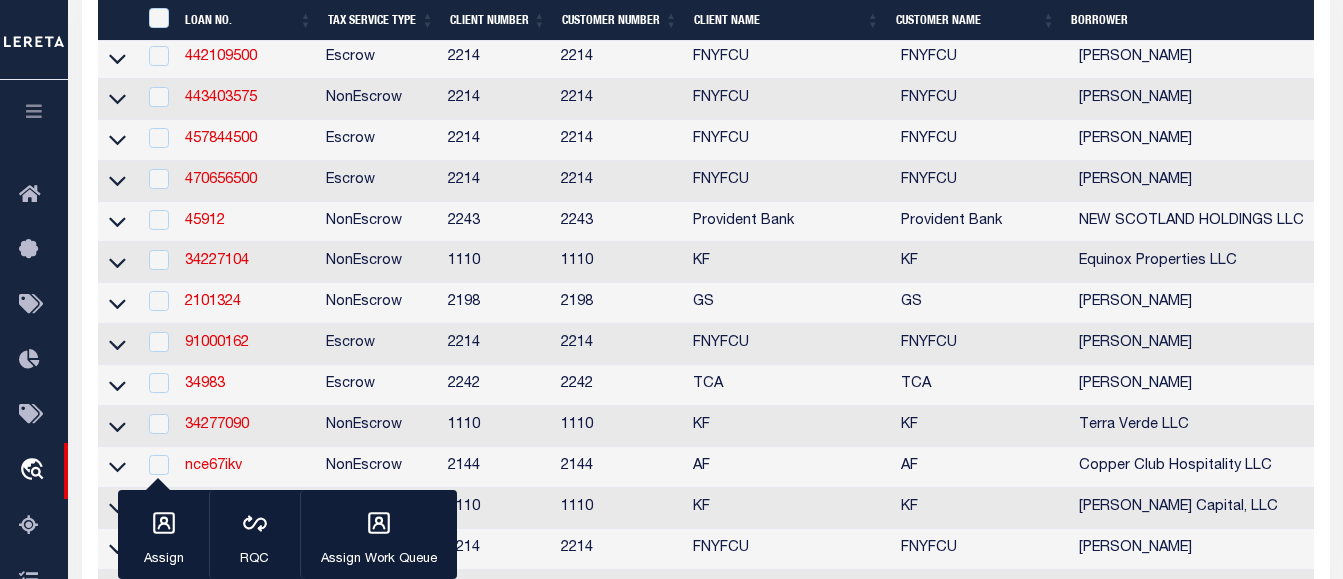 scroll, scrollTop: 1661, scrollLeft: 0, axis: vertical 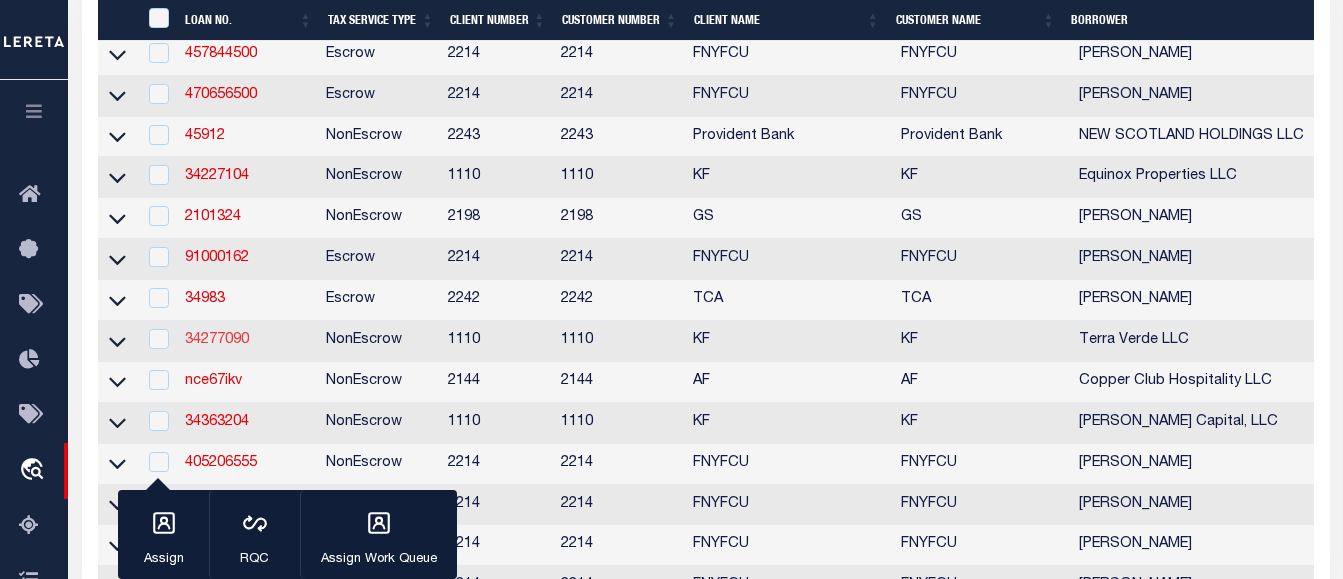 click on "34277090" at bounding box center [217, 340] 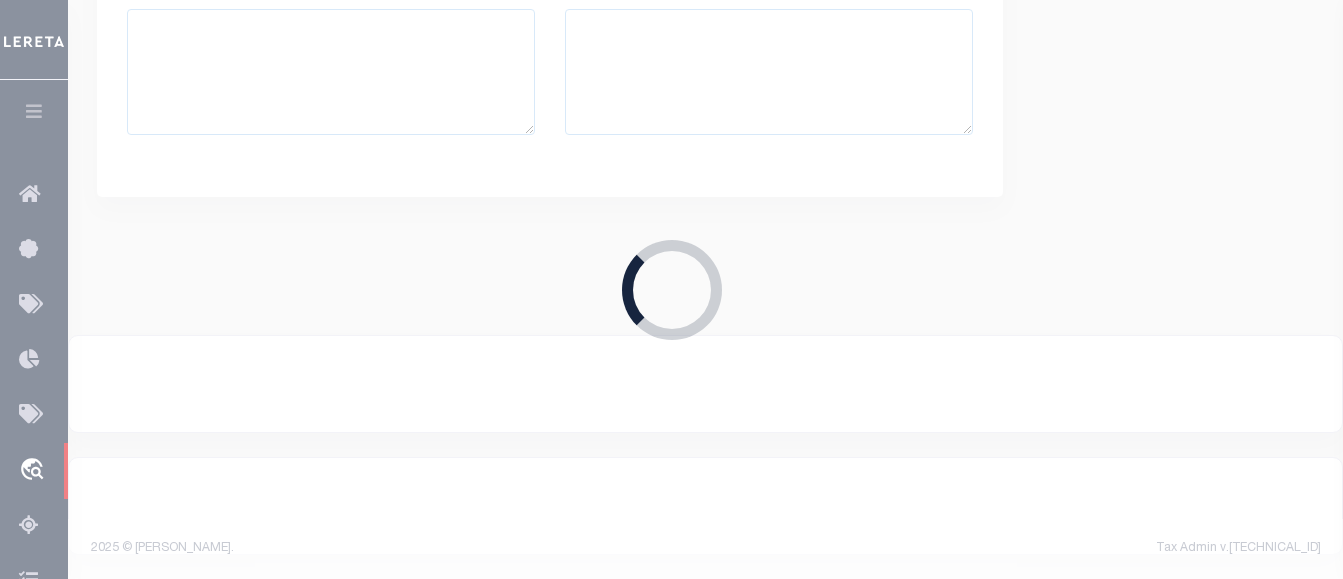 type on "34277090" 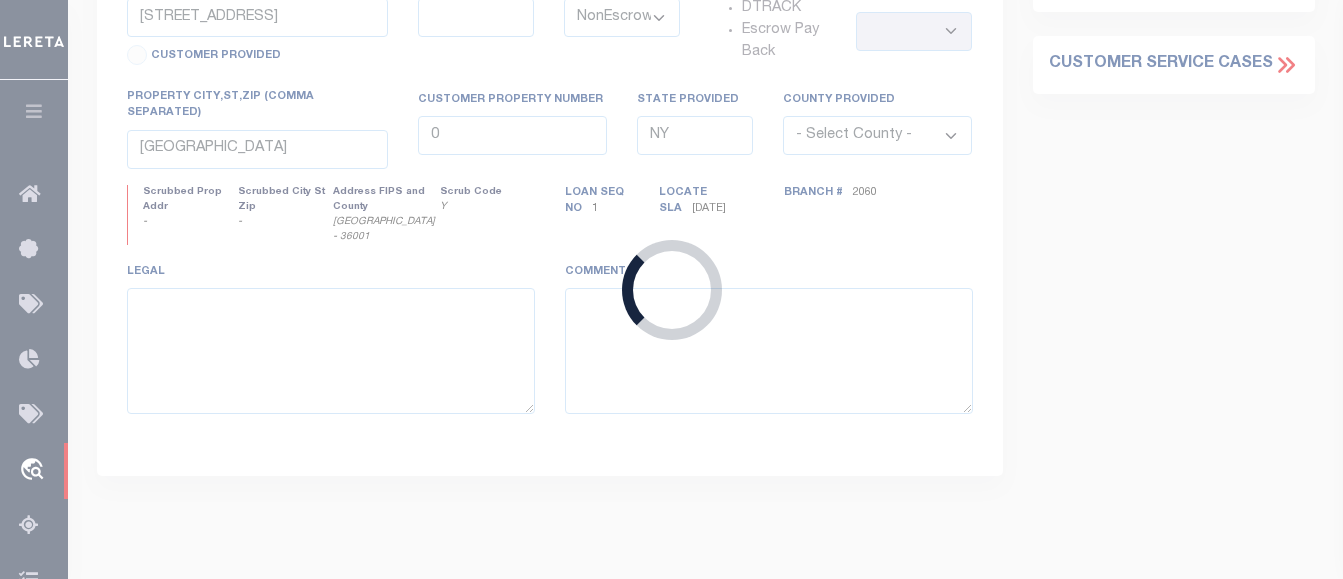 select on "8518" 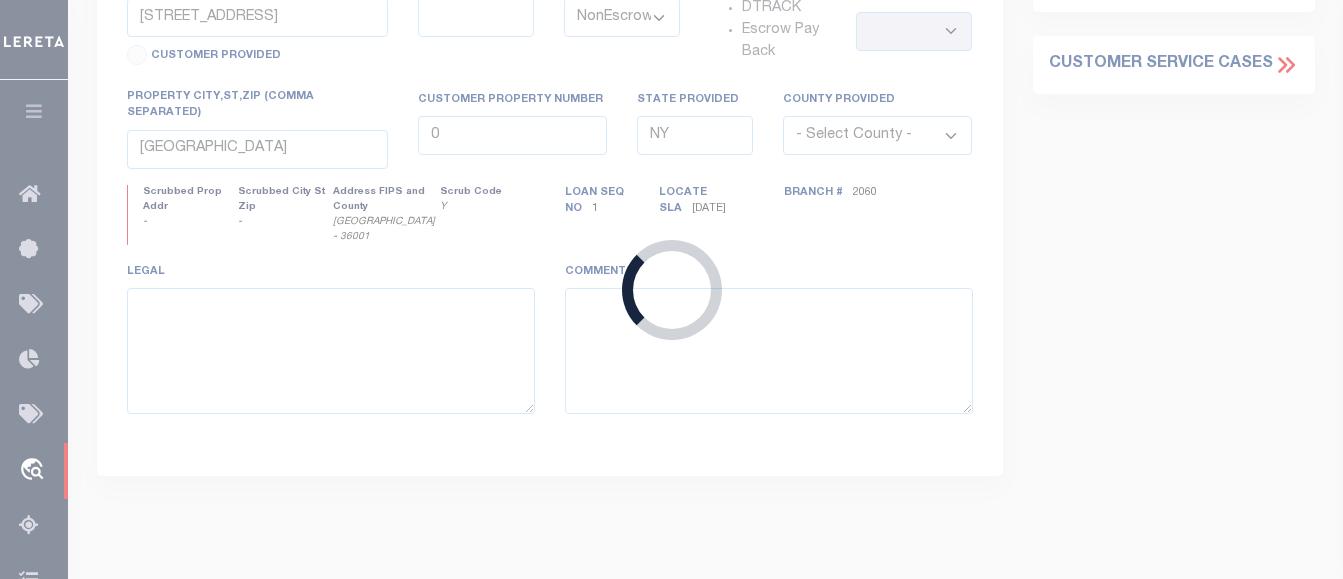select on "3485" 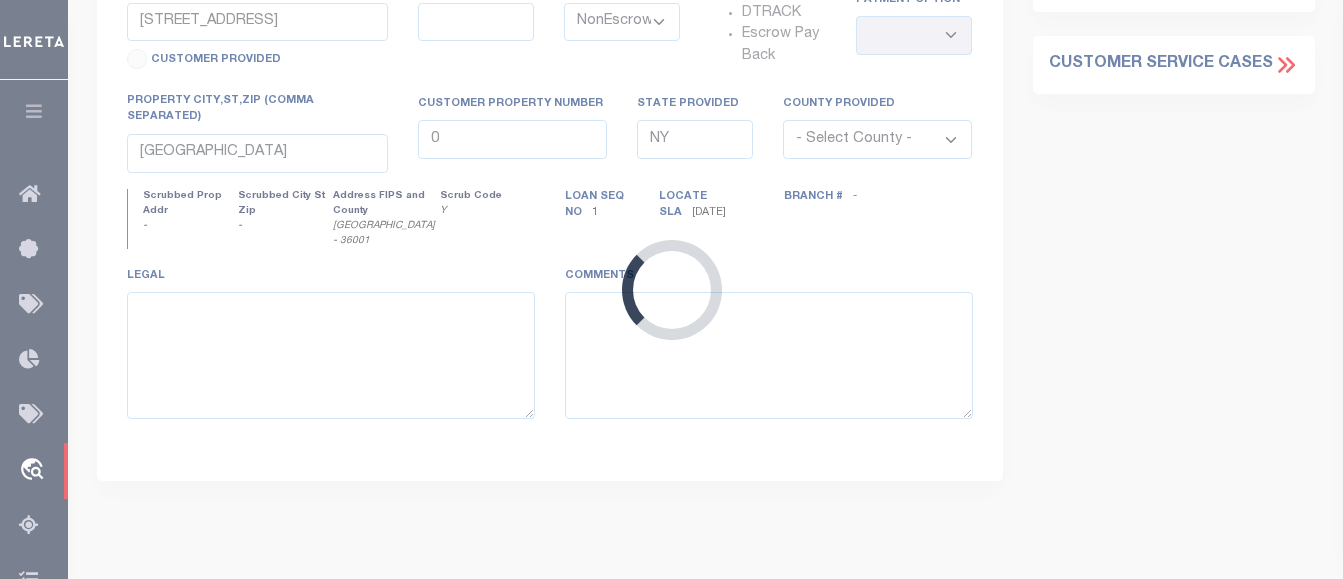 type on "339A MADISON AVENUE" 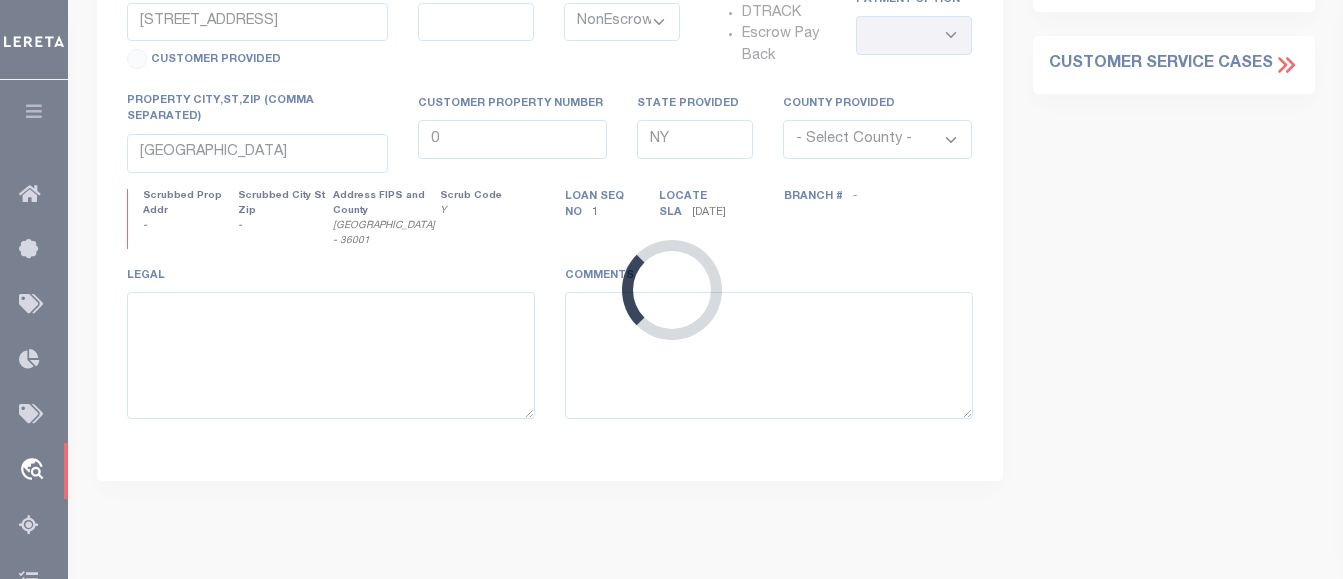 type on "ALBANY NY 12210" 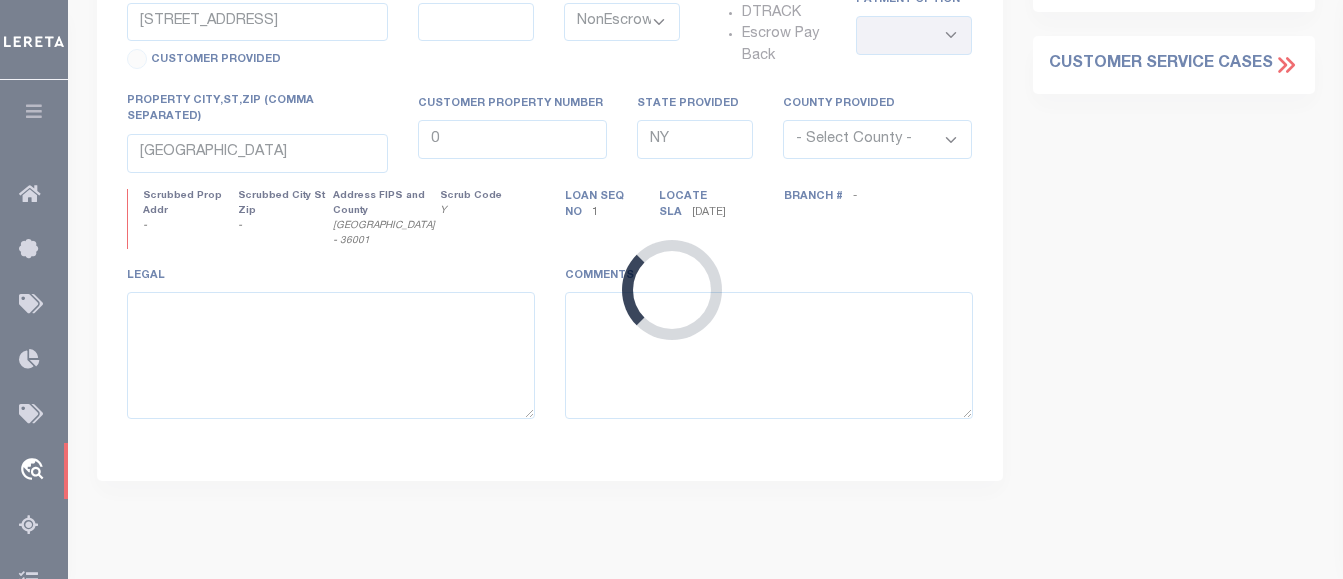 type 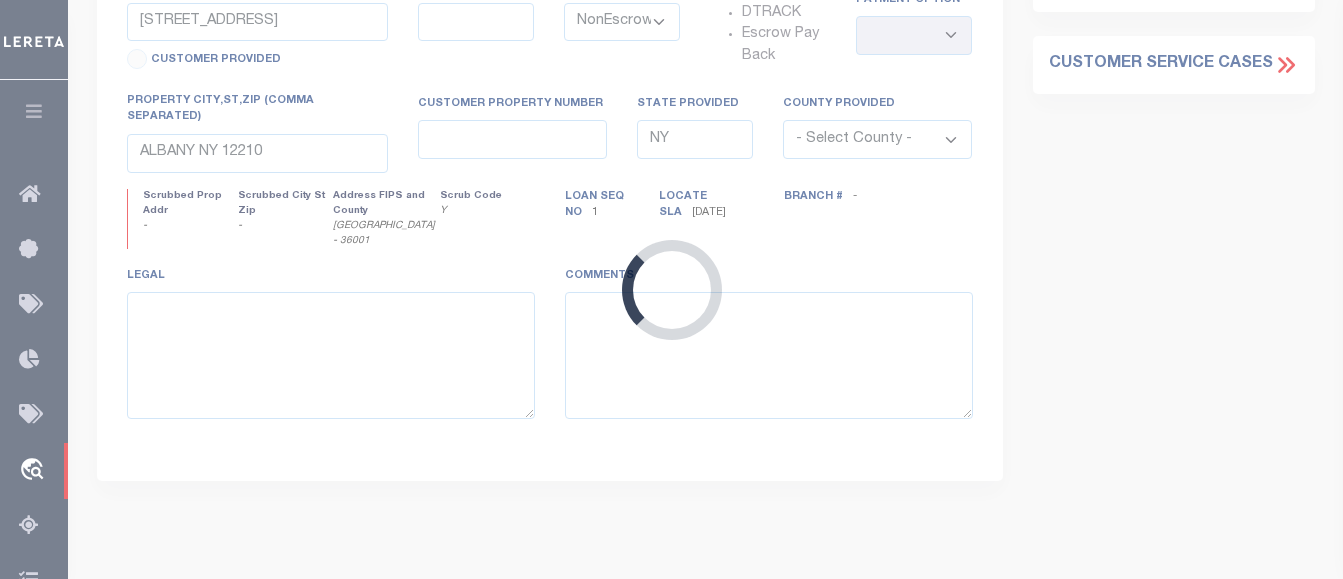 select 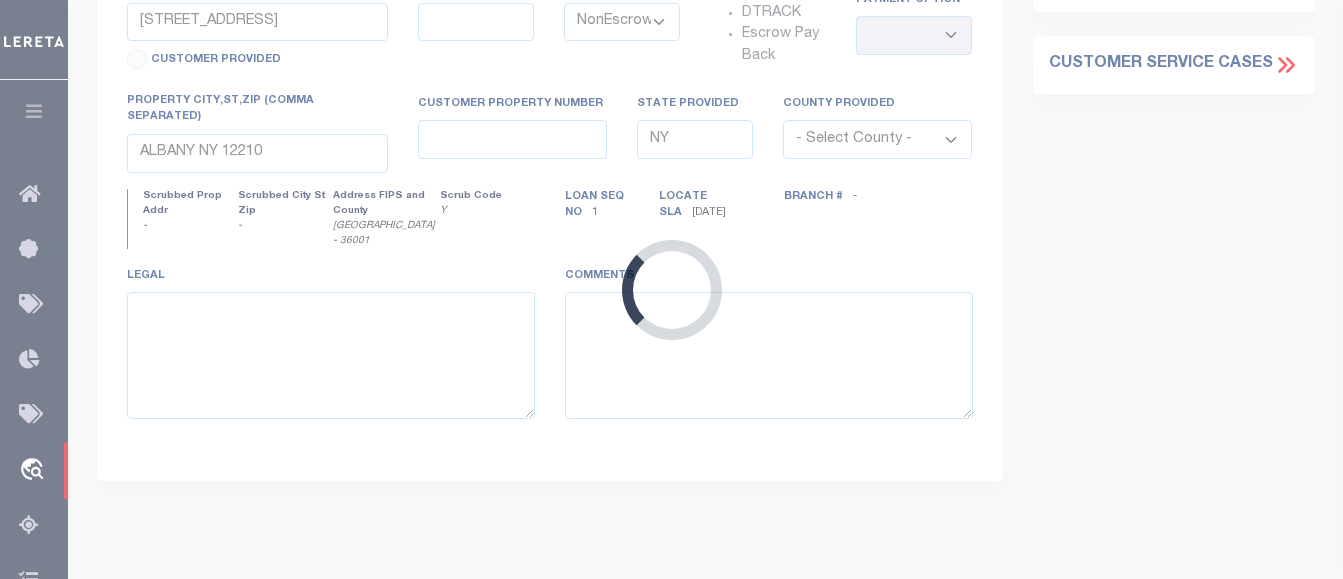 scroll, scrollTop: 146, scrollLeft: 0, axis: vertical 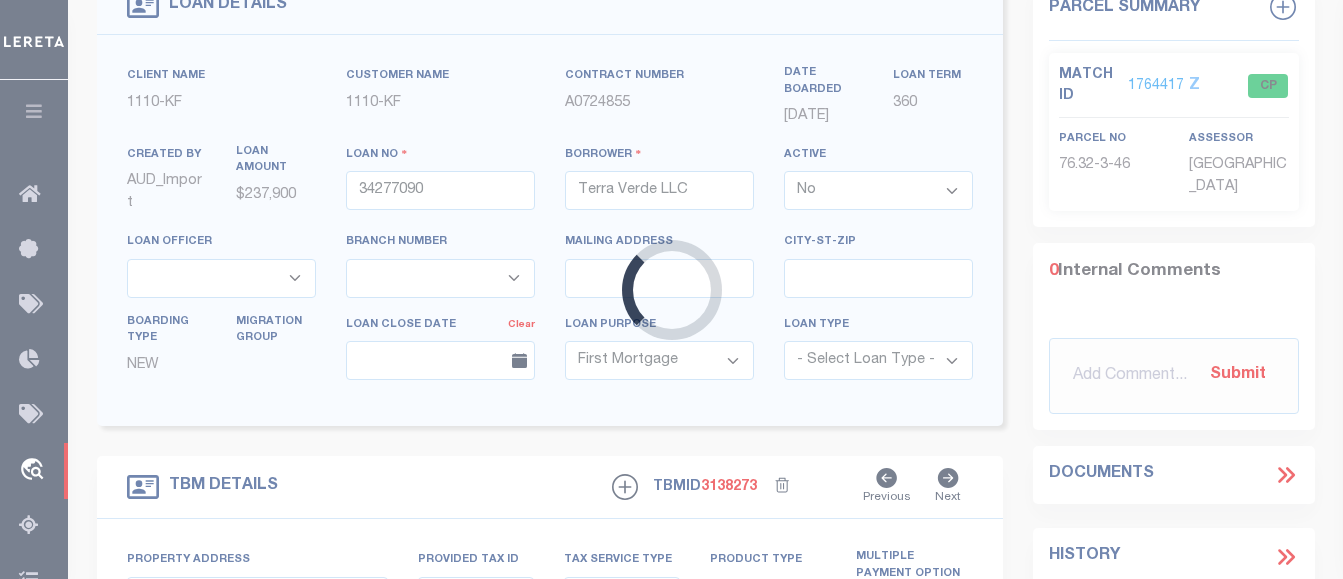 select 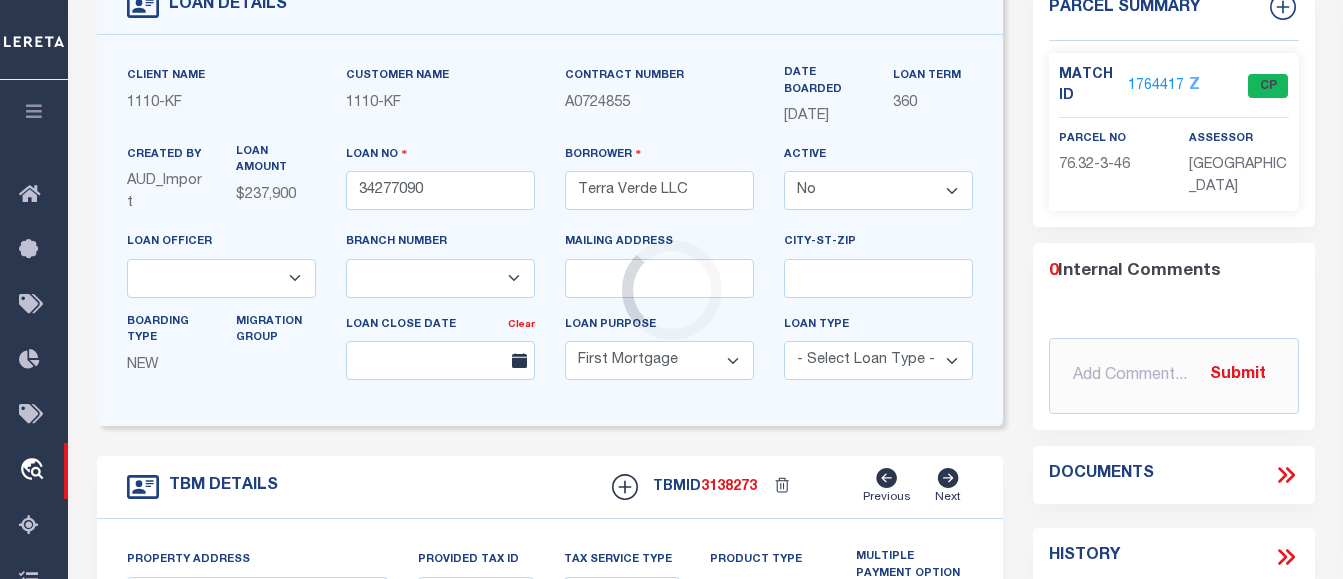 scroll, scrollTop: 0, scrollLeft: 0, axis: both 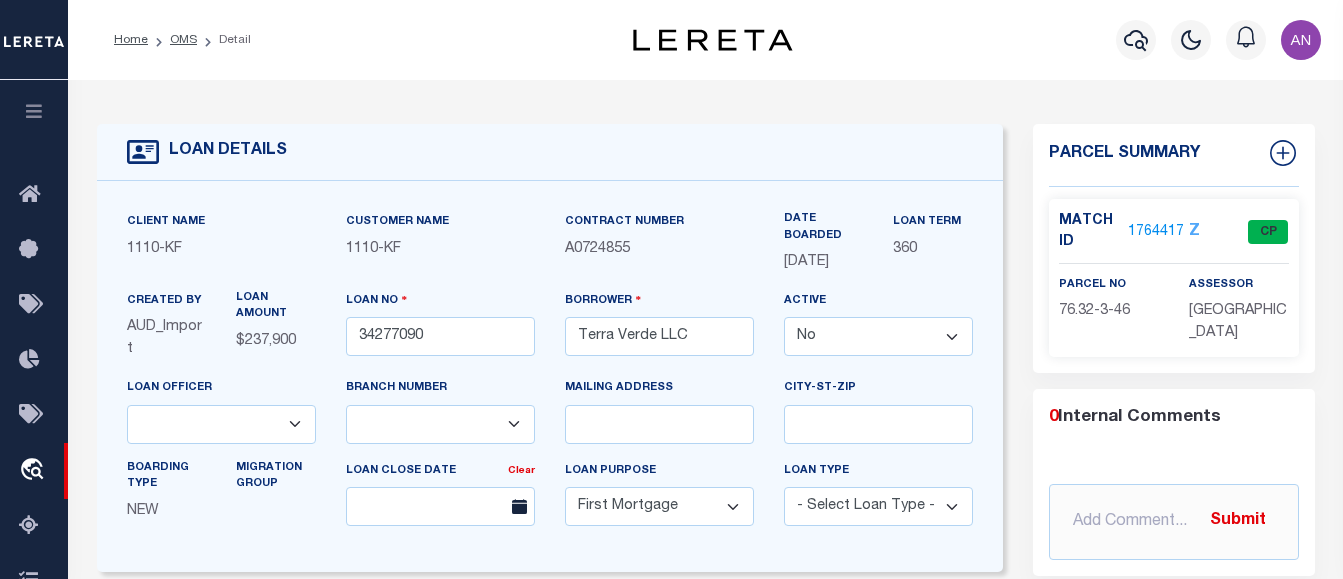 click on "1764417" at bounding box center [1156, 232] 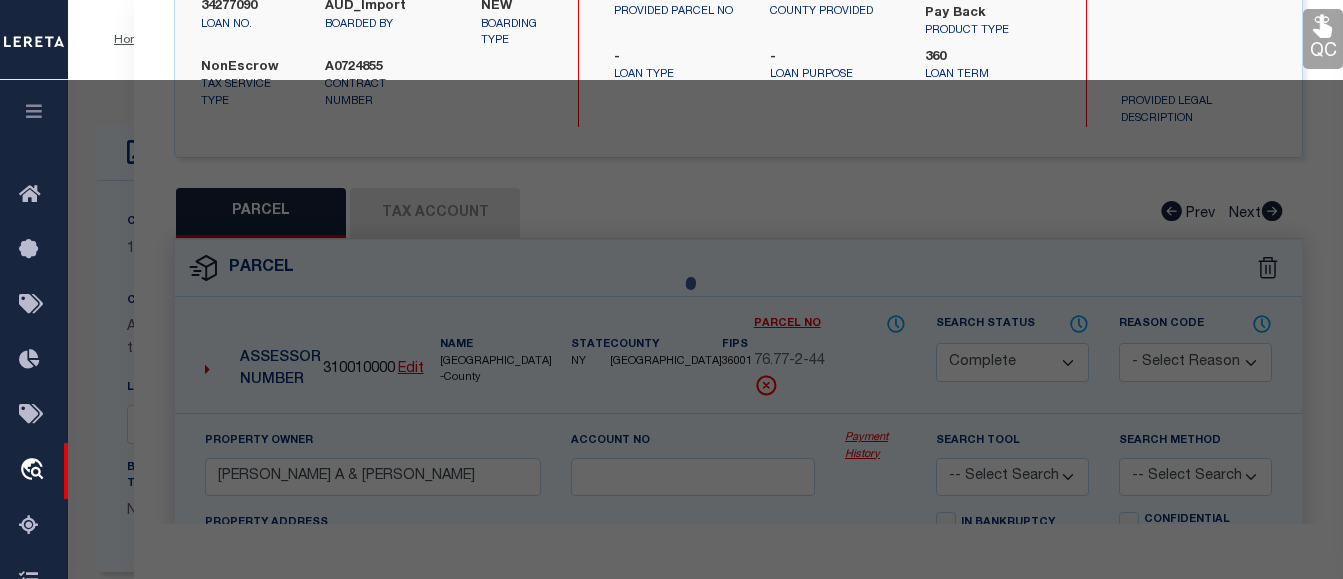 select on "AS" 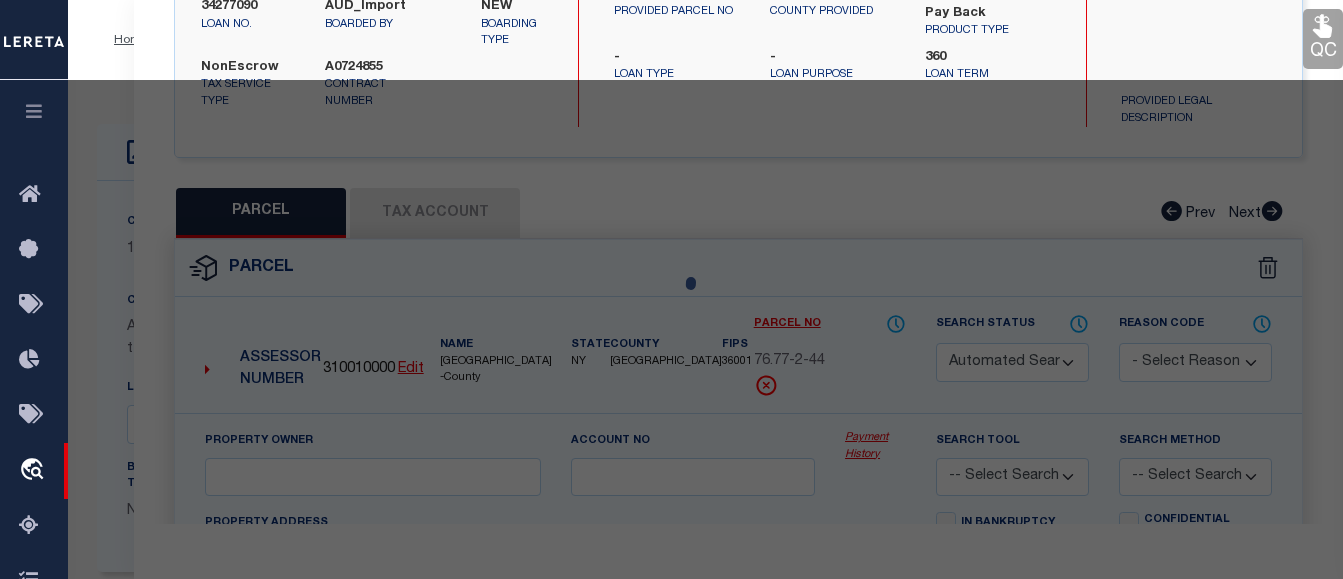 select on "CP" 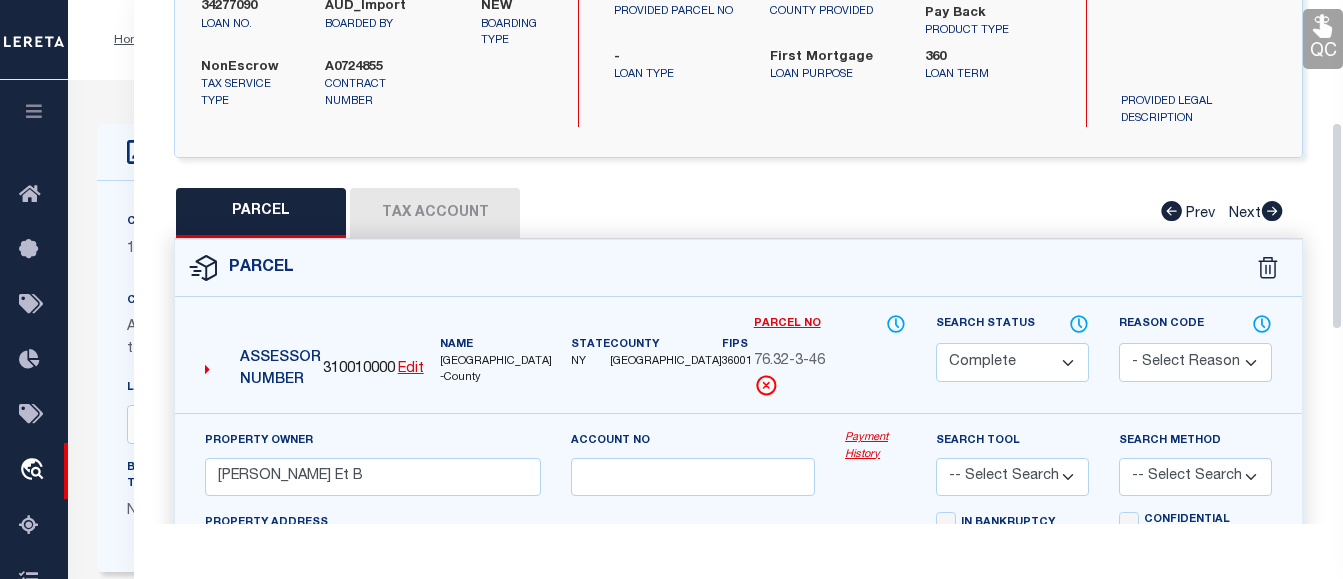 click on "Tax Account" at bounding box center [435, 213] 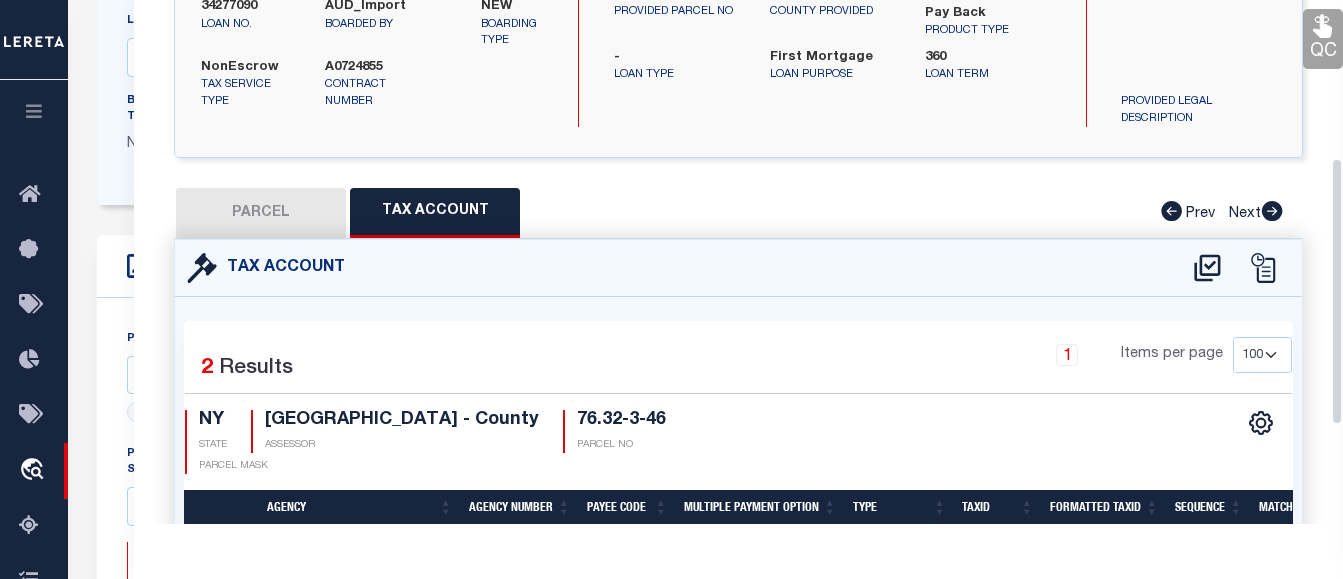 scroll, scrollTop: 370, scrollLeft: 0, axis: vertical 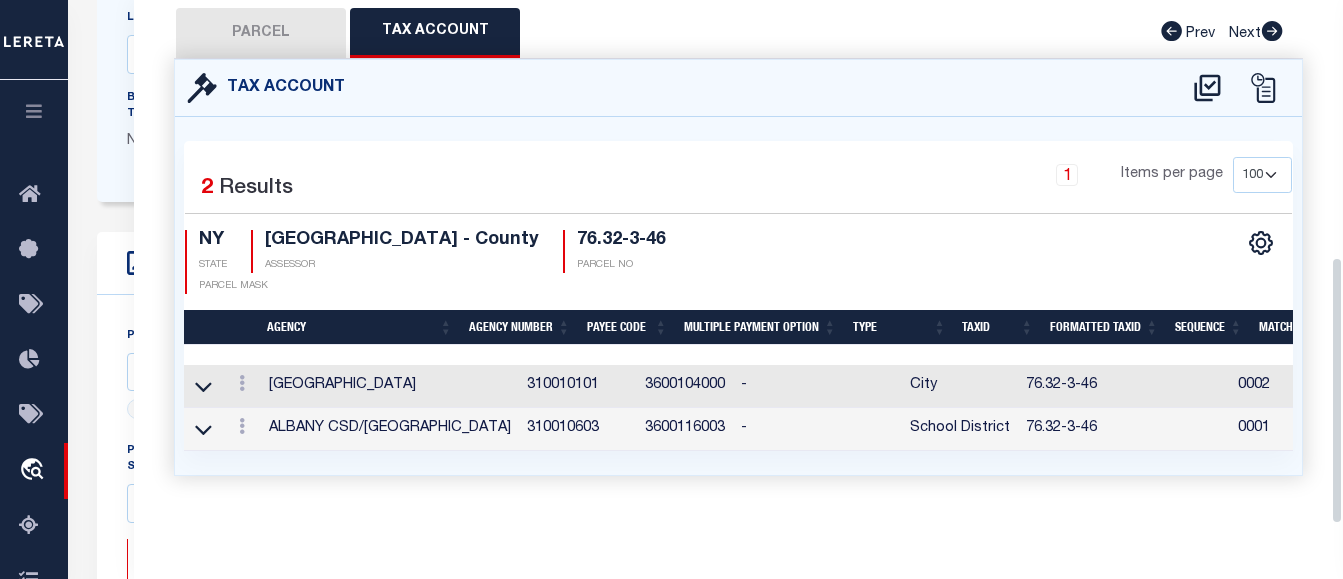 drag, startPoint x: 1335, startPoint y: 251, endPoint x: 1265, endPoint y: 443, distance: 204.36243 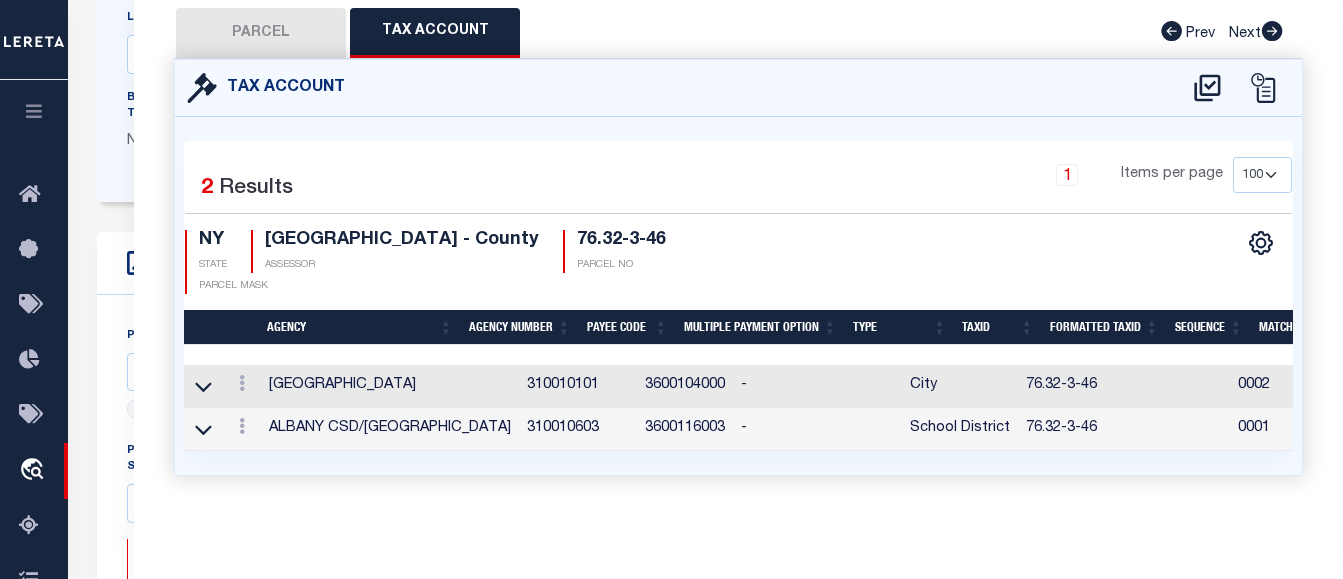 scroll, scrollTop: 0, scrollLeft: 545, axis: horizontal 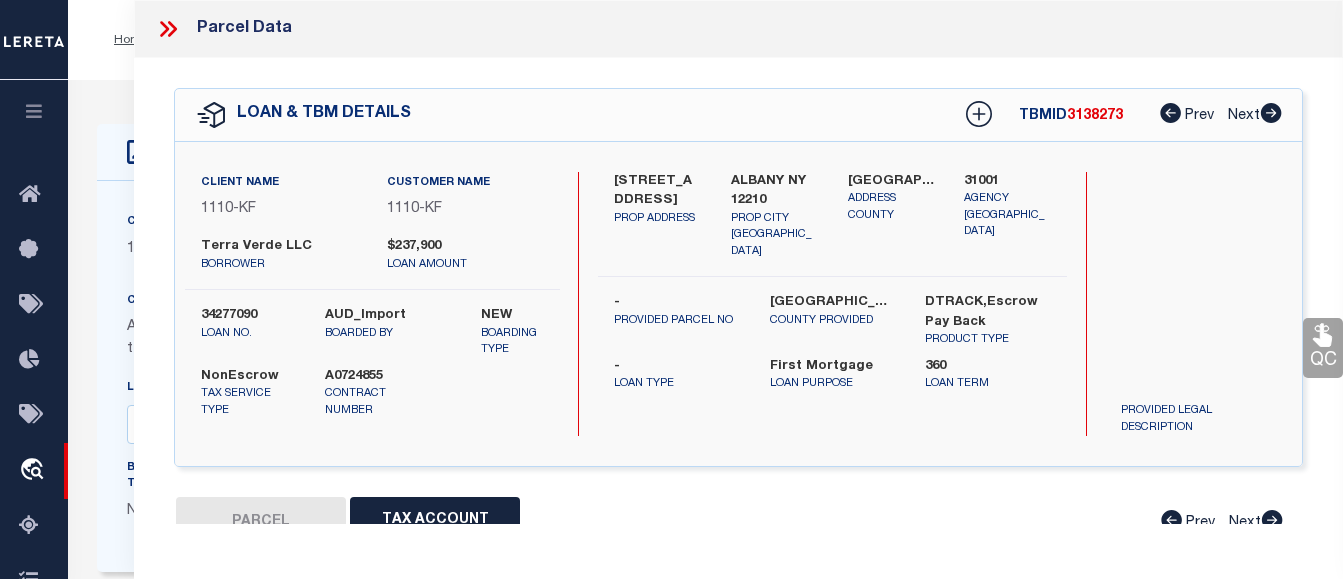 click 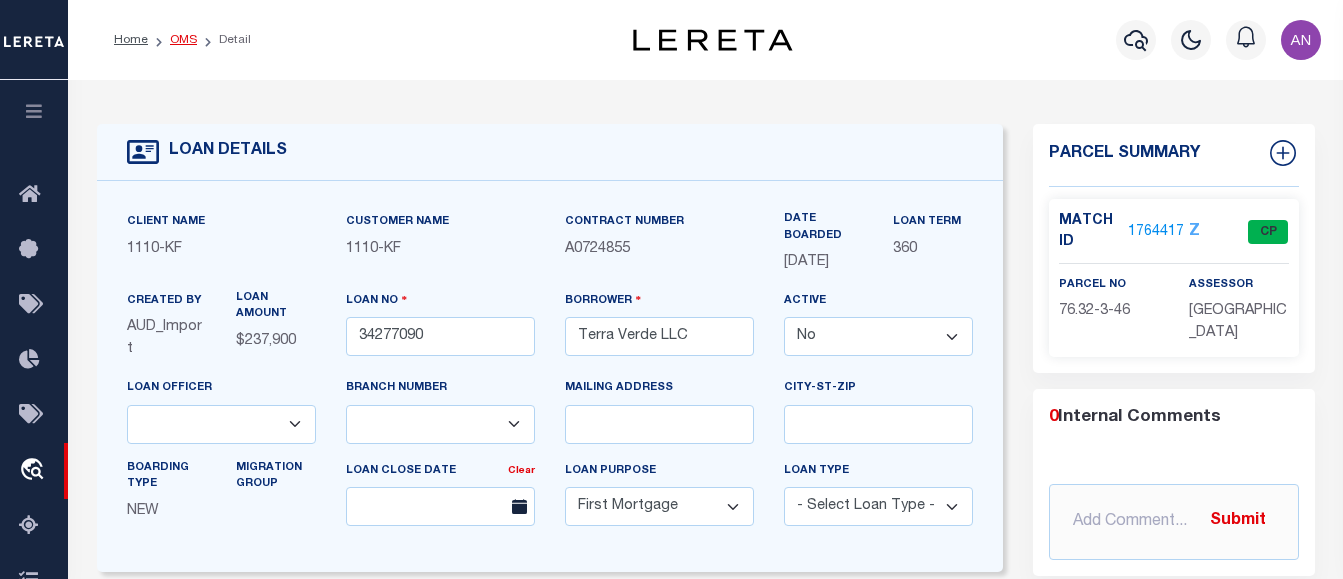 click on "OMS" at bounding box center (183, 40) 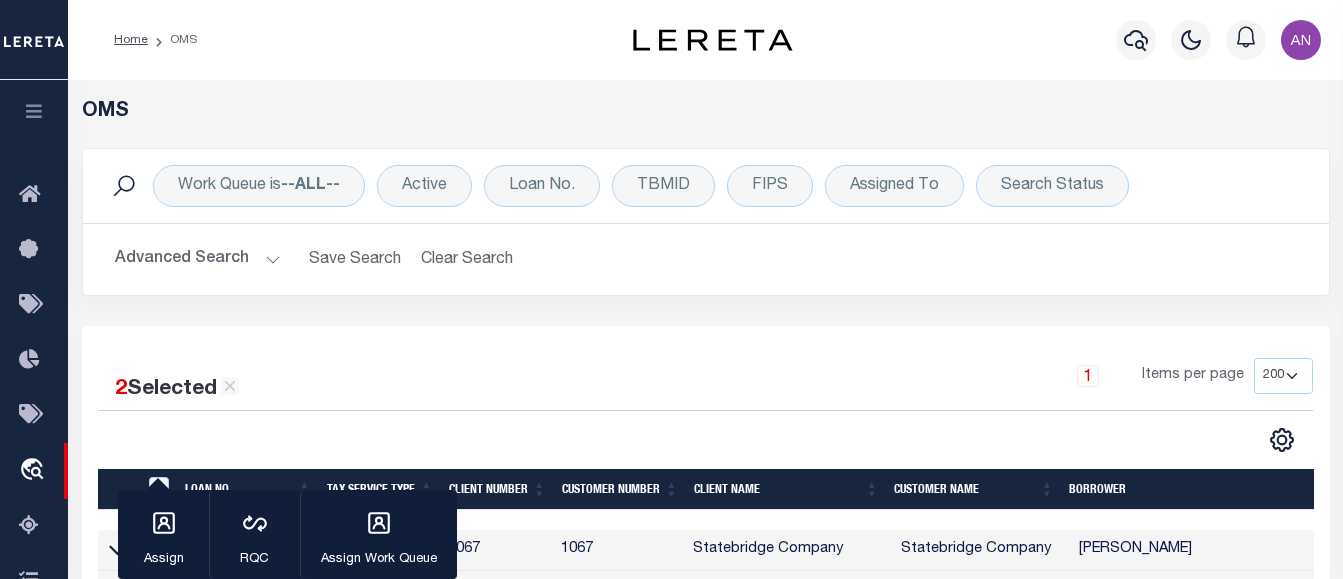 click on "Work Queue is  --ALL--    Active   Loan No.   TBMID   FIPS   Assigned To   Search Status
Search
Advanced Search
Save Search Clear Search
tblSearchTopScreen_dynamictable_____DefaultSaveFilter" at bounding box center (706, 237) 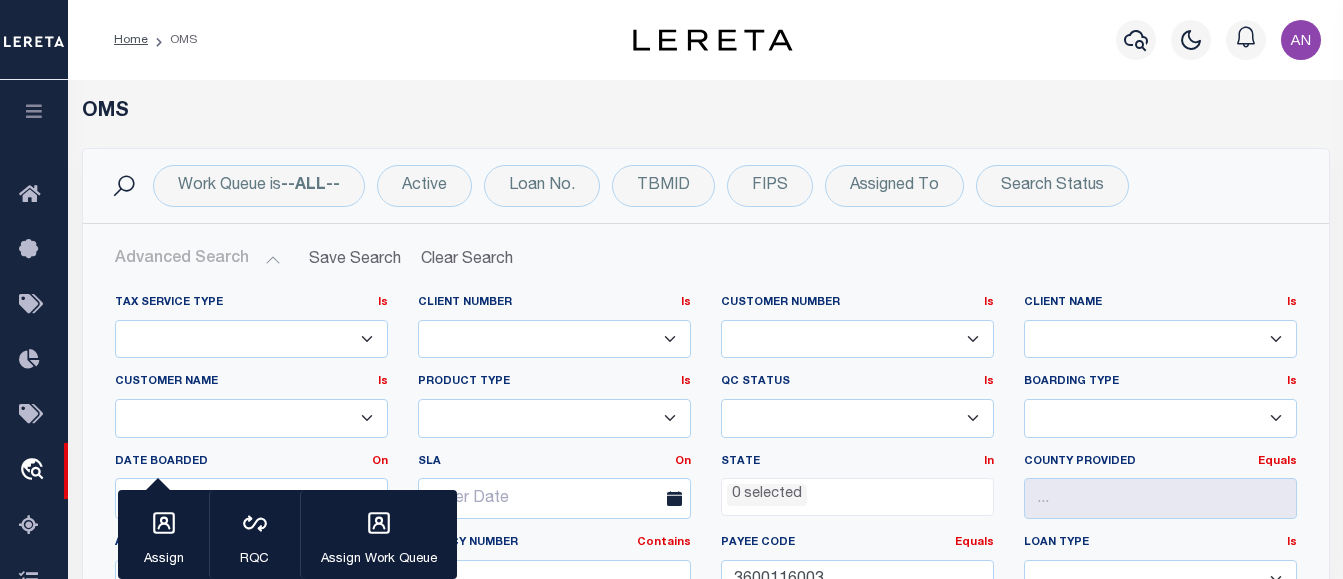 scroll, scrollTop: 286, scrollLeft: 0, axis: vertical 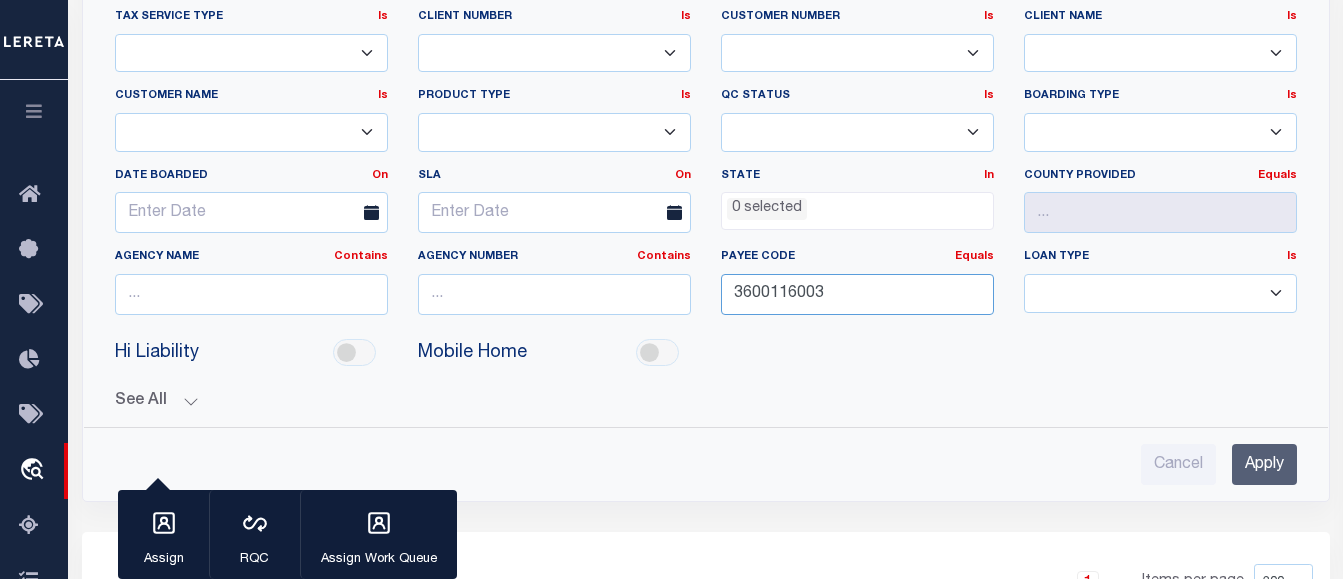 click on "3600116003" at bounding box center (857, 294) 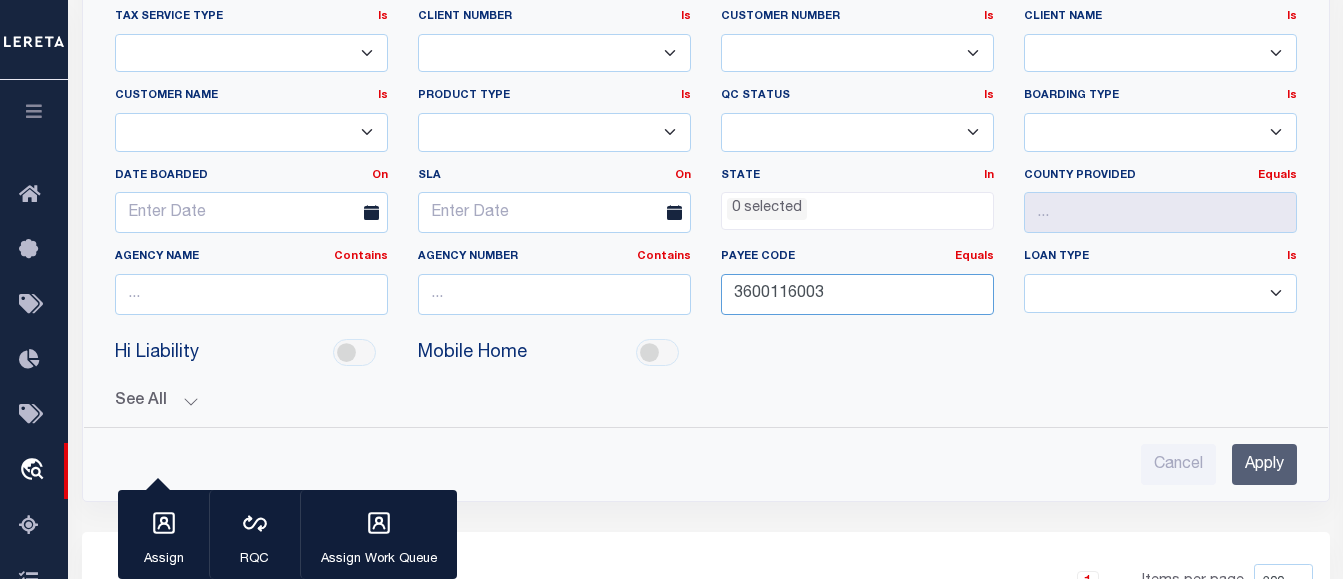 click on "3600116003" at bounding box center (857, 294) 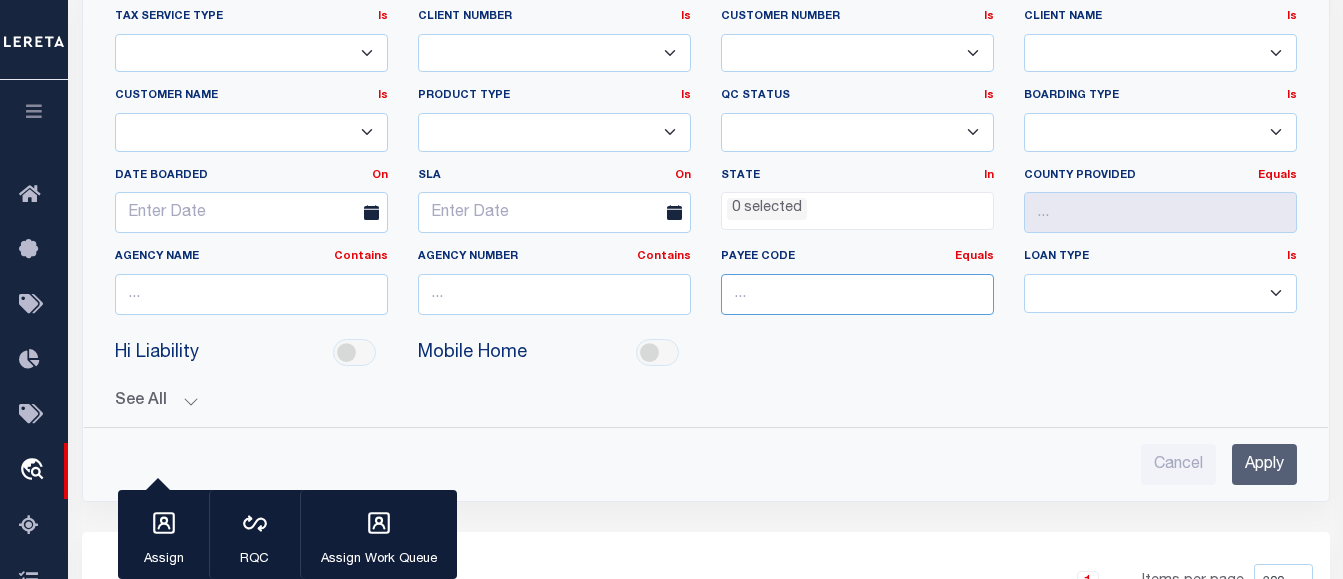 click at bounding box center (857, 294) 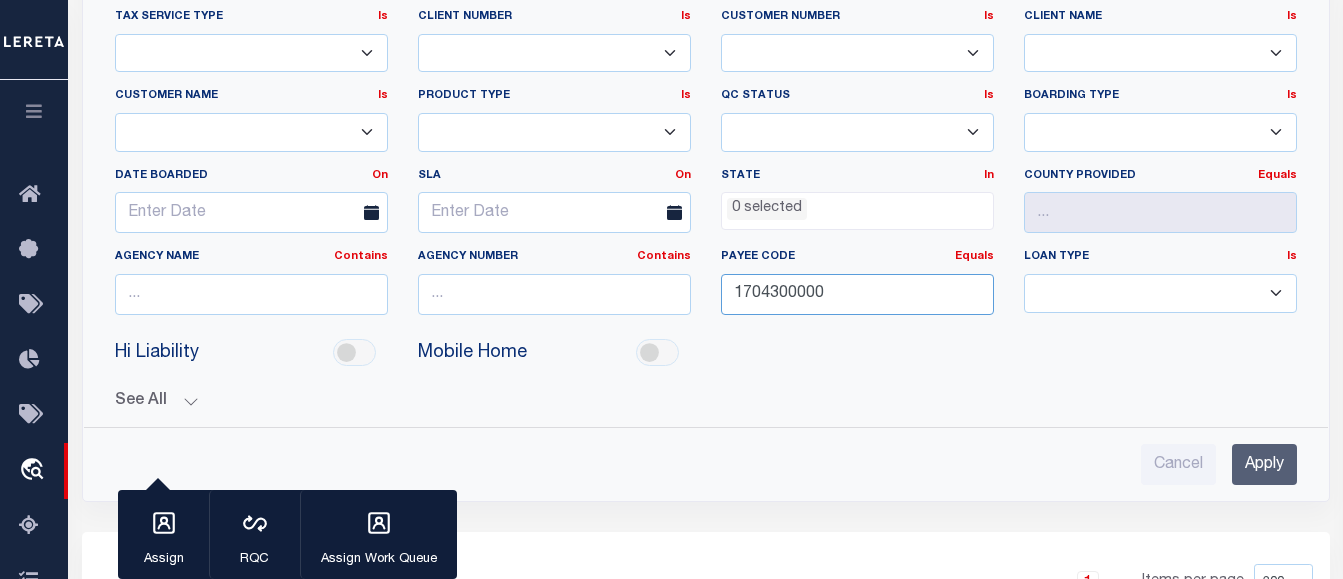 type on "1704300000" 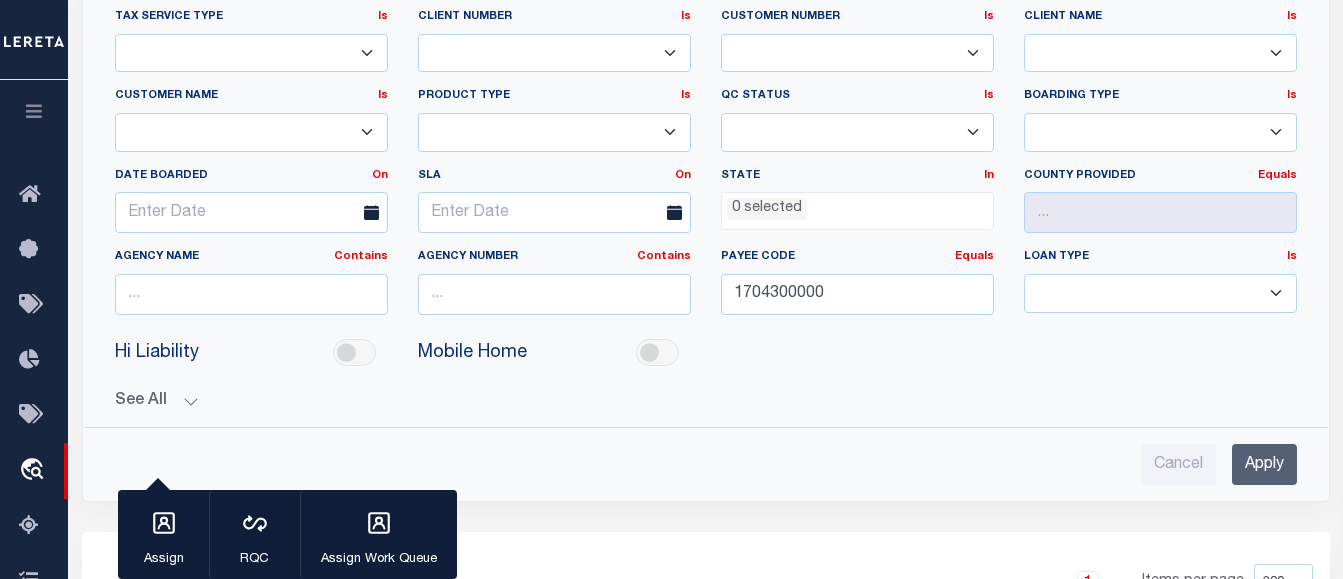 click on "Apply" at bounding box center [1264, 464] 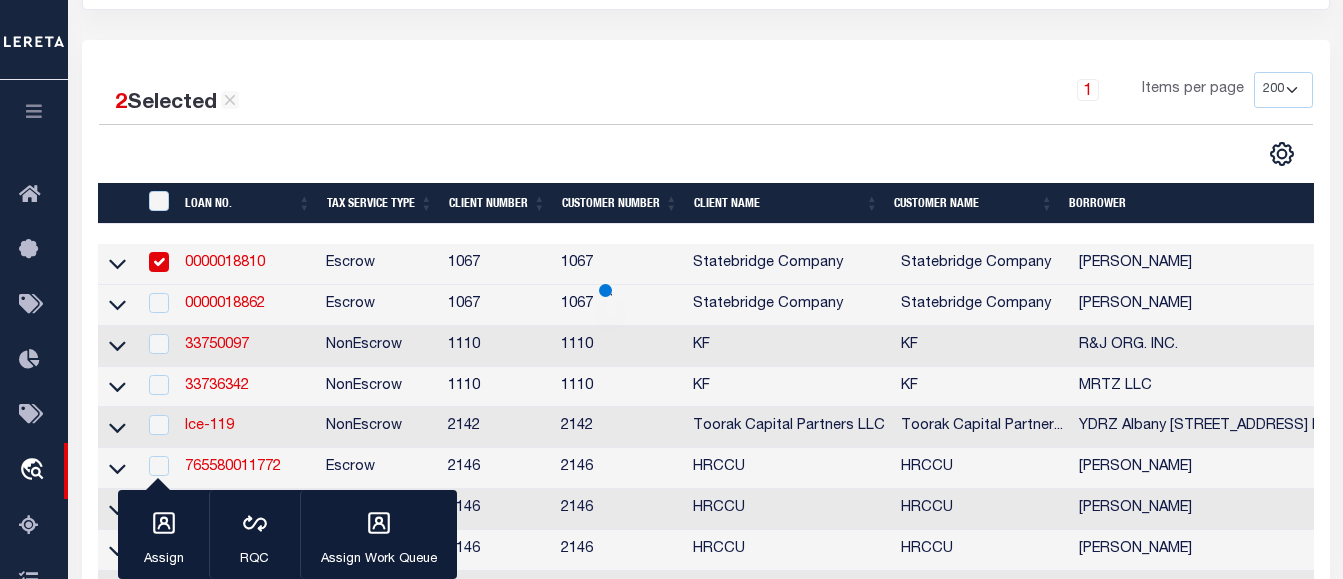 click at bounding box center (159, 262) 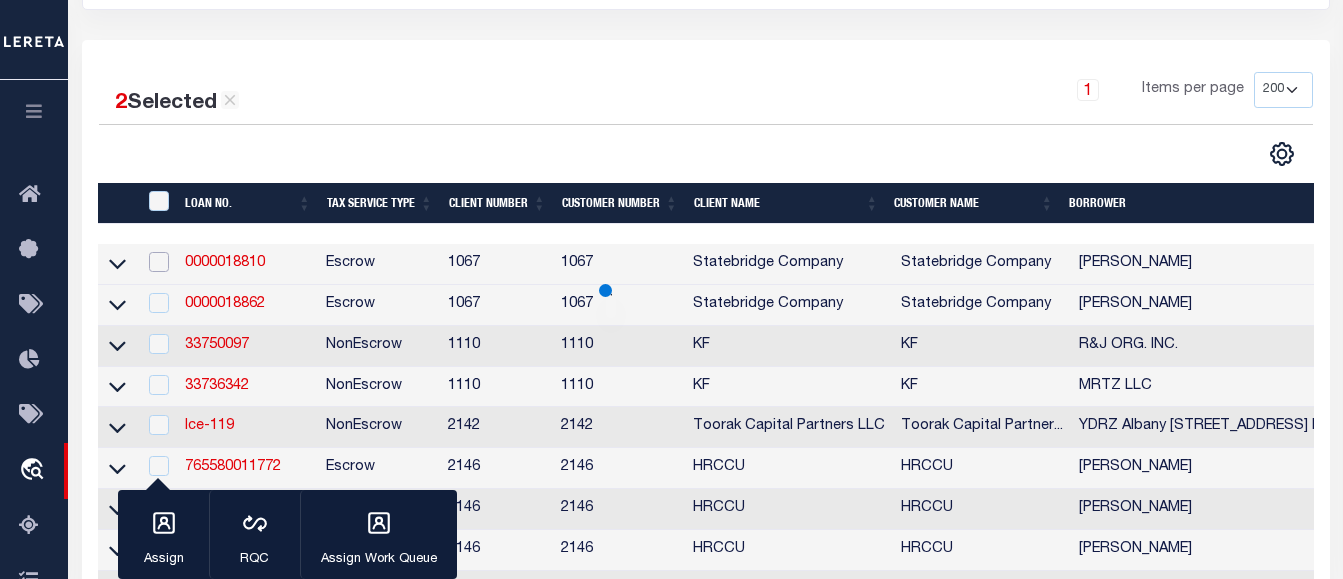 checkbox on "false" 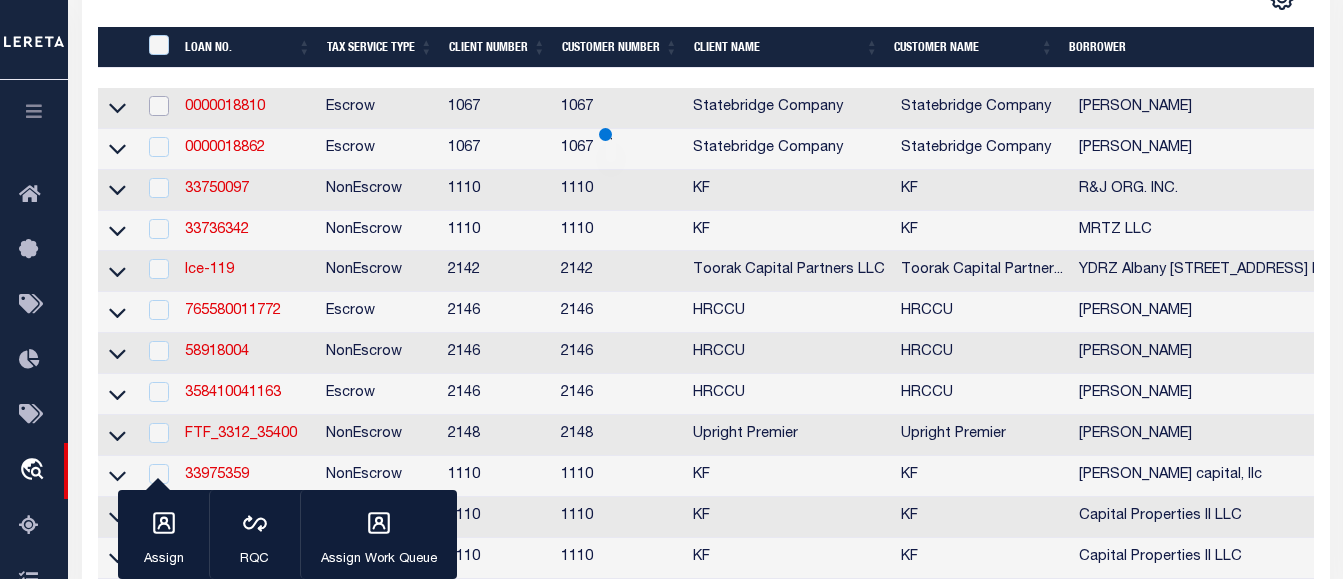 scroll, scrollTop: 467, scrollLeft: 0, axis: vertical 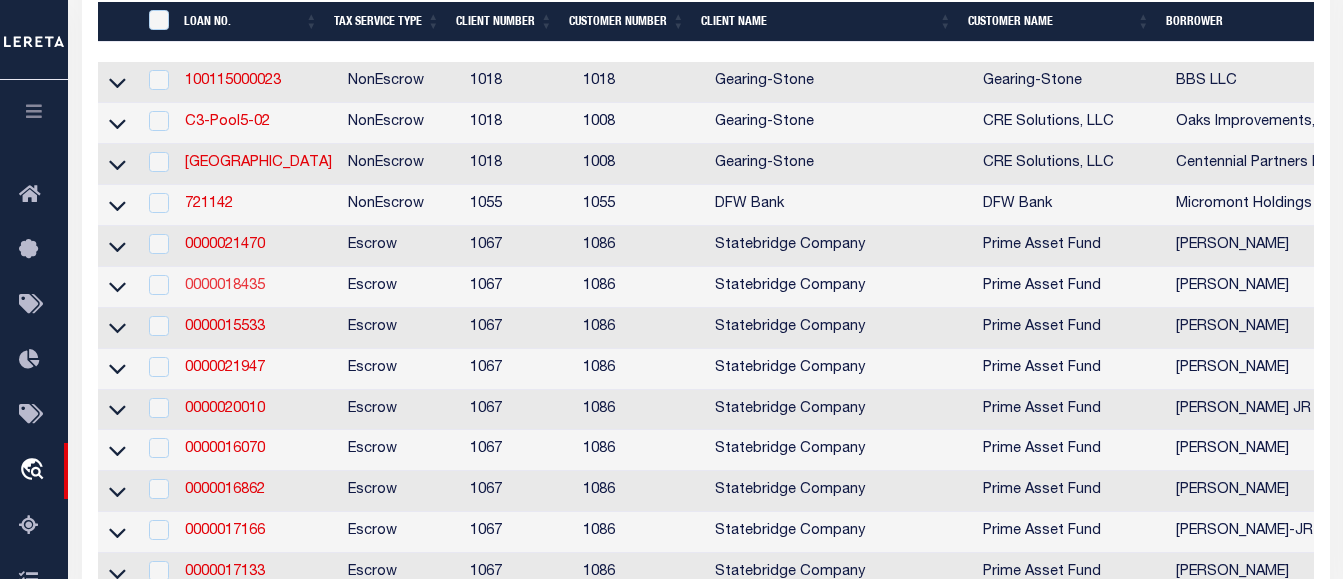 click on "0000018435" at bounding box center [225, 286] 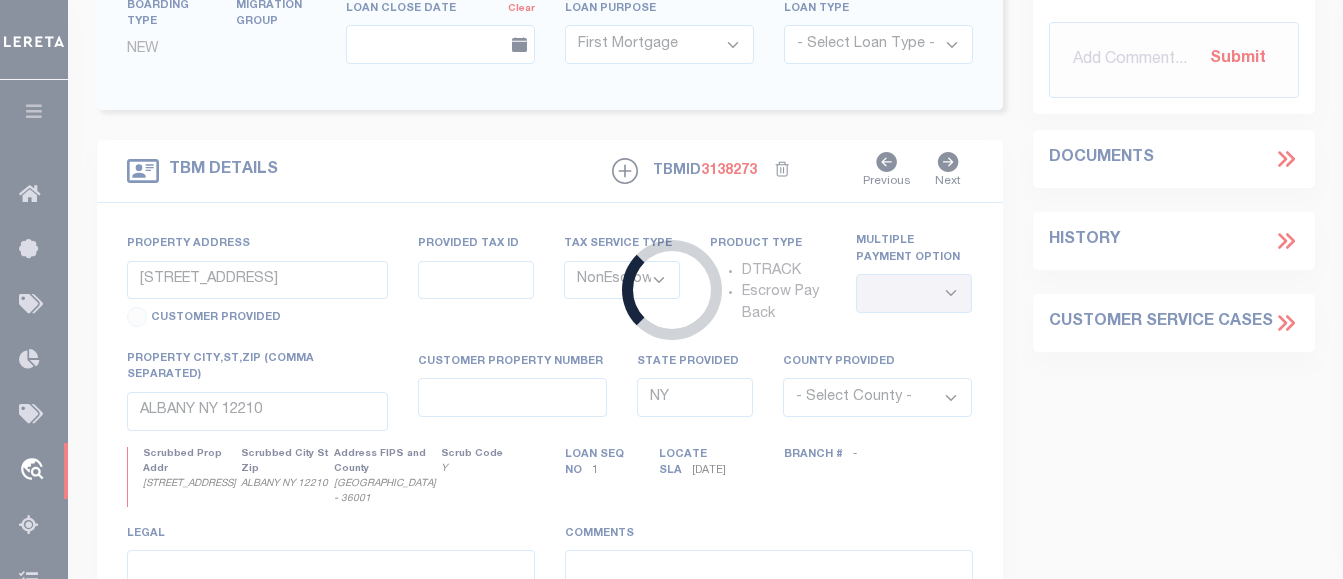 type on "0000018435" 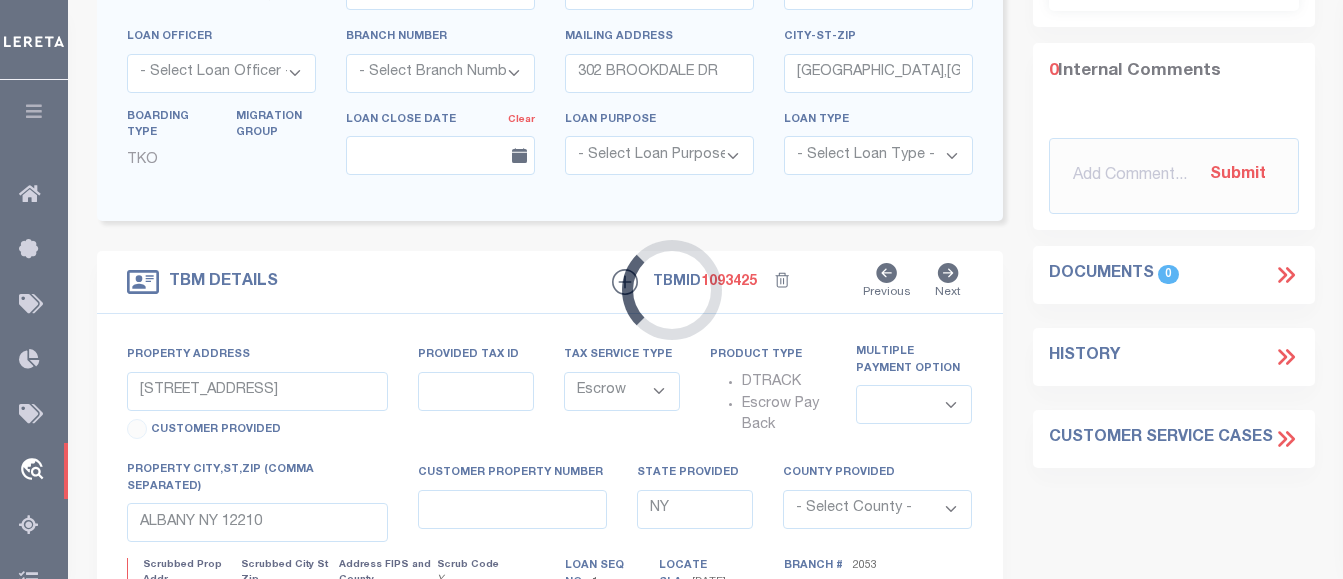 select on "358" 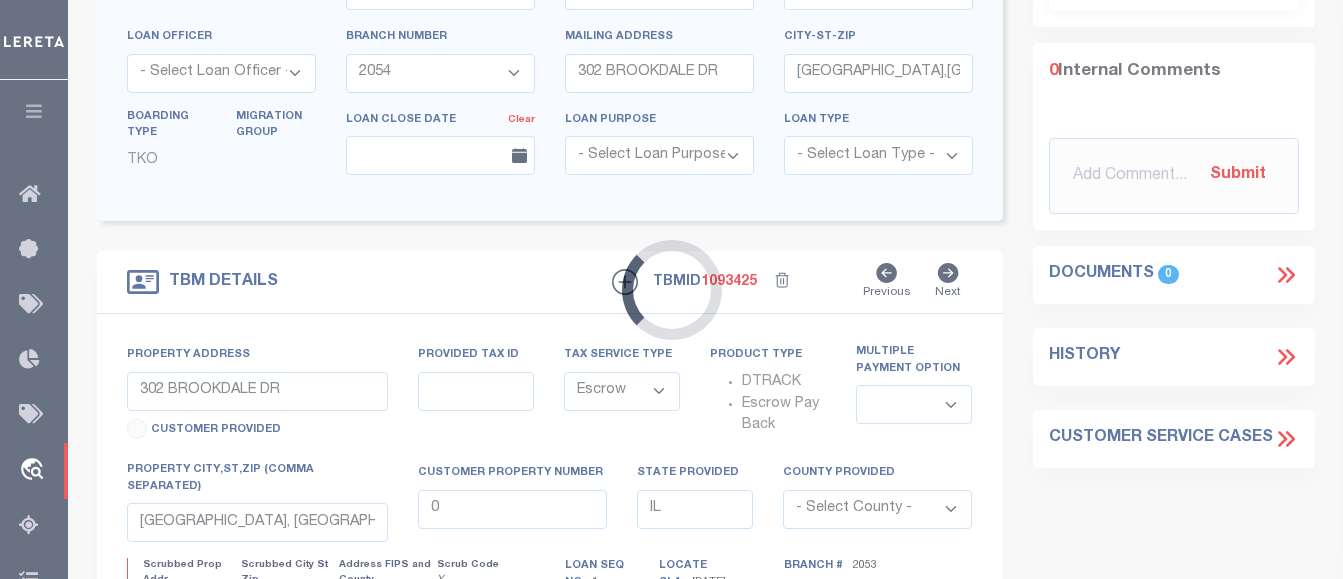 select 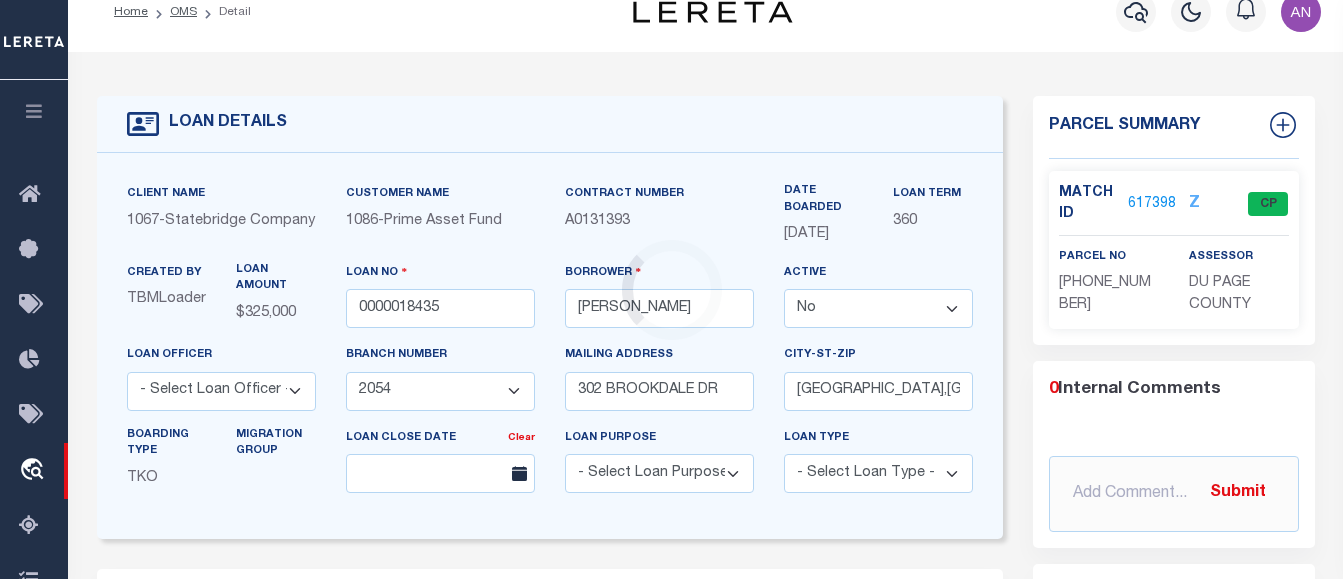 scroll, scrollTop: 0, scrollLeft: 0, axis: both 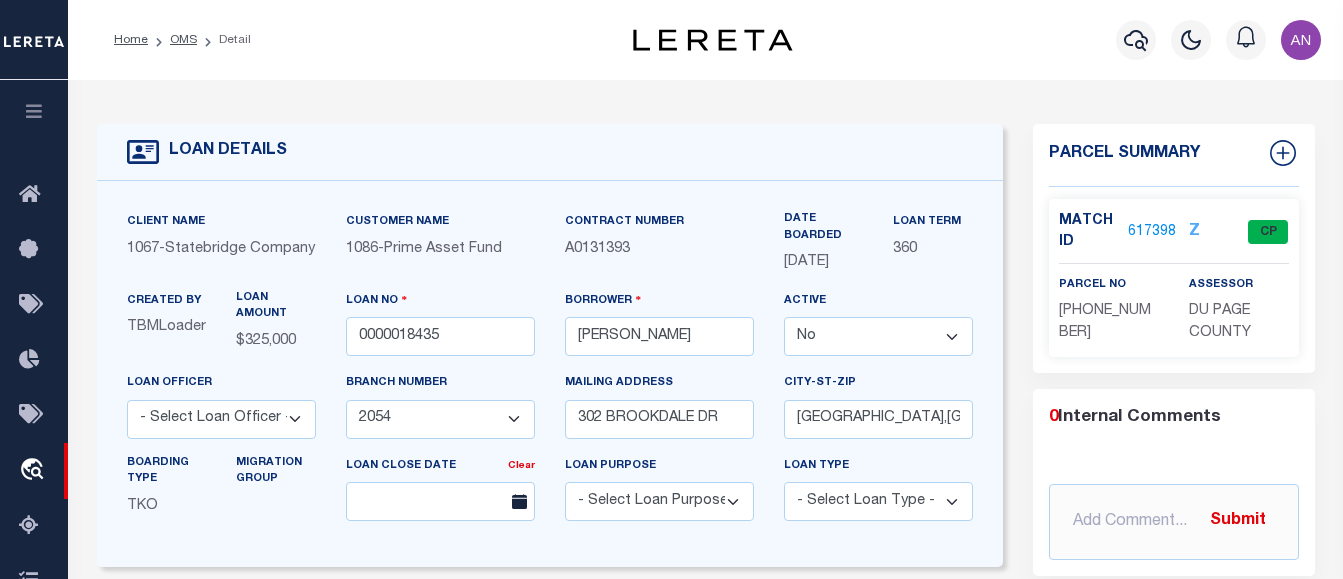 click on "617398" at bounding box center [1152, 232] 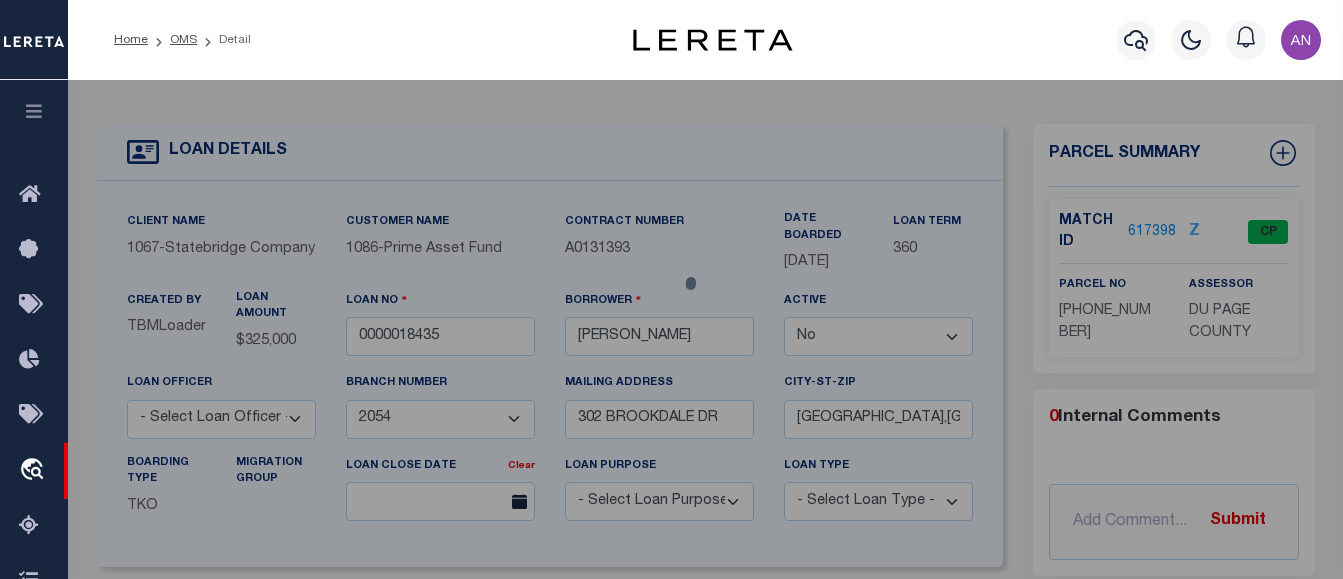 select on "AS" 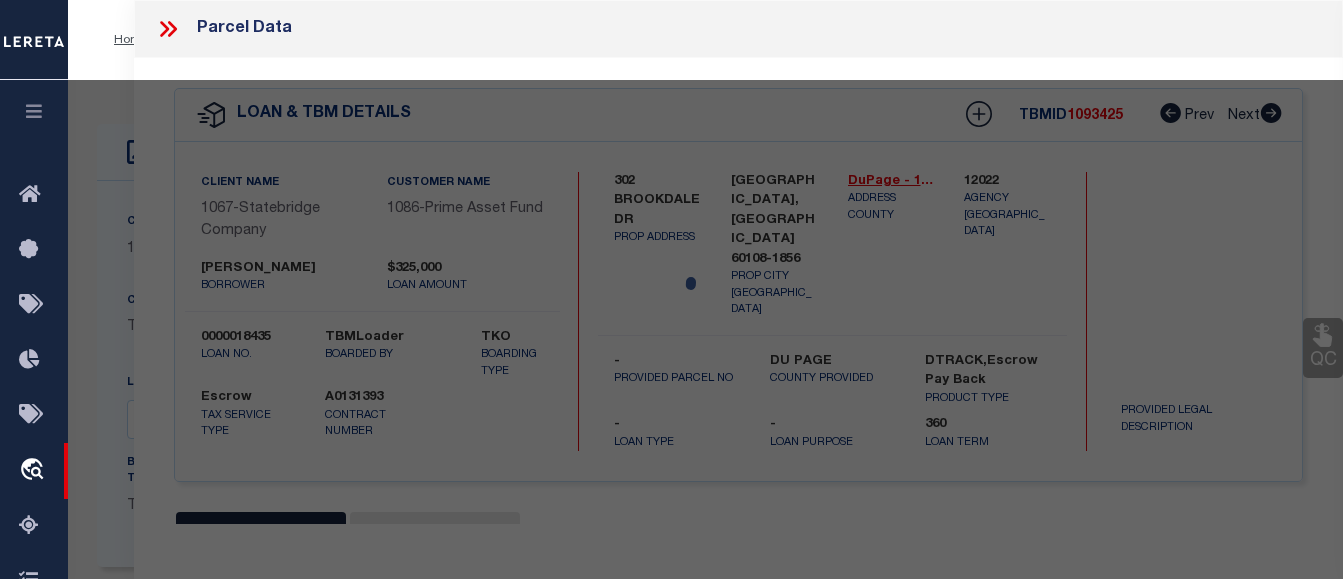select on "CP" 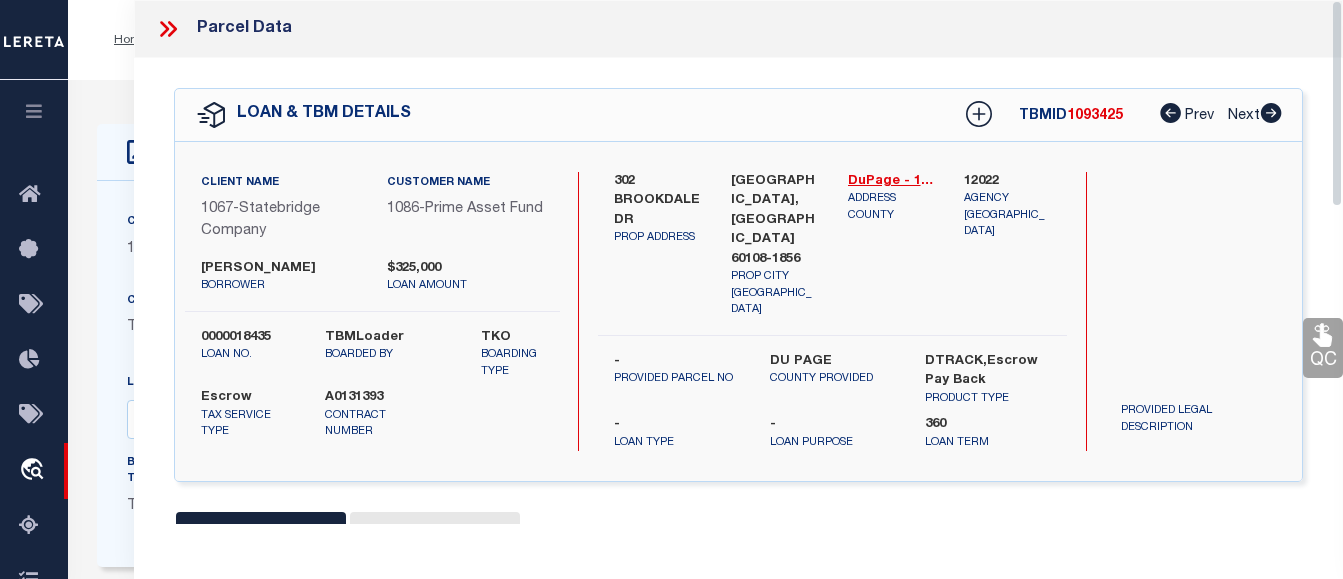 click on "Tax Account" at bounding box center [435, 537] 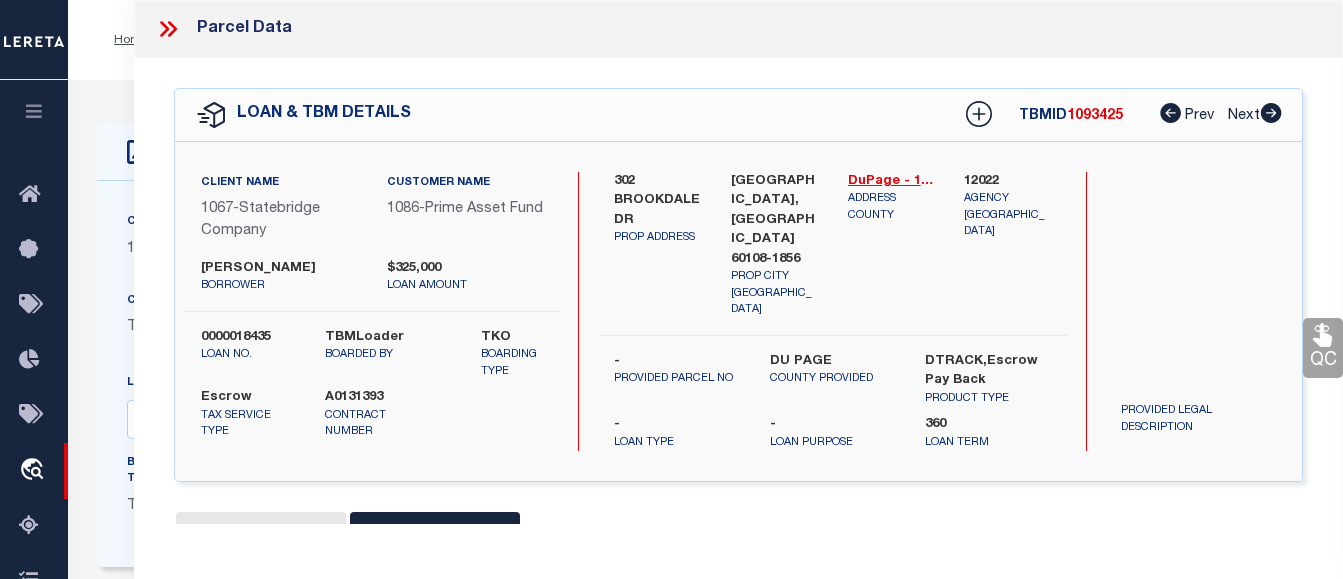 select on "100" 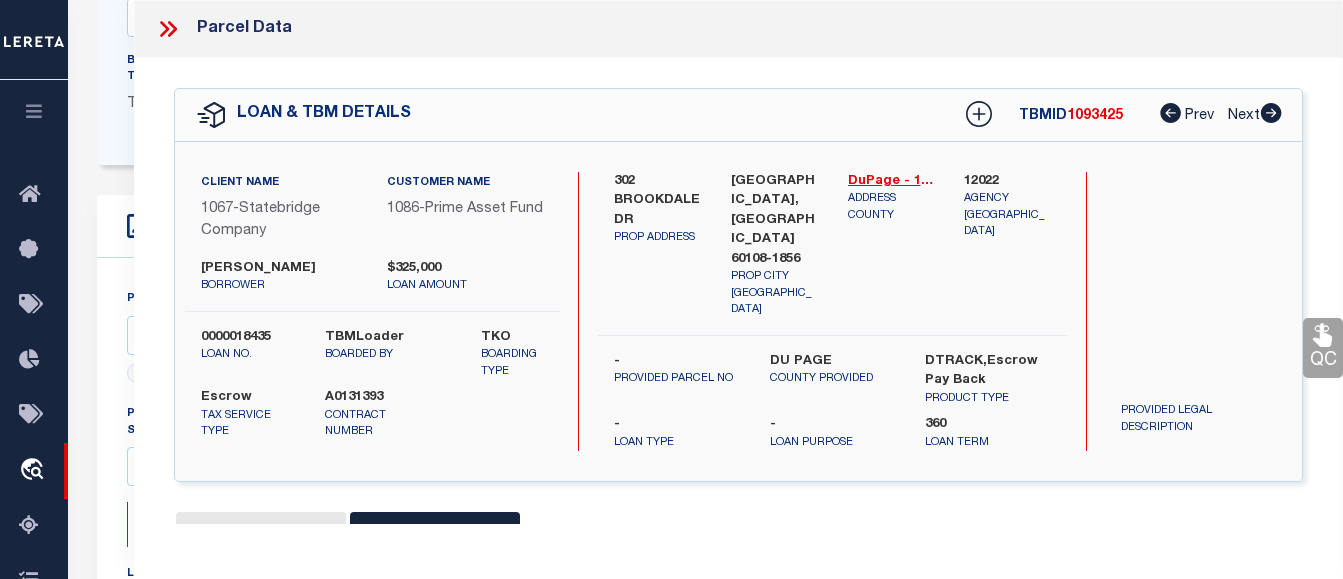 scroll, scrollTop: 429, scrollLeft: 0, axis: vertical 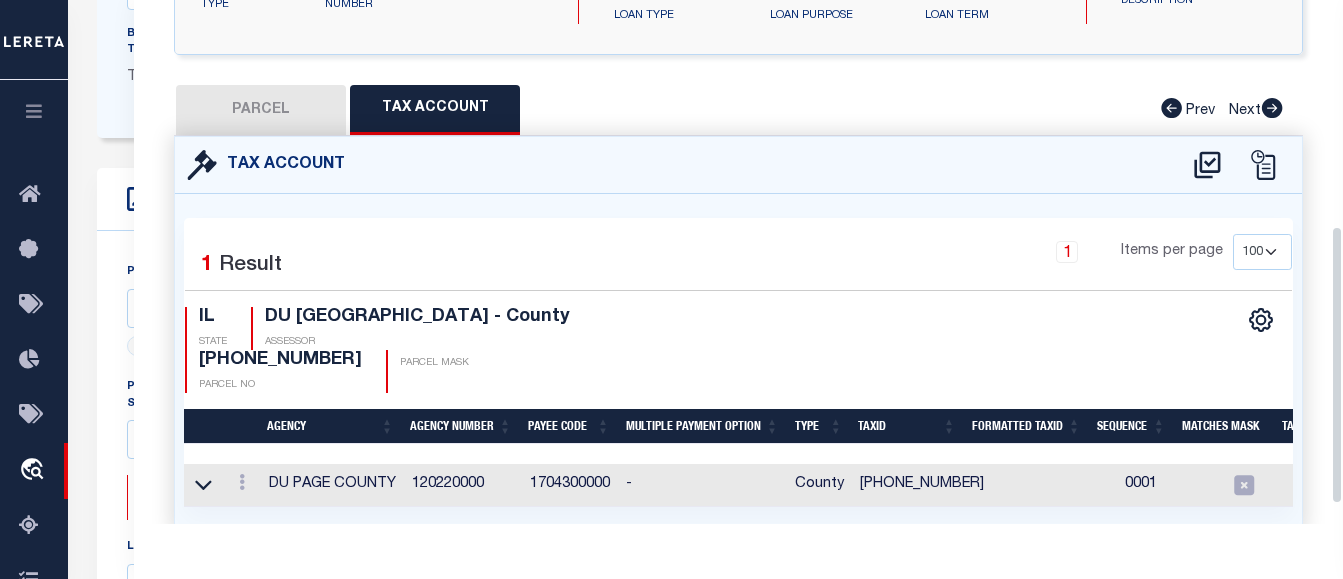 drag, startPoint x: 1337, startPoint y: 237, endPoint x: 1336, endPoint y: 464, distance: 227.0022 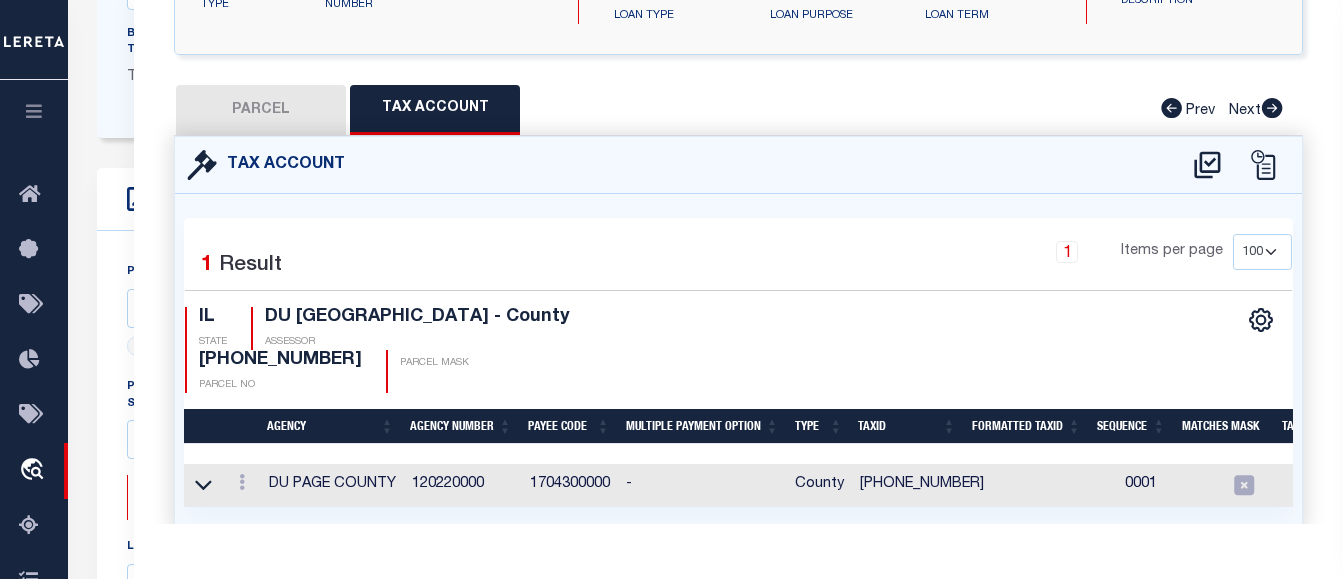 scroll, scrollTop: 0, scrollLeft: 389, axis: horizontal 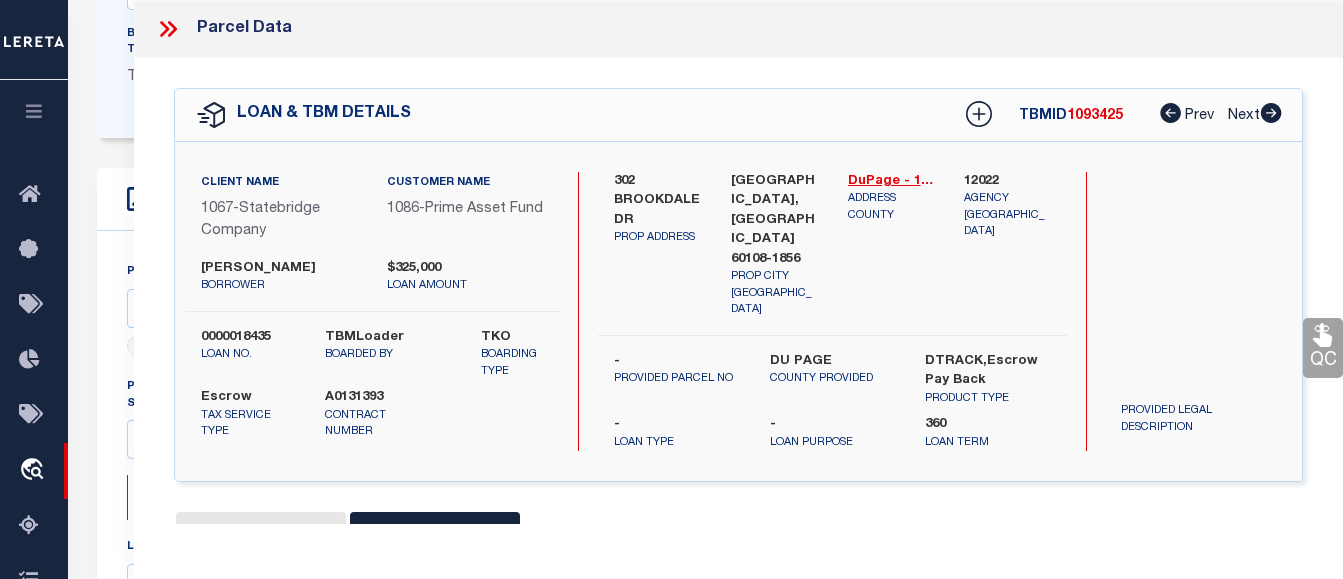 click 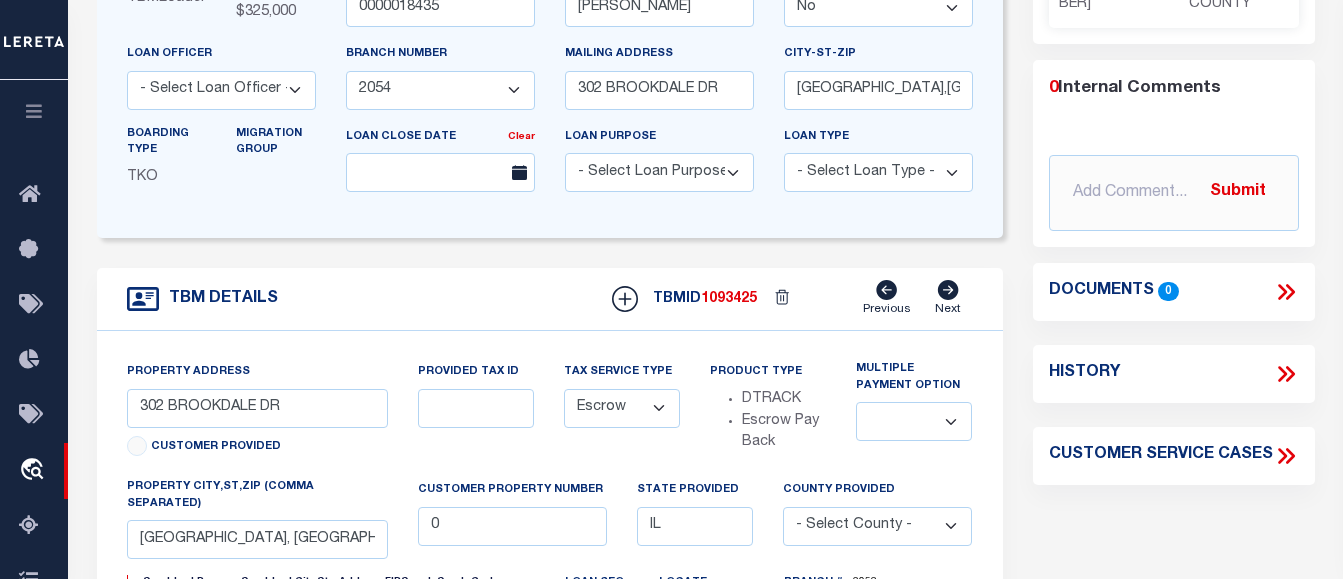 scroll, scrollTop: 0, scrollLeft: 0, axis: both 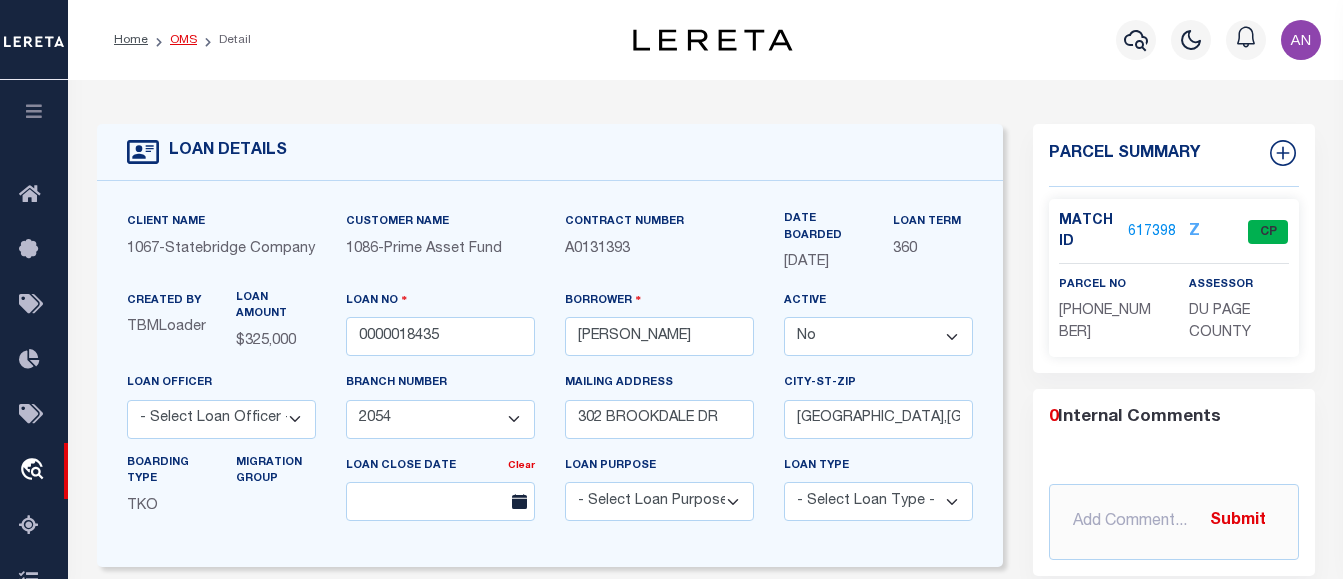 click on "OMS" at bounding box center [183, 40] 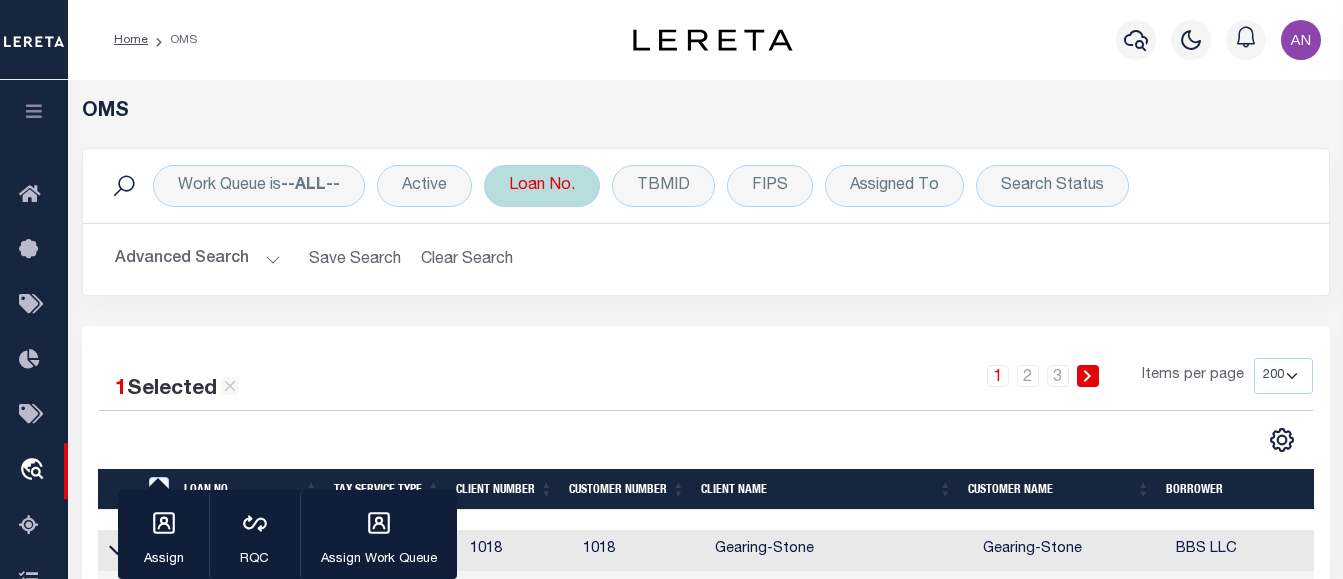 click on "Loan No." at bounding box center [542, 186] 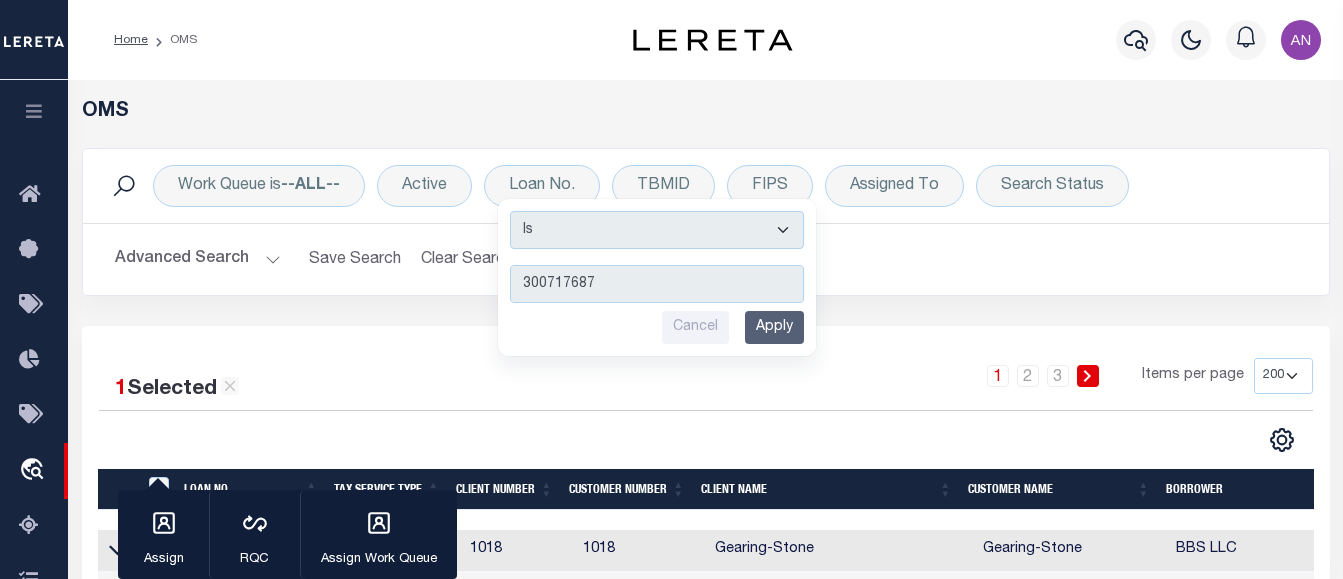 type on "300717687" 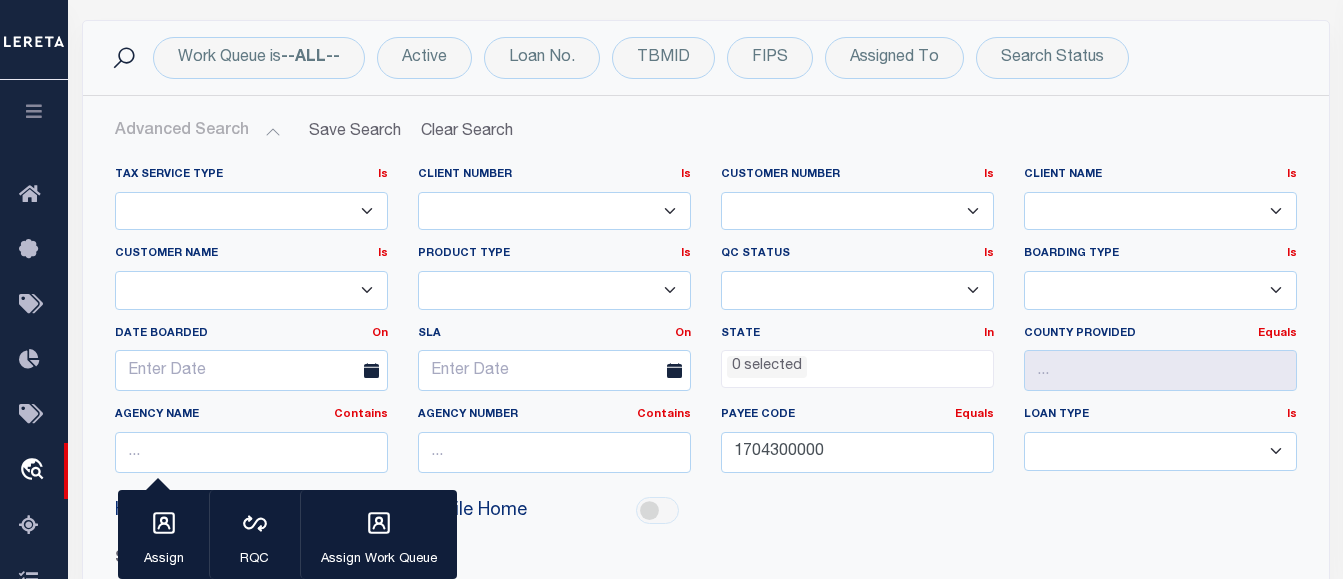 scroll, scrollTop: 202, scrollLeft: 0, axis: vertical 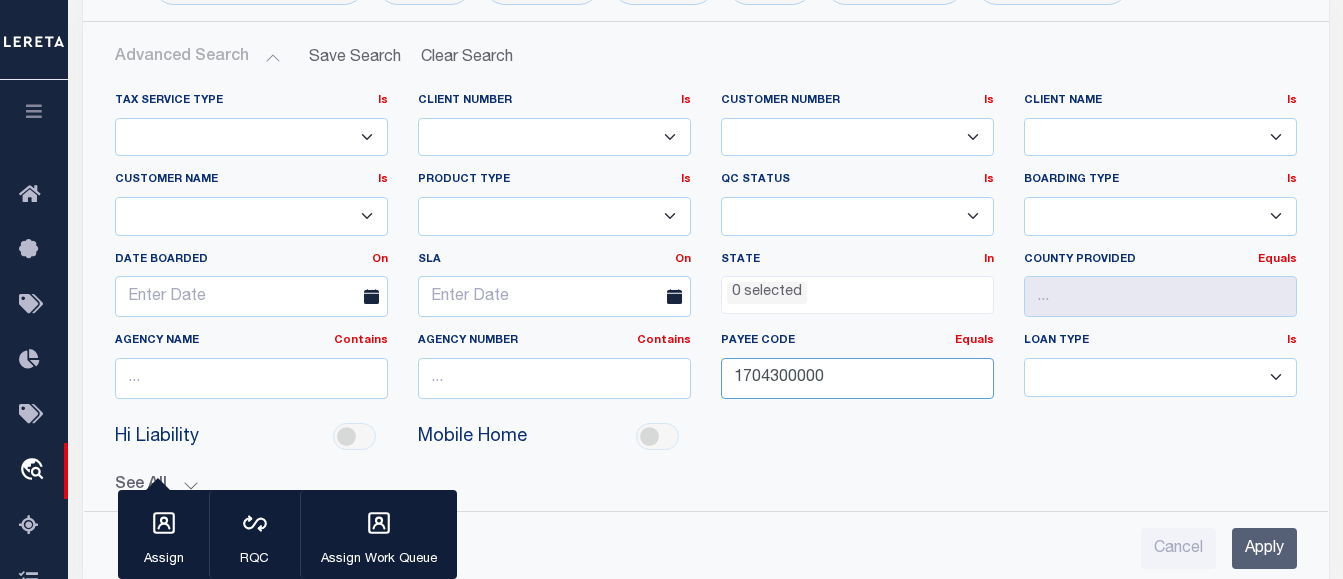 click on "1704300000" at bounding box center [857, 378] 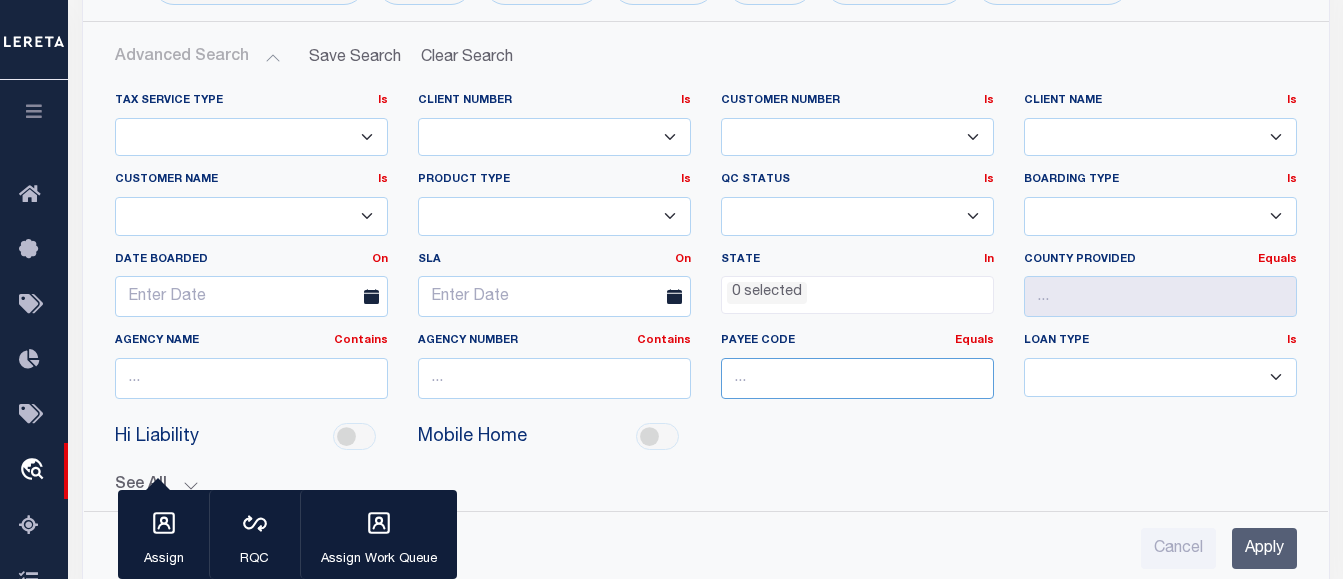 type 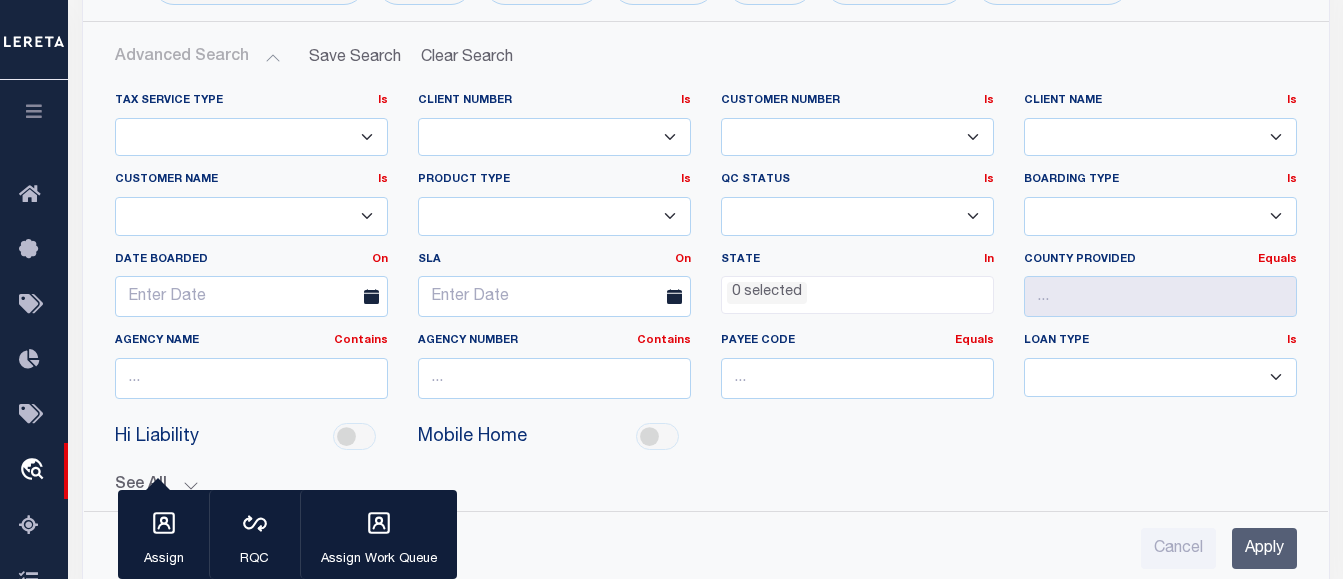 click on "Apply" at bounding box center [1264, 548] 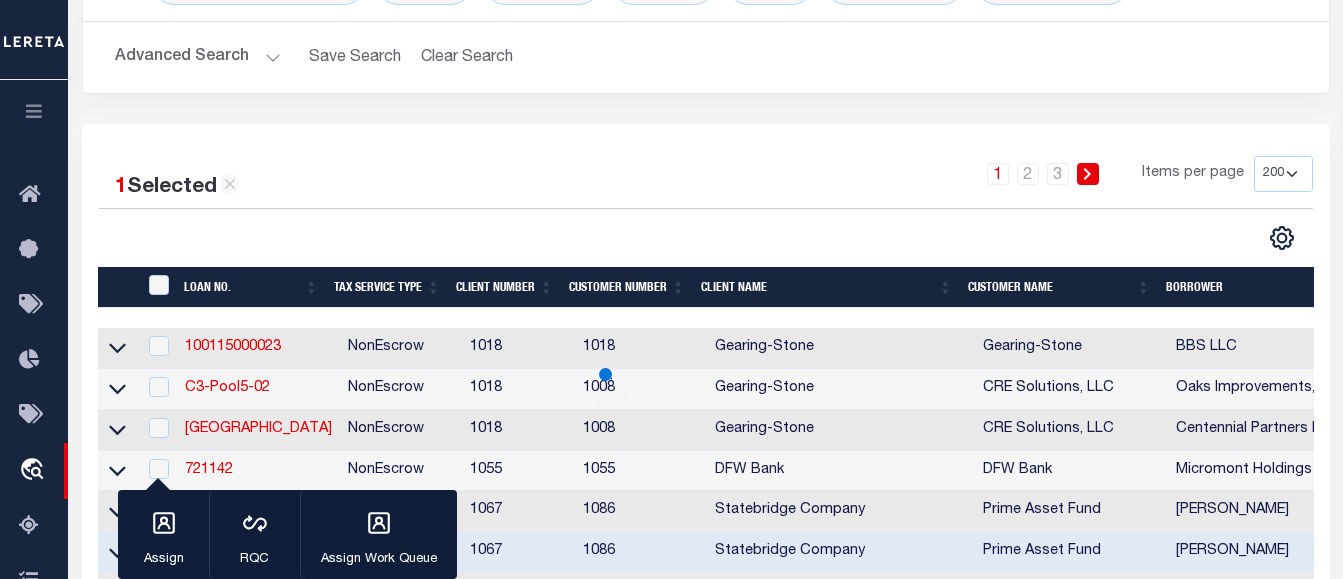 scroll, scrollTop: 102, scrollLeft: 0, axis: vertical 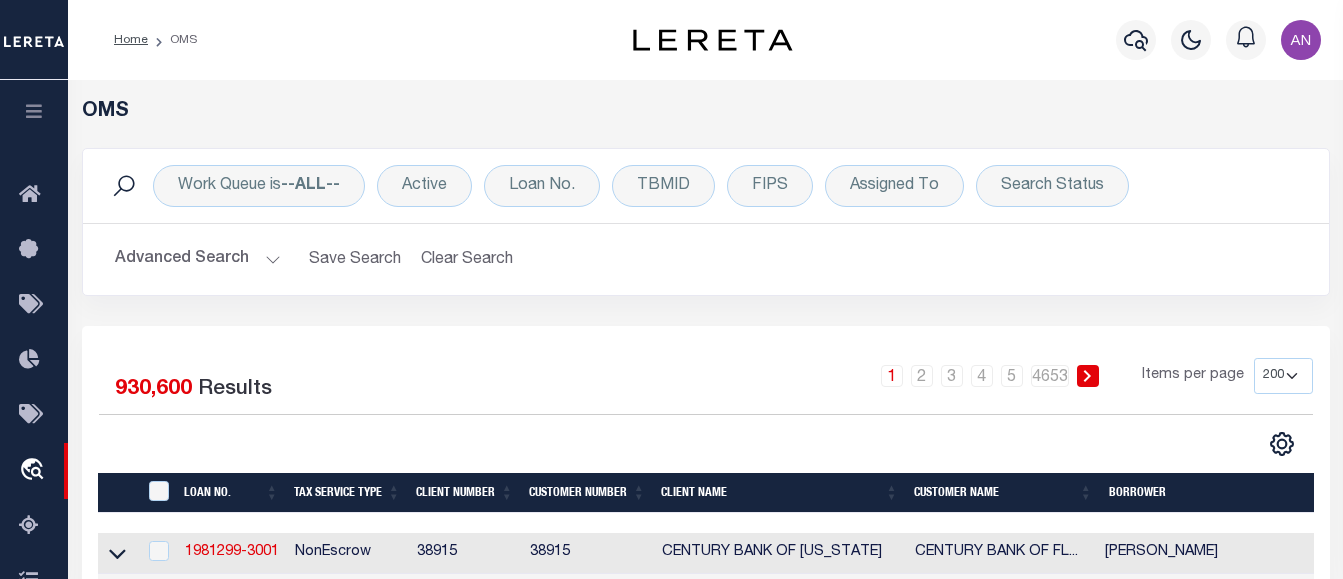 click on "Advanced Search
Save Search Clear Search
tblSearchTopScreen_dynamictable_____DefaultSaveFilter" at bounding box center [706, 259] 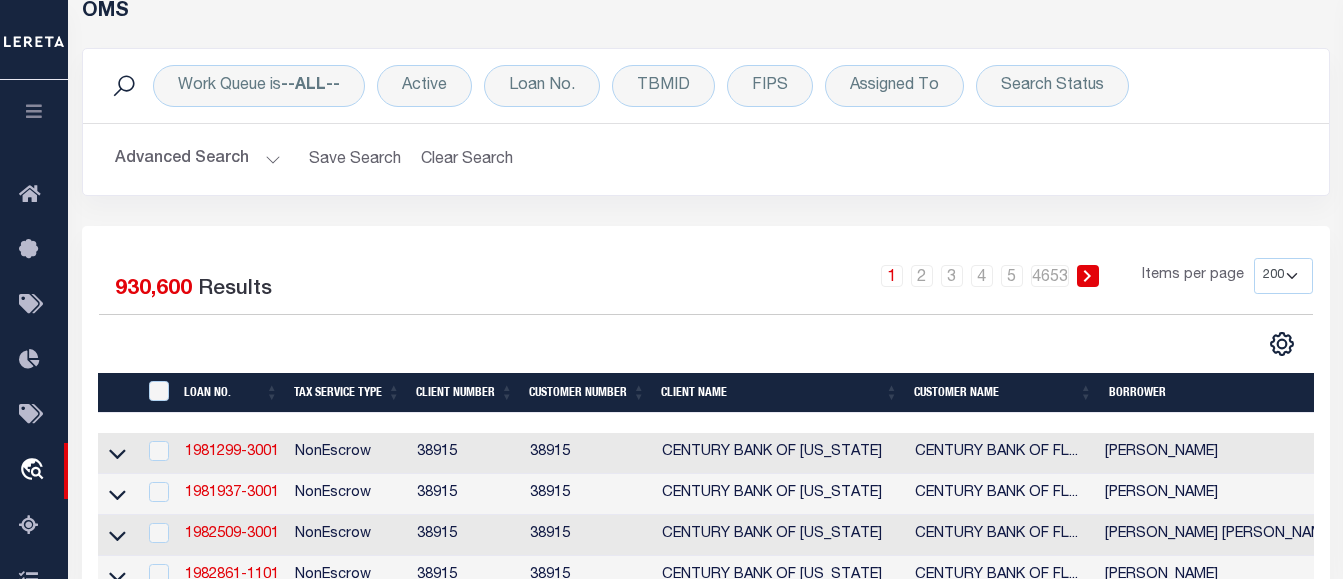 scroll, scrollTop: 0, scrollLeft: 0, axis: both 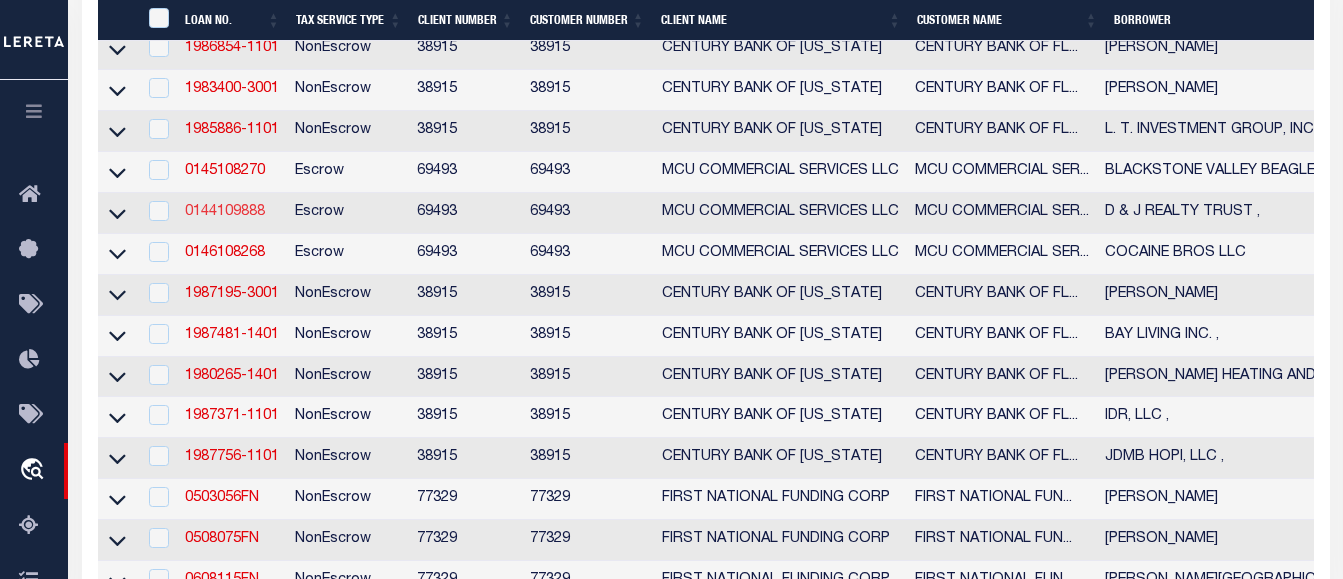 click on "0144109888" at bounding box center [225, 212] 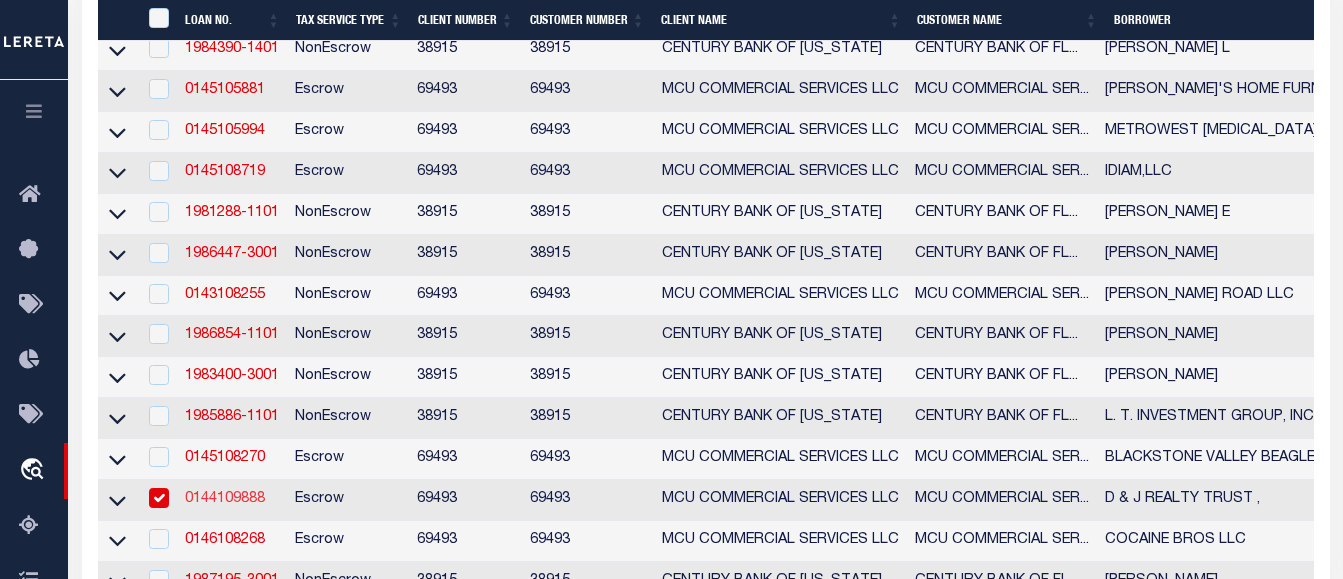 type on "0144109888" 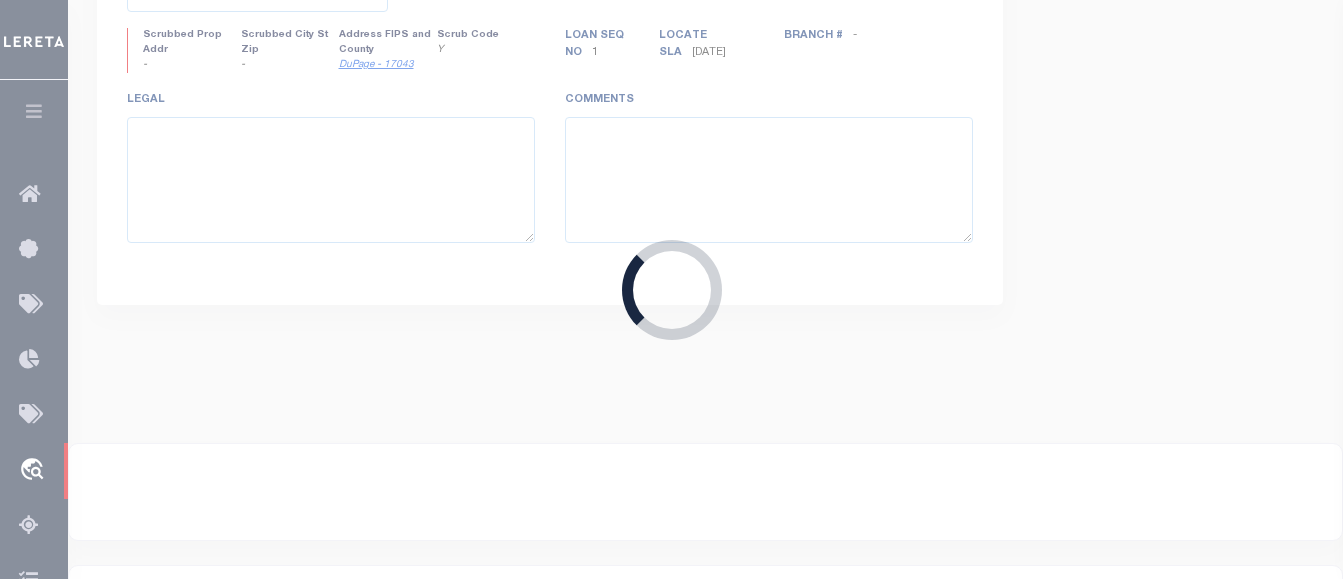 type on "2 COES SQUARE" 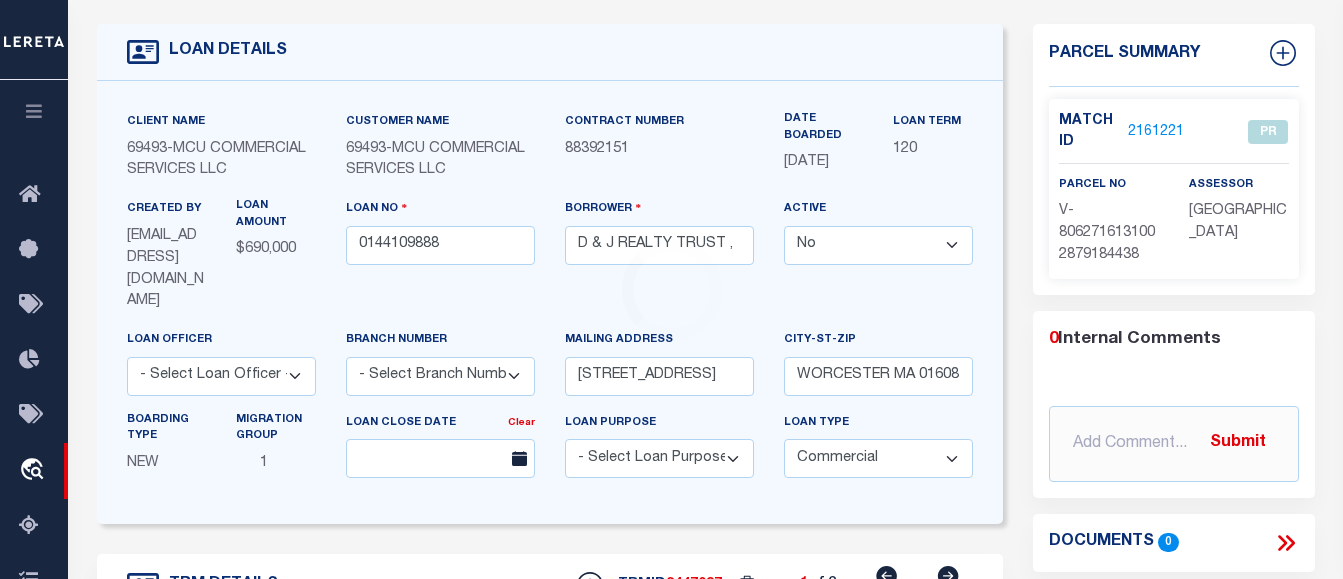 scroll, scrollTop: 0, scrollLeft: 0, axis: both 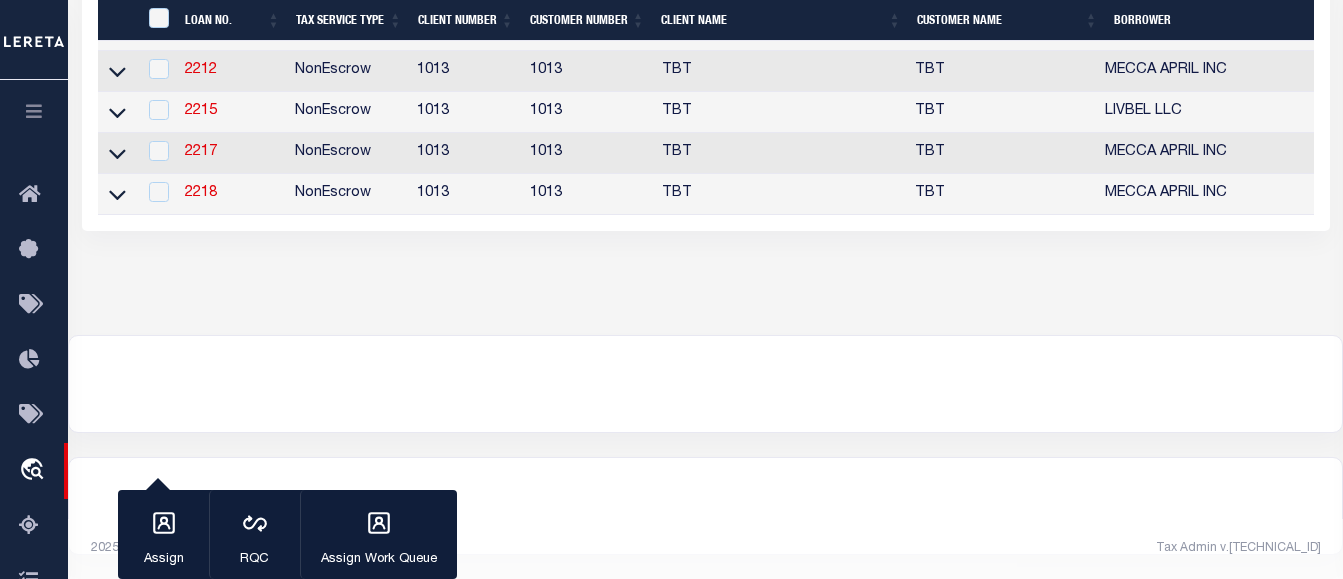 select 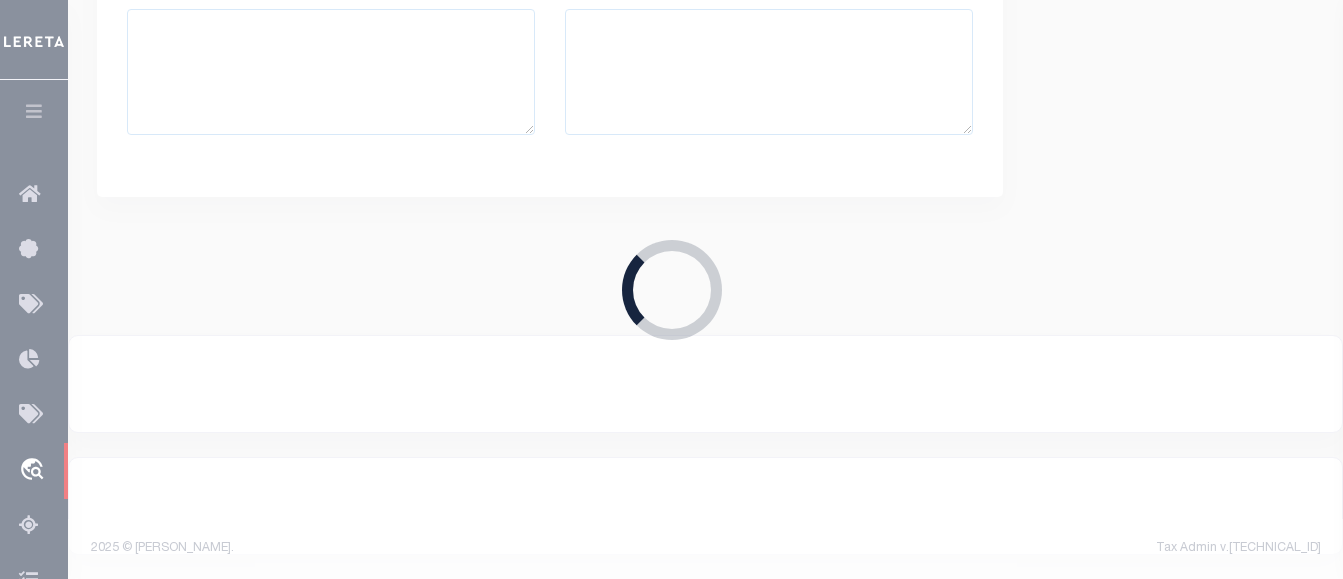 scroll, scrollTop: 0, scrollLeft: 0, axis: both 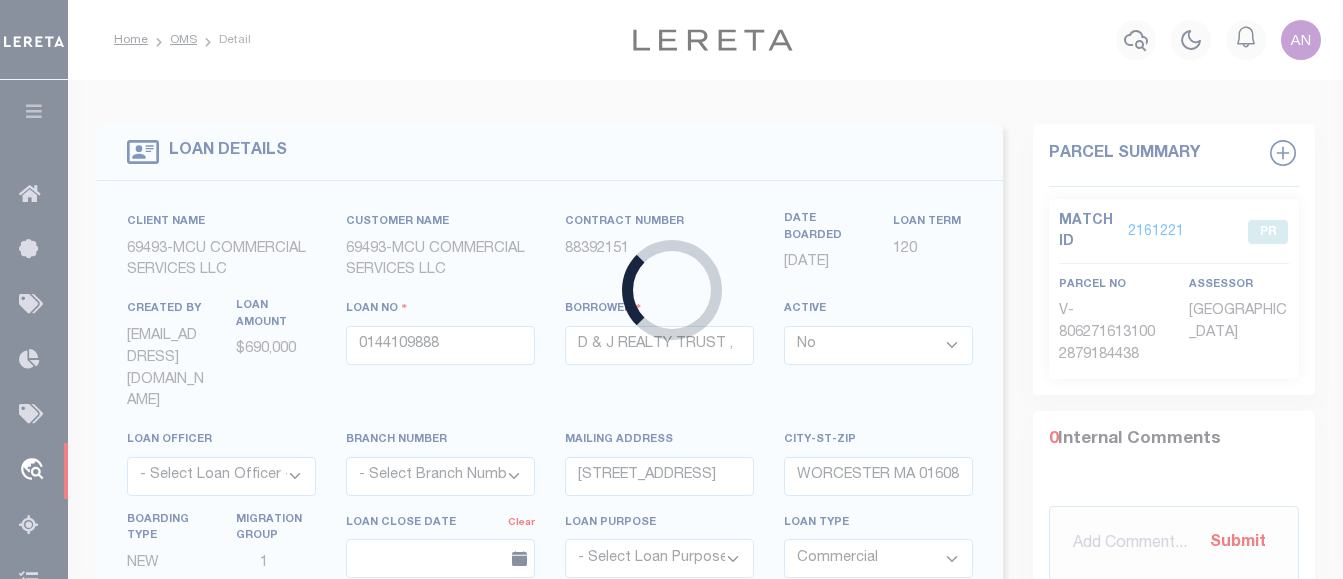 select on "Escrow" 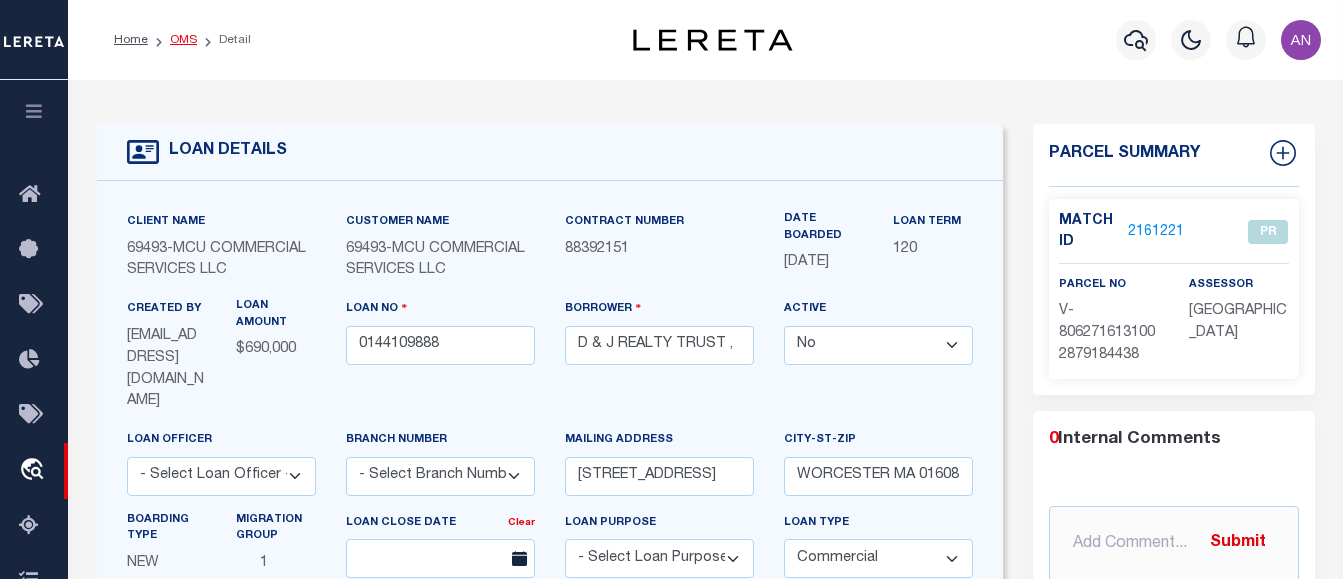 click on "OMS" at bounding box center (183, 40) 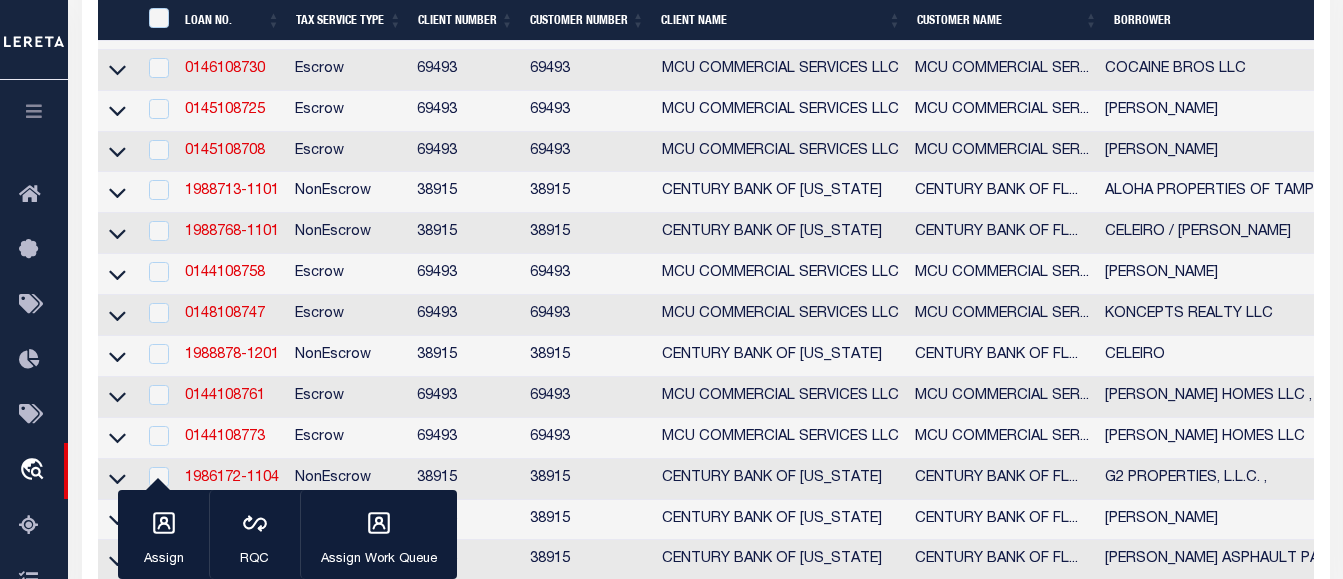 scroll, scrollTop: 2083, scrollLeft: 0, axis: vertical 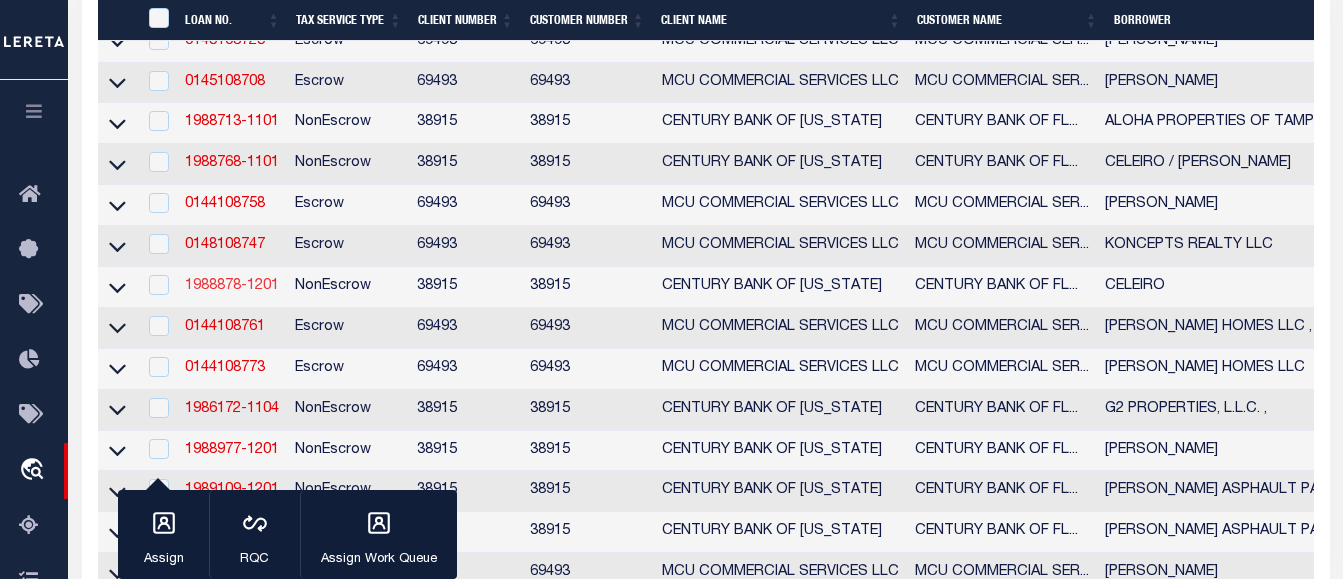 click on "1988878-1201" at bounding box center [232, 286] 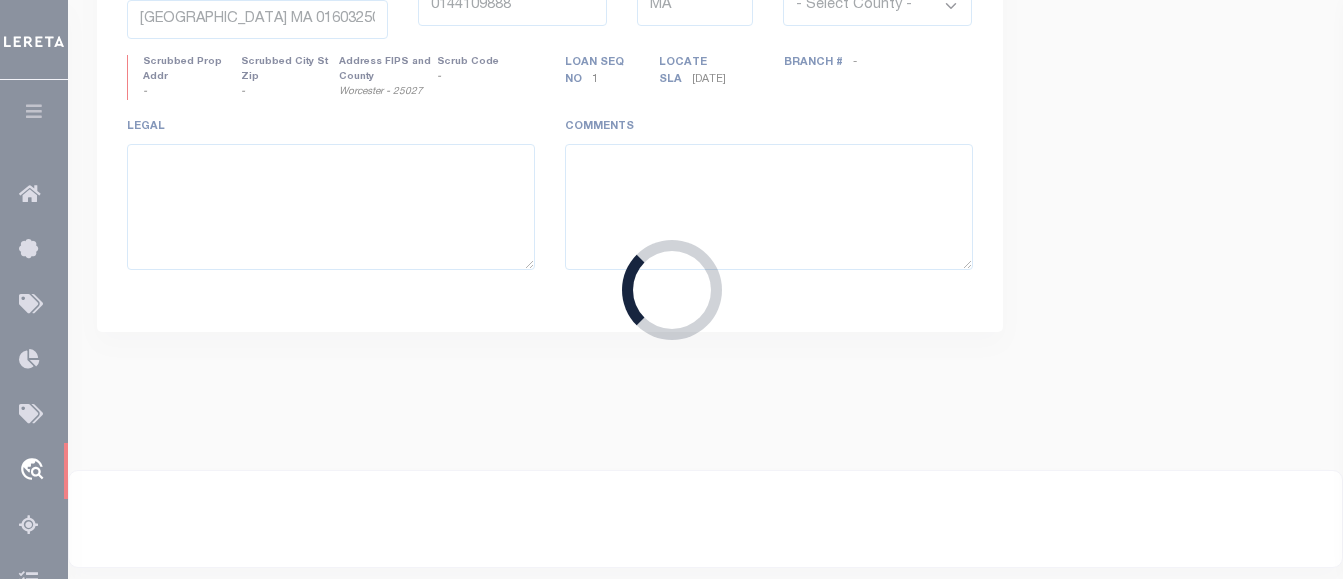type on "1988878-1201" 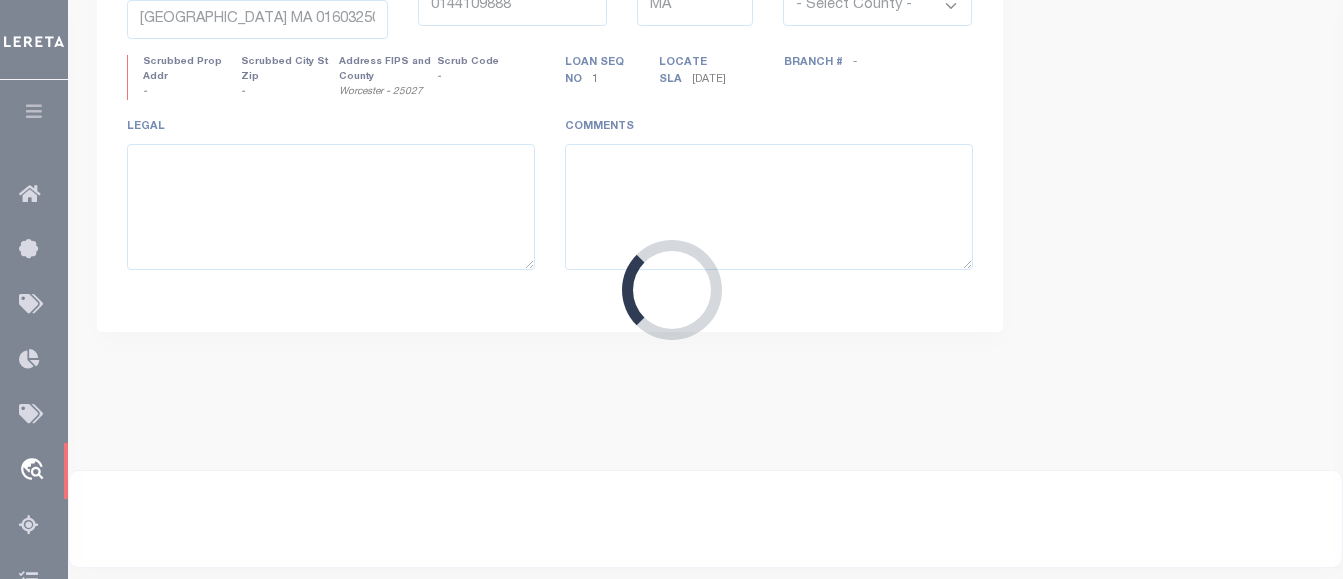 scroll, scrollTop: 20, scrollLeft: 0, axis: vertical 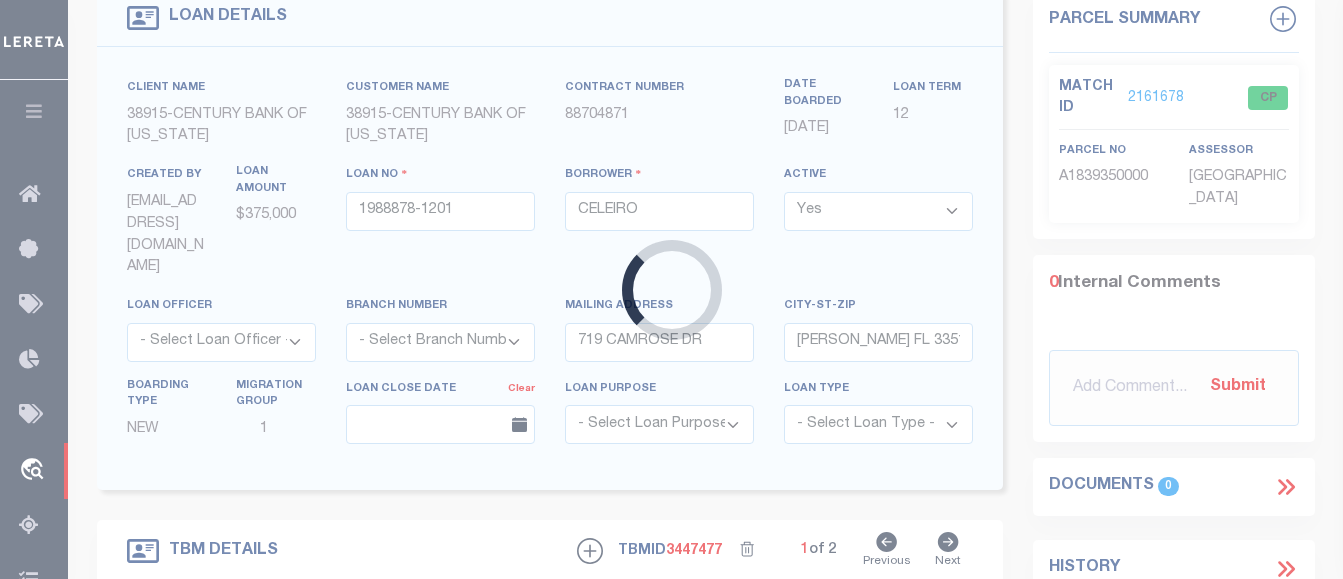 type on "2117 W KENNEDY BLVD" 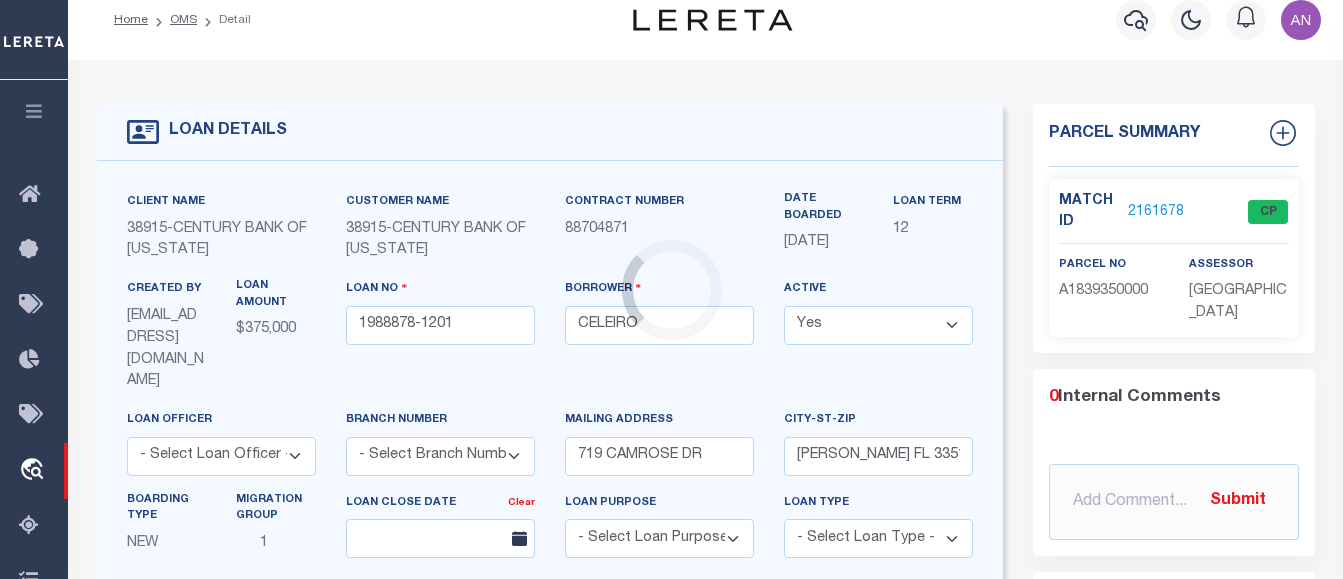 scroll, scrollTop: 0, scrollLeft: 0, axis: both 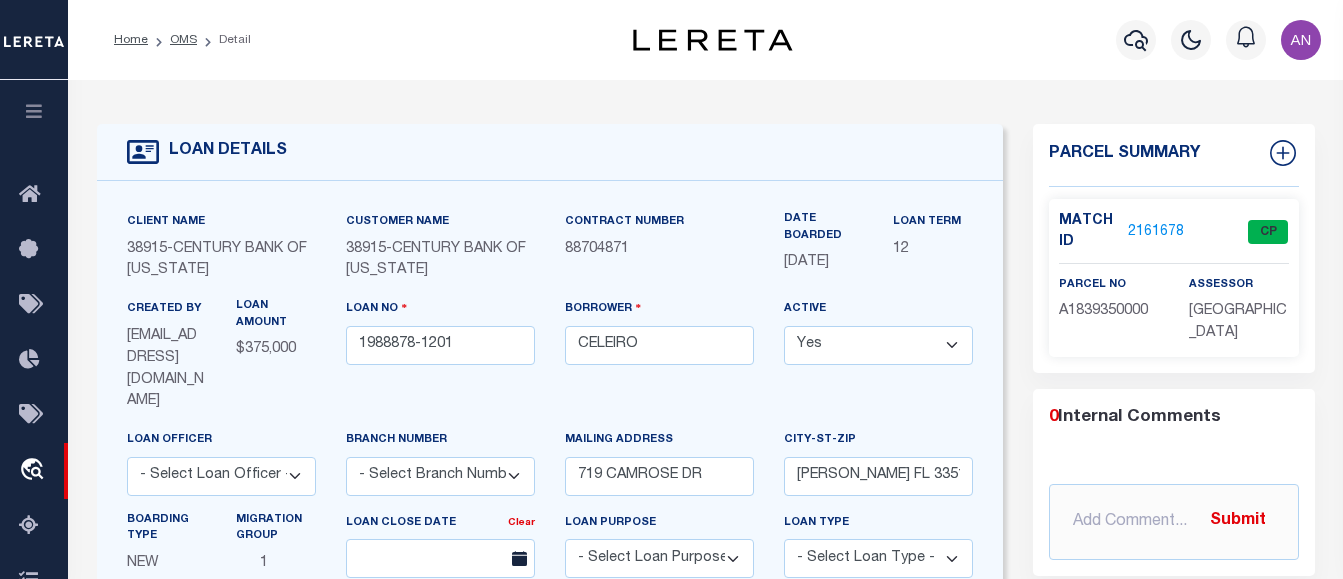 click on "2161678" at bounding box center (1156, 232) 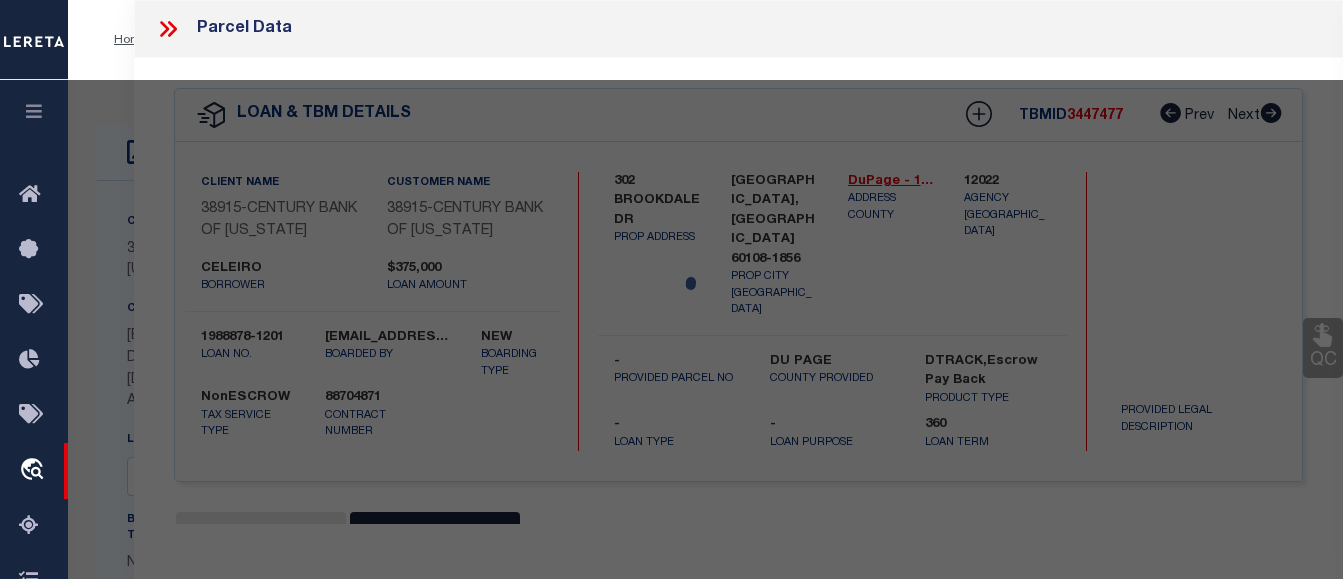 select on "AS" 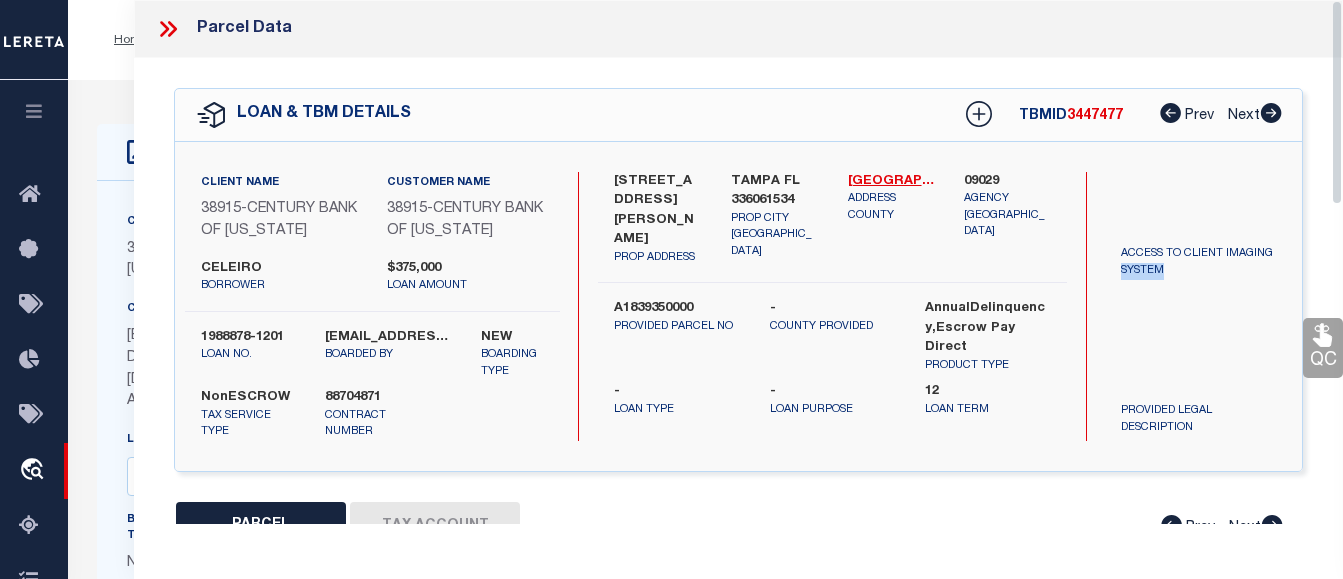 drag, startPoint x: 1332, startPoint y: 147, endPoint x: 1340, endPoint y: 222, distance: 75.42546 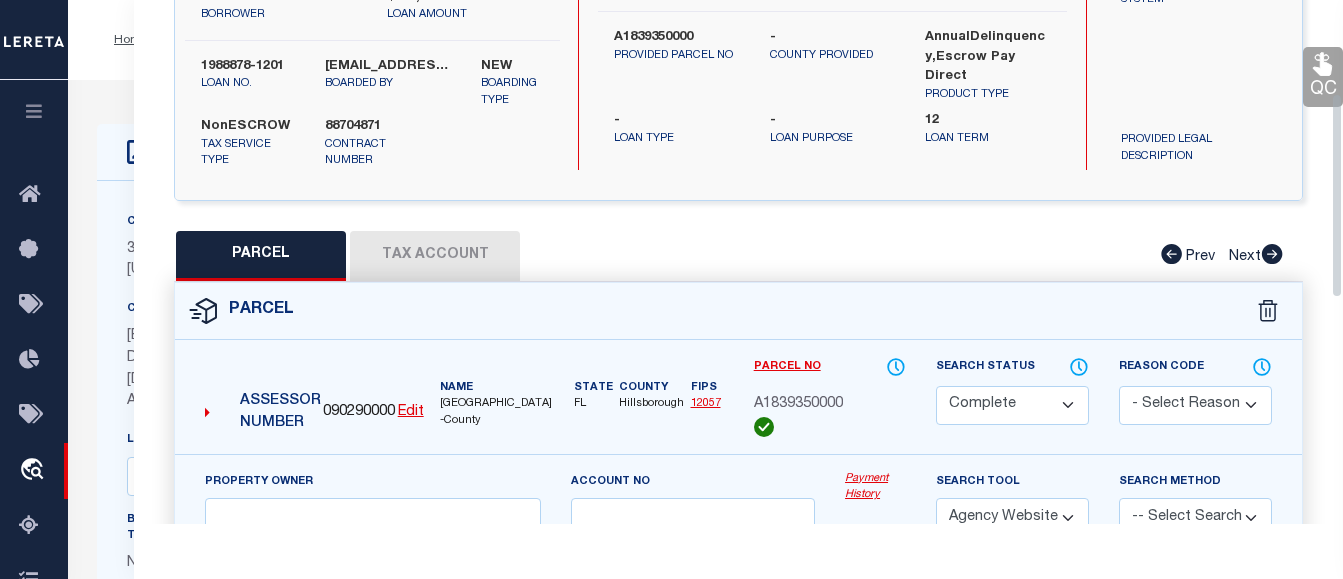 scroll, scrollTop: 373, scrollLeft: 0, axis: vertical 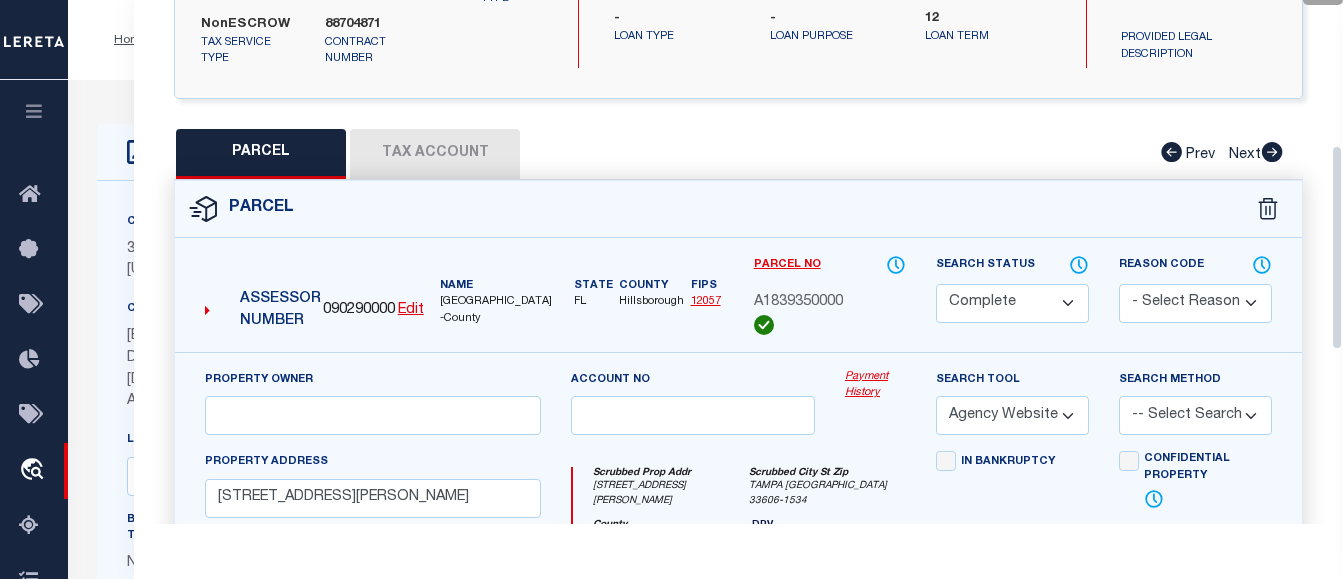 drag, startPoint x: 1333, startPoint y: 142, endPoint x: 1338, endPoint y: 288, distance: 146.08559 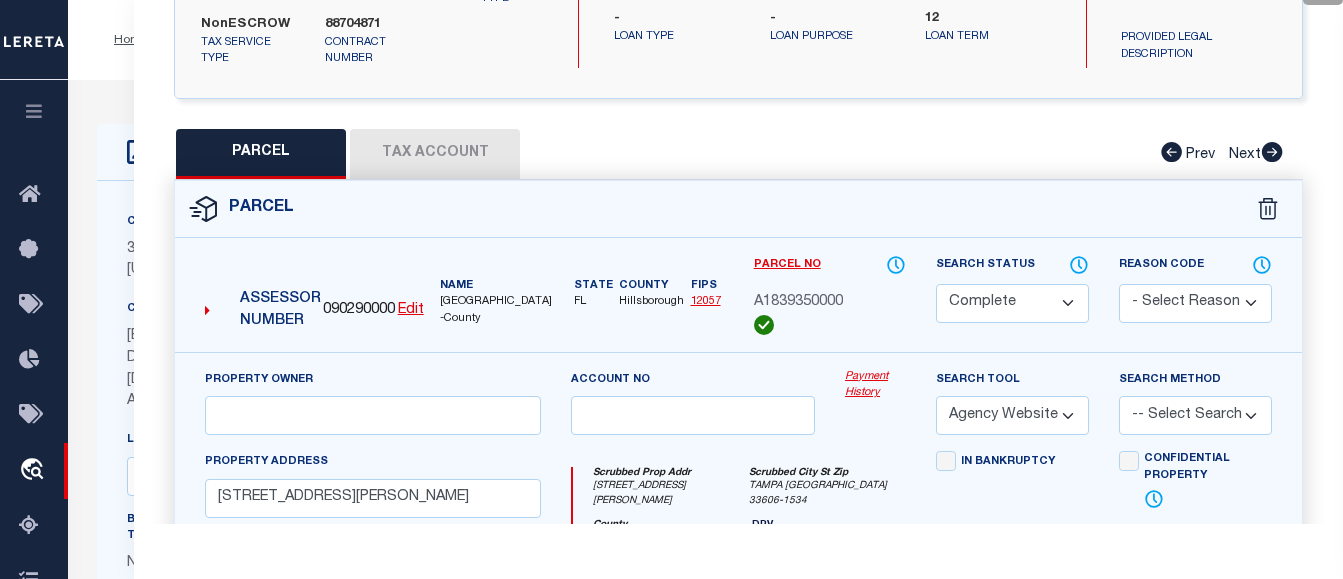 click on "Payment History" at bounding box center (875, 385) 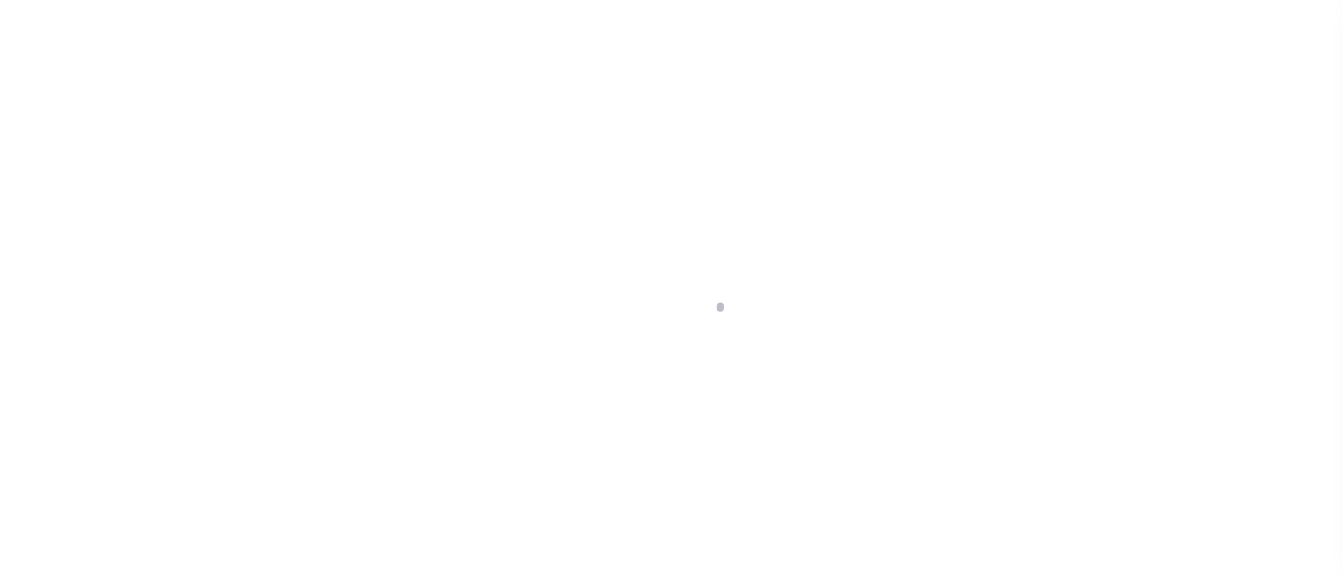 scroll, scrollTop: 0, scrollLeft: 0, axis: both 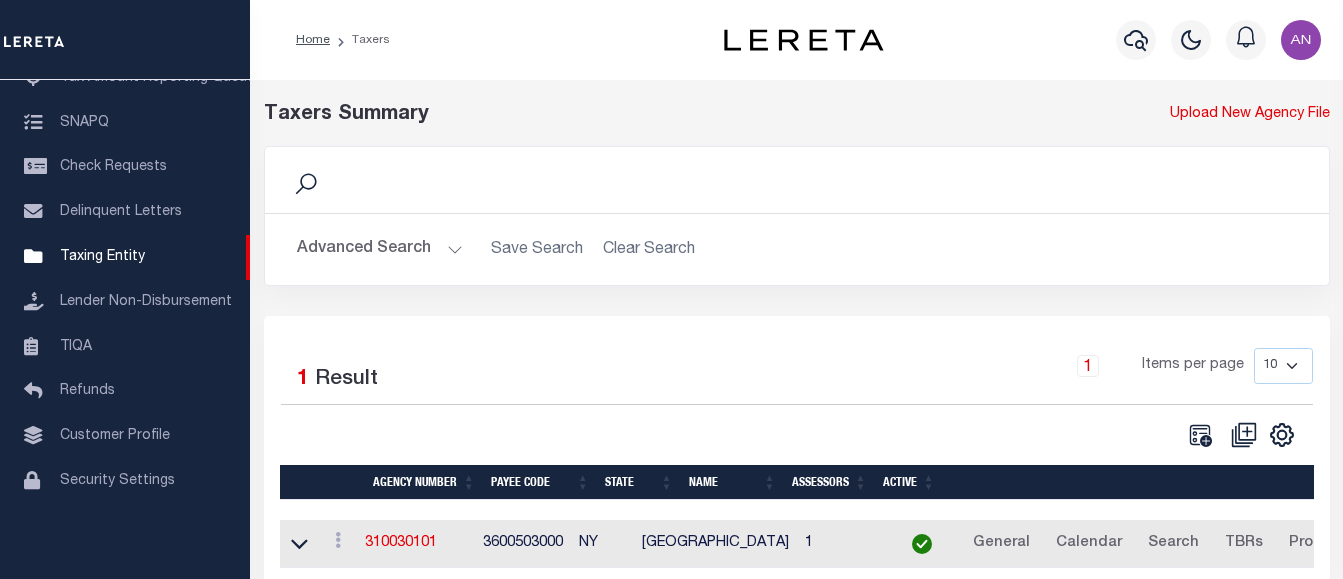 click on "Advanced Search" at bounding box center (380, 249) 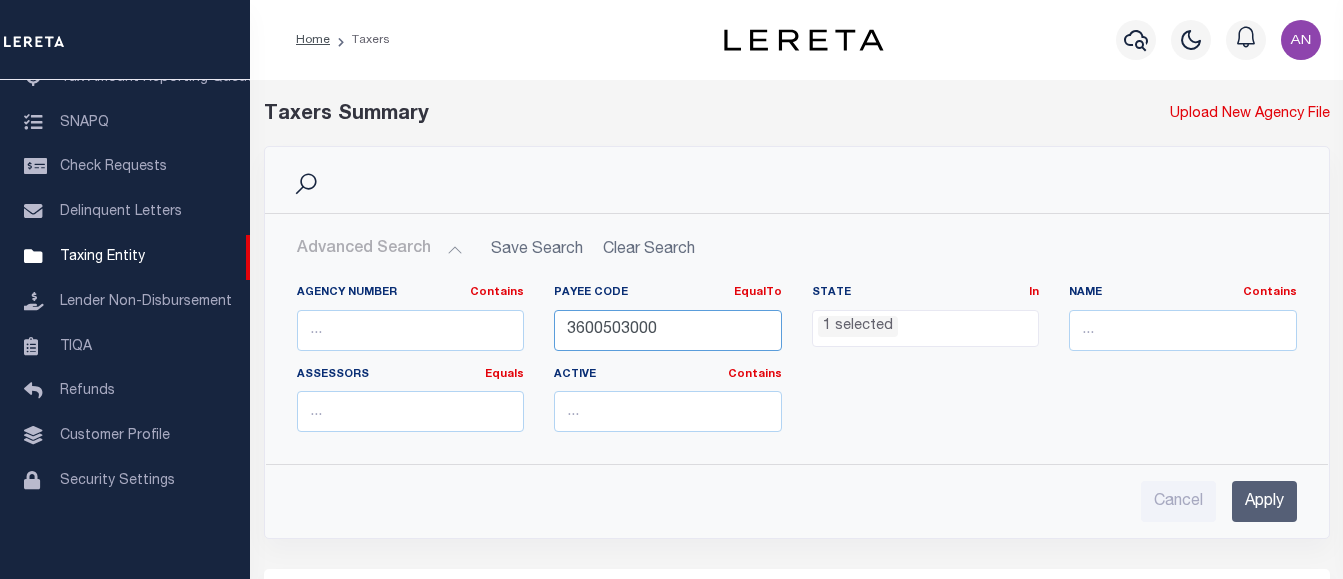 click on "3600503000" at bounding box center [668, 330] 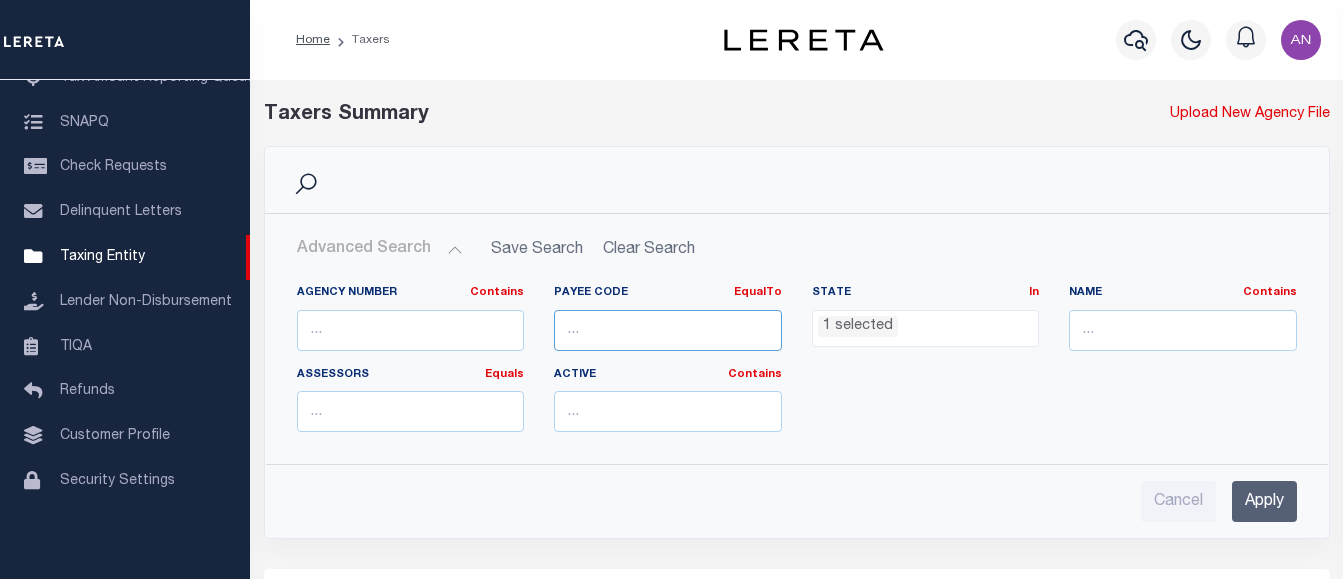type 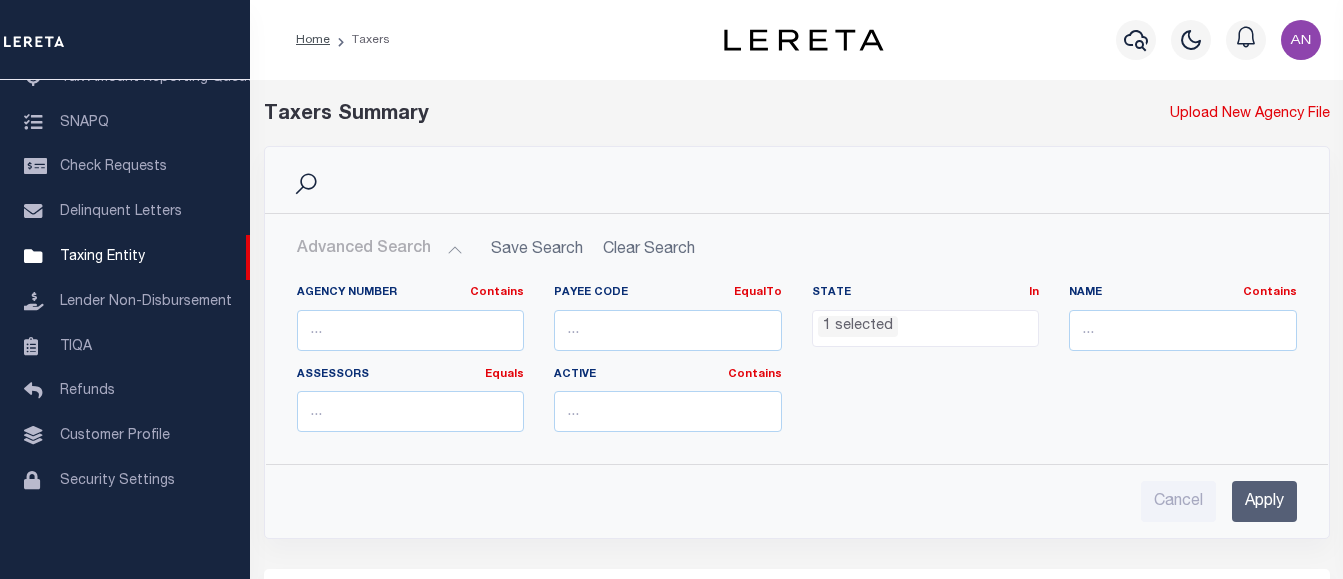 click on "1 selected" at bounding box center (858, 327) 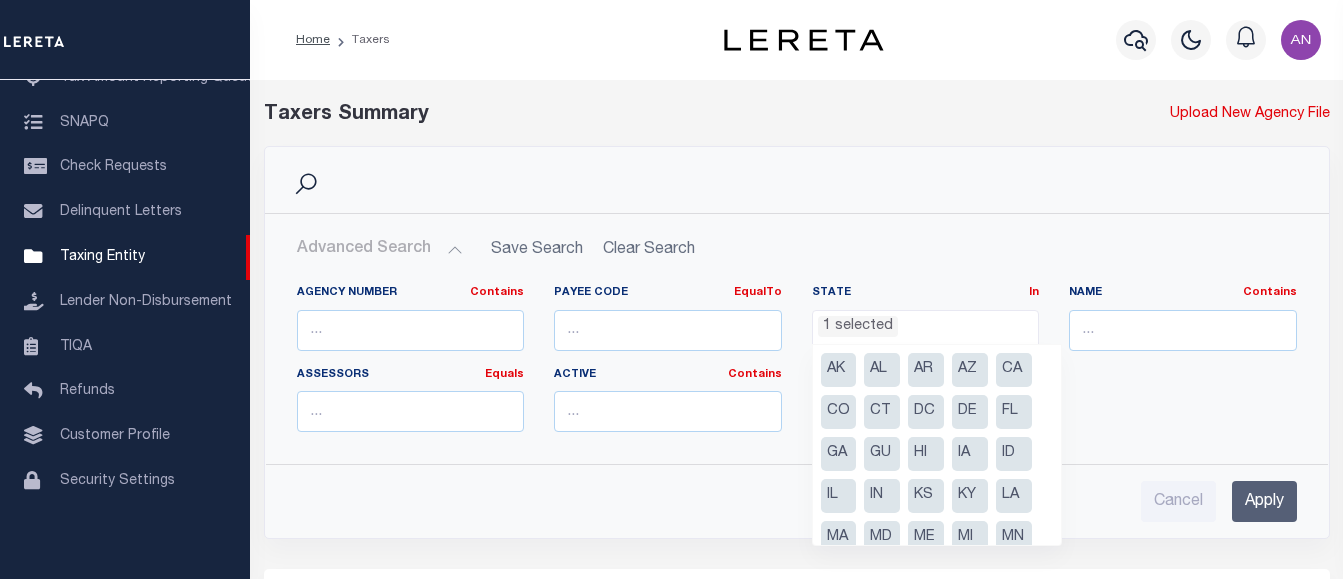 scroll, scrollTop: 192, scrollLeft: 0, axis: vertical 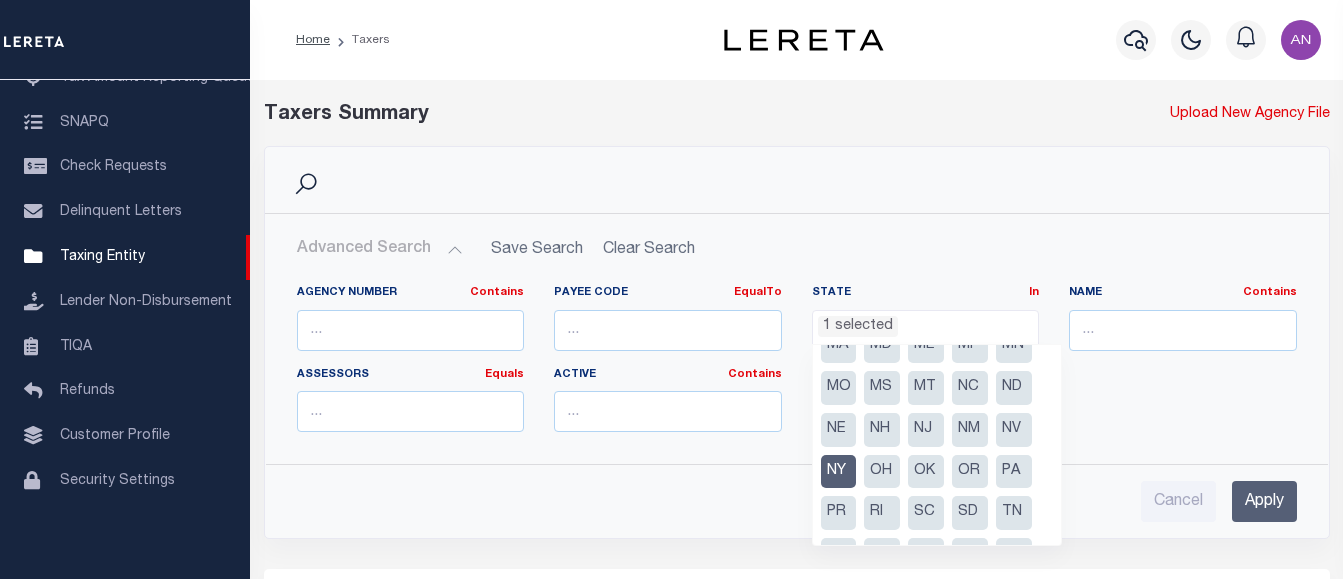 click on "NV" at bounding box center (1014, 430) 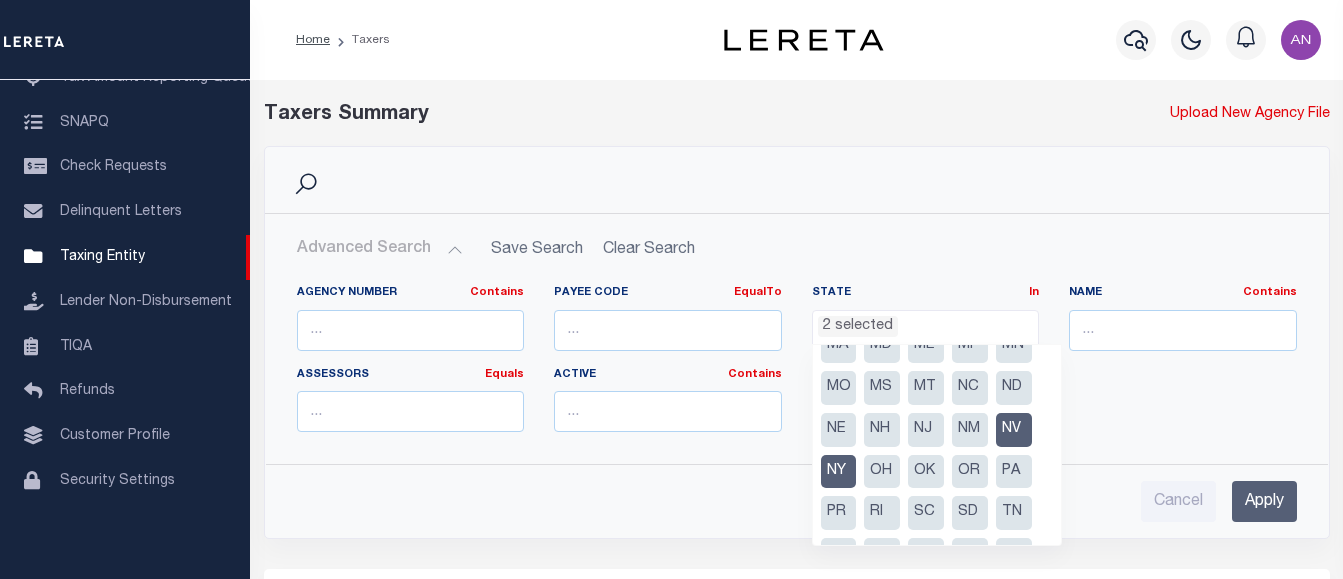 scroll, scrollTop: 630, scrollLeft: 0, axis: vertical 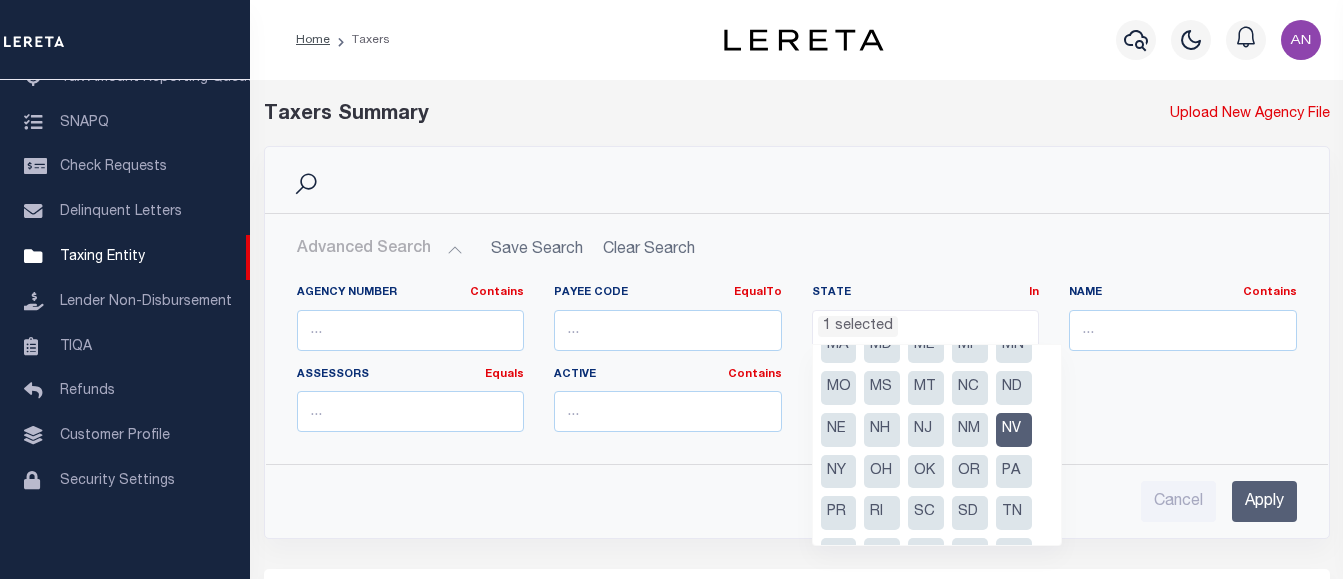 click on "NY" at bounding box center [839, 472] 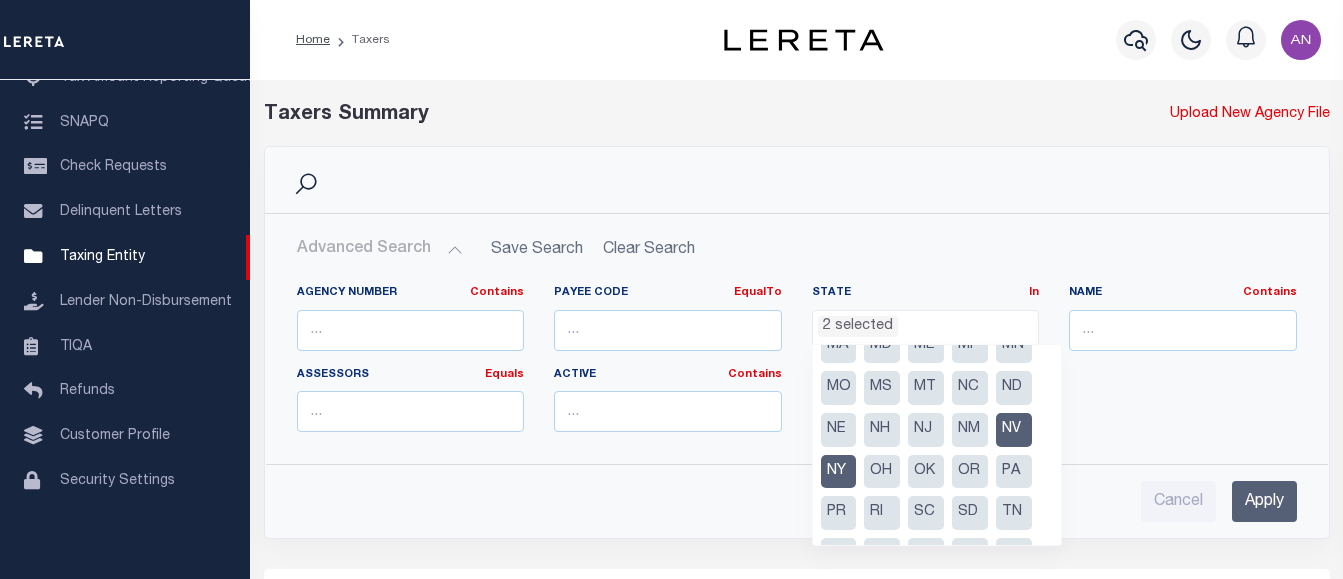 click on "NV" at bounding box center (1014, 430) 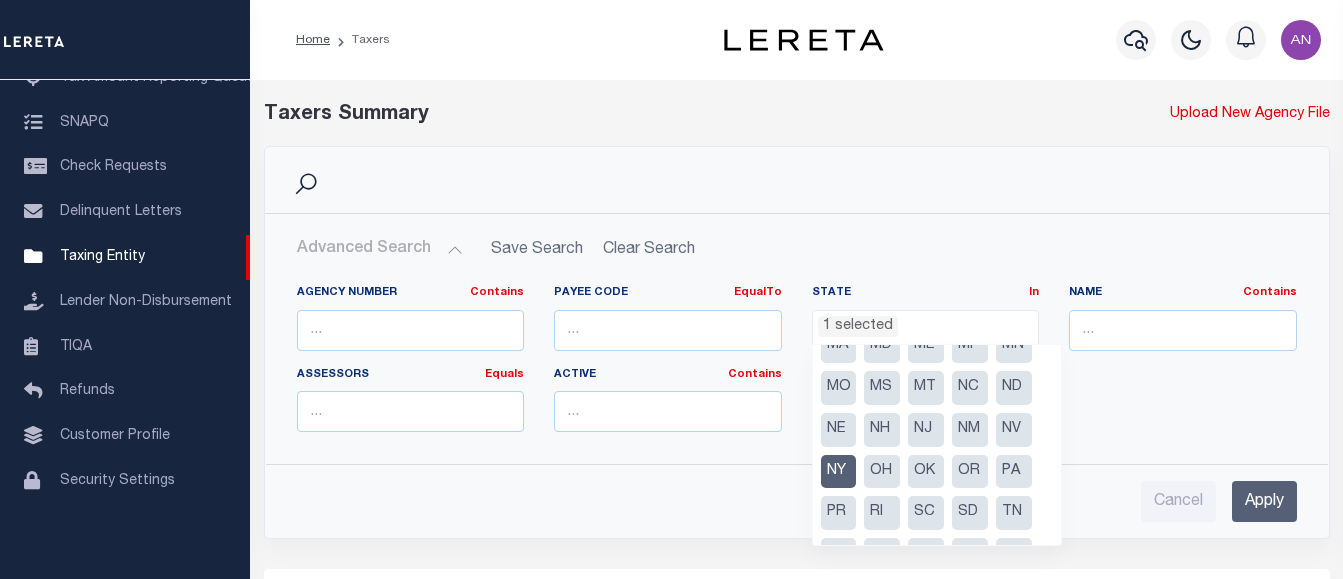 click on "Apply" at bounding box center [1264, 501] 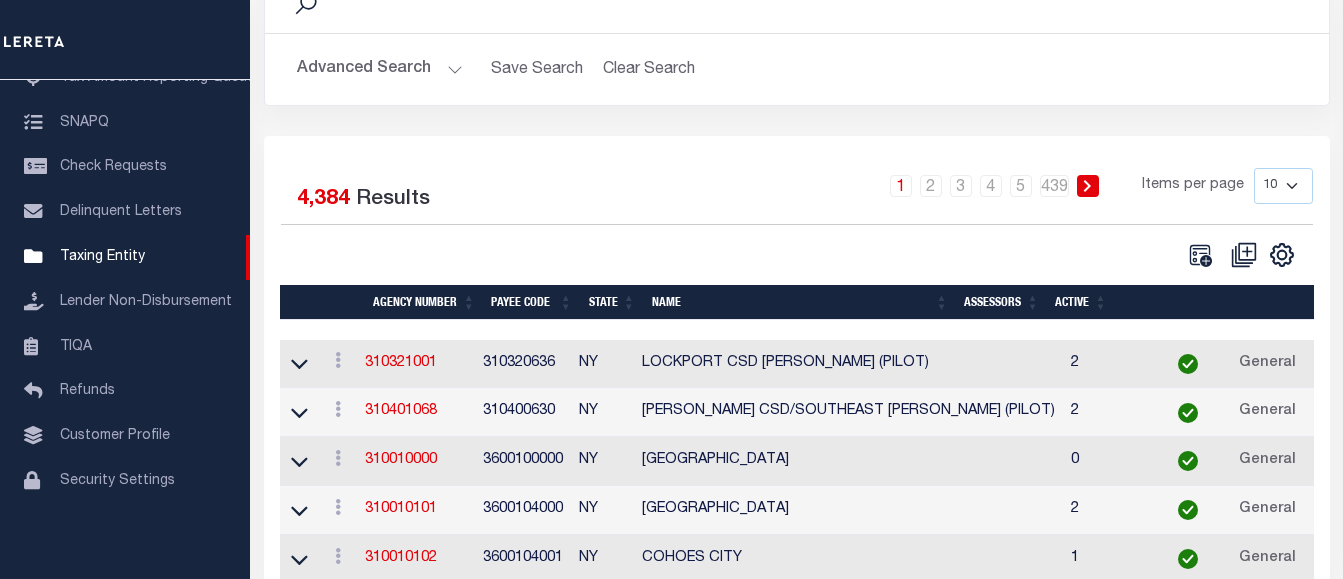 scroll, scrollTop: 221, scrollLeft: 0, axis: vertical 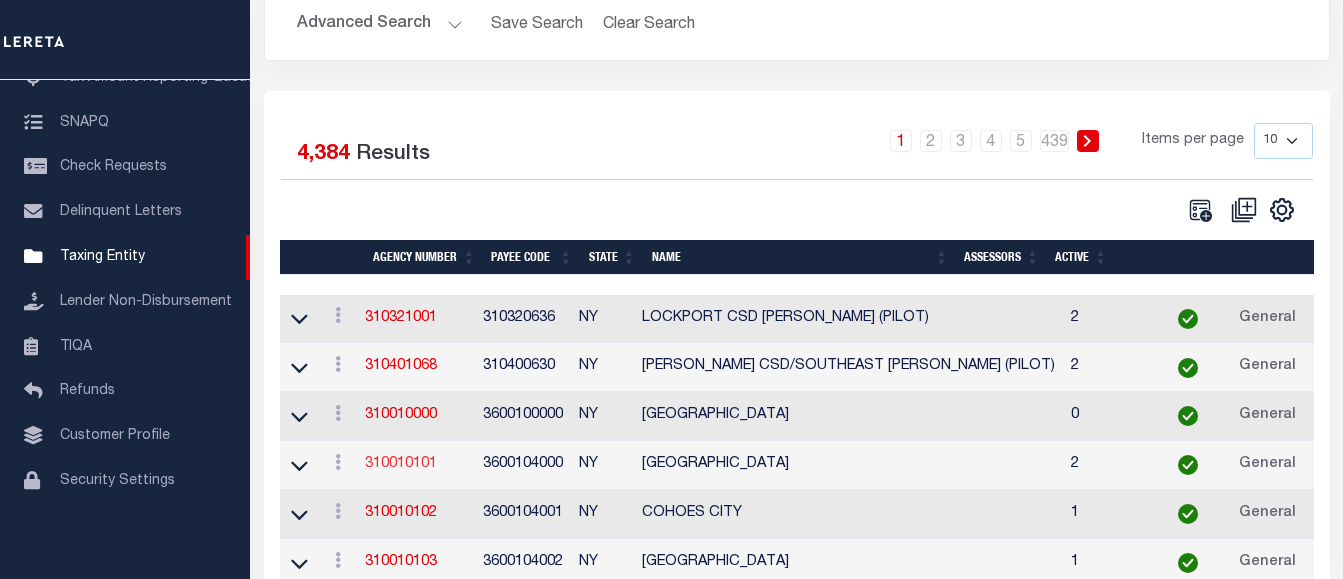 click on "310010101" at bounding box center [401, 464] 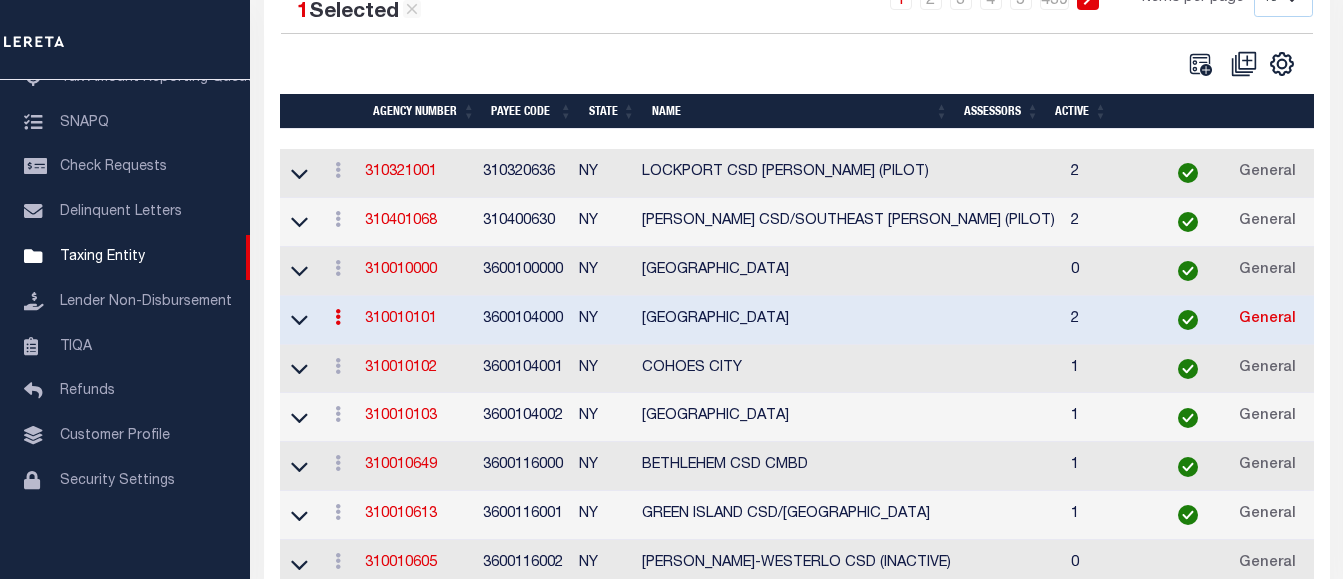 scroll, scrollTop: 498, scrollLeft: 0, axis: vertical 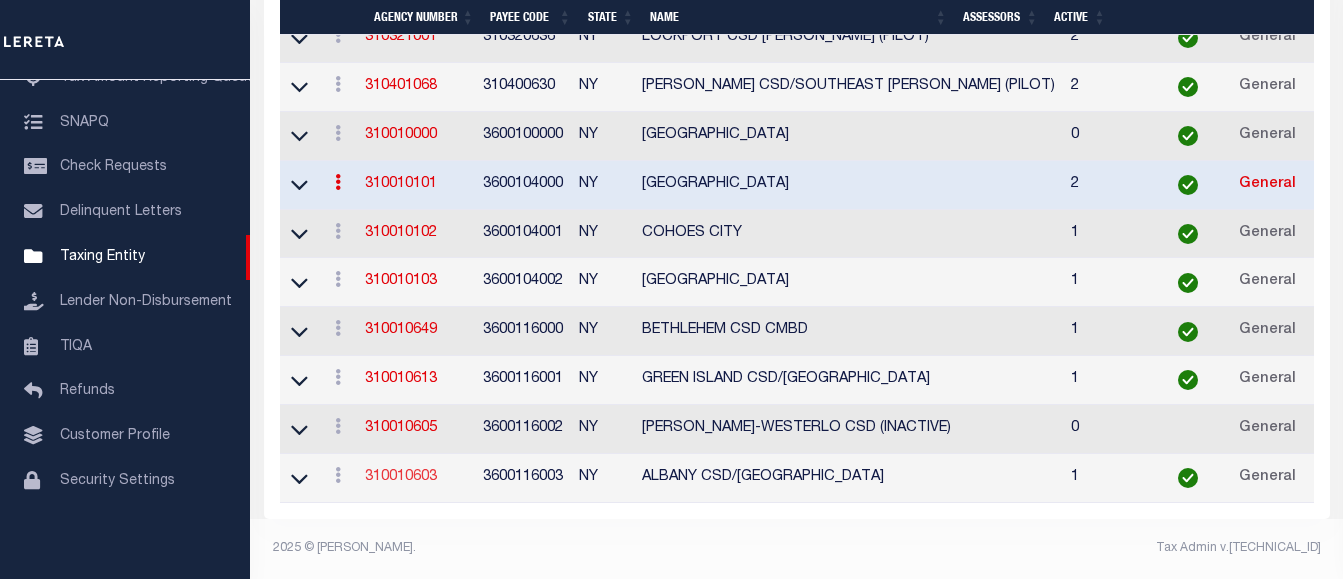 click on "310010603" at bounding box center (401, 477) 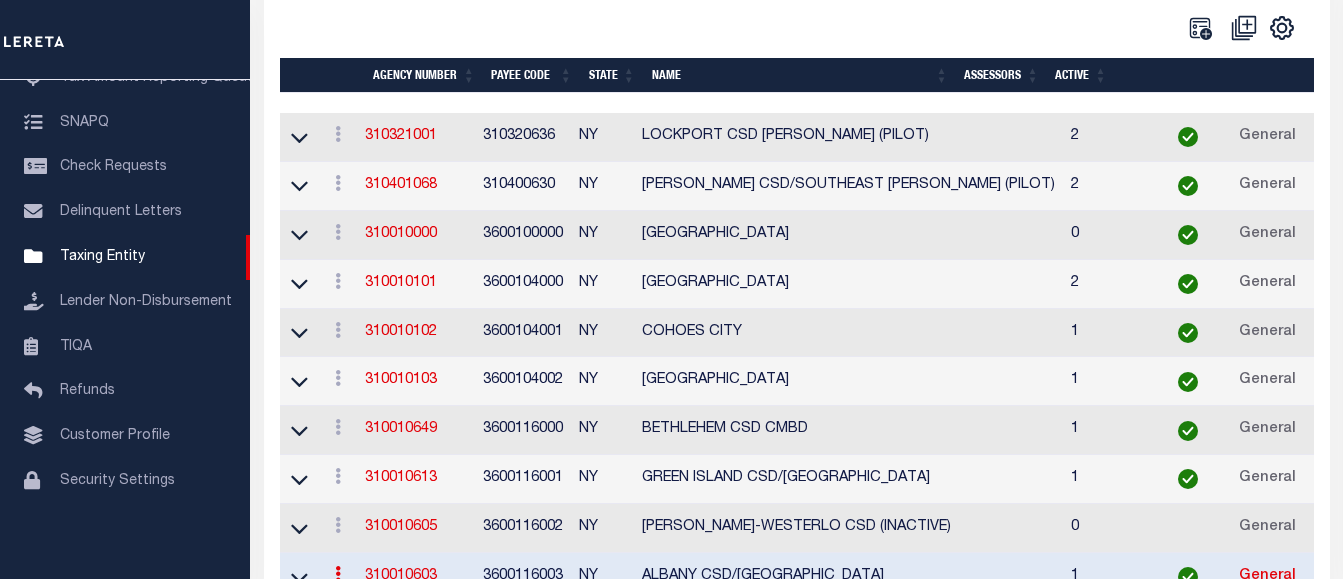 scroll, scrollTop: 401, scrollLeft: 0, axis: vertical 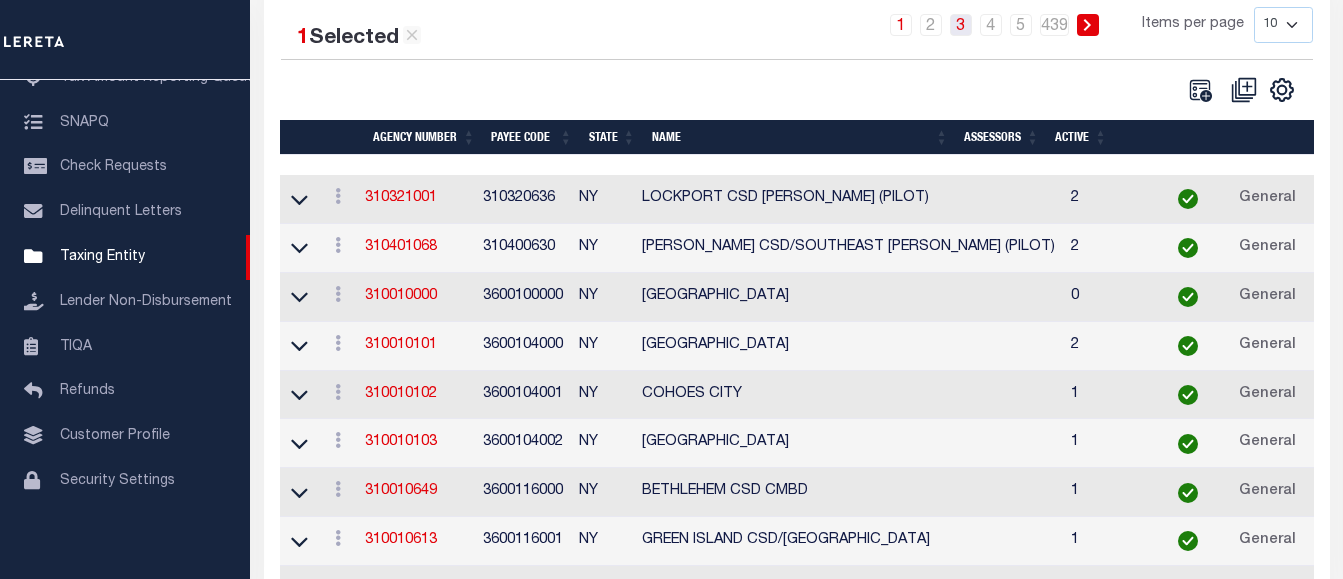 click on "3" at bounding box center (961, 25) 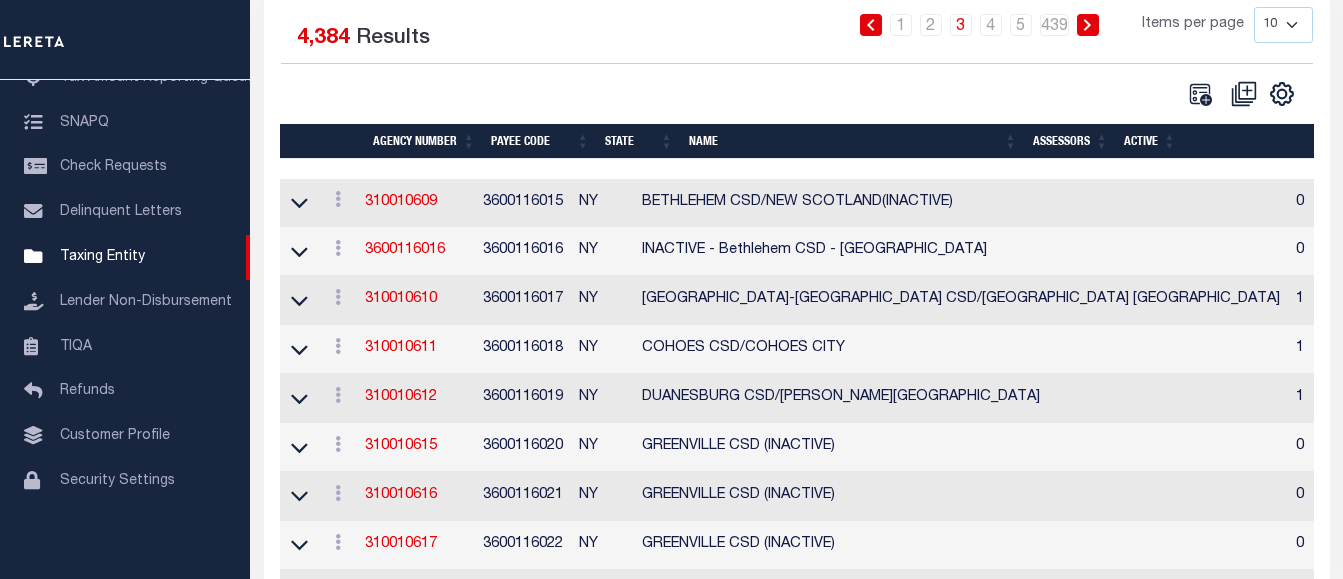 scroll, scrollTop: 501, scrollLeft: 0, axis: vertical 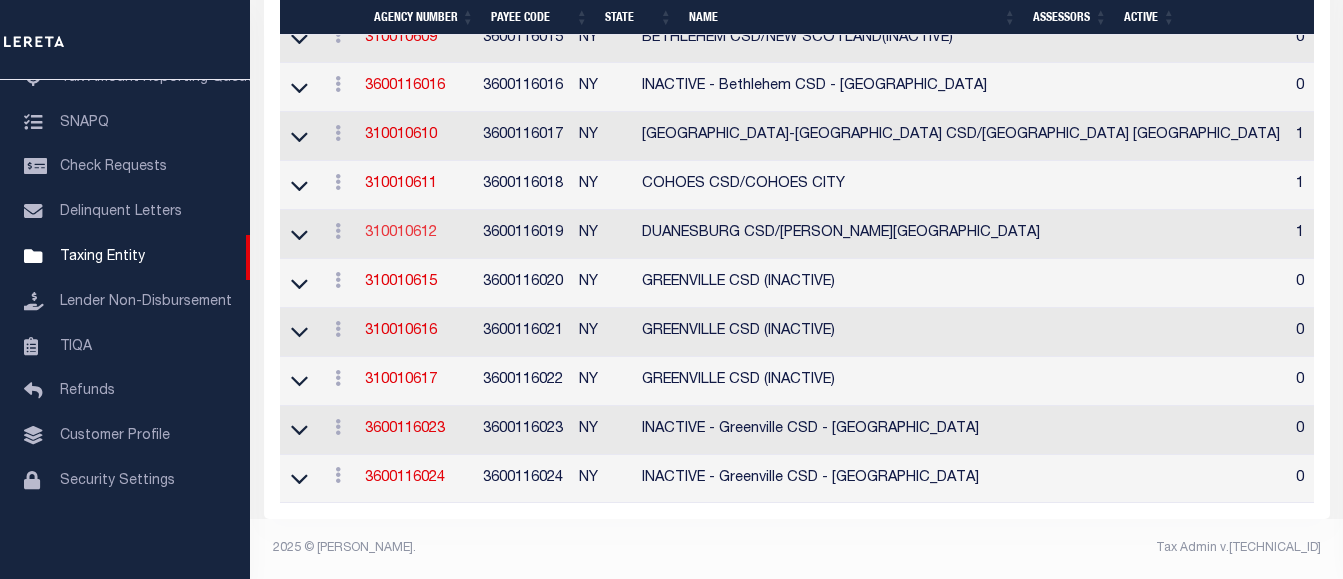 click on "310010612" at bounding box center [401, 233] 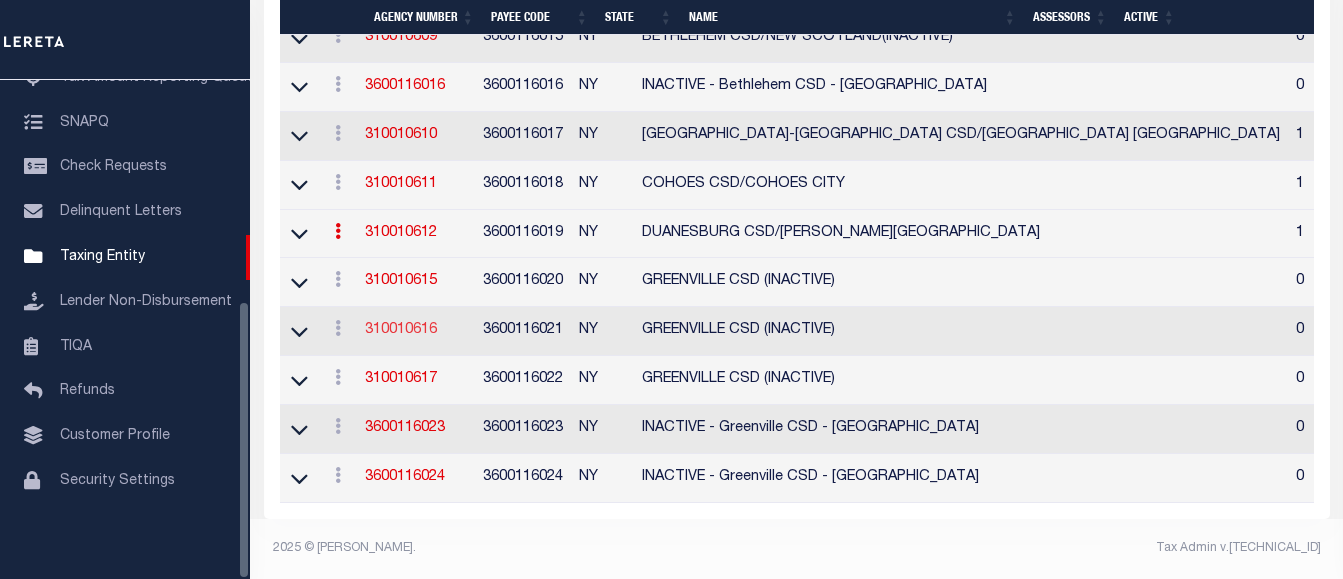 click on "310010616" at bounding box center [401, 330] 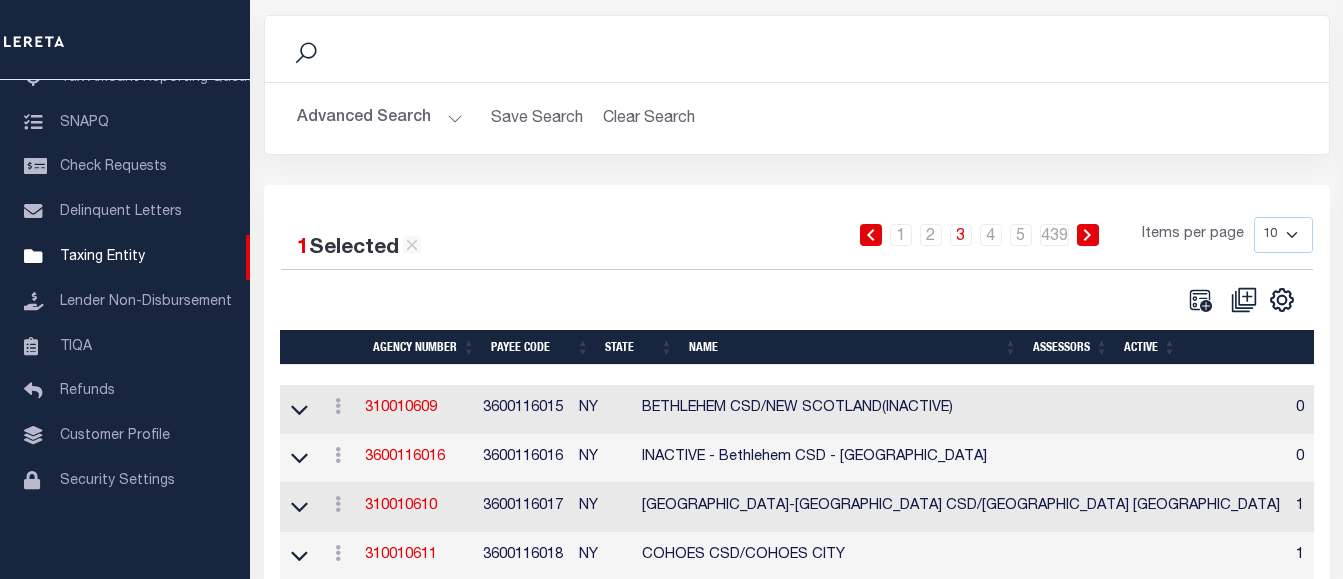 scroll, scrollTop: 0, scrollLeft: 0, axis: both 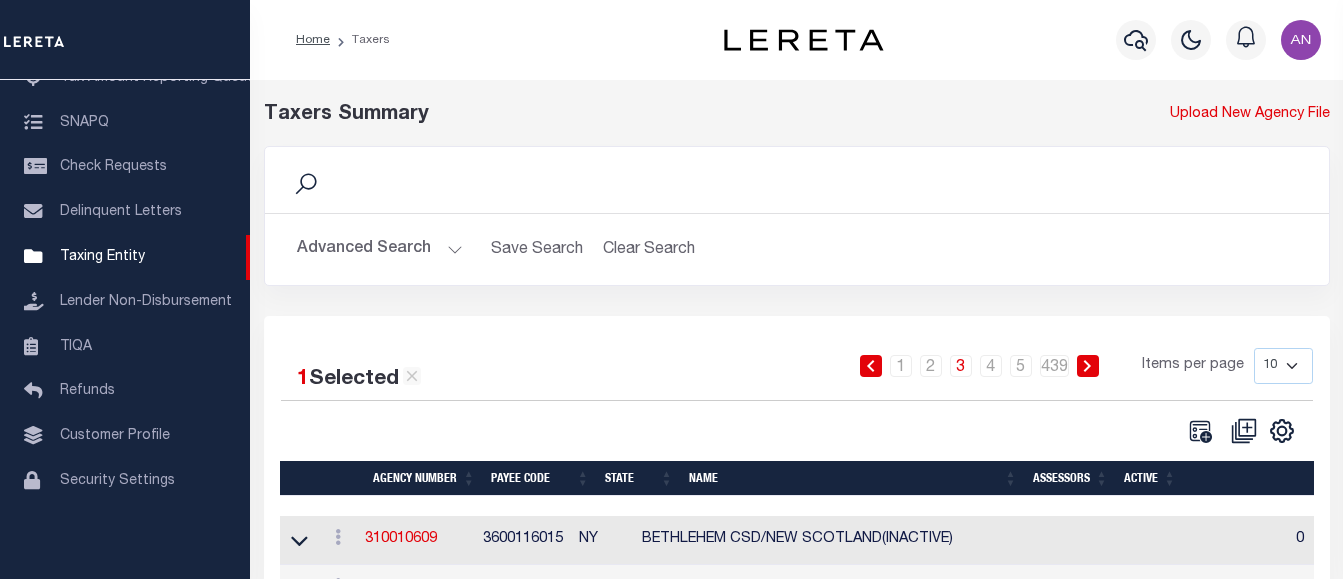 click on "Advanced Search" at bounding box center [380, 249] 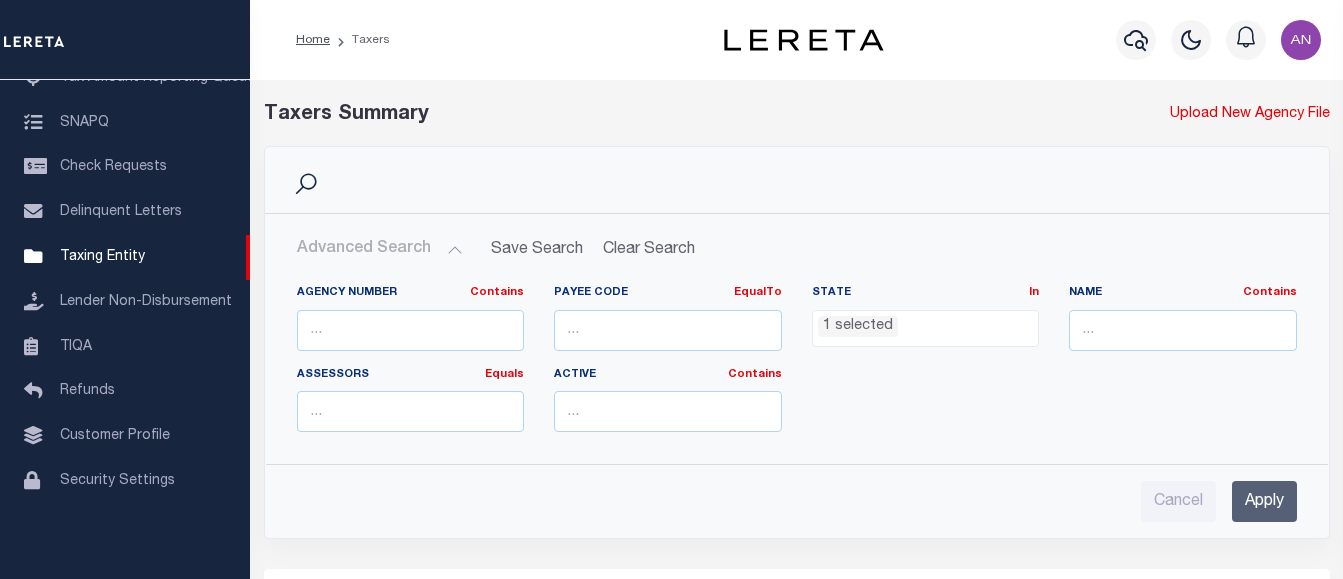 click on "1 selected" at bounding box center (858, 327) 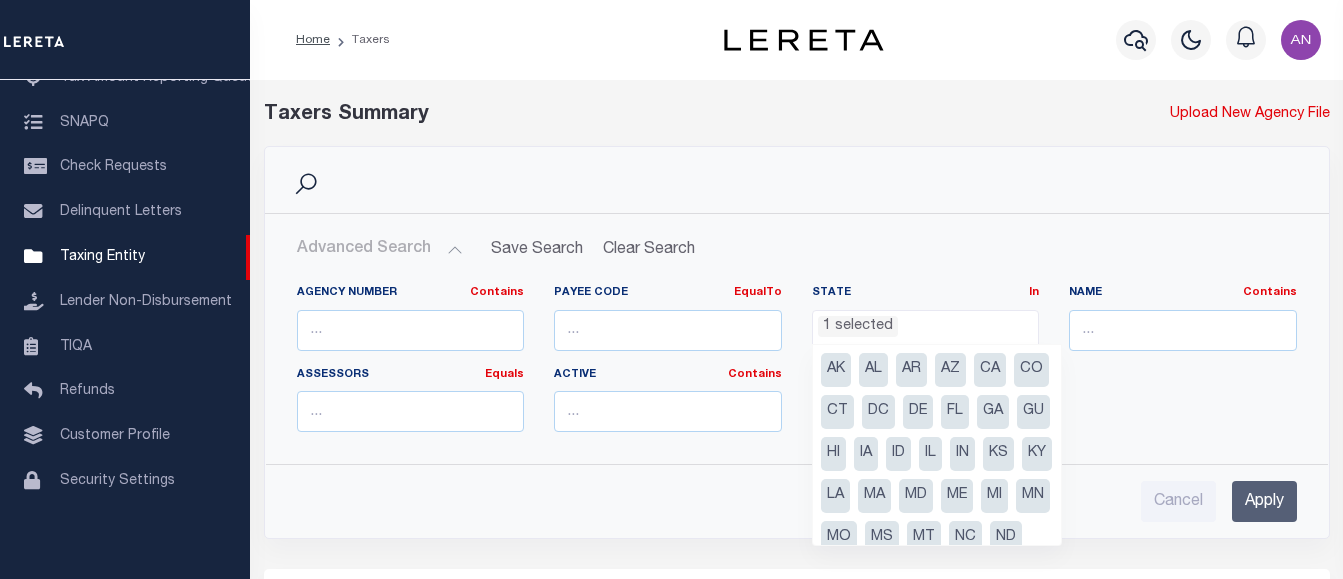 scroll, scrollTop: 233, scrollLeft: 0, axis: vertical 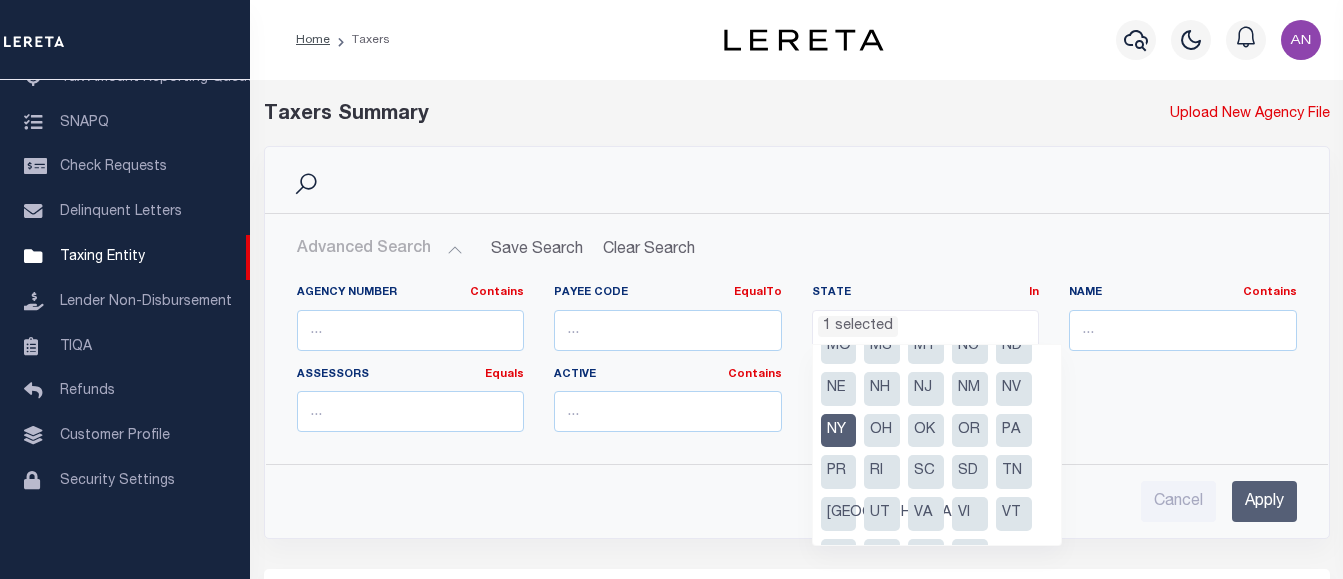 click on "NY" at bounding box center (839, 431) 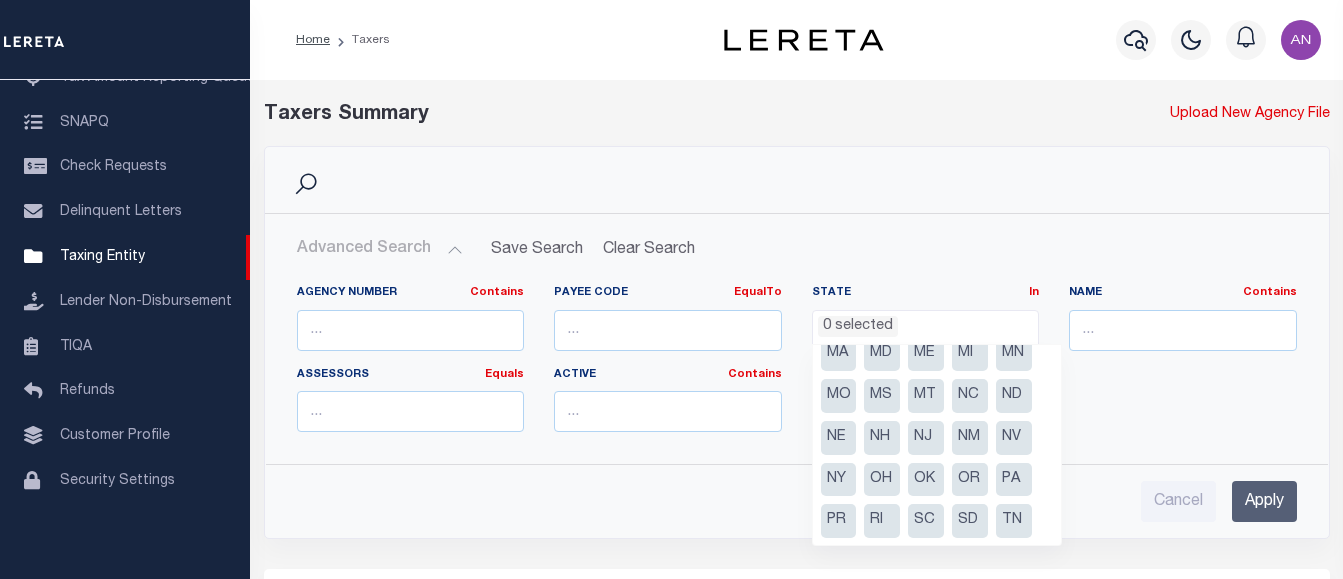 scroll, scrollTop: 138, scrollLeft: 0, axis: vertical 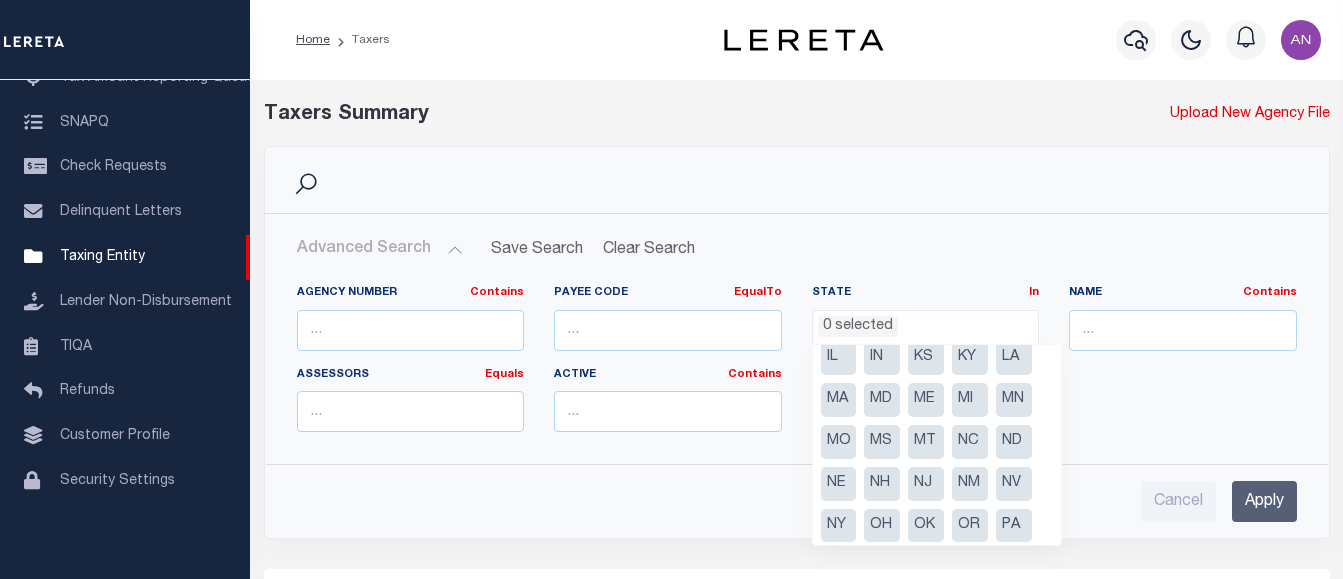 click on "IL" at bounding box center [839, 358] 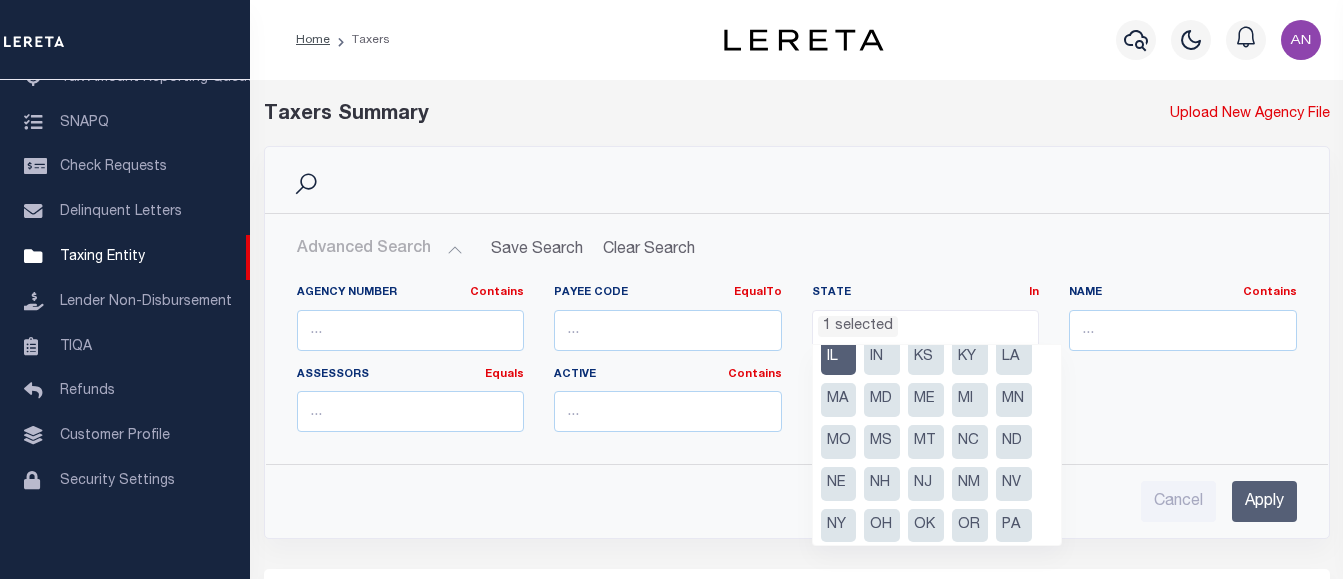 click on "Apply" at bounding box center [1264, 501] 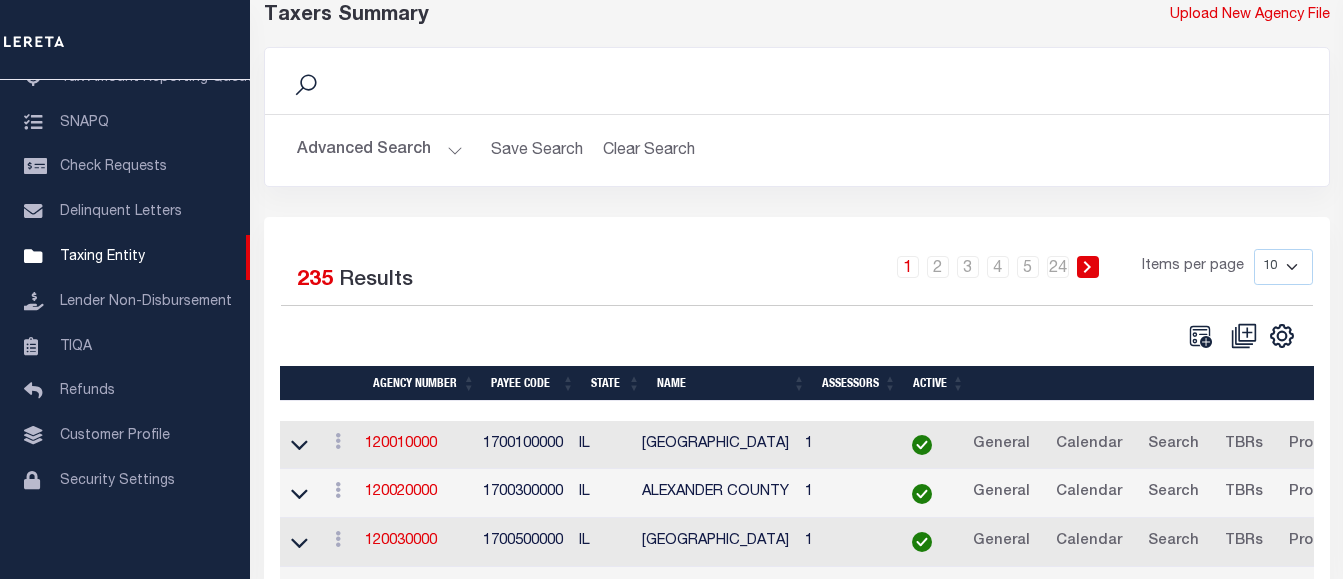 scroll, scrollTop: 362, scrollLeft: 0, axis: vertical 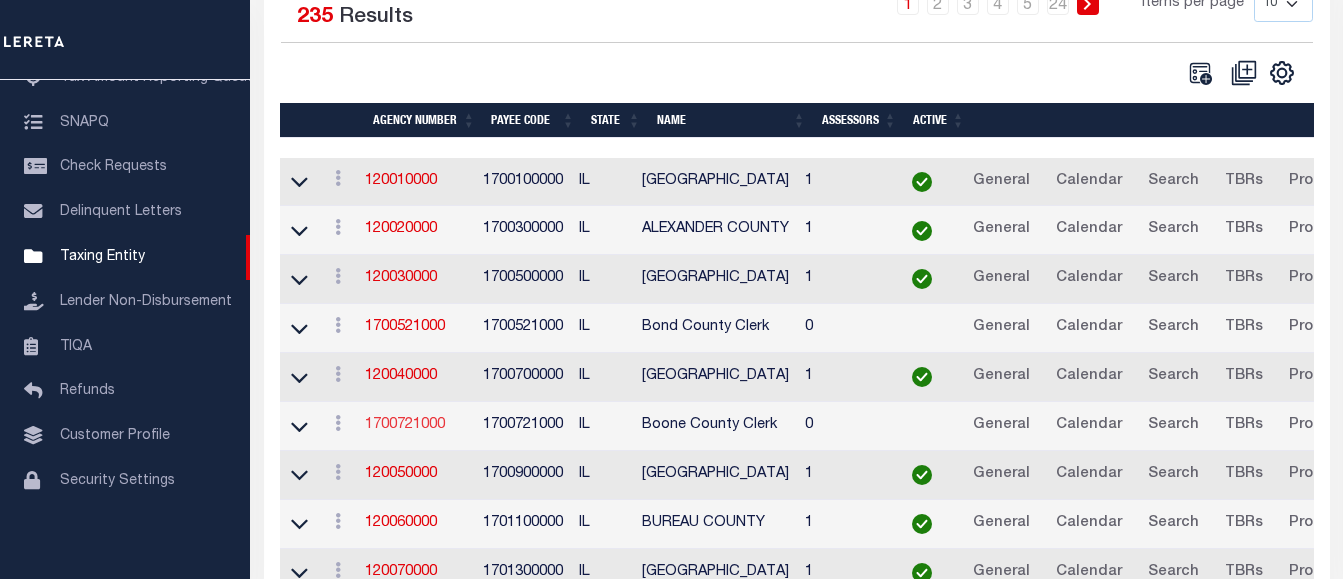click on "1700721000" at bounding box center (405, 425) 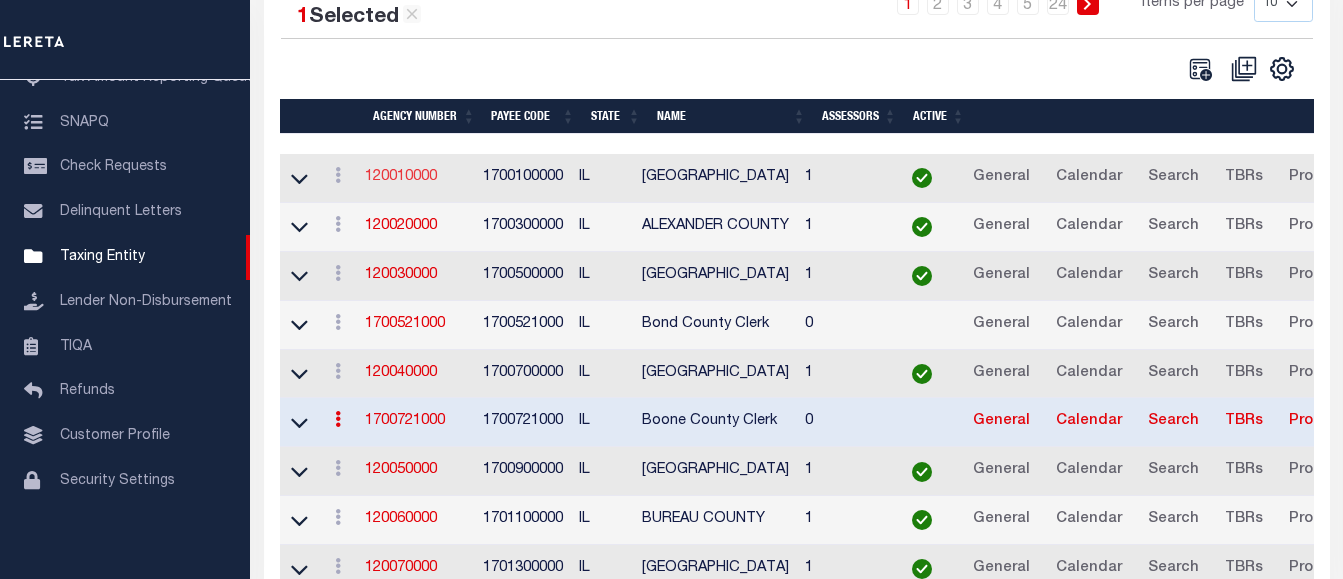 click on "120010000" at bounding box center (401, 177) 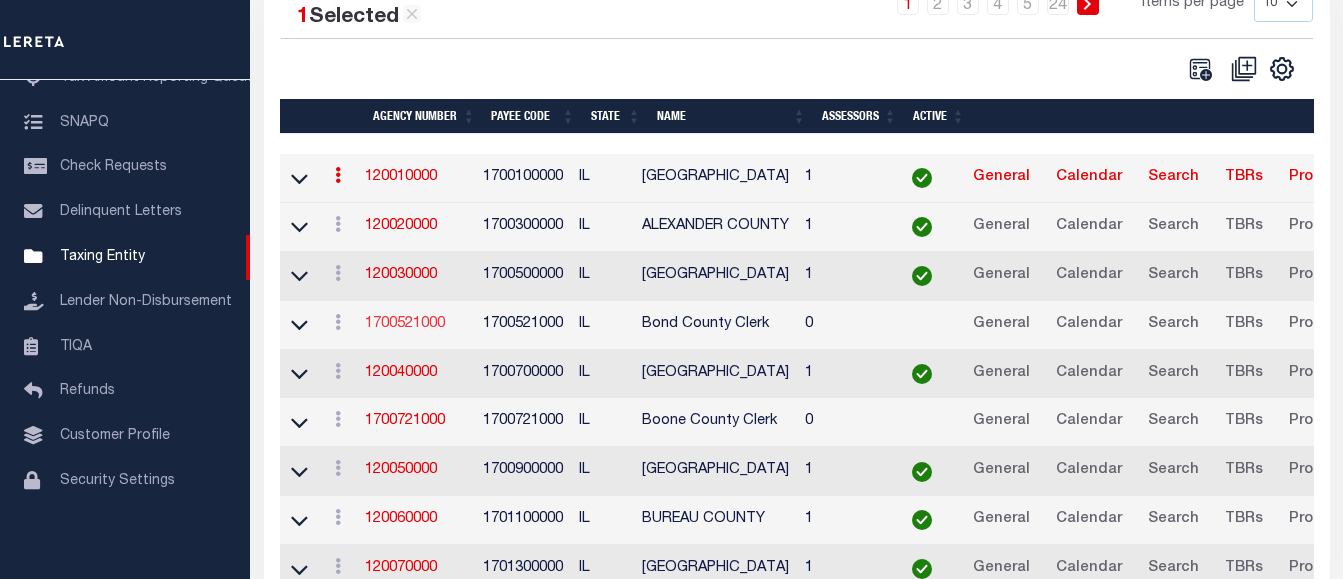 click on "1700521000" at bounding box center (405, 324) 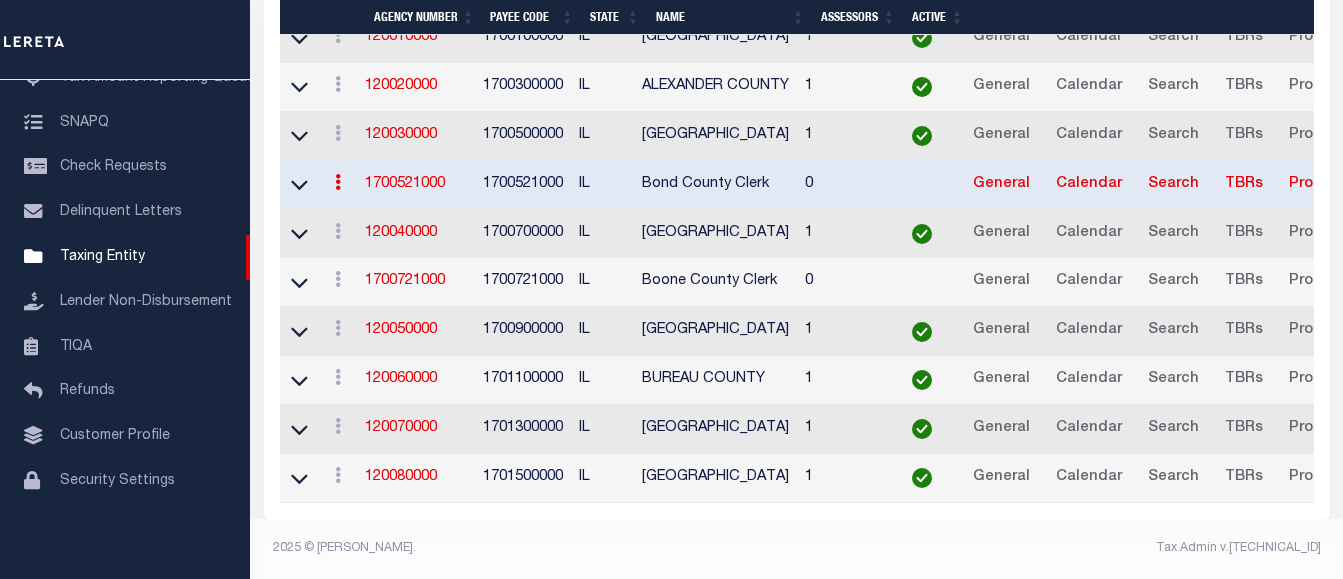 scroll, scrollTop: 498, scrollLeft: 0, axis: vertical 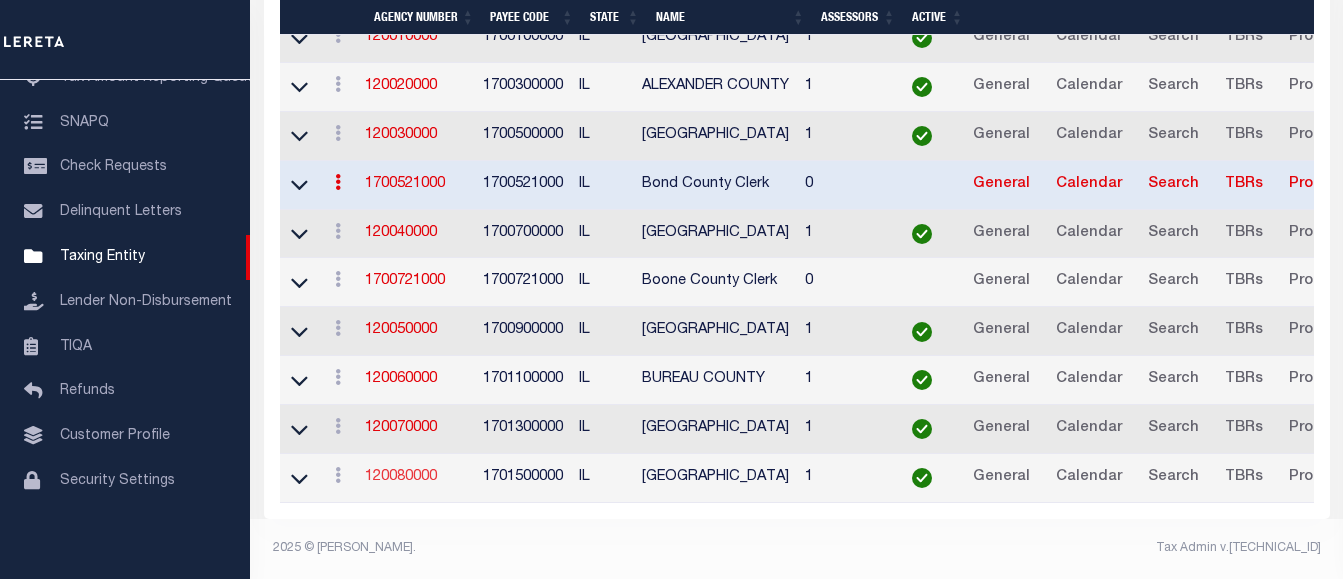 click on "120080000" at bounding box center (401, 477) 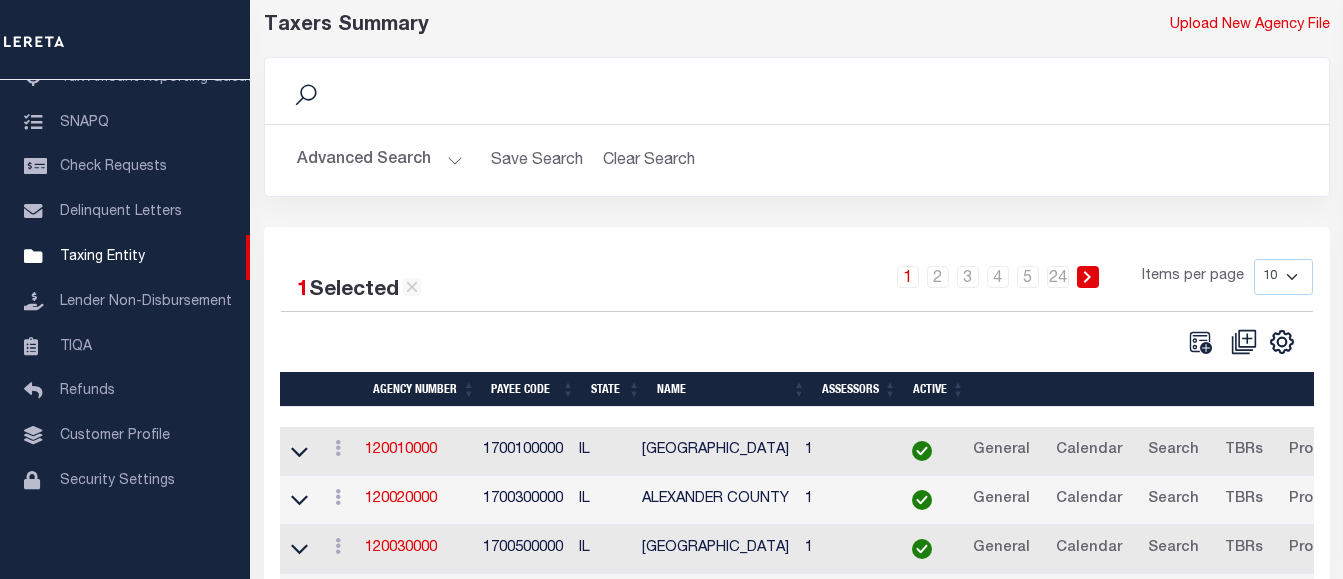 scroll, scrollTop: 87, scrollLeft: 0, axis: vertical 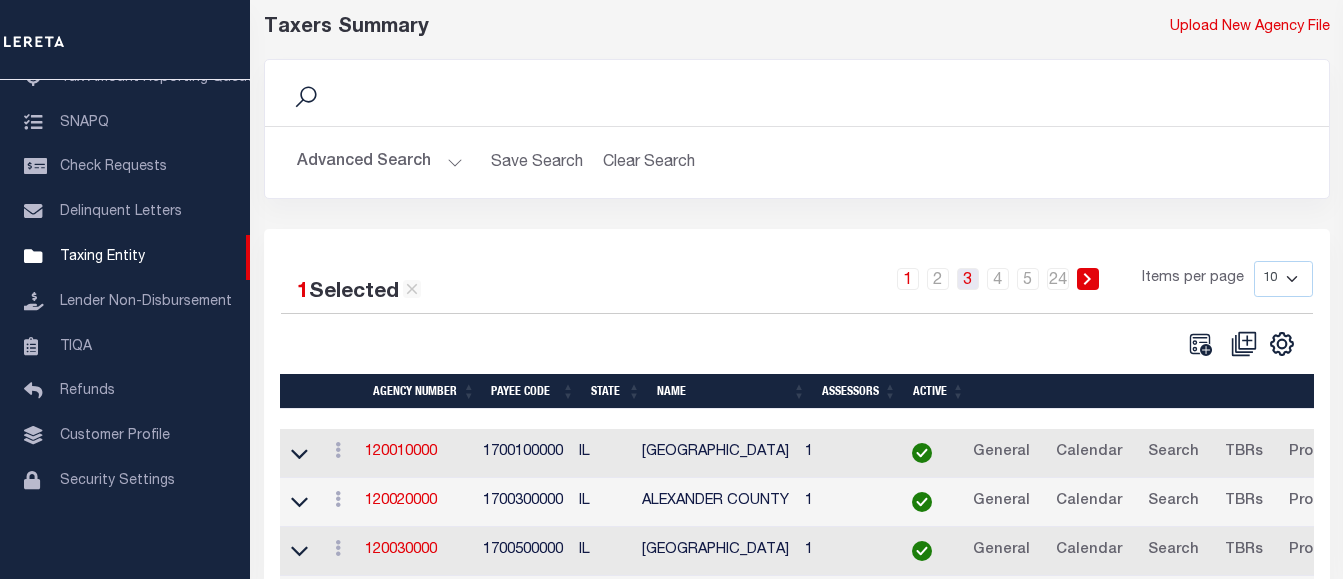 click on "3" at bounding box center (968, 279) 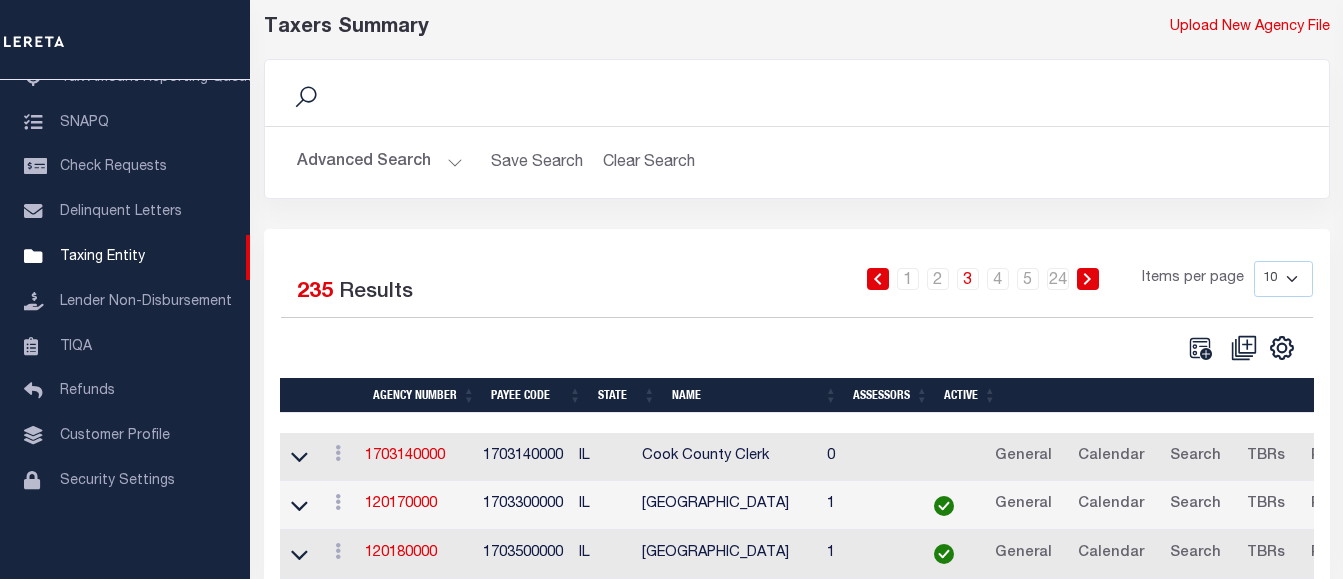 scroll, scrollTop: 501, scrollLeft: 0, axis: vertical 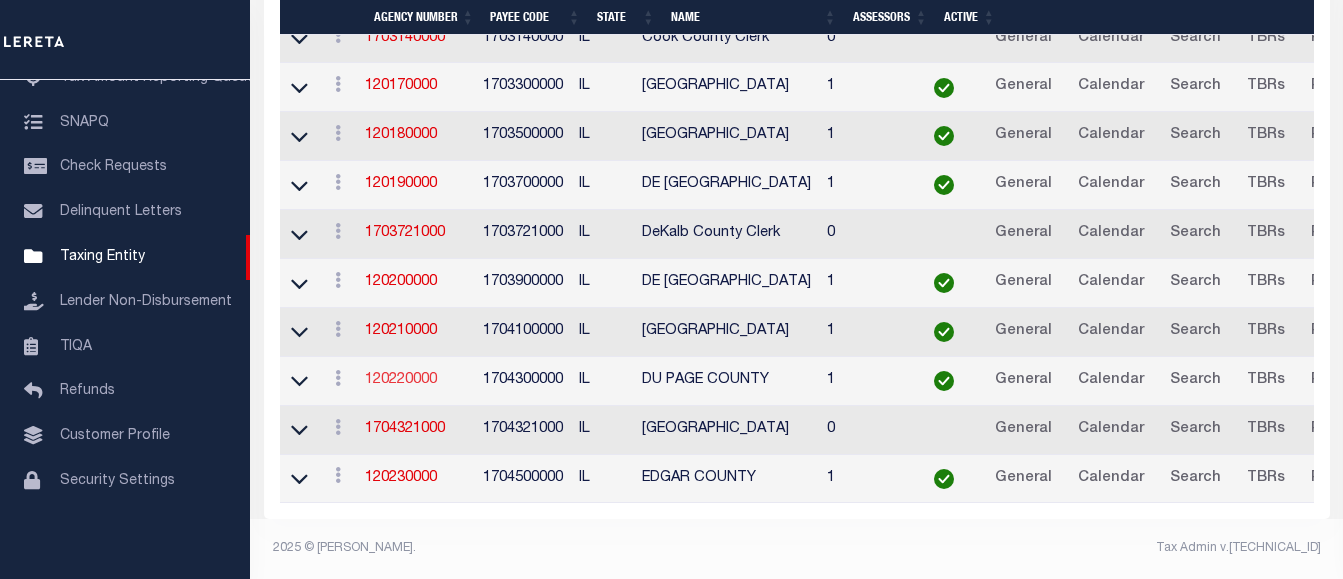 click on "120220000" at bounding box center (401, 380) 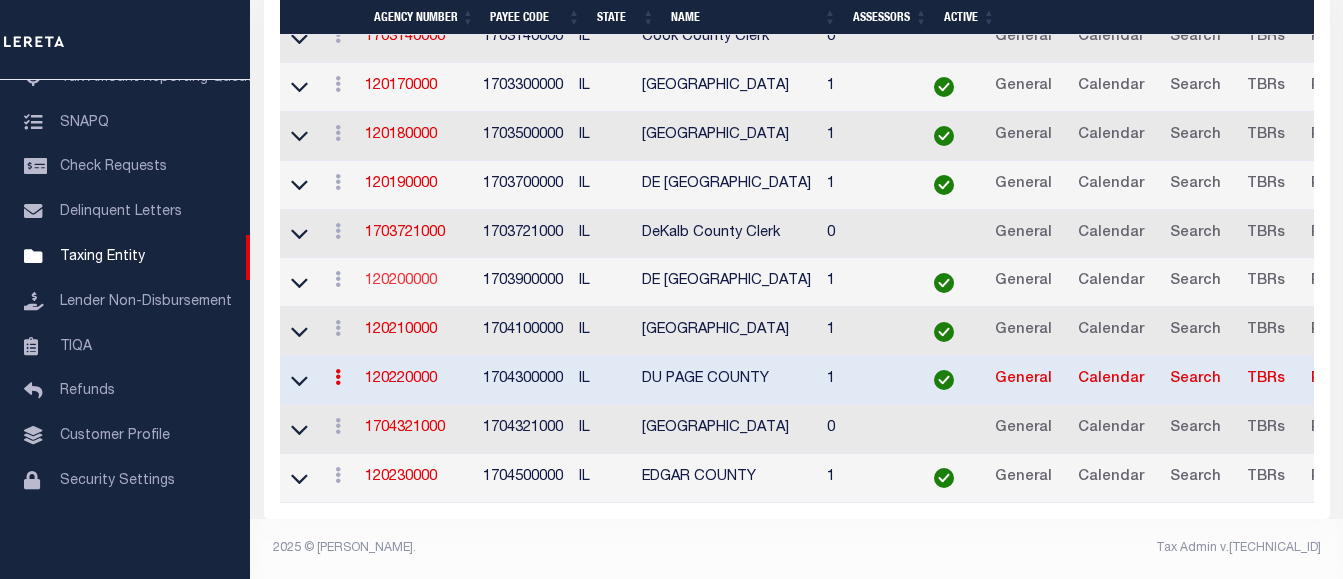 click on "120200000" at bounding box center [401, 281] 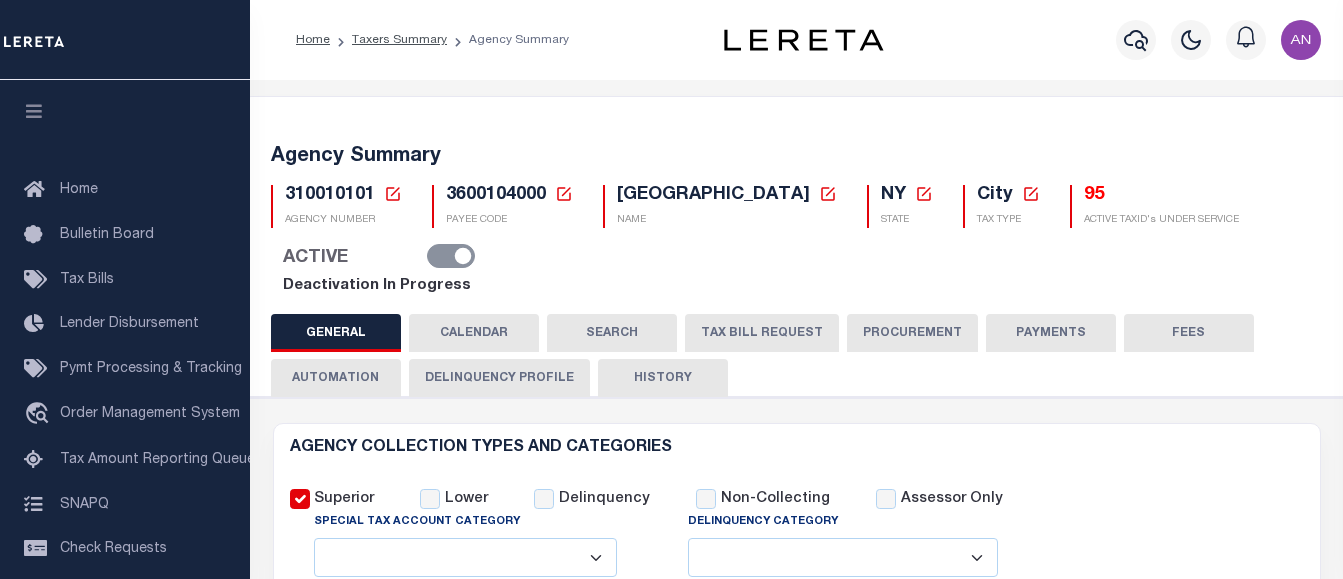 select 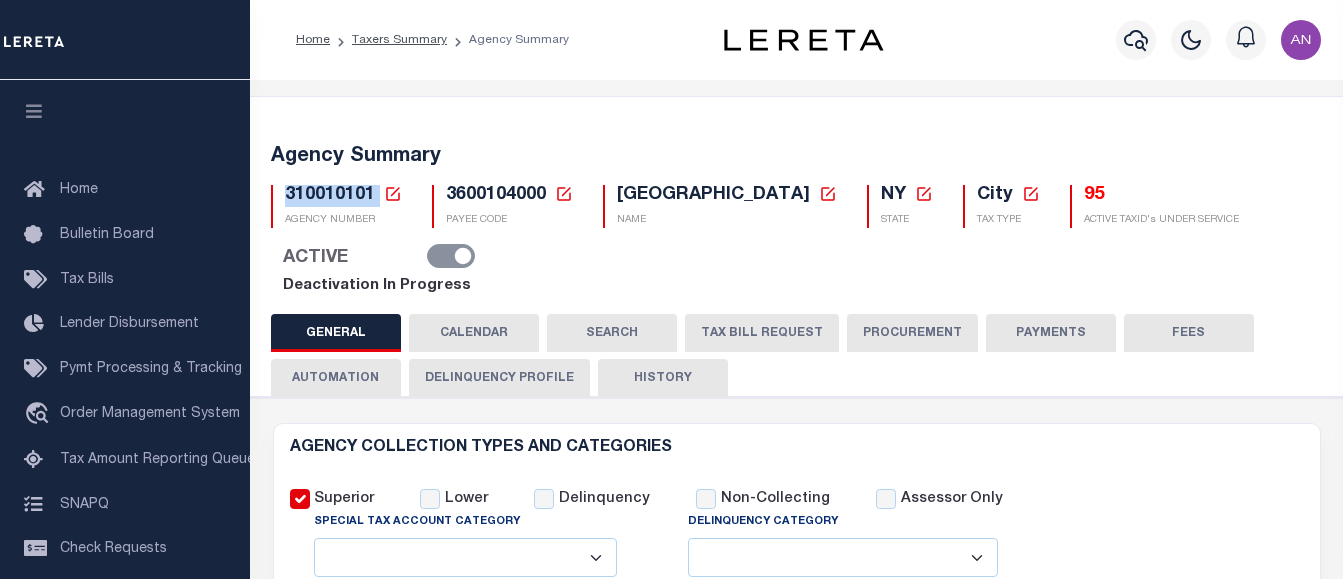 click on "310010101" at bounding box center [330, 195] 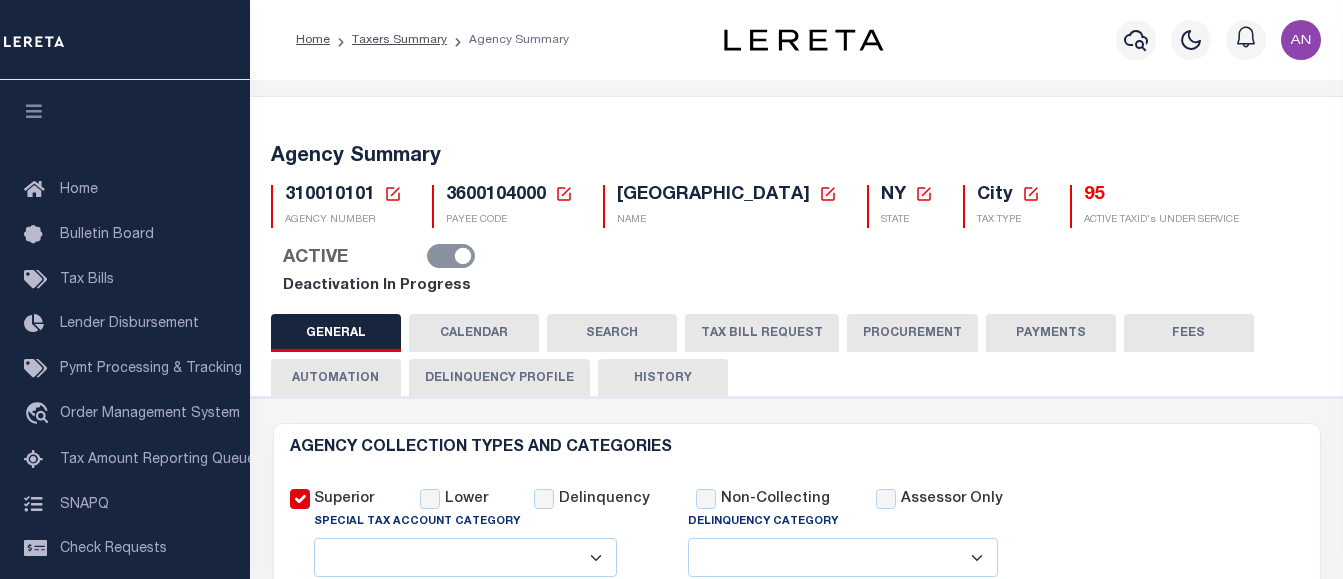 click on "3600104000" at bounding box center [496, 195] 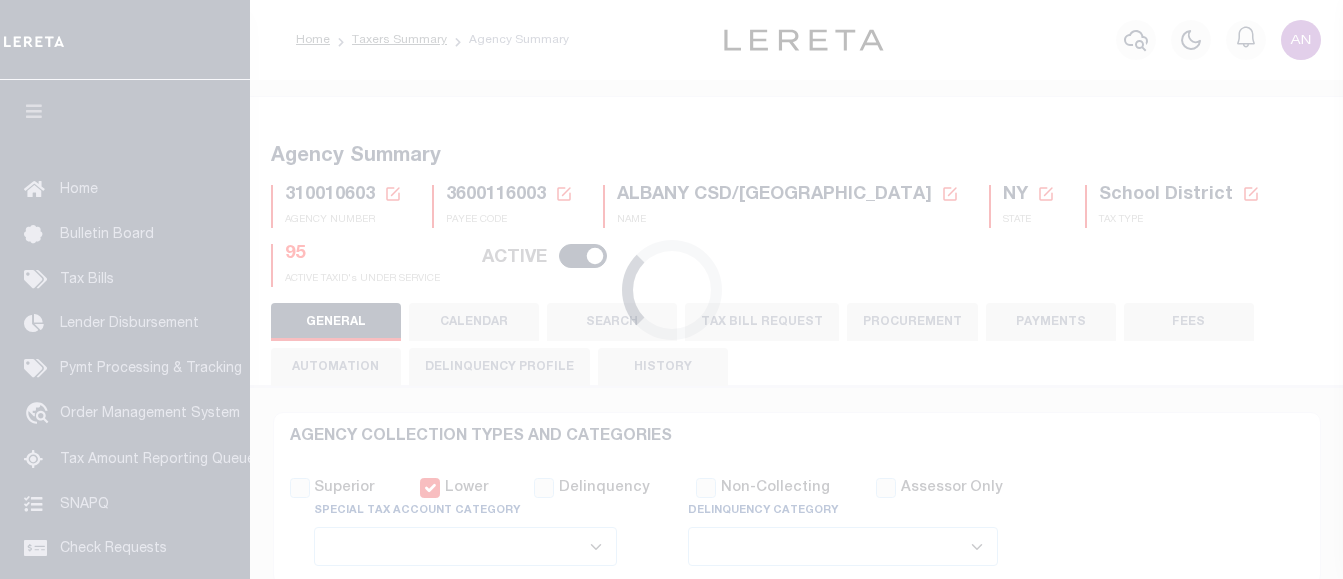 select 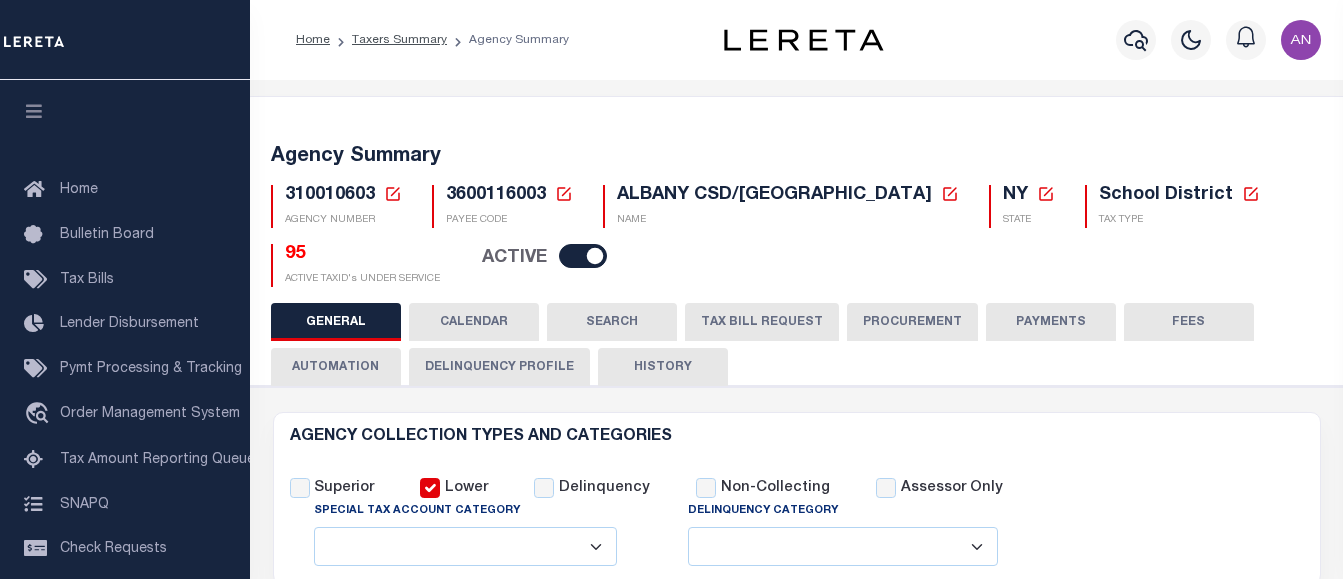 click on "3600116003" at bounding box center [496, 195] 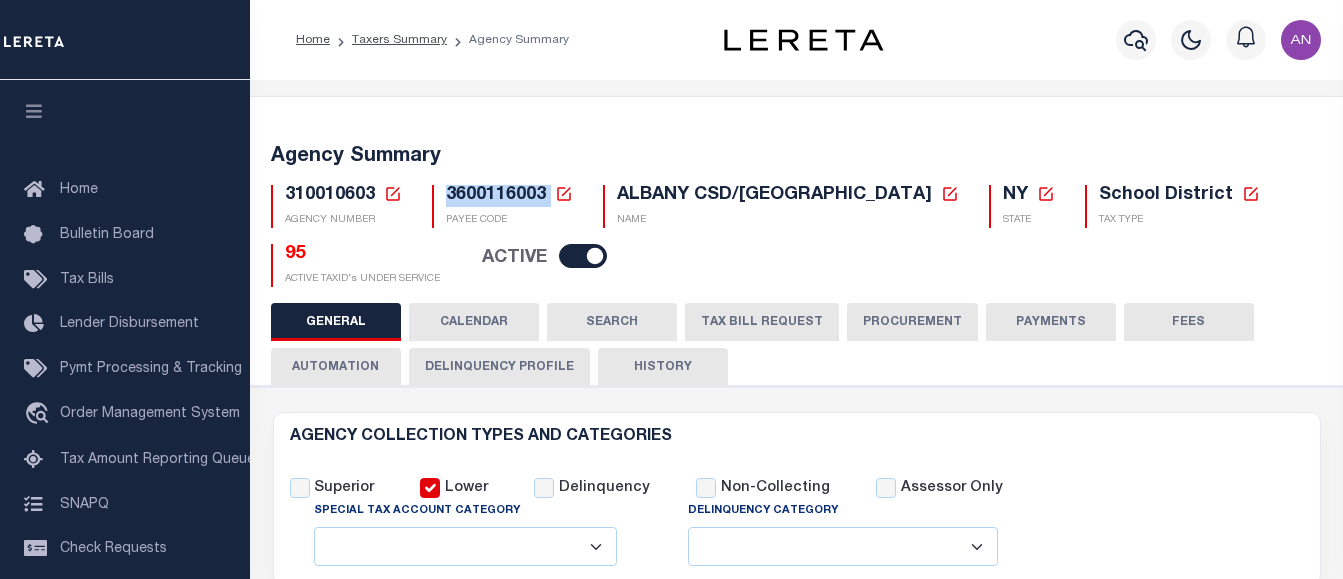 click on "3600116003" at bounding box center [496, 195] 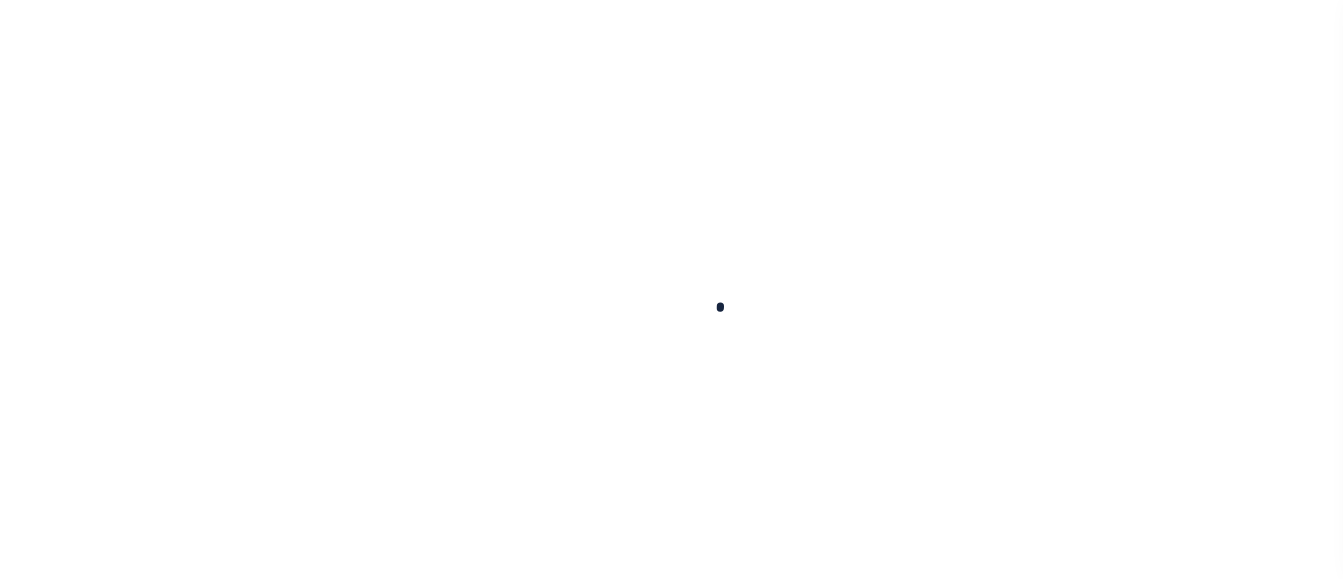 scroll, scrollTop: 0, scrollLeft: 0, axis: both 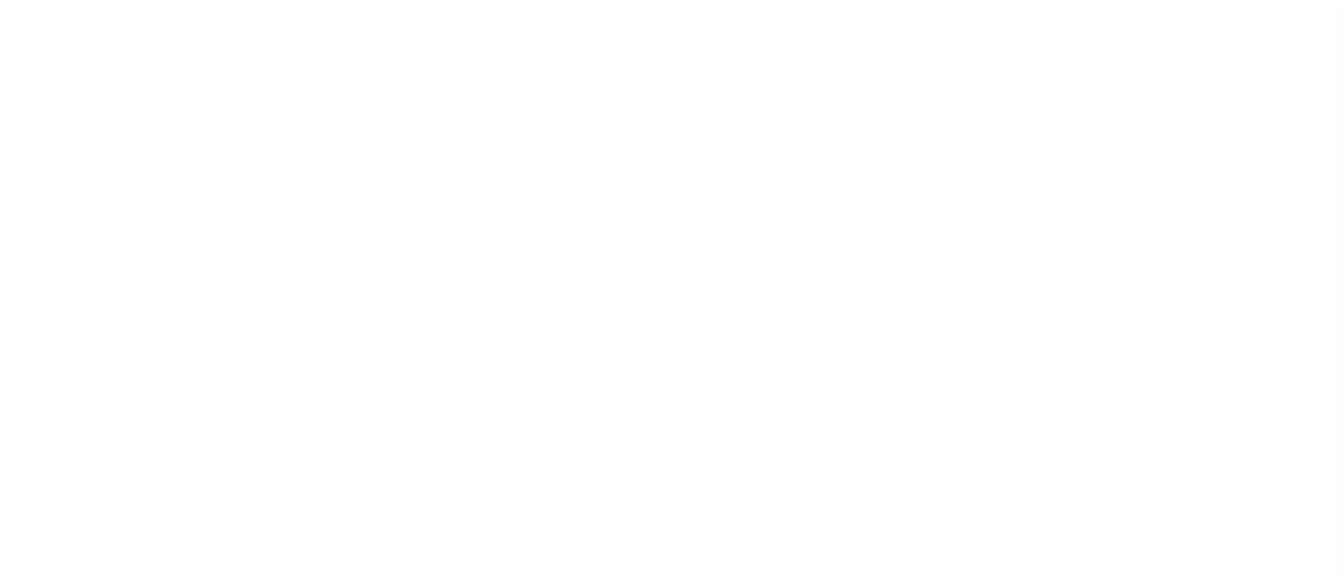 select 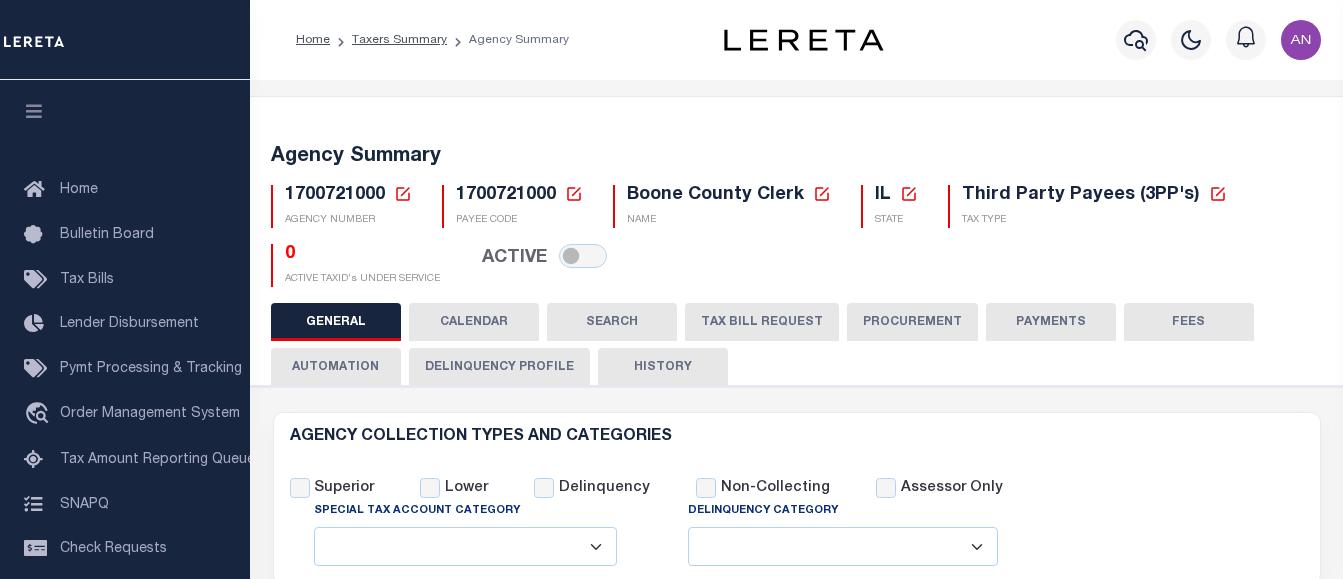 select 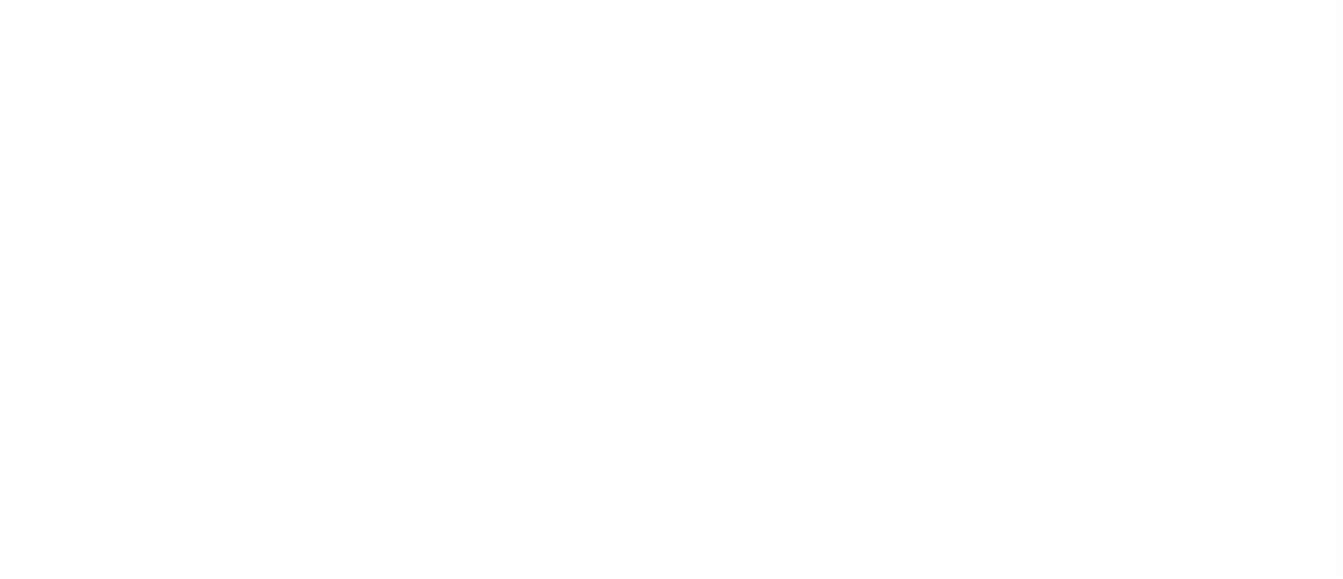 select 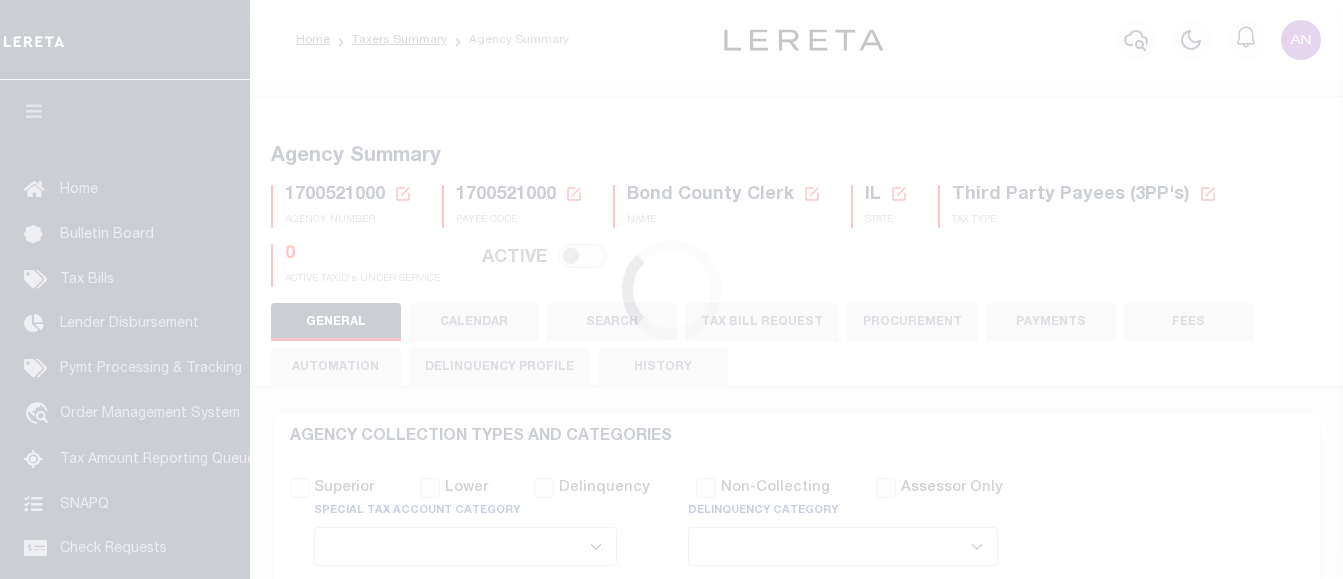 select 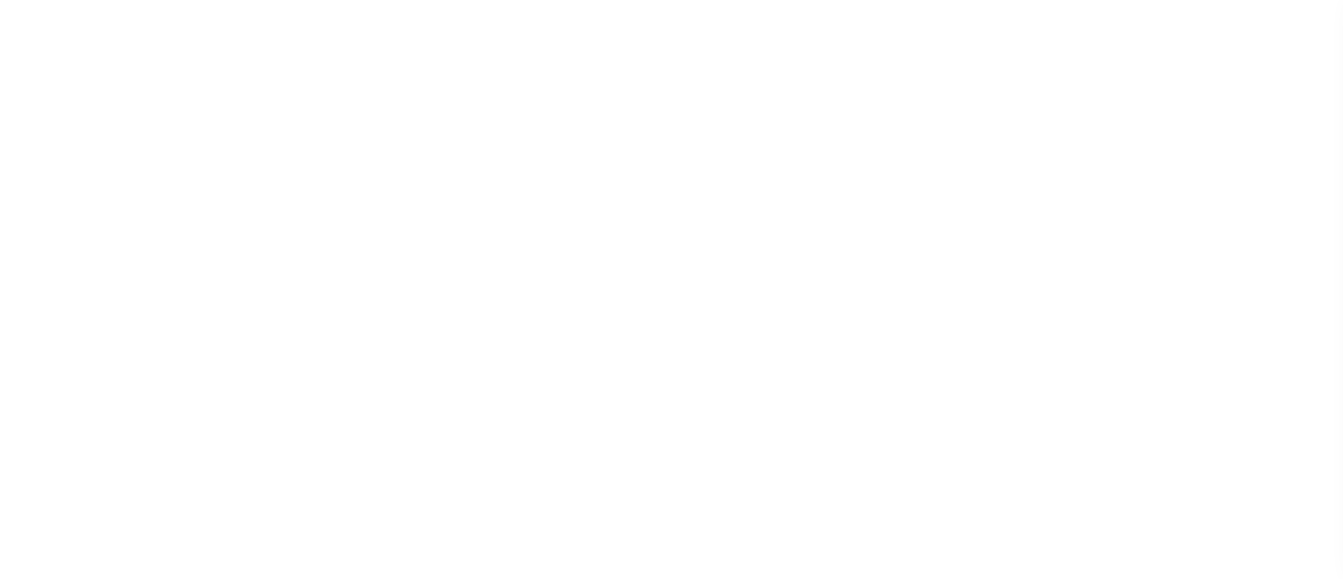 select 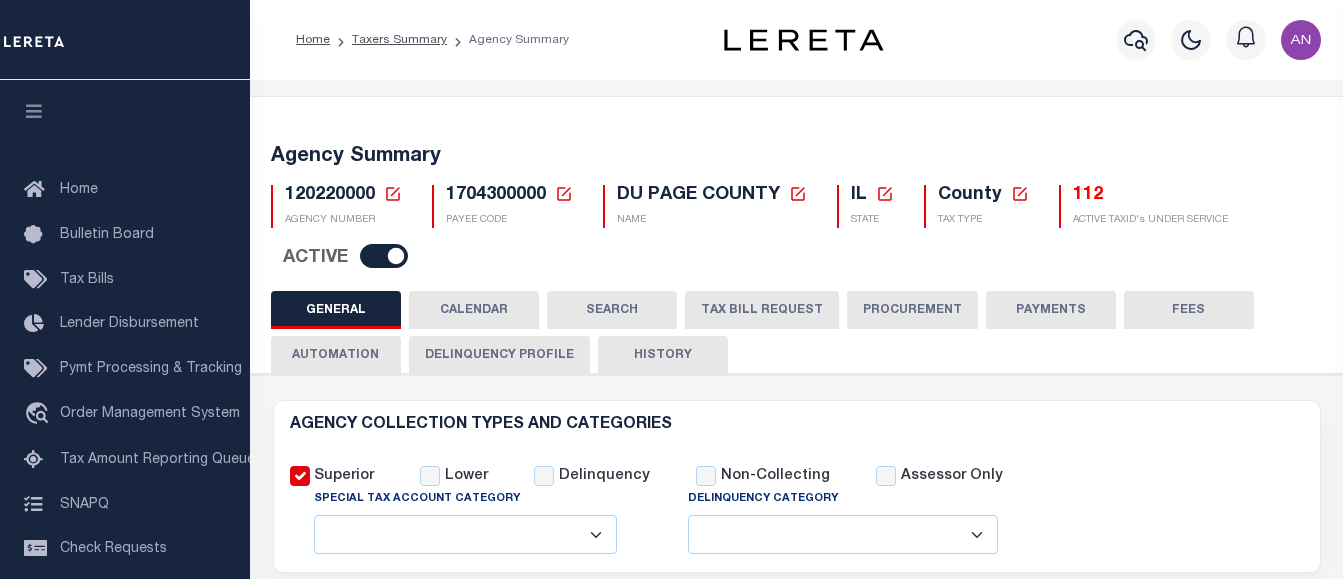 click on "1704300000" at bounding box center [496, 195] 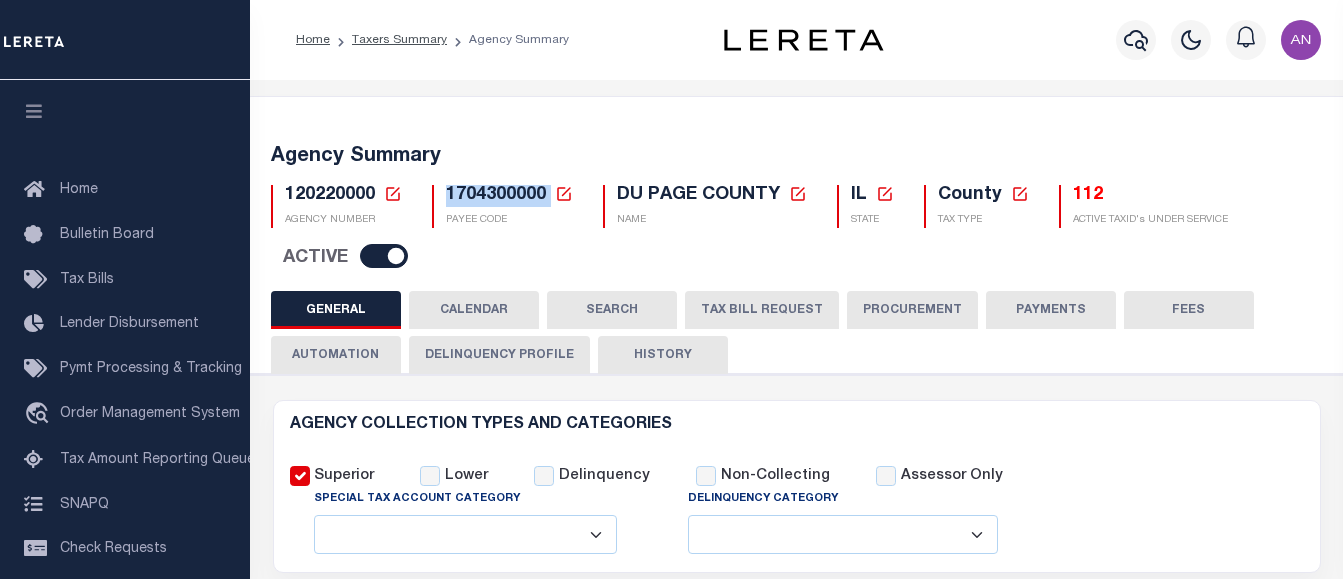 click on "1704300000" at bounding box center (496, 195) 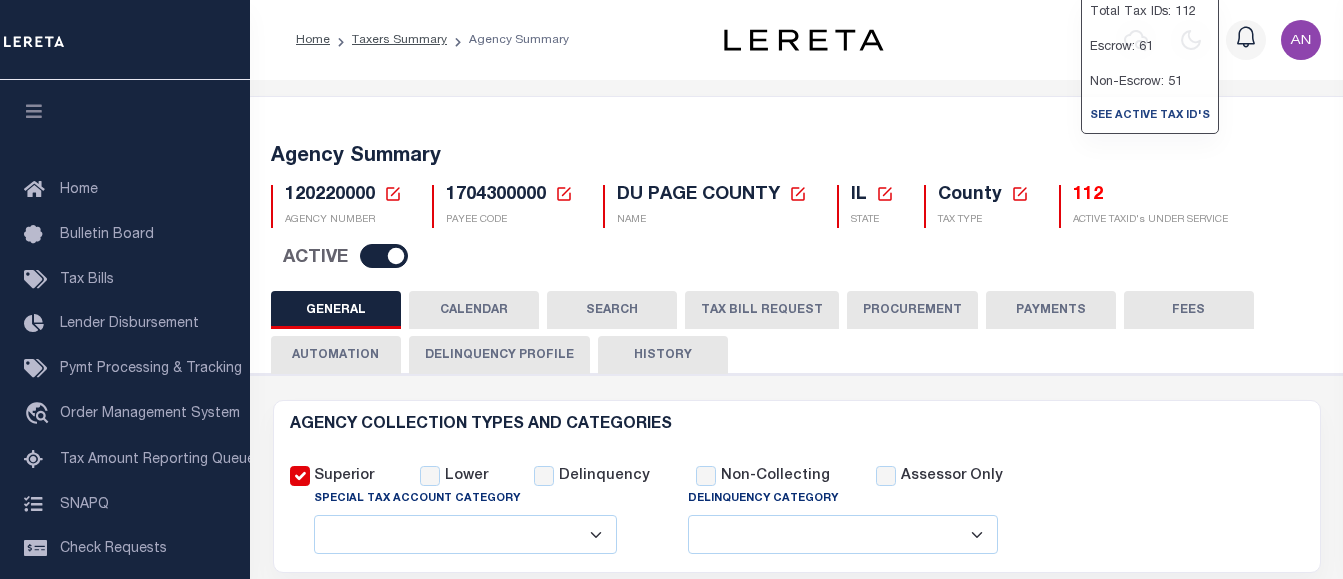 click on "112" at bounding box center [1150, 196] 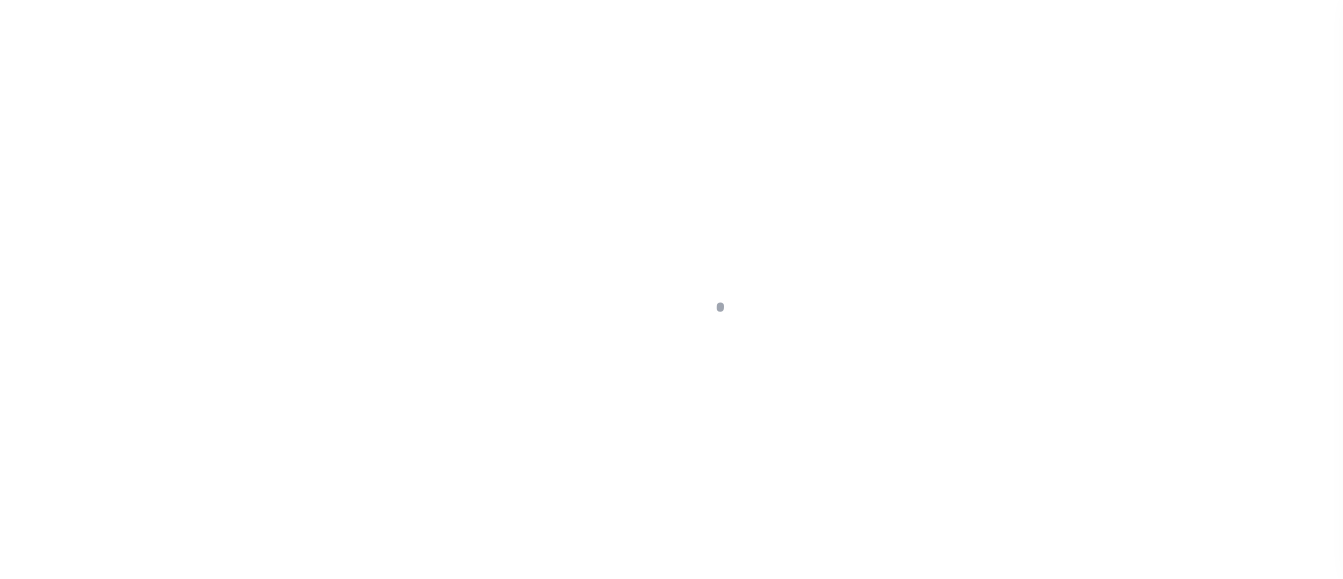 scroll, scrollTop: 0, scrollLeft: 0, axis: both 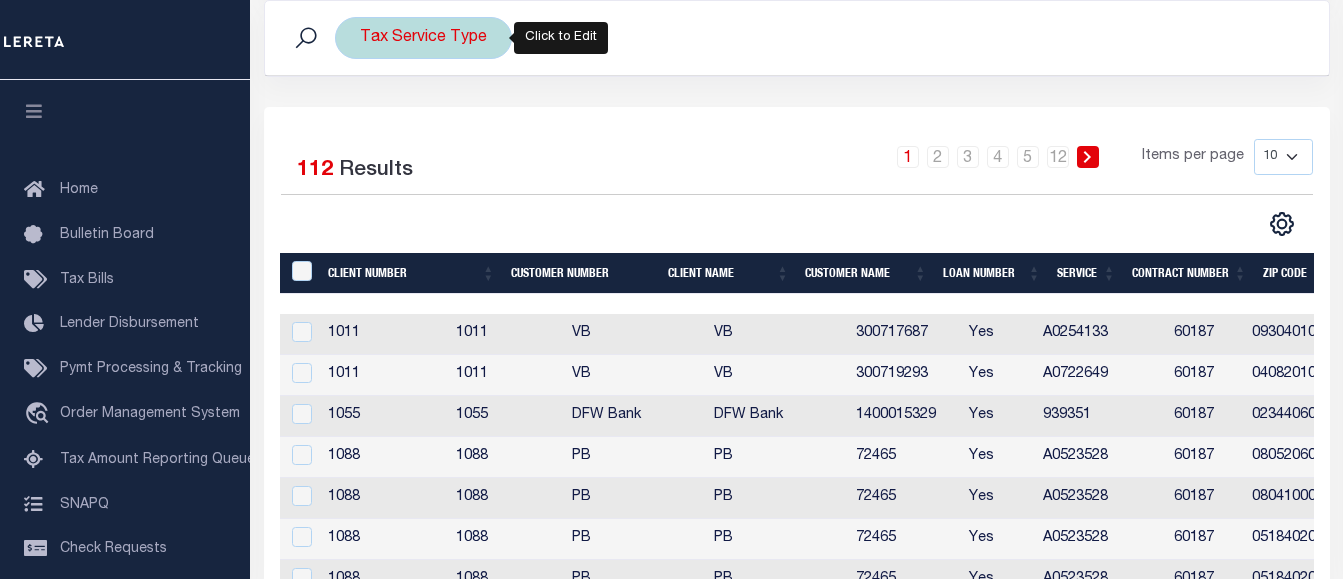click on "Tax Service Type" at bounding box center (423, 38) 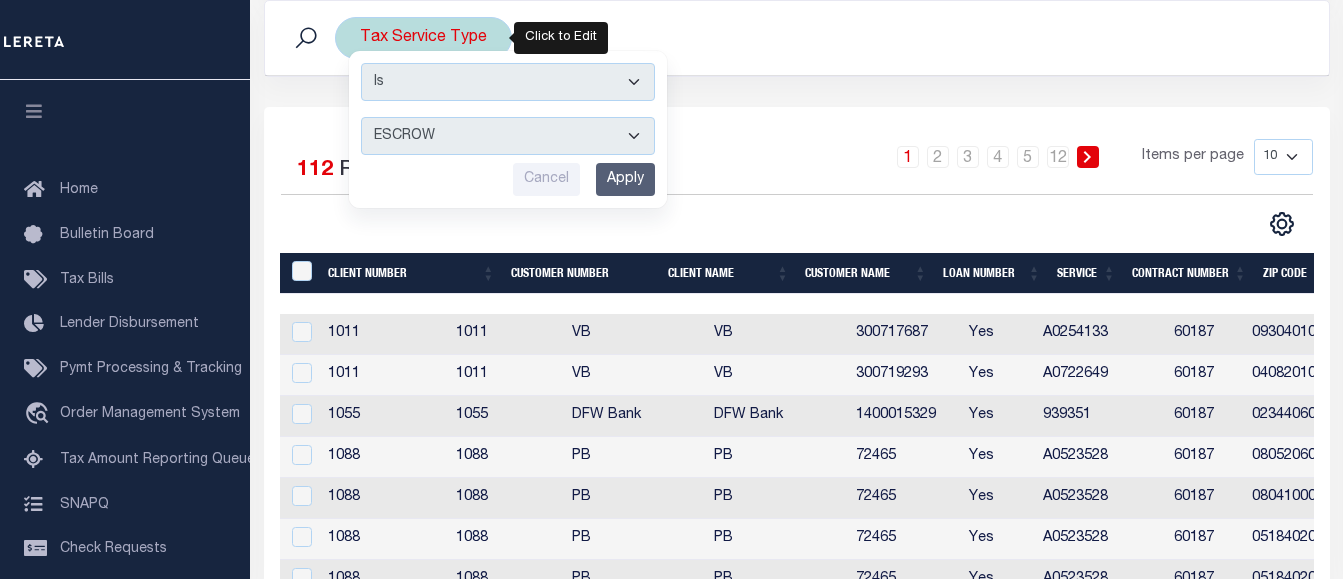 click on "ESCROW NonESCROW" at bounding box center [508, 136] 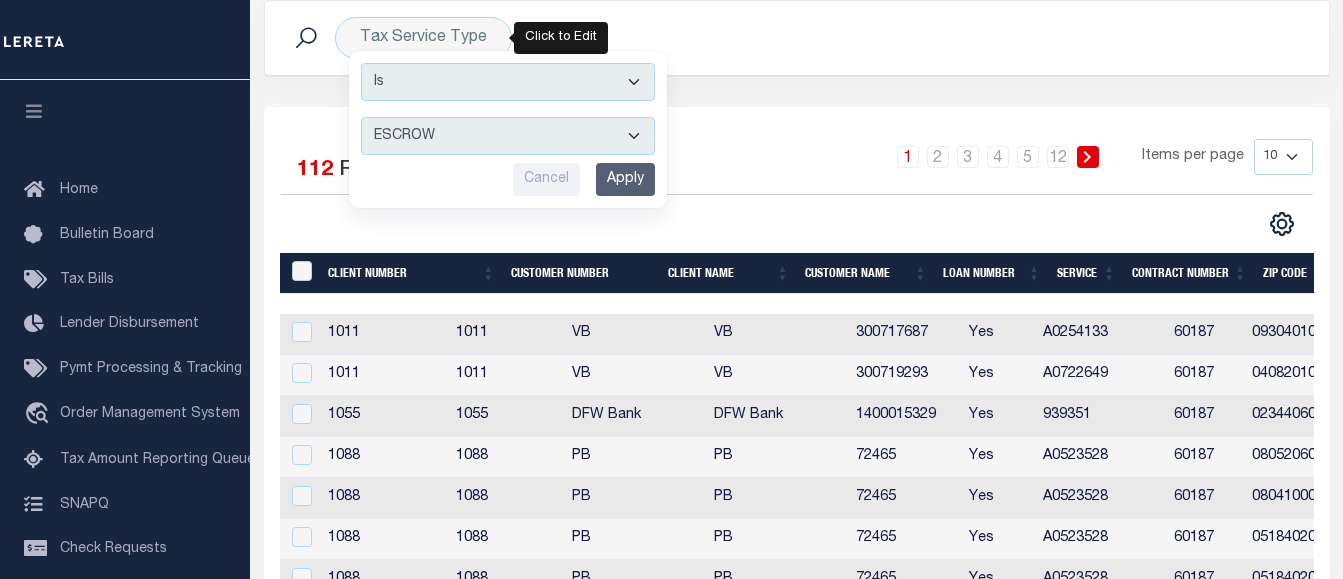scroll, scrollTop: 0, scrollLeft: 227, axis: horizontal 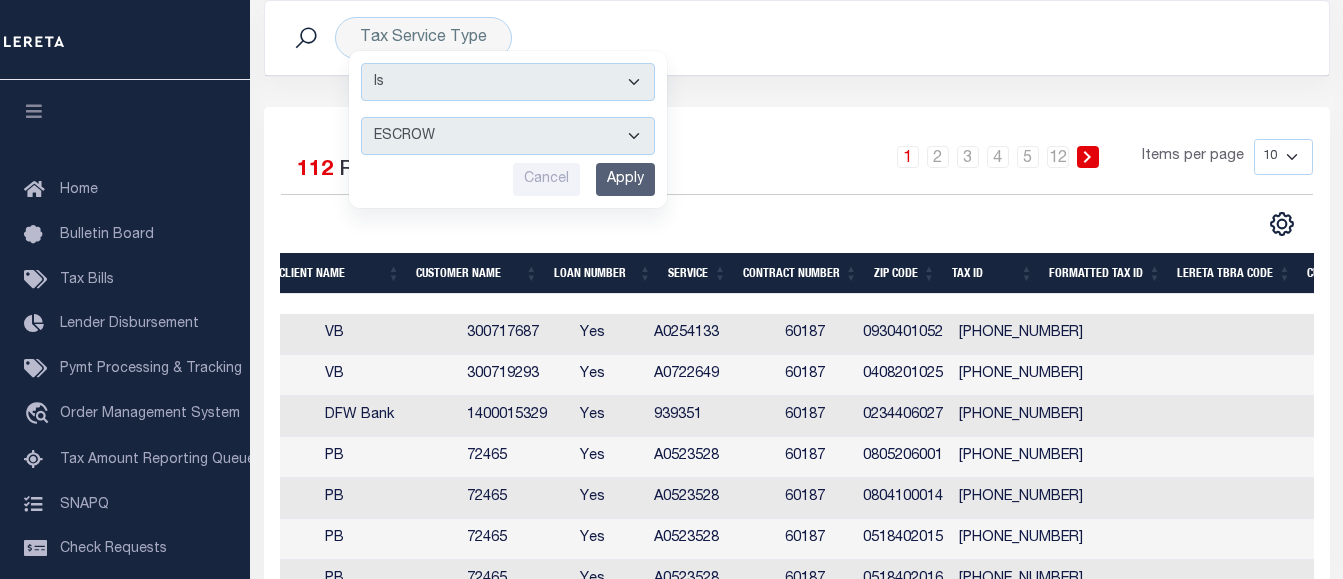 click on "300717687" at bounding box center [515, 334] 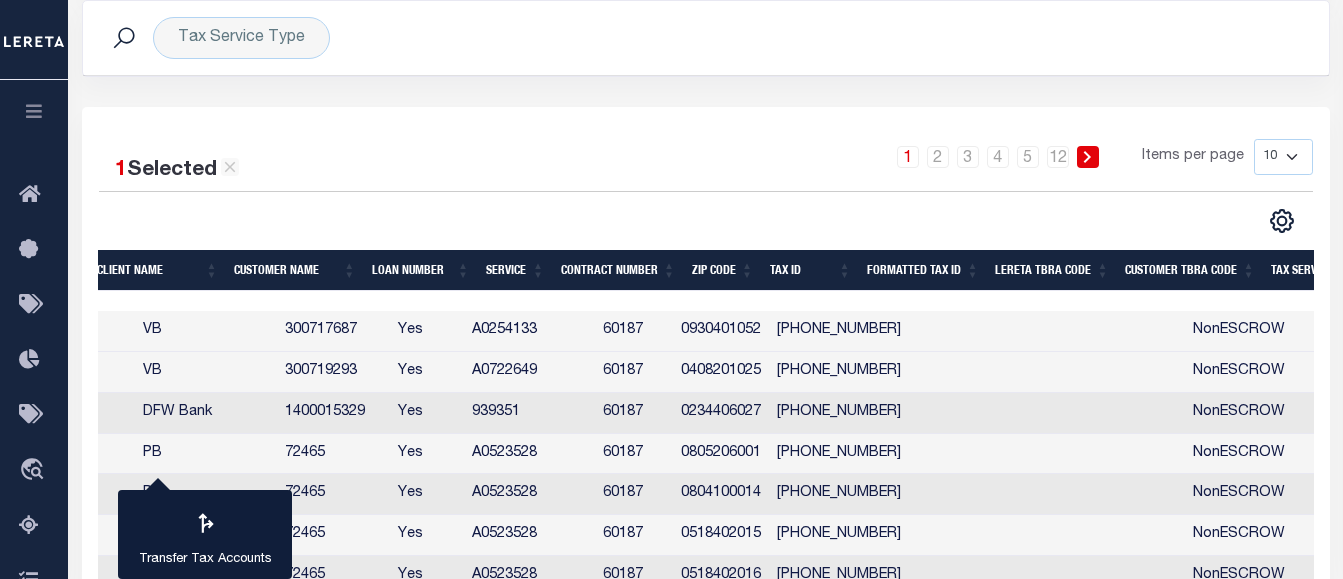 click on "1011 1011 VB VB 300717687 Yes A0254133 60187 0930401052 09-30-401-052 NonESCROW FRC GENESIS FUND HOLDINGS LLC            [GEOGRAPHIC_DATA]" at bounding box center [755, 331] 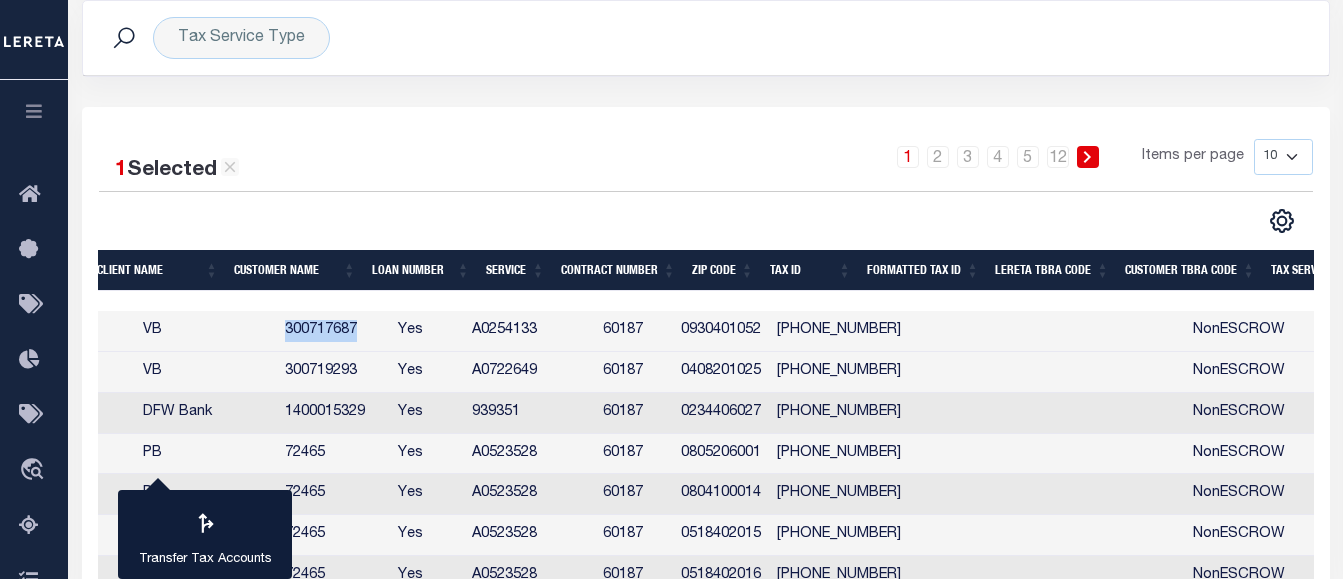 click on "300717687" at bounding box center [333, 331] 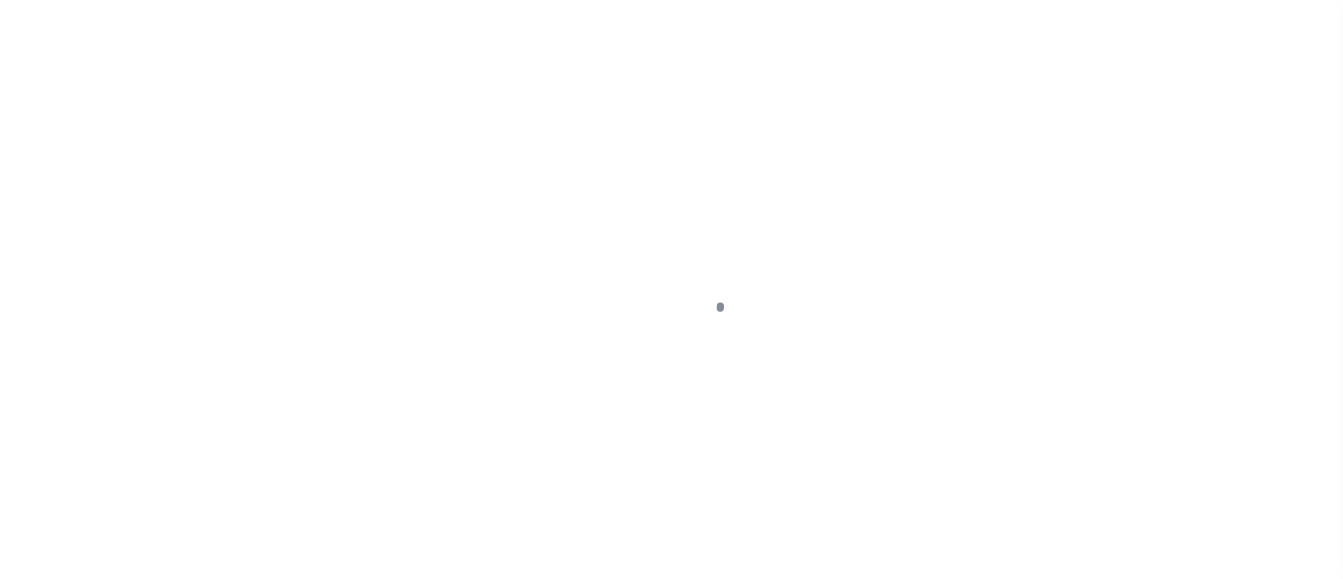 scroll, scrollTop: 0, scrollLeft: 0, axis: both 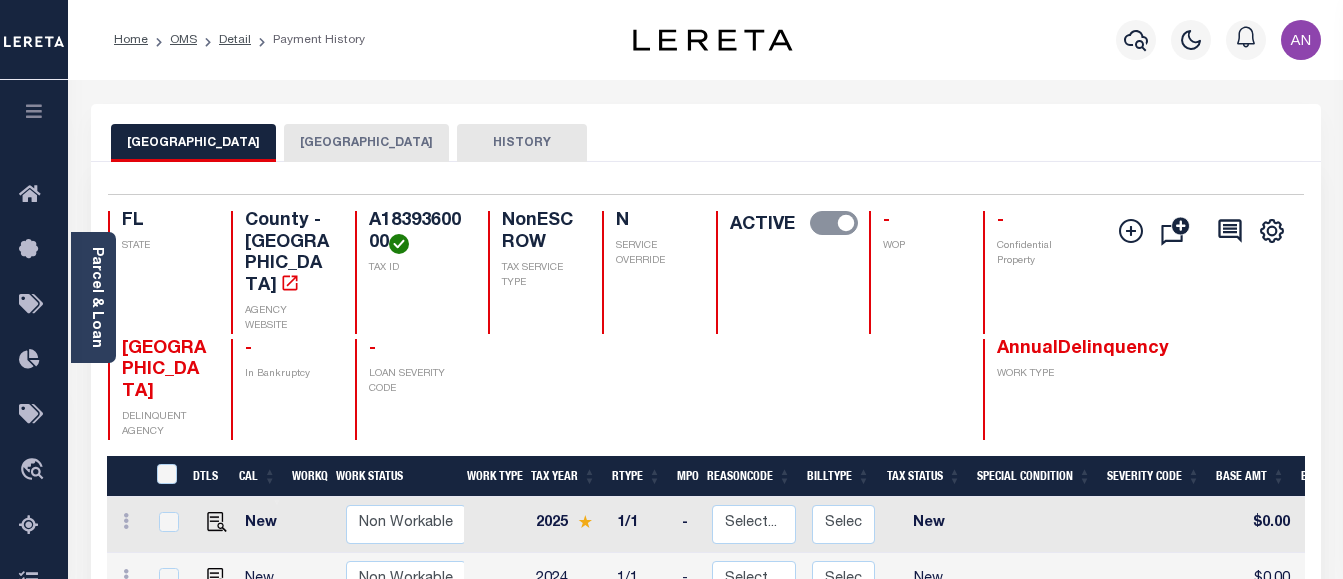 click on "OMS" at bounding box center (172, 40) 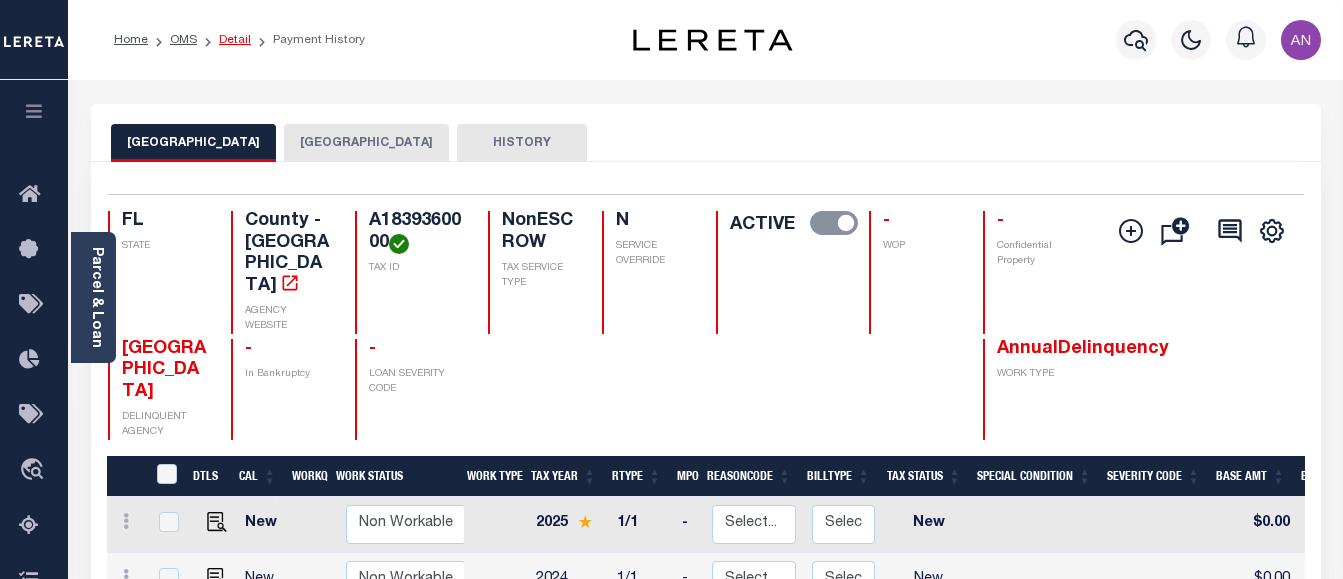 click on "Detail" at bounding box center (235, 40) 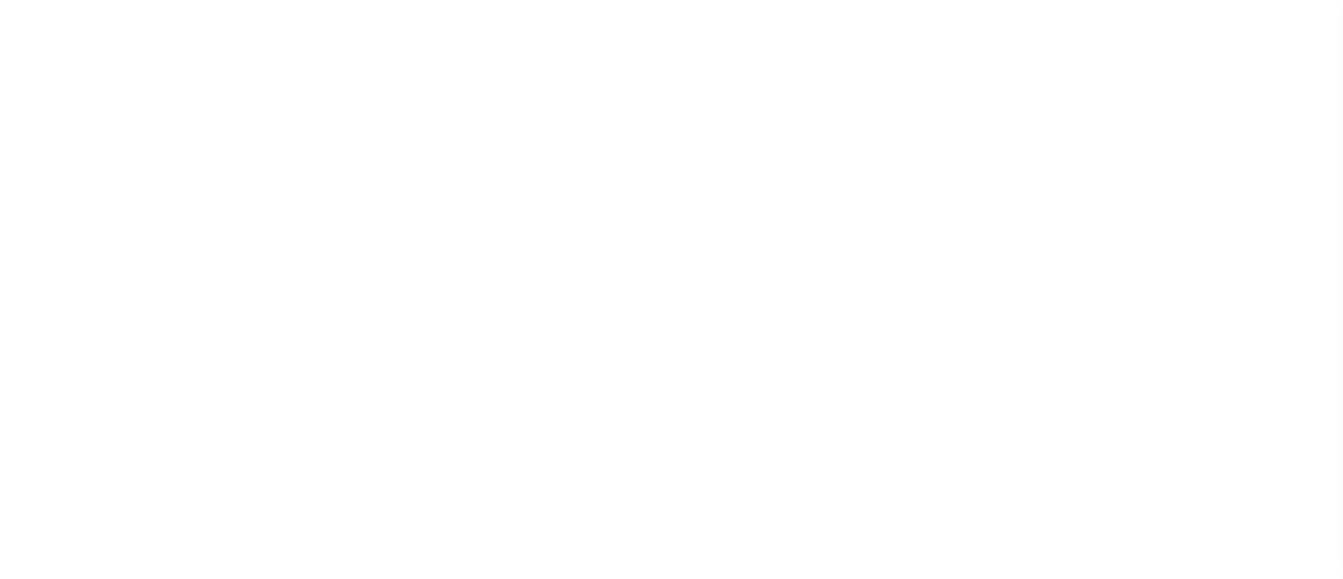 select 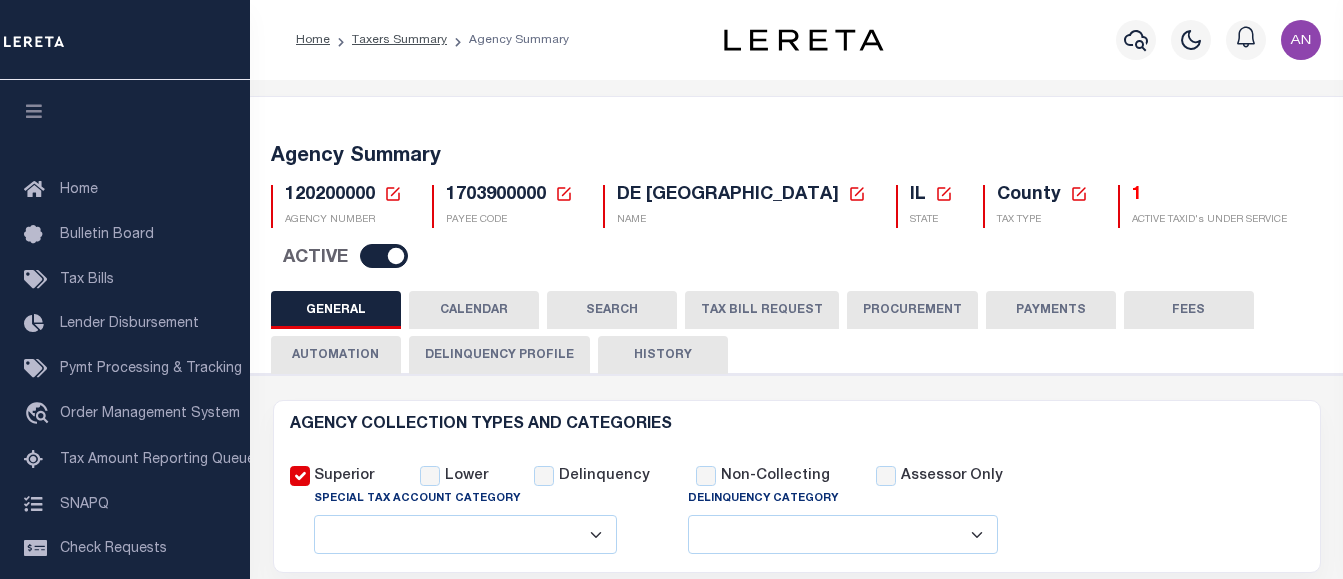 click on "1703900000" at bounding box center [496, 195] 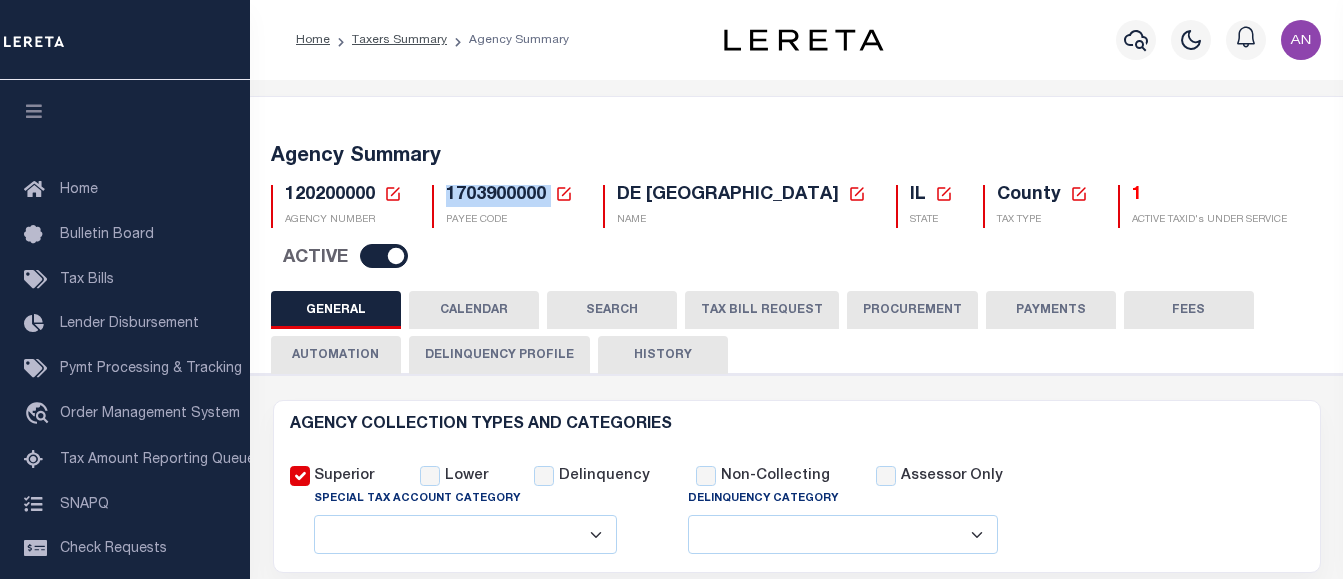 click on "1703900000" at bounding box center (496, 195) 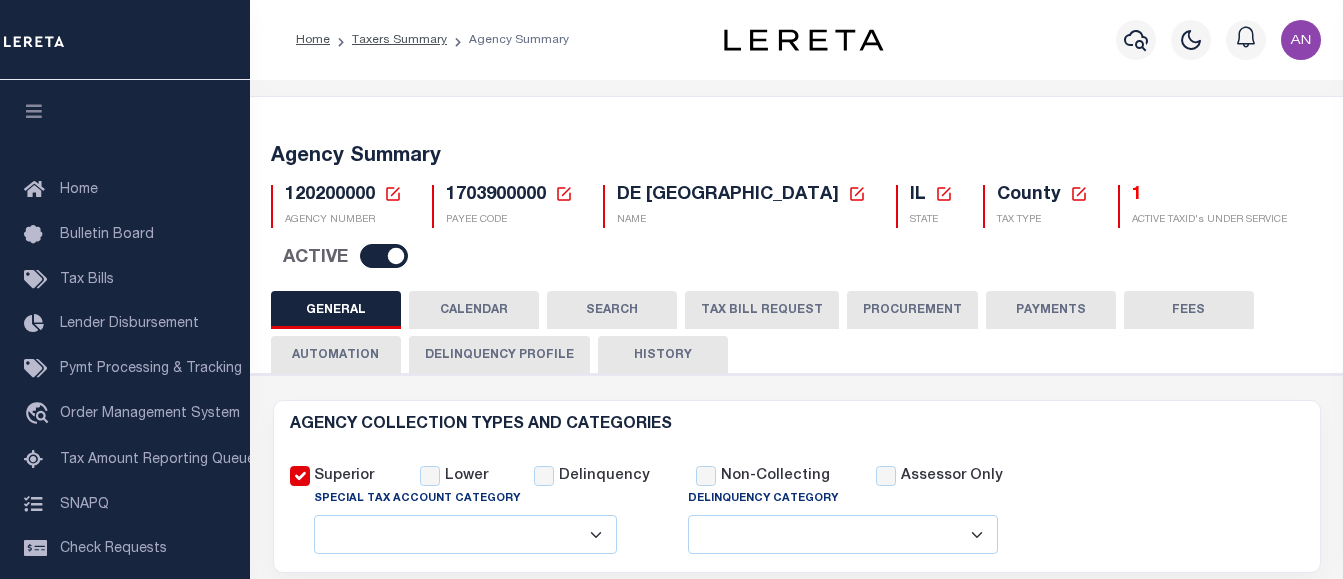 click on "Agency Summary
120200000
Agency Number
Edit Cancel Ok New Agency Number Cancel Ok 1703900000" at bounding box center (797, 206) 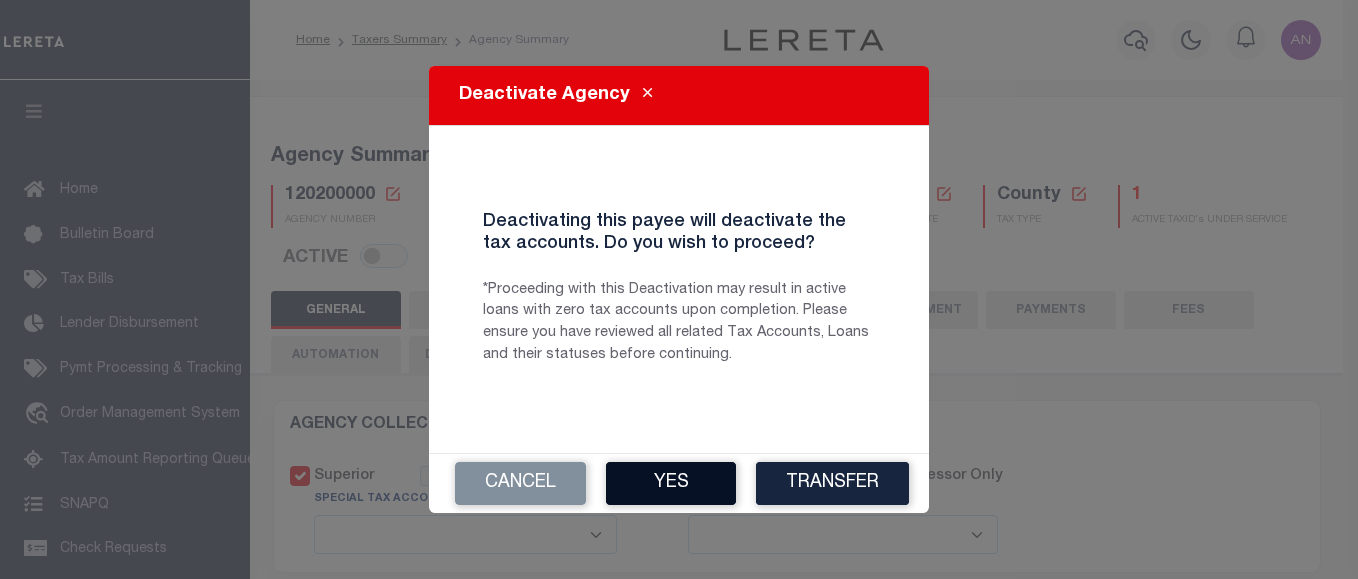 click on "Yes" at bounding box center [671, 483] 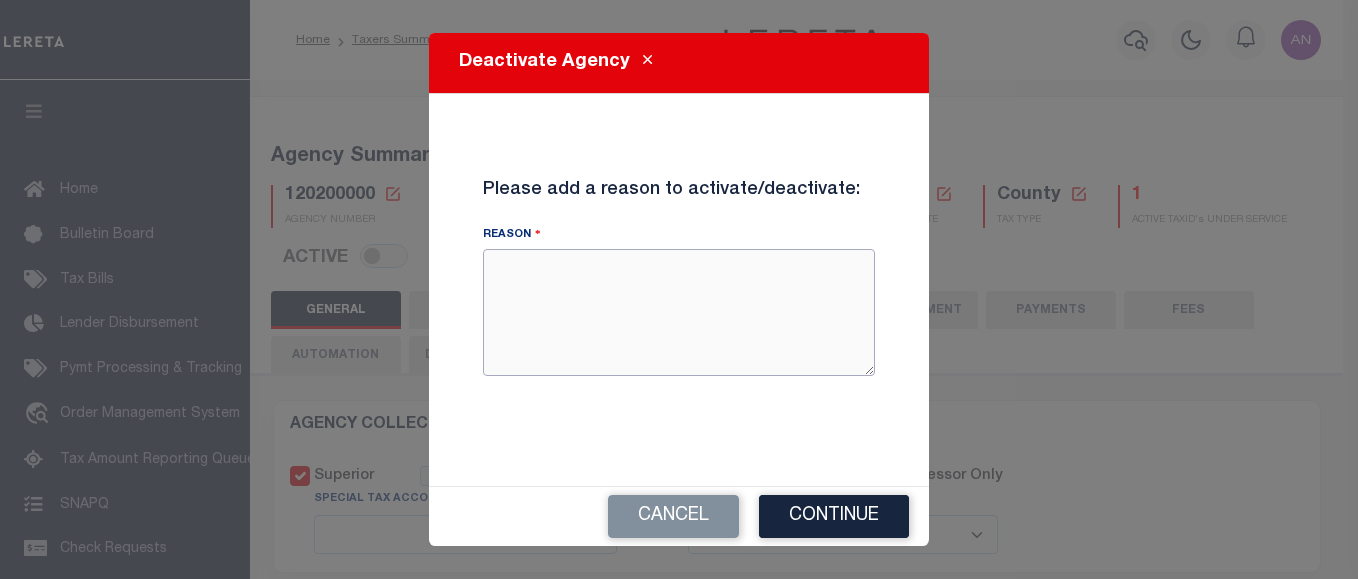click on "Reason" at bounding box center (679, 312) 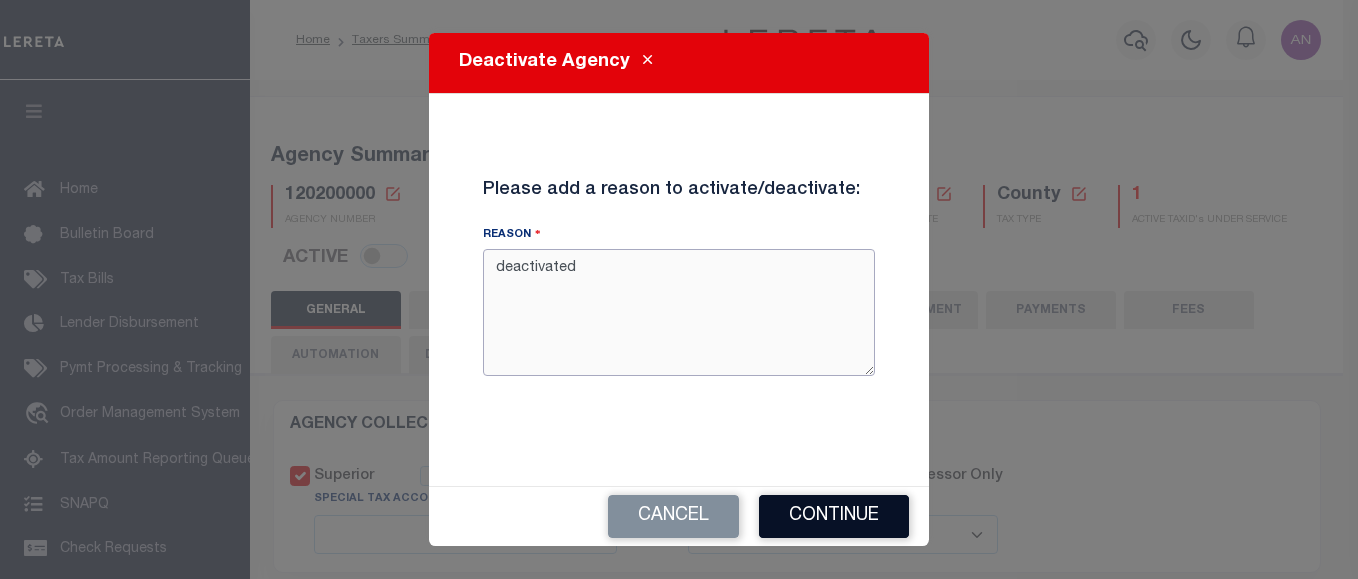 type on "deactivated" 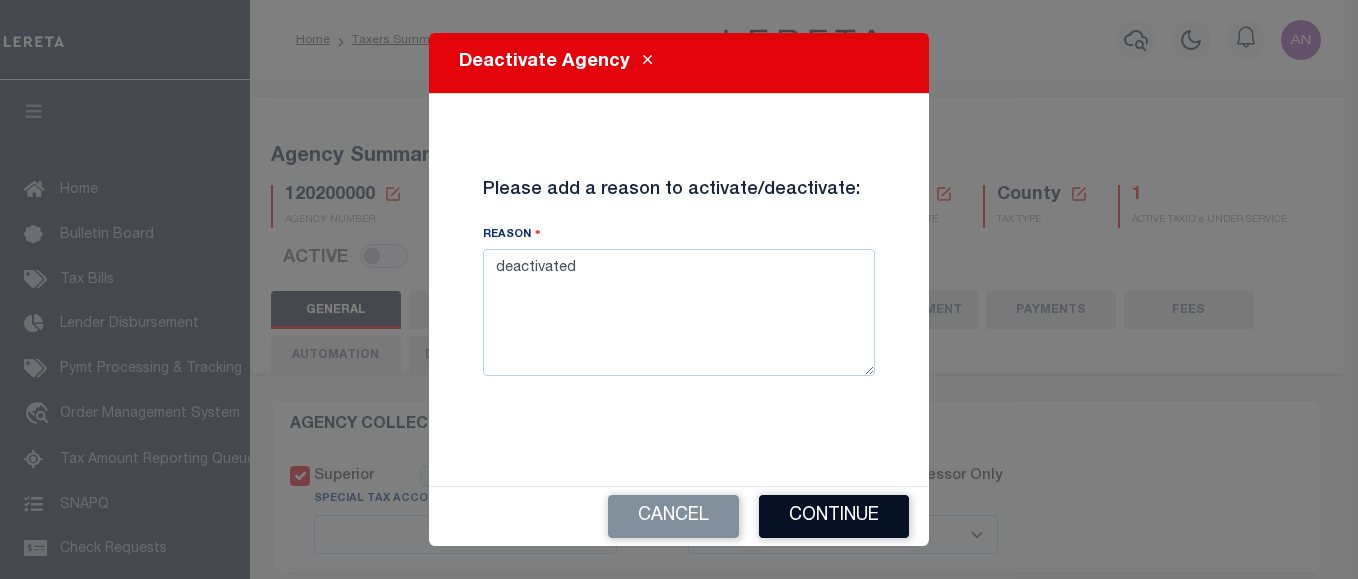 click on "Continue" at bounding box center [834, 516] 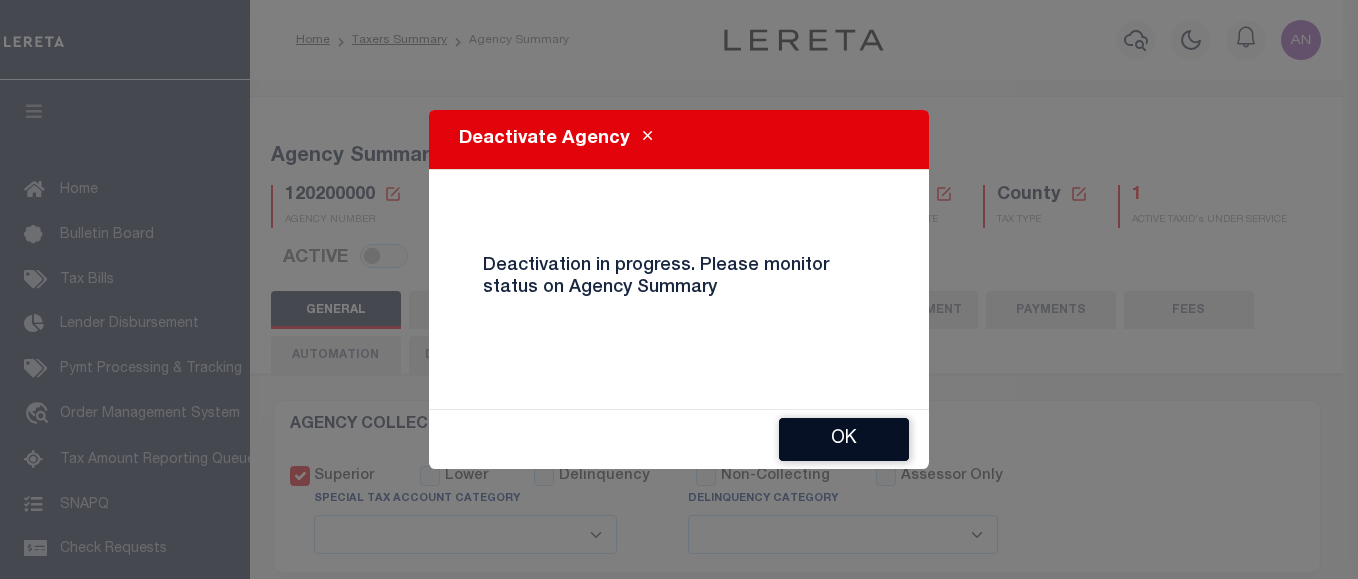 click on "OK" at bounding box center [844, 439] 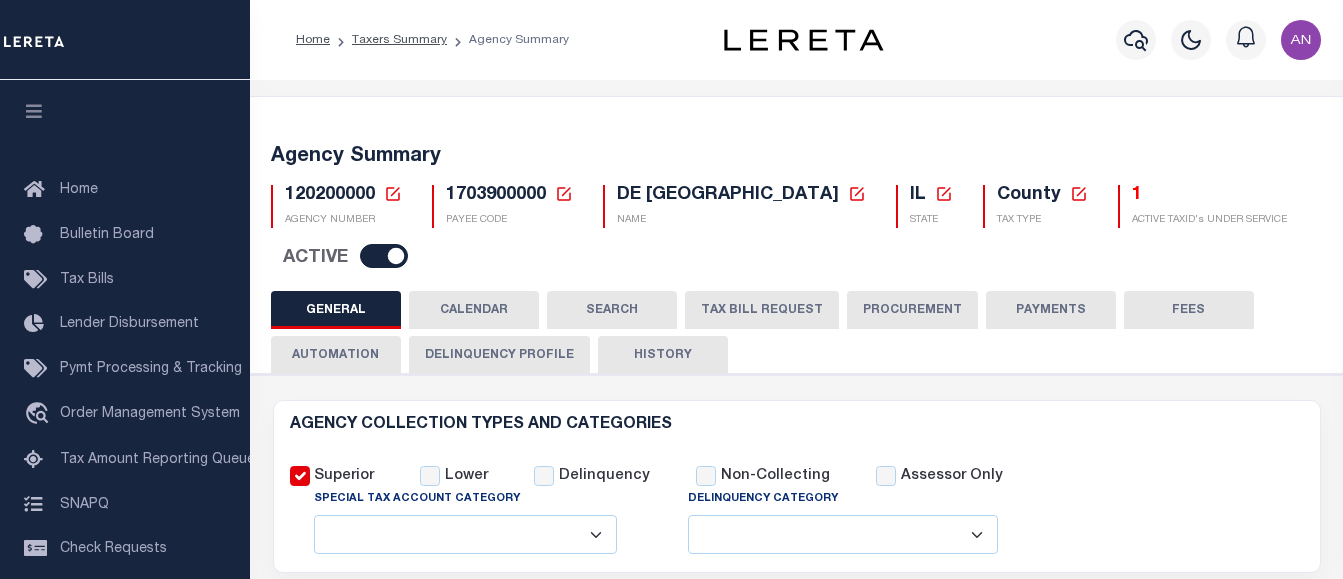 checkbox on "true" 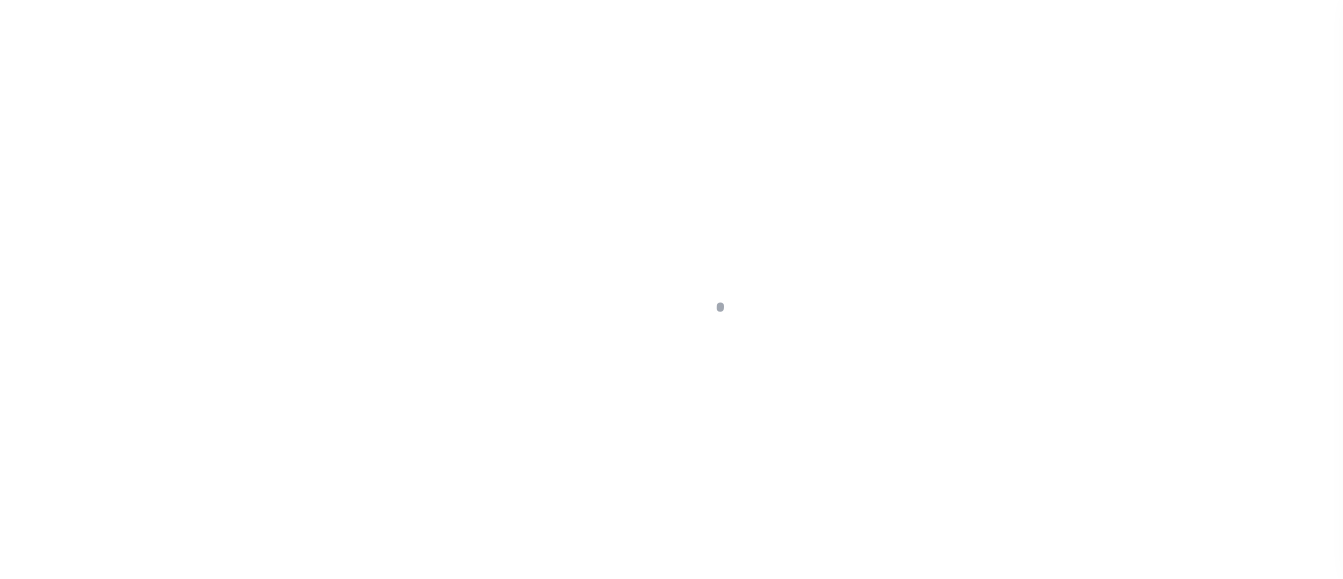 type on "[STREET_ADDRESS][PERSON_NAME]" 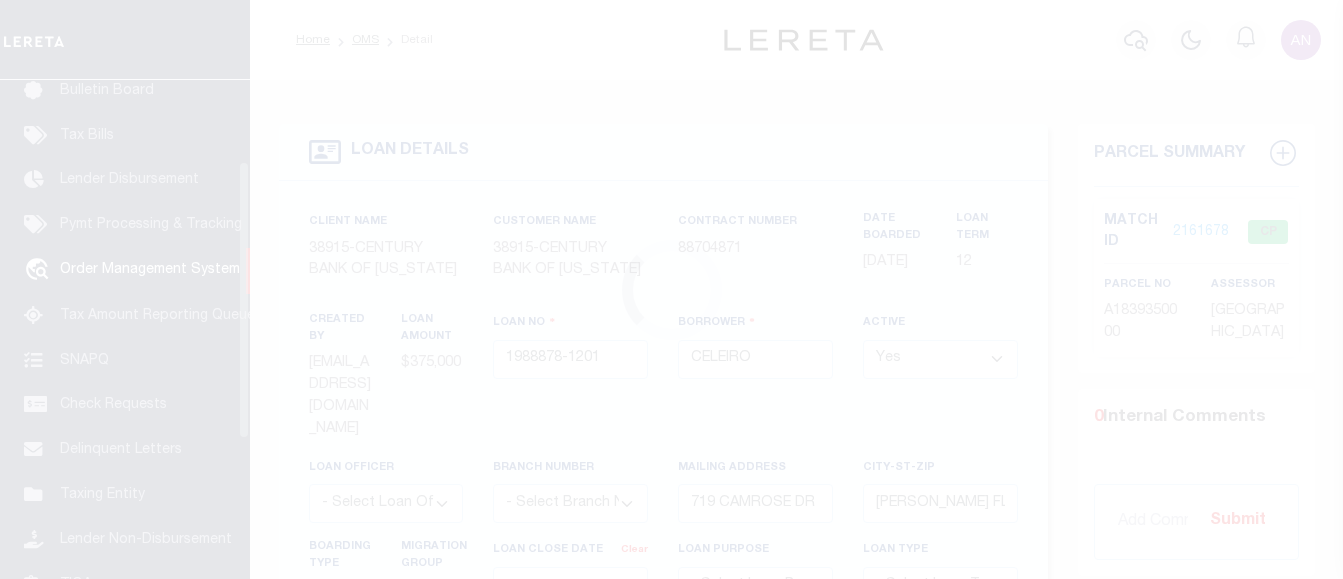 scroll, scrollTop: 146, scrollLeft: 0, axis: vertical 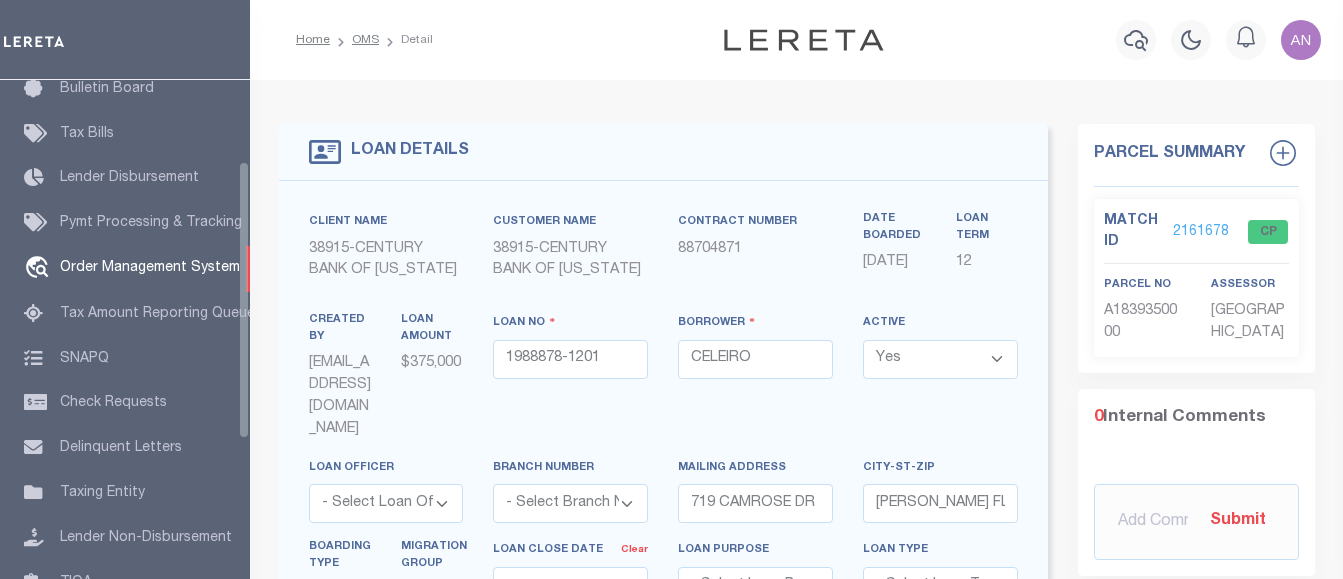 select on "200" 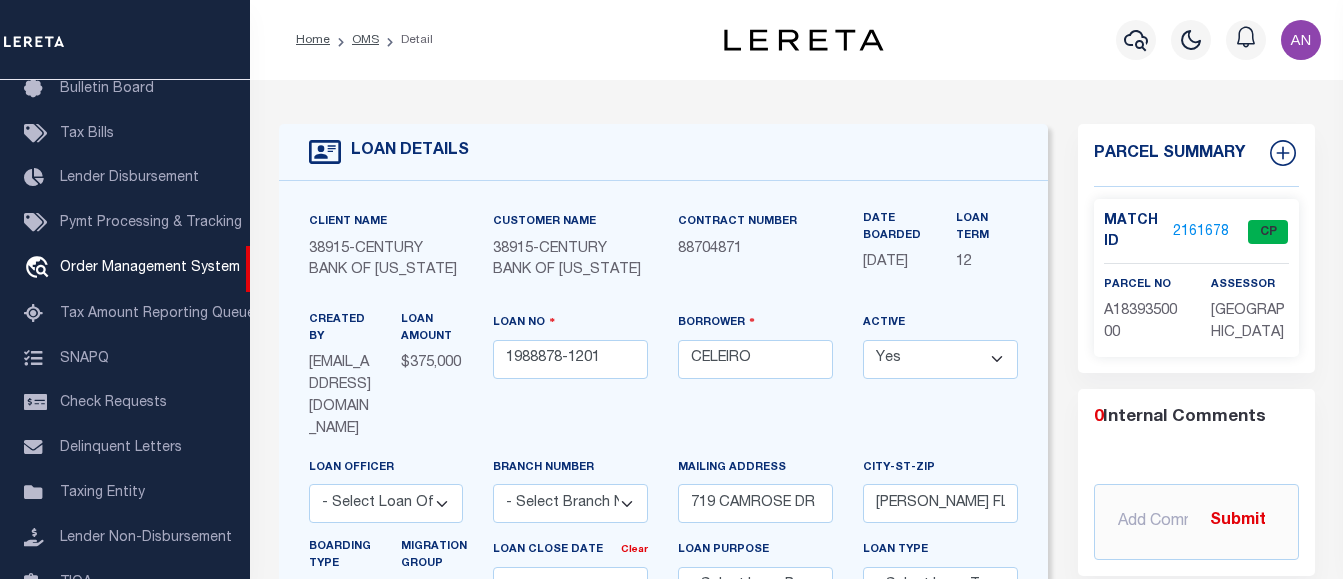 click on "Detail" at bounding box center (406, 40) 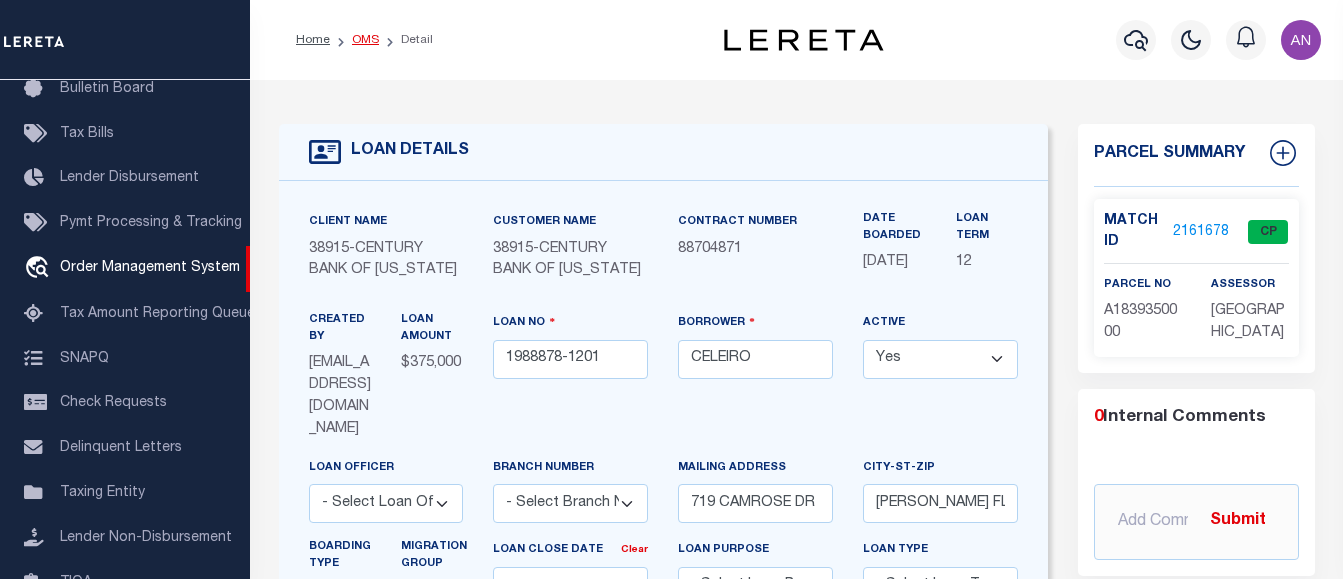 select on "200" 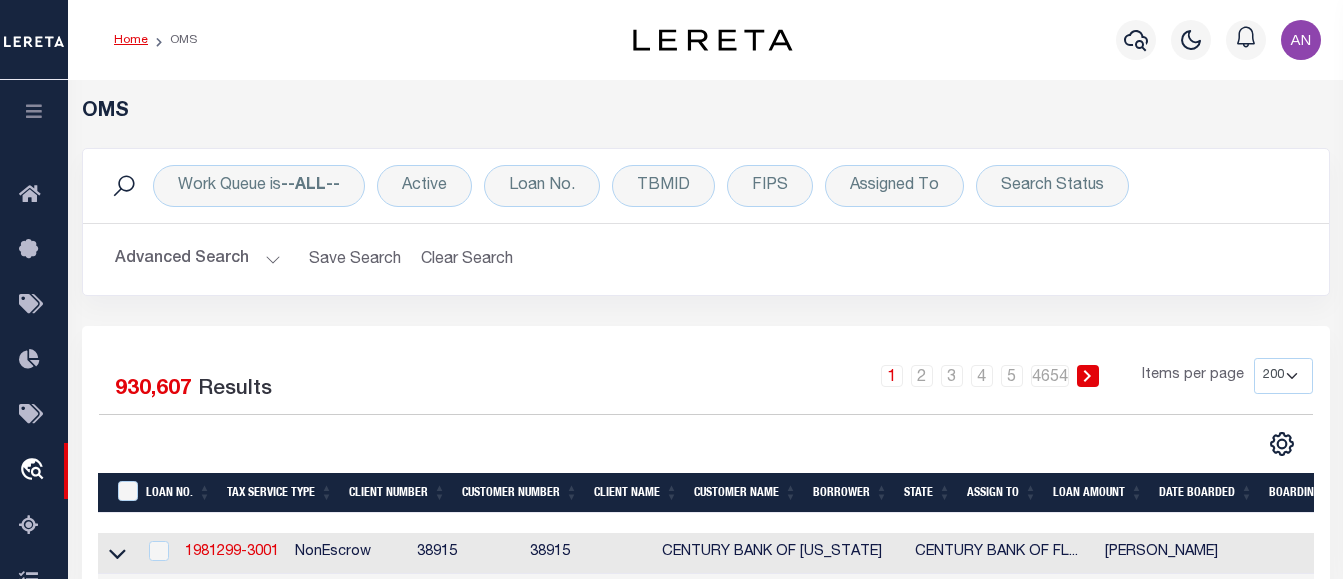 click on "Home" at bounding box center [131, 40] 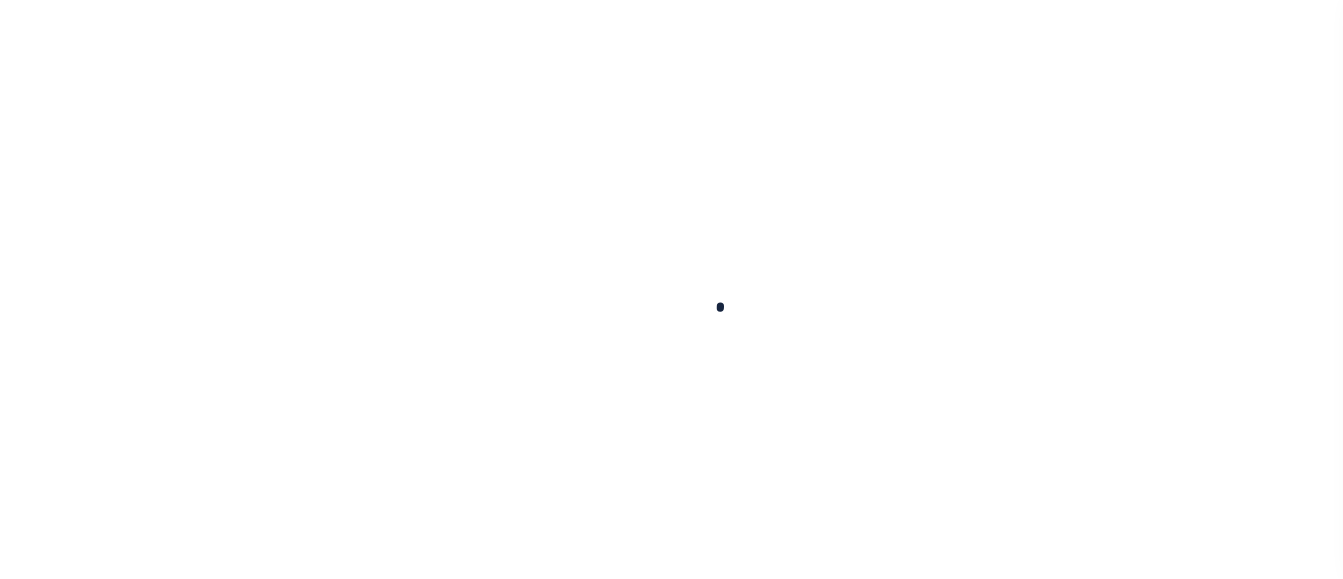 scroll, scrollTop: 0, scrollLeft: 0, axis: both 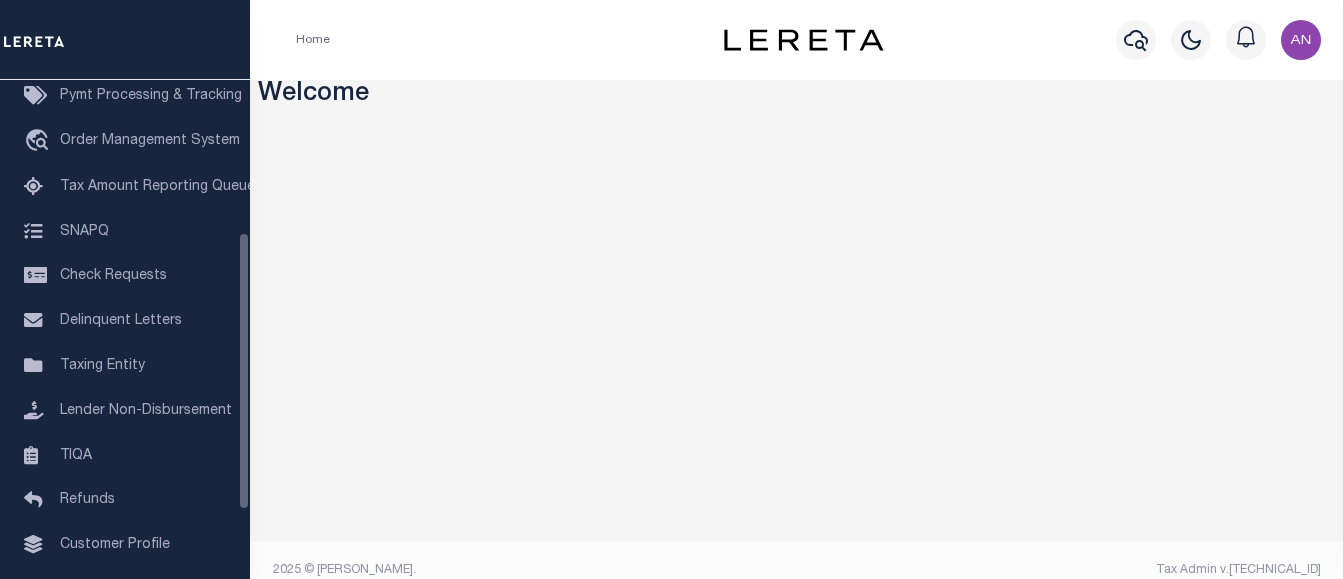 drag, startPoint x: 241, startPoint y: 206, endPoint x: 248, endPoint y: 359, distance: 153.16005 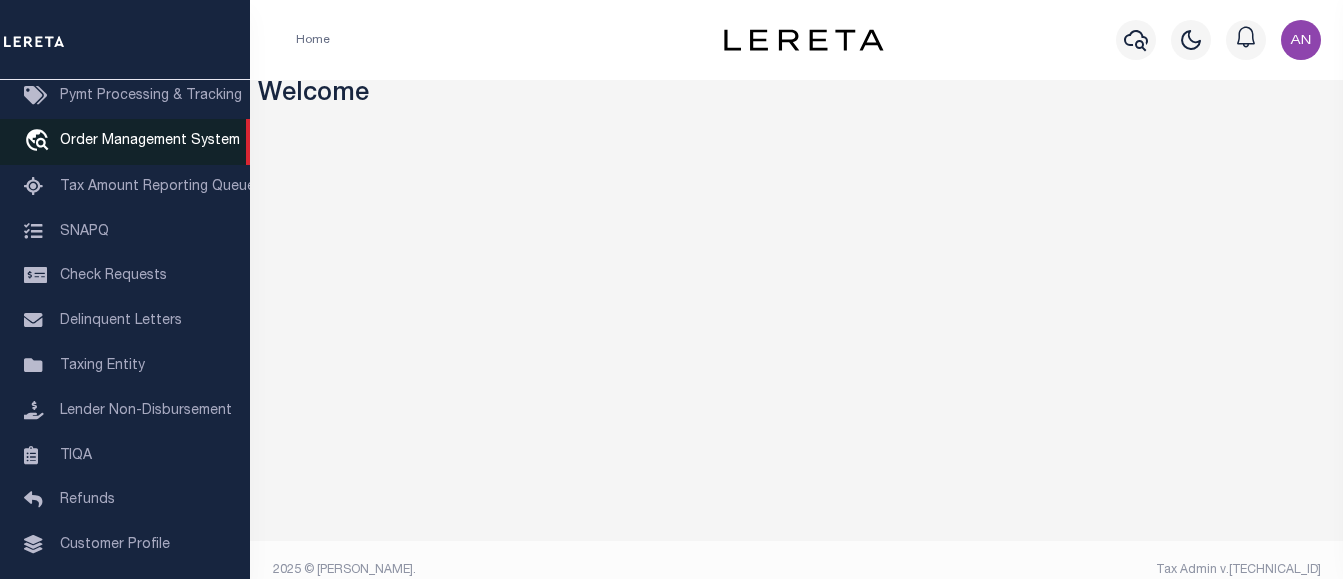 click on "Order Management System" at bounding box center [150, 141] 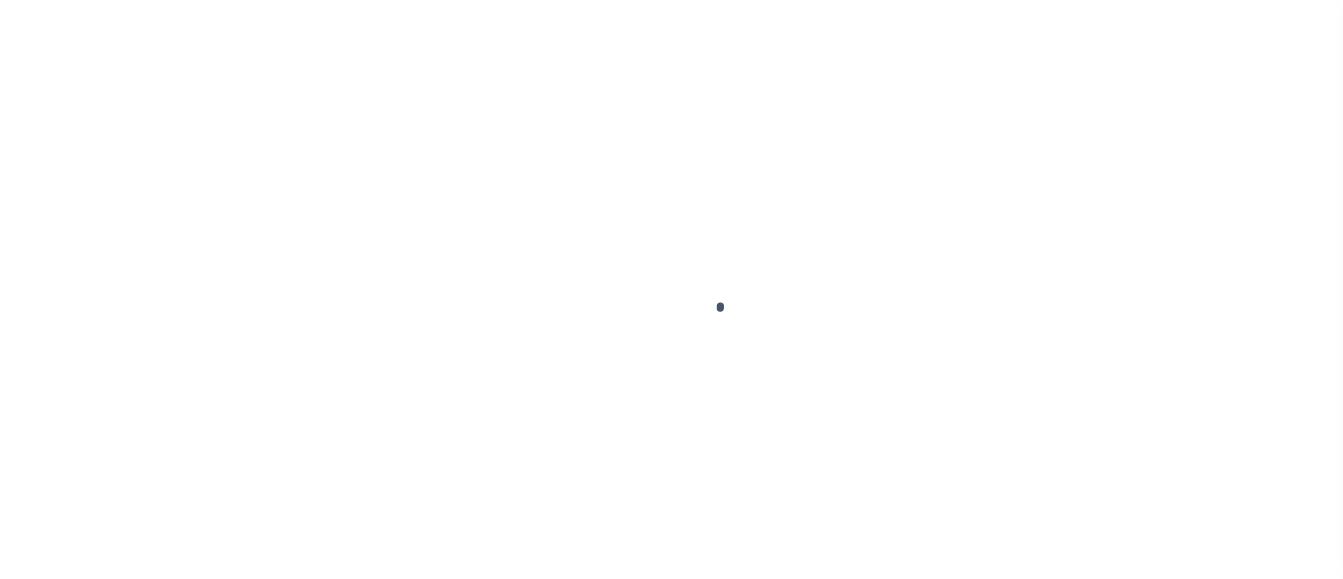 scroll, scrollTop: 0, scrollLeft: 0, axis: both 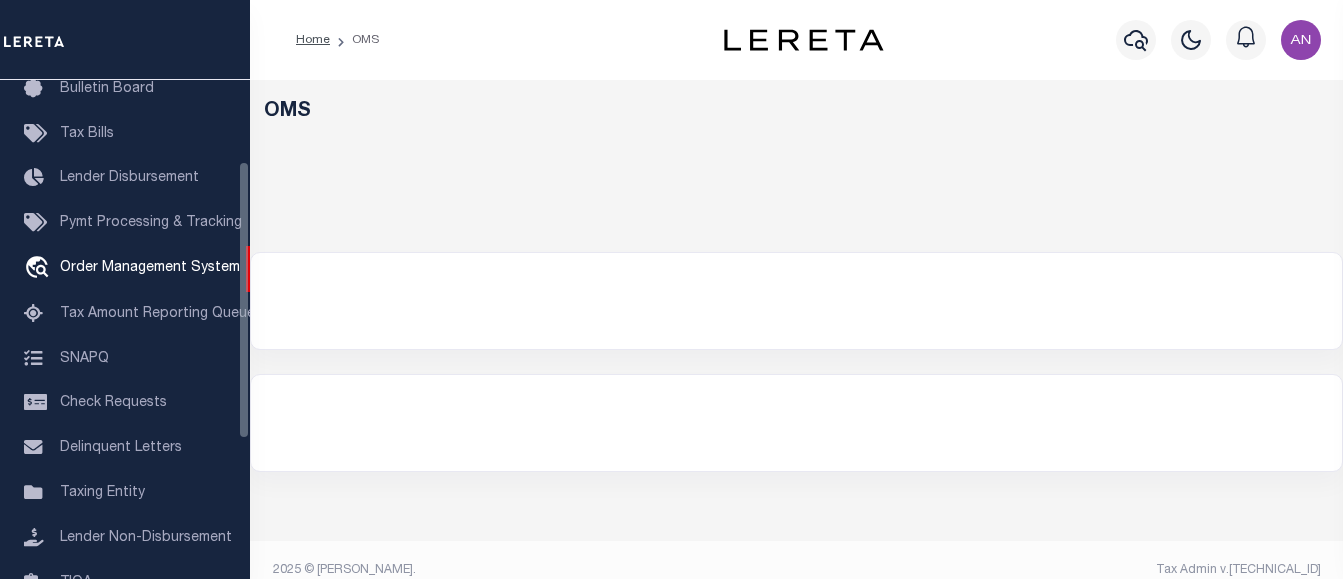 select on "200" 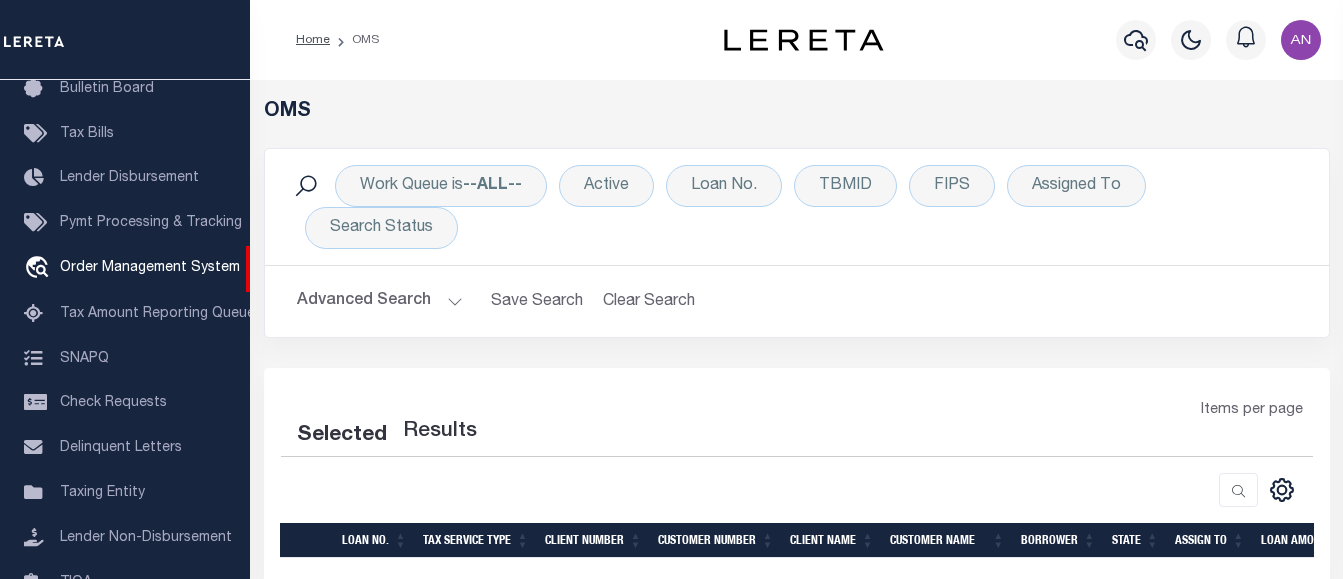 select on "200" 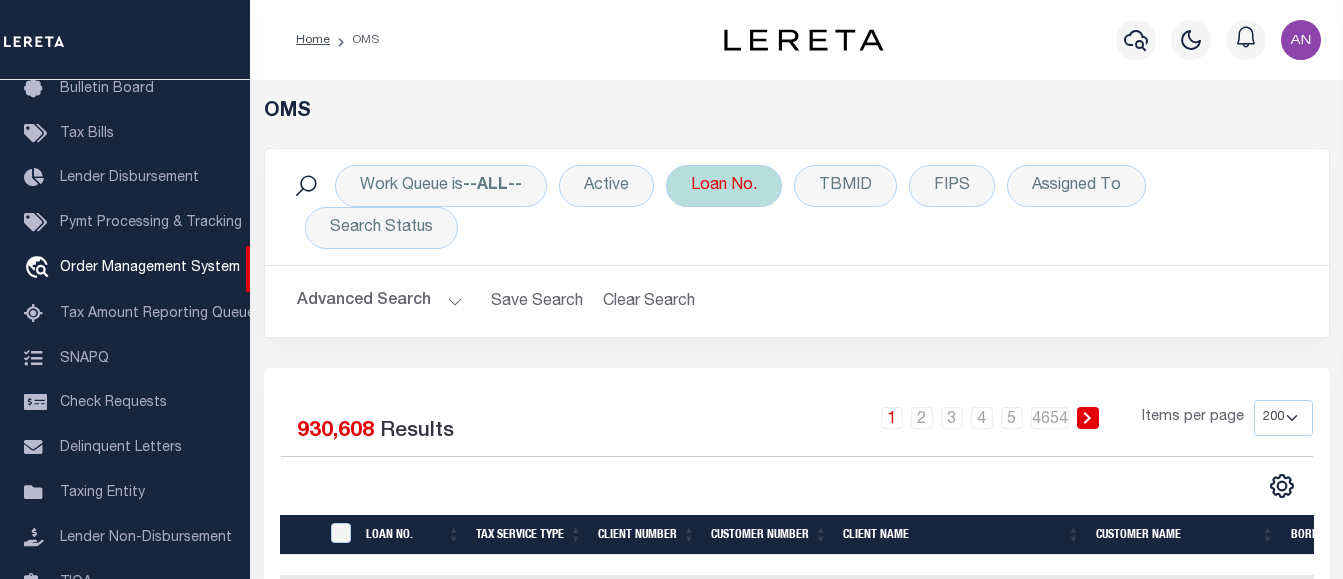 click on "Loan No." at bounding box center (724, 186) 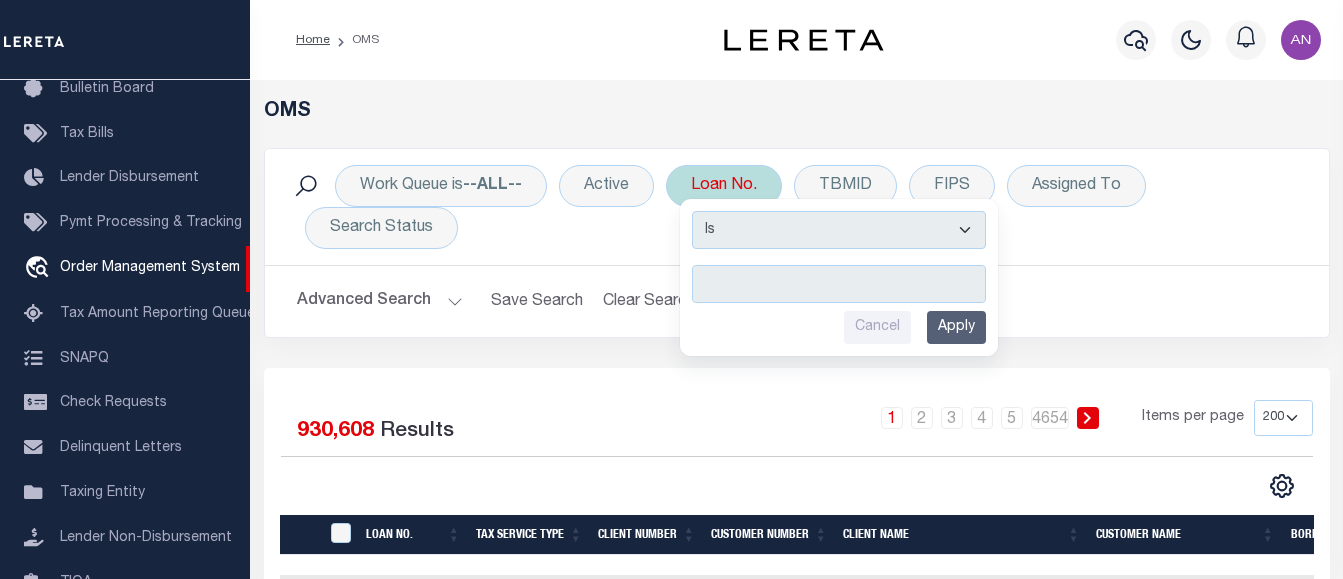click on "Loan No.
Is
Contains
Cancel   Apply" at bounding box center [724, 186] 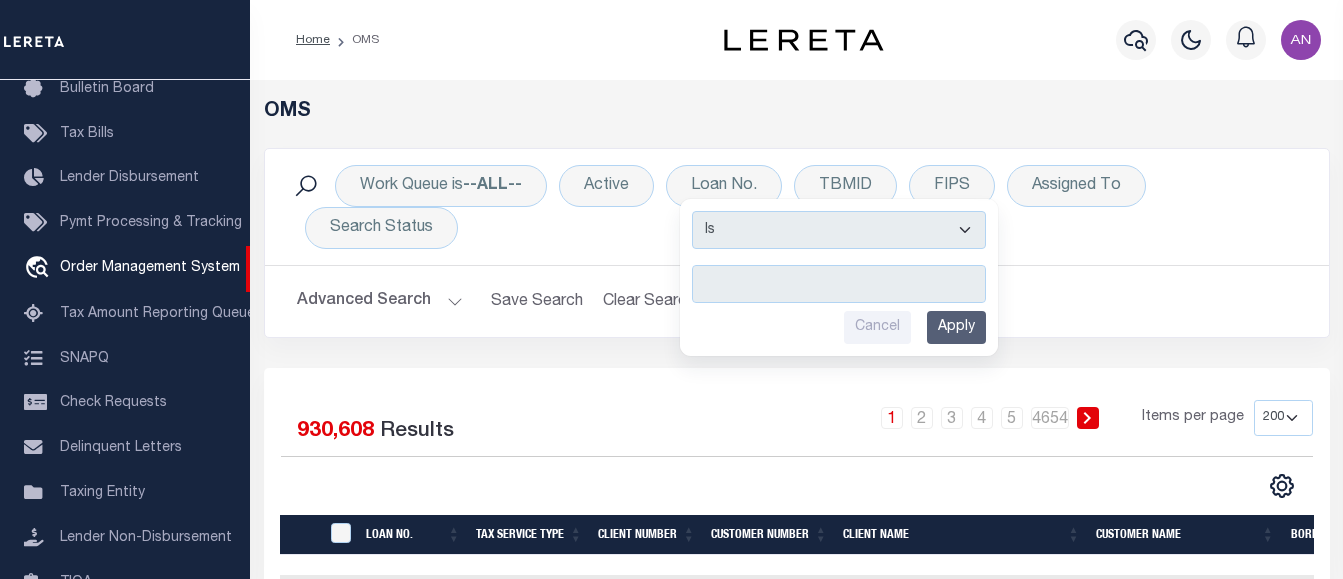 click on "Advanced Search" at bounding box center [380, 301] 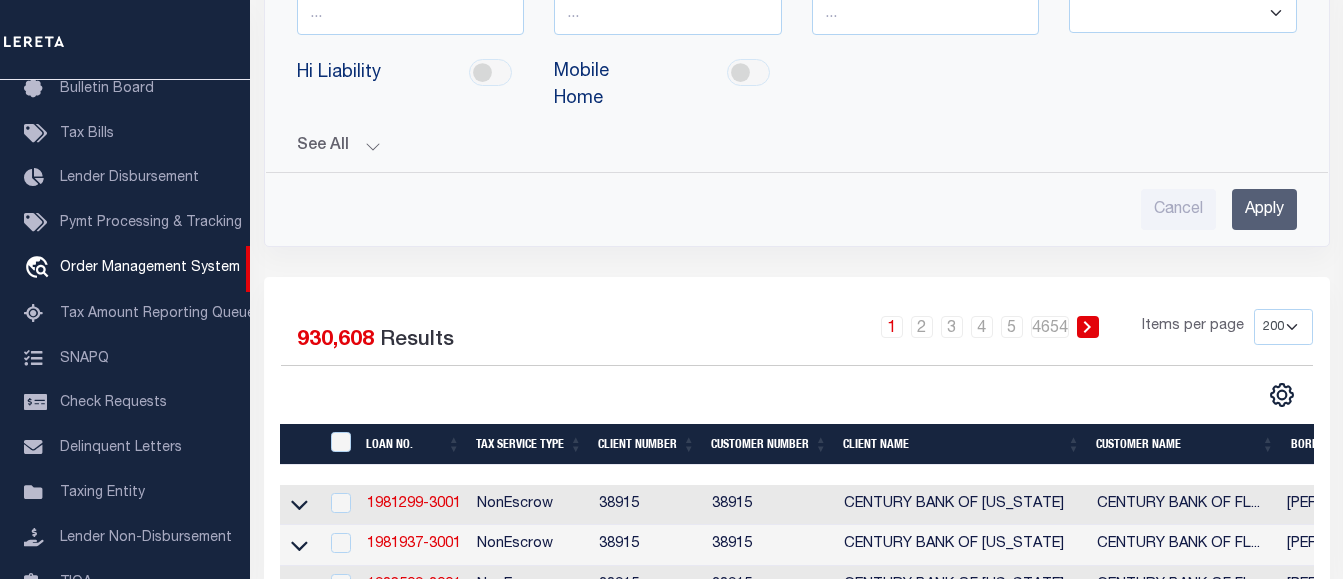 scroll, scrollTop: 313, scrollLeft: 0, axis: vertical 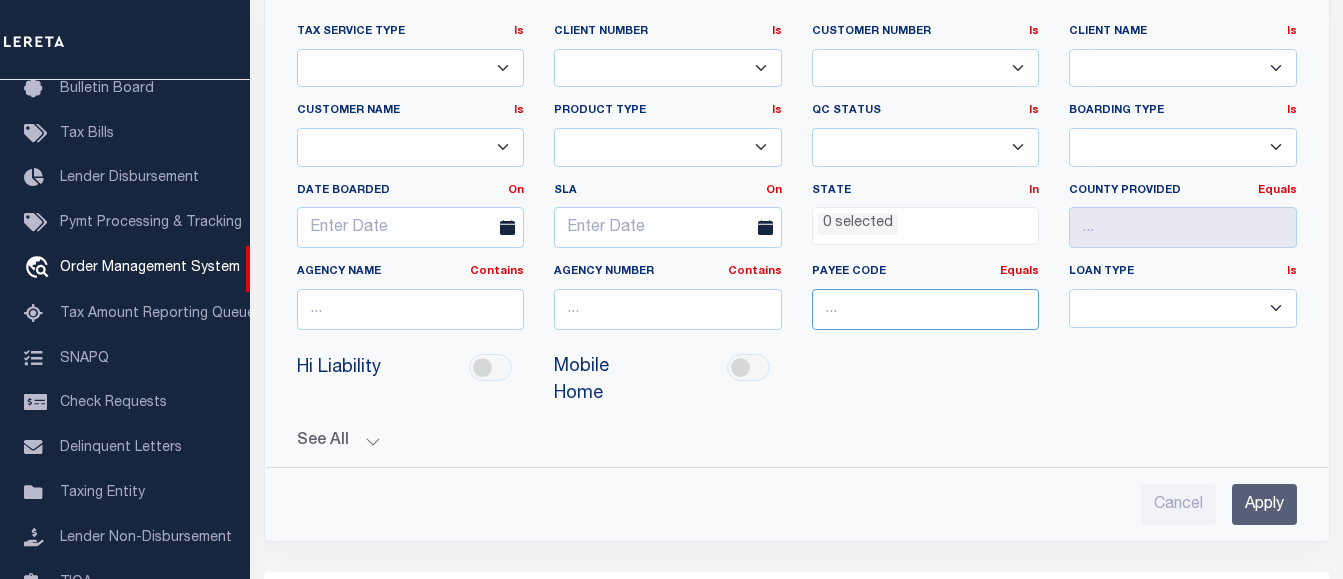 click at bounding box center (926, 309) 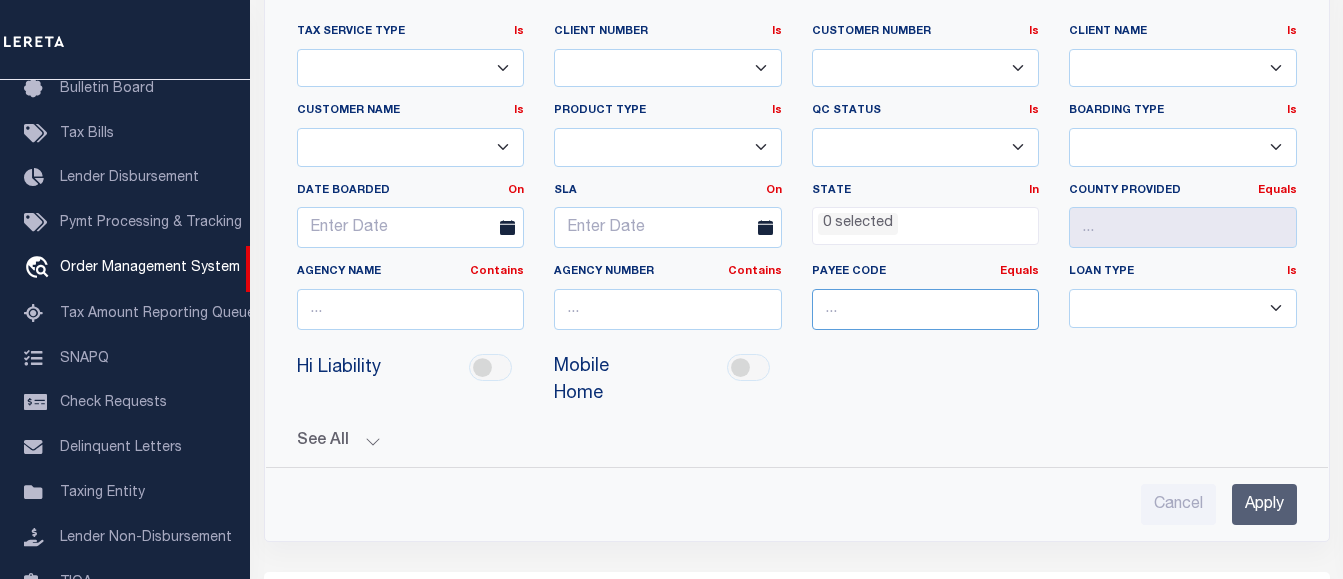 paste on "1703900000" 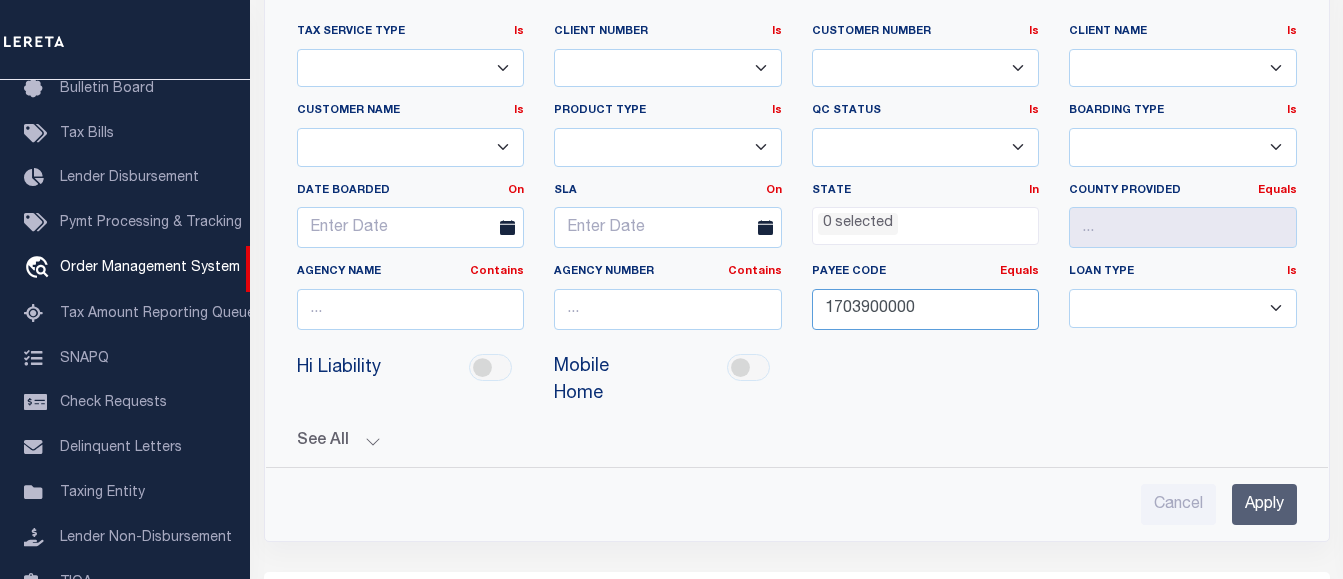 type on "1703900000" 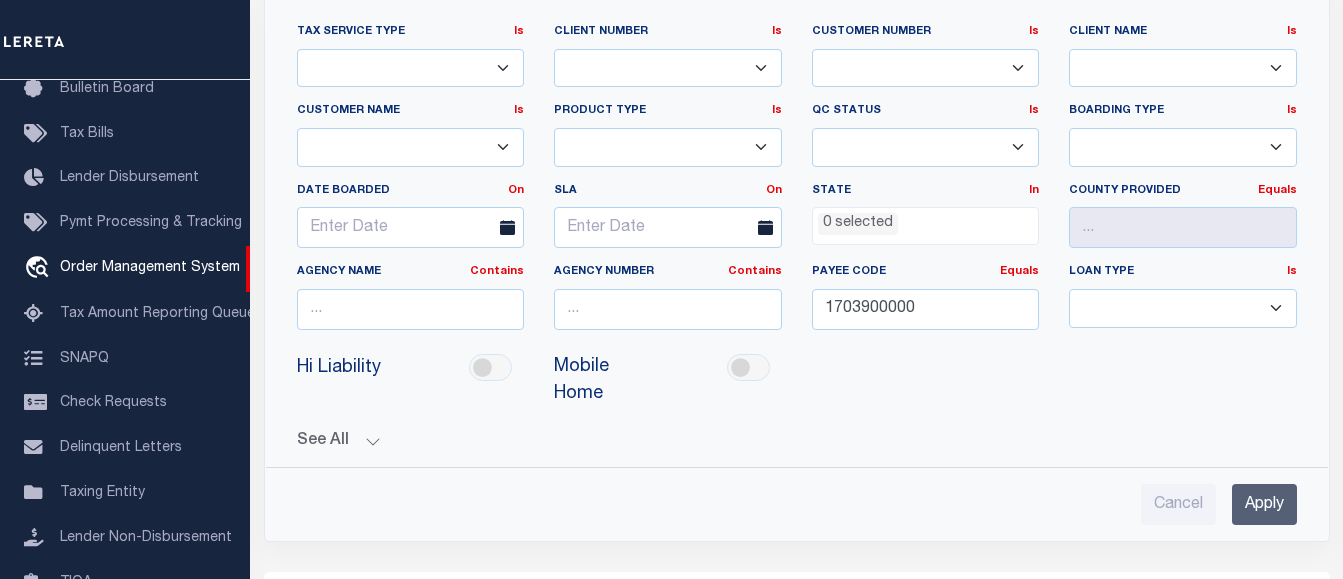 click on "Apply" at bounding box center (1264, 504) 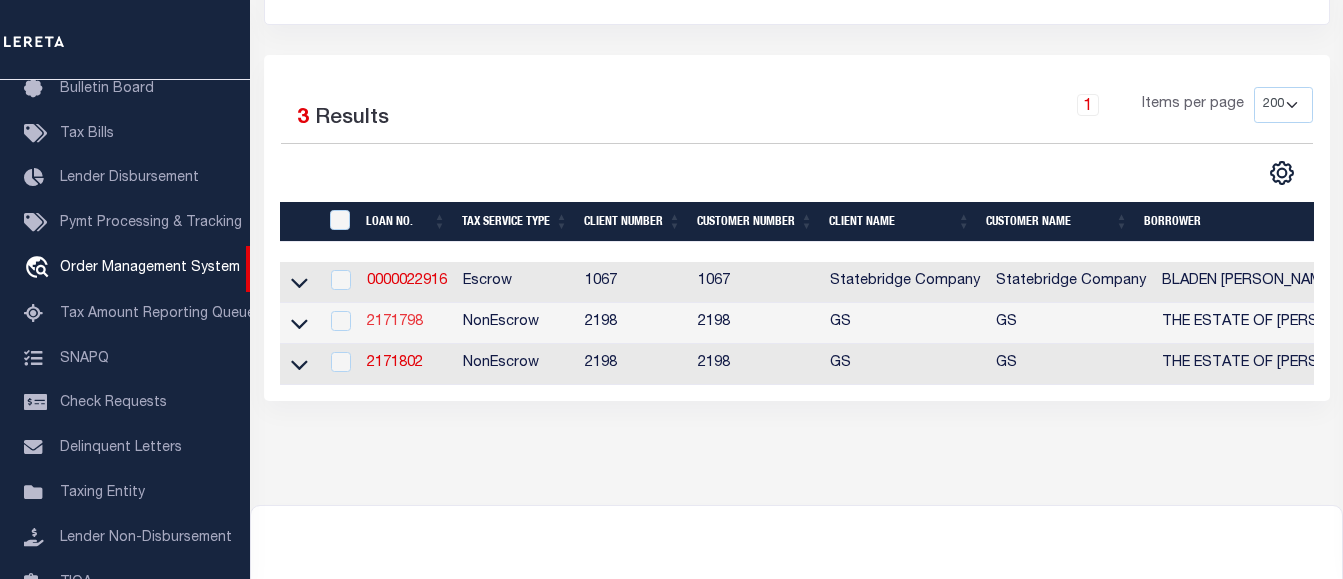 click on "2171798" at bounding box center (395, 322) 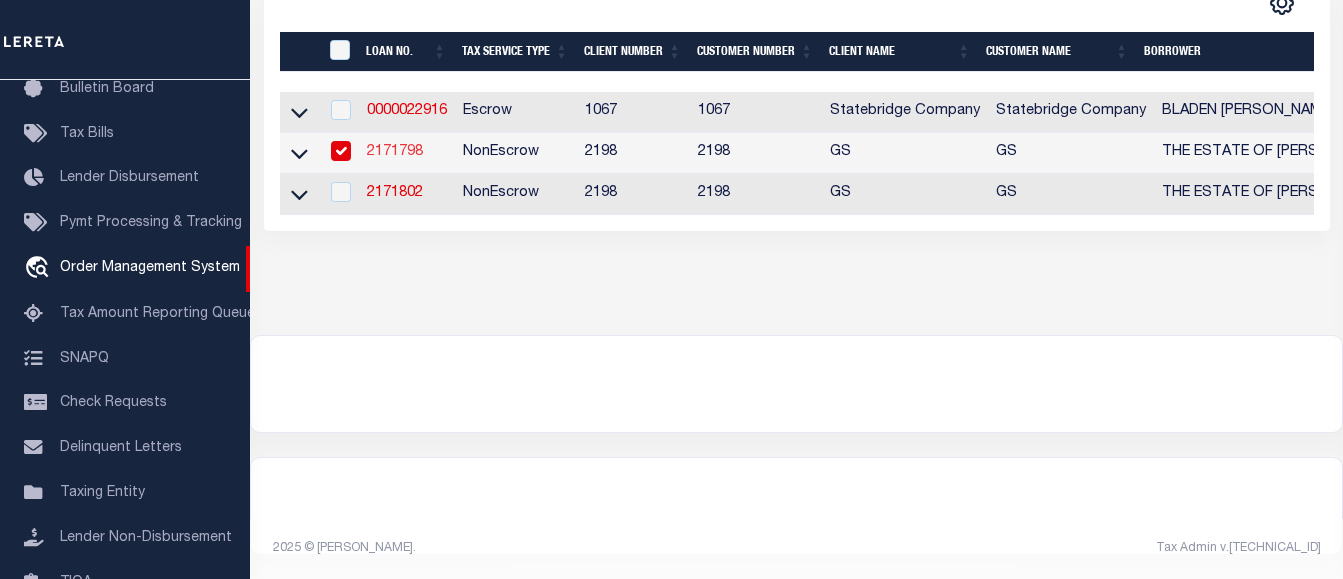 type on "2171798" 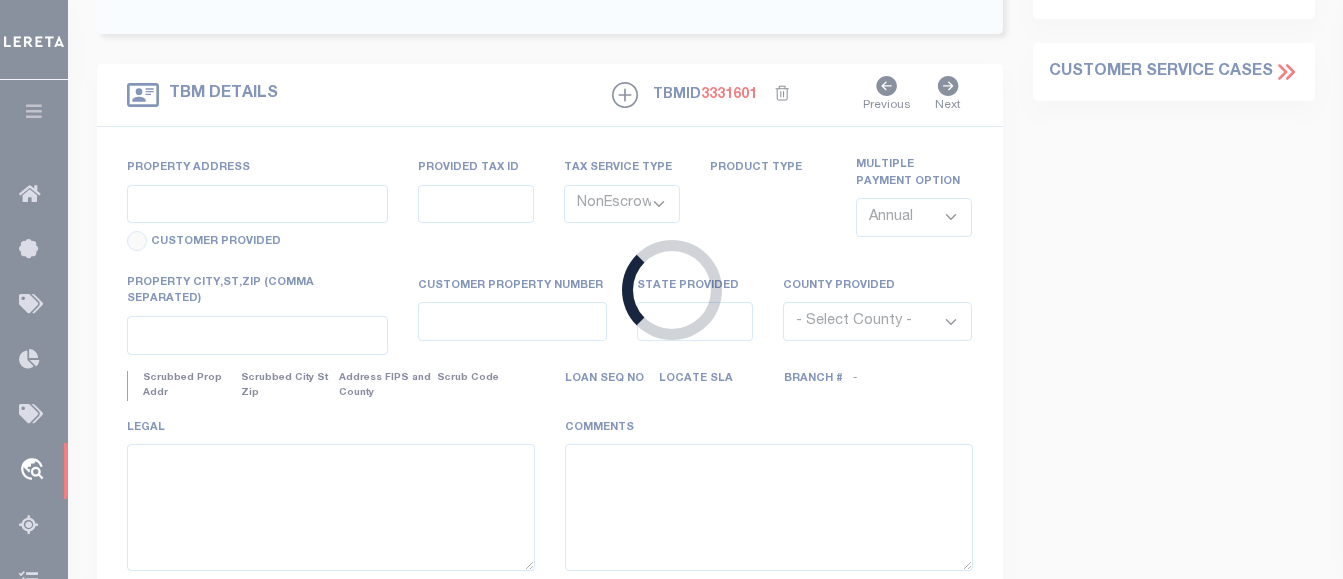 type on "[STREET_ADDRESS]" 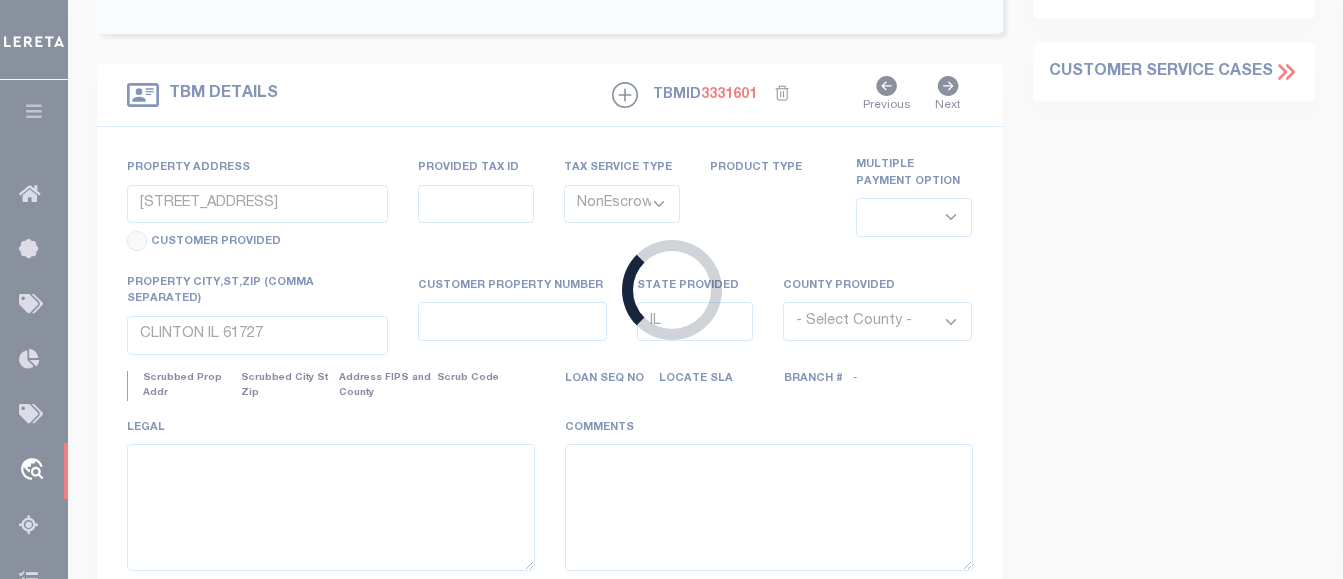 select 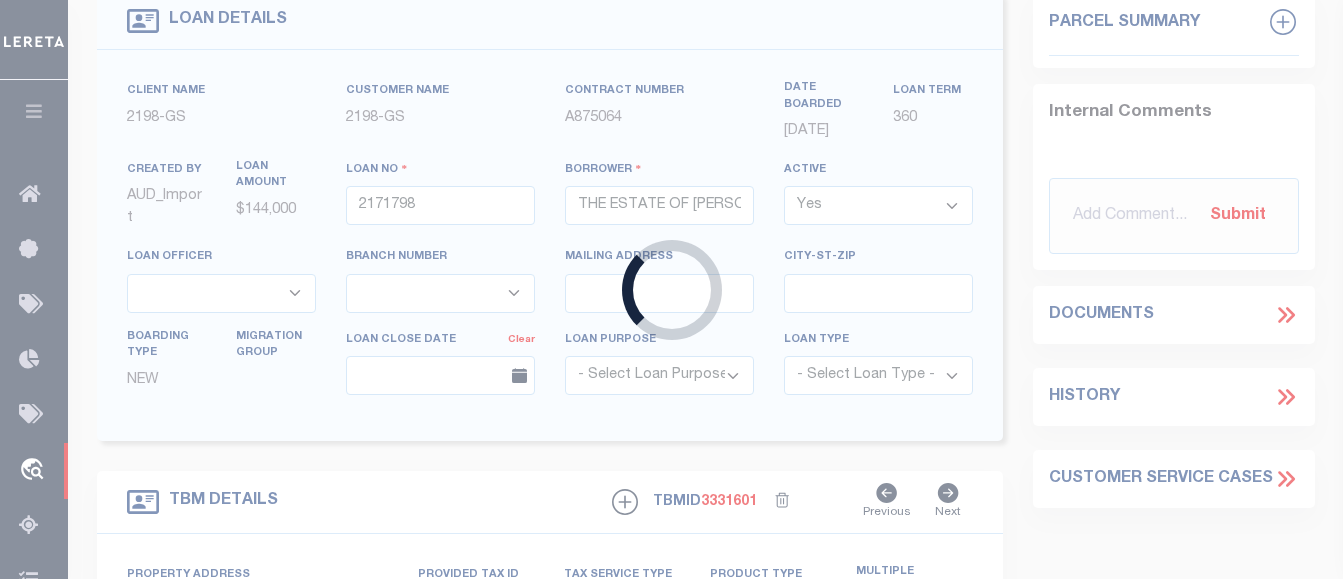 select on "14699" 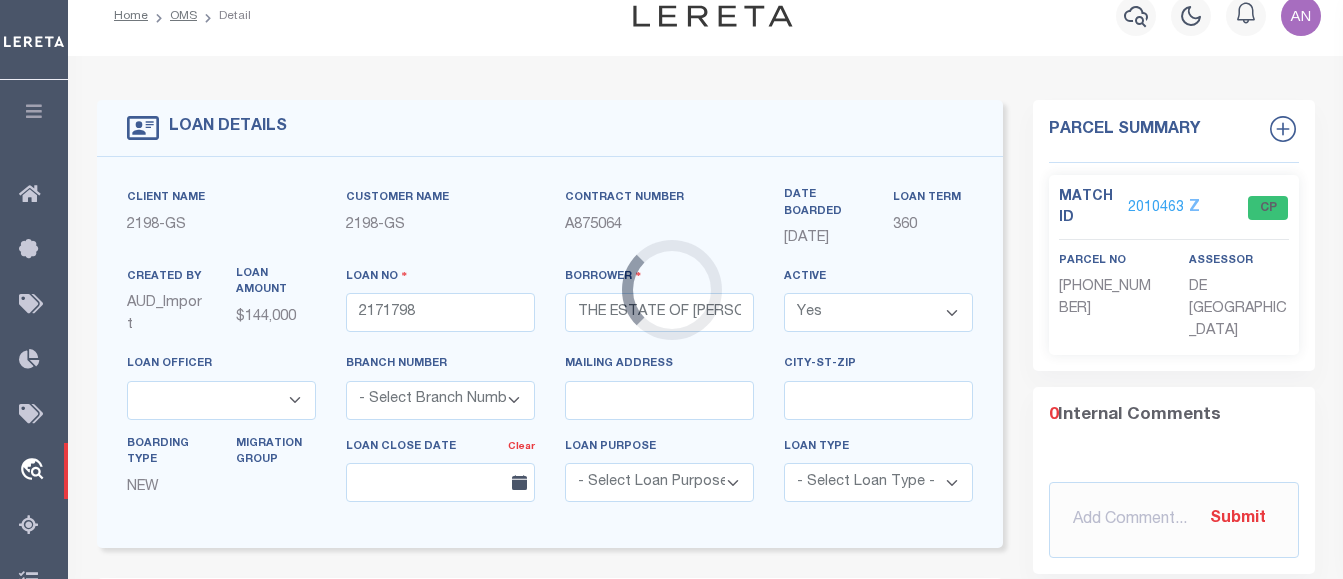scroll, scrollTop: 0, scrollLeft: 0, axis: both 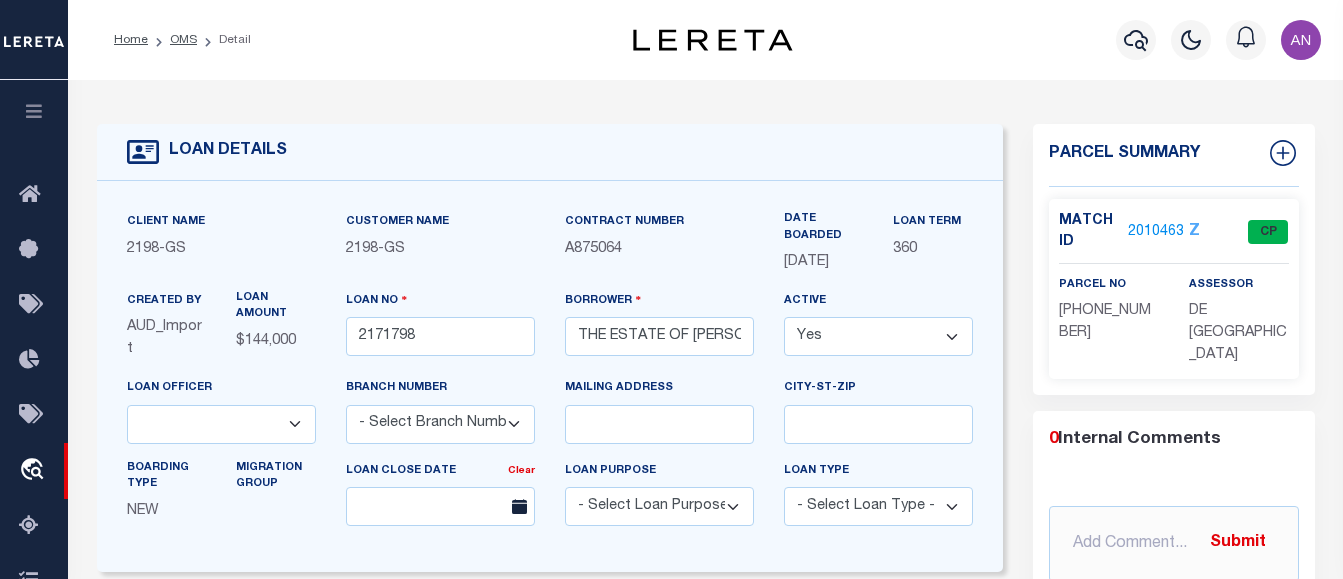 click on "2010463" at bounding box center [1156, 232] 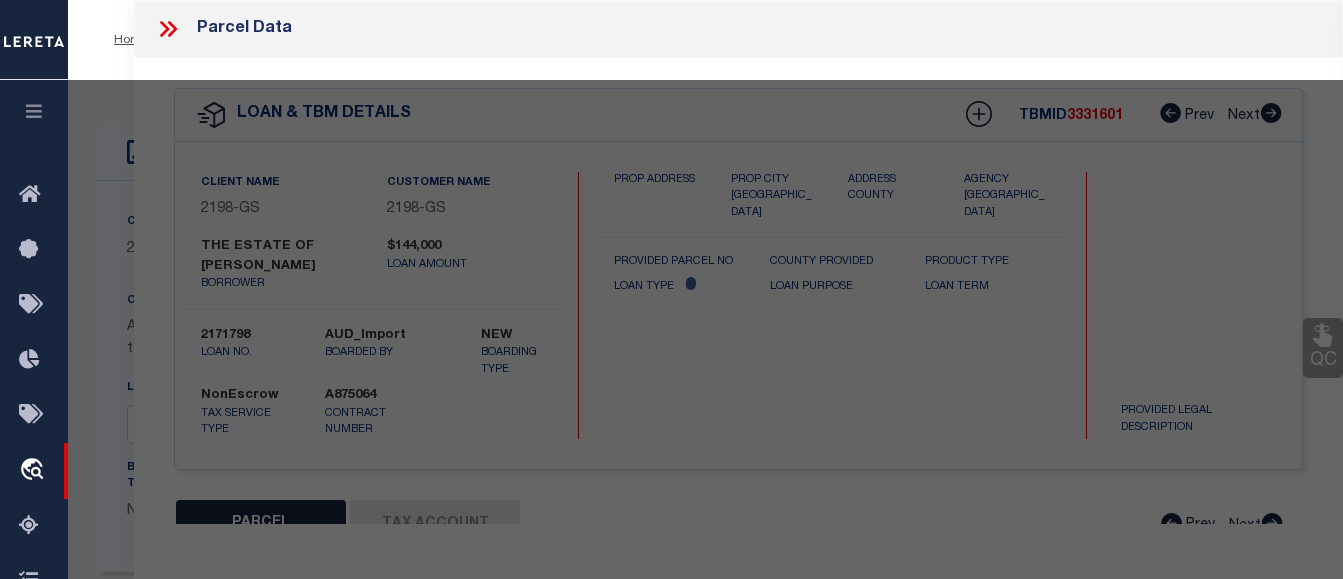 checkbox on "false" 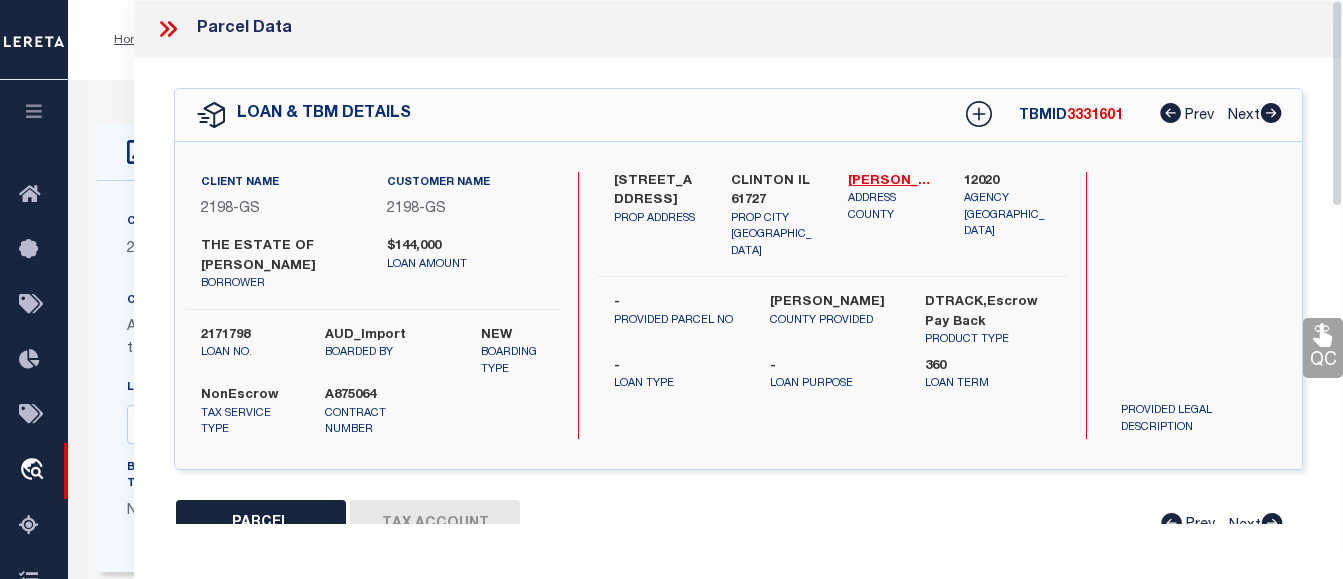 click on "Parcel Data
QC
QC
QC
- Select Status -" at bounding box center [738, 289] 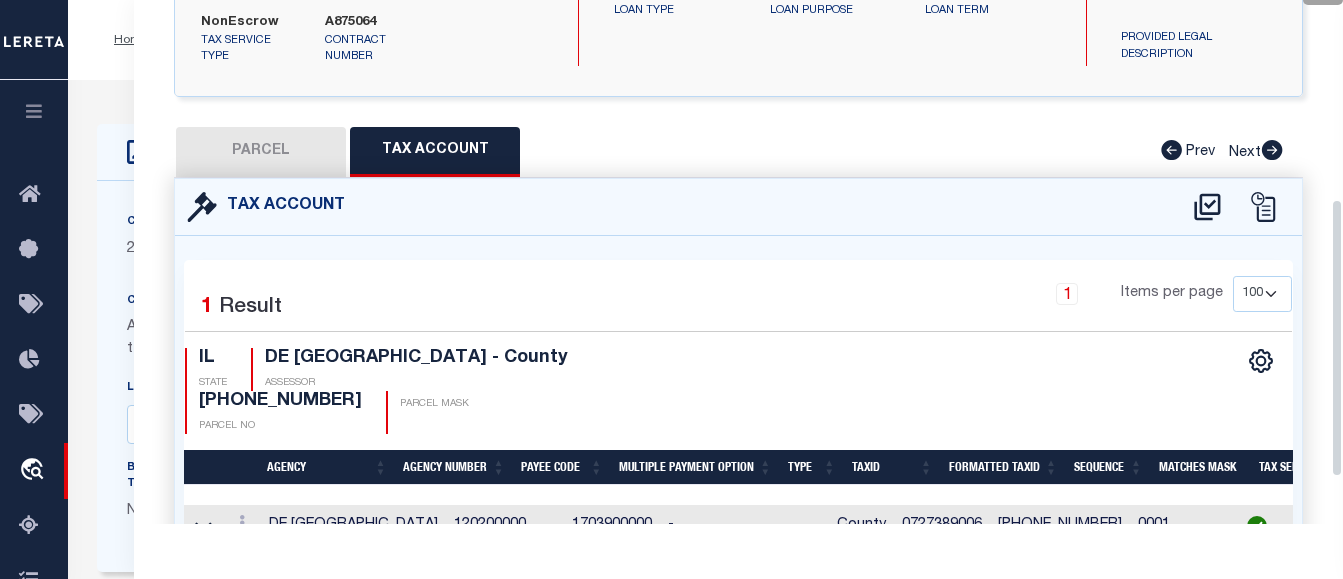 drag, startPoint x: 1335, startPoint y: 277, endPoint x: 1335, endPoint y: 431, distance: 154 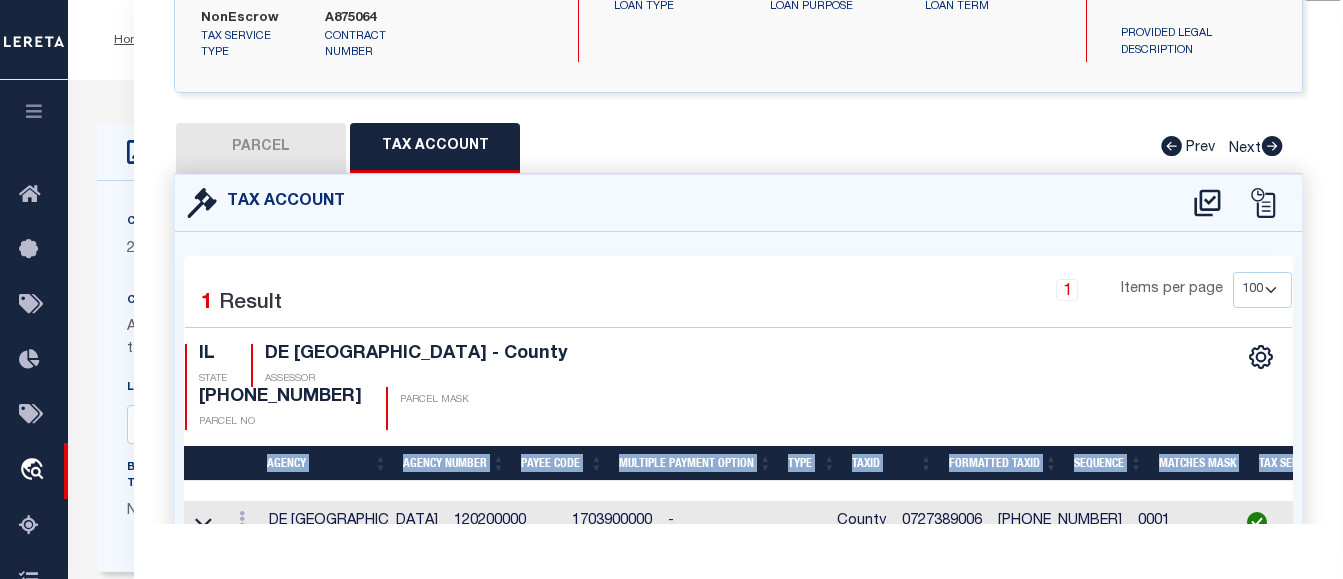 drag, startPoint x: 1306, startPoint y: 406, endPoint x: 1308, endPoint y: 473, distance: 67.02985 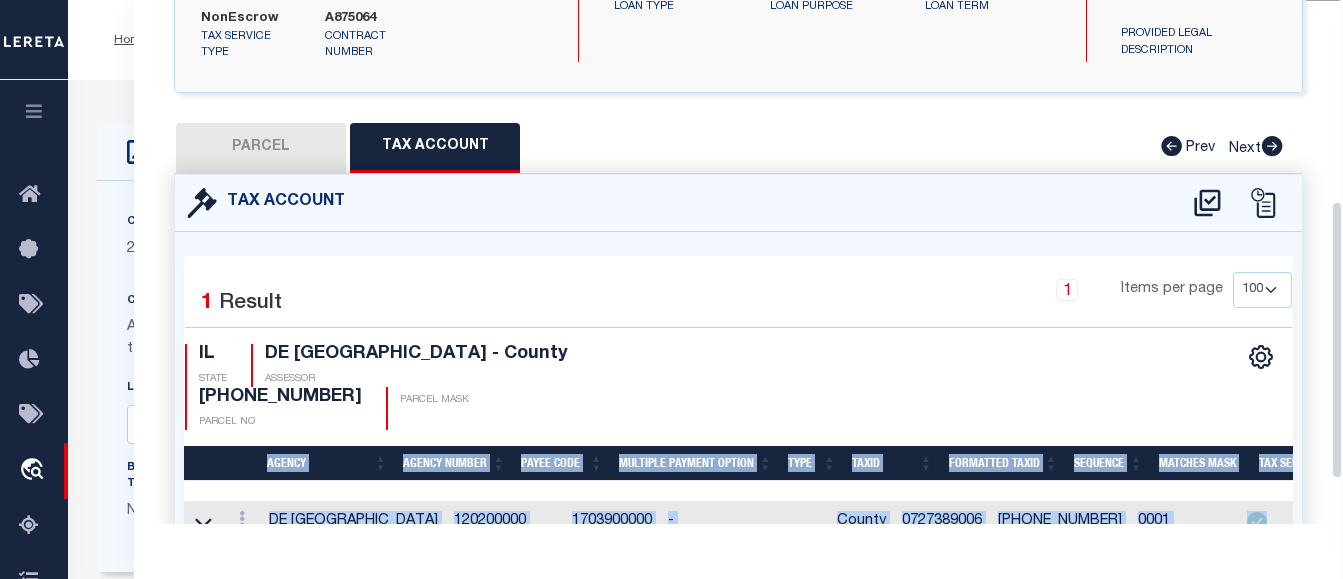 drag, startPoint x: 1332, startPoint y: 359, endPoint x: 1323, endPoint y: 489, distance: 130.31117 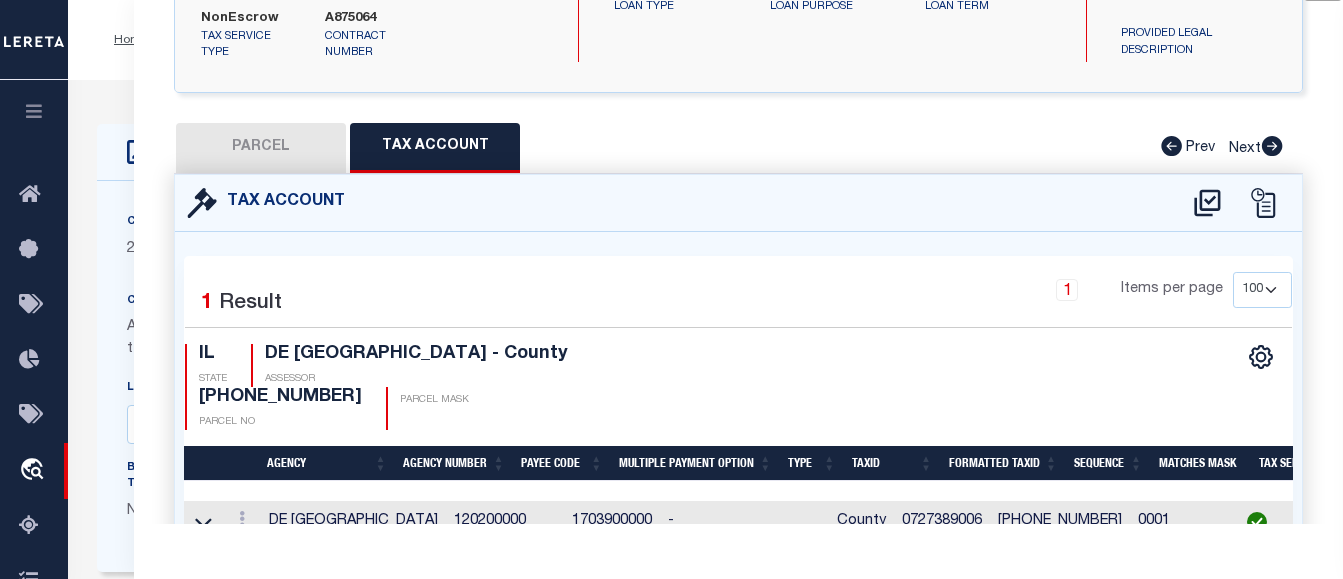 click on "Parcel Data
QC
QC
QC
- Select Status -" at bounding box center [738, 289] 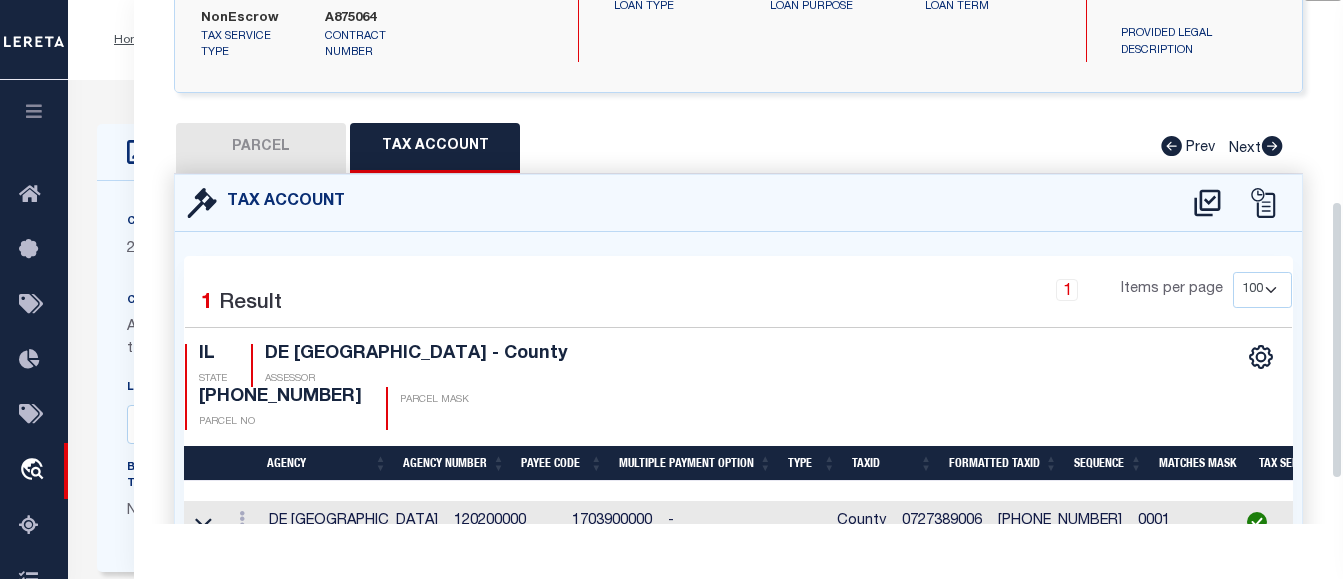 scroll, scrollTop: 0, scrollLeft: 481, axis: horizontal 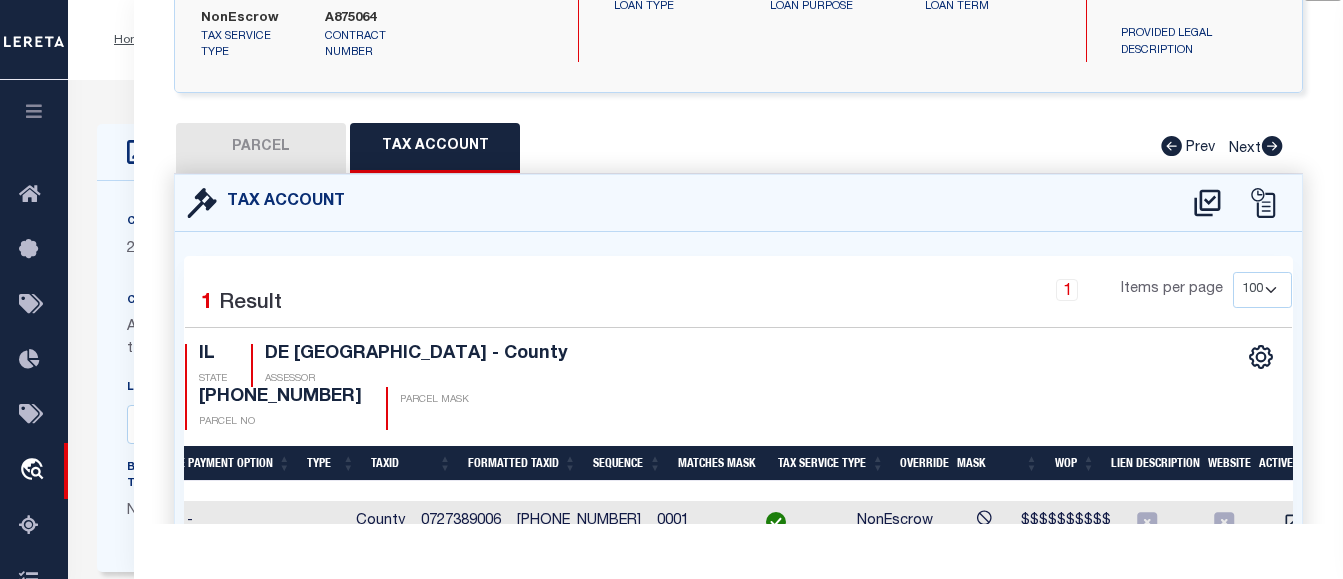 click on "PARCEL" at bounding box center (261, 148) 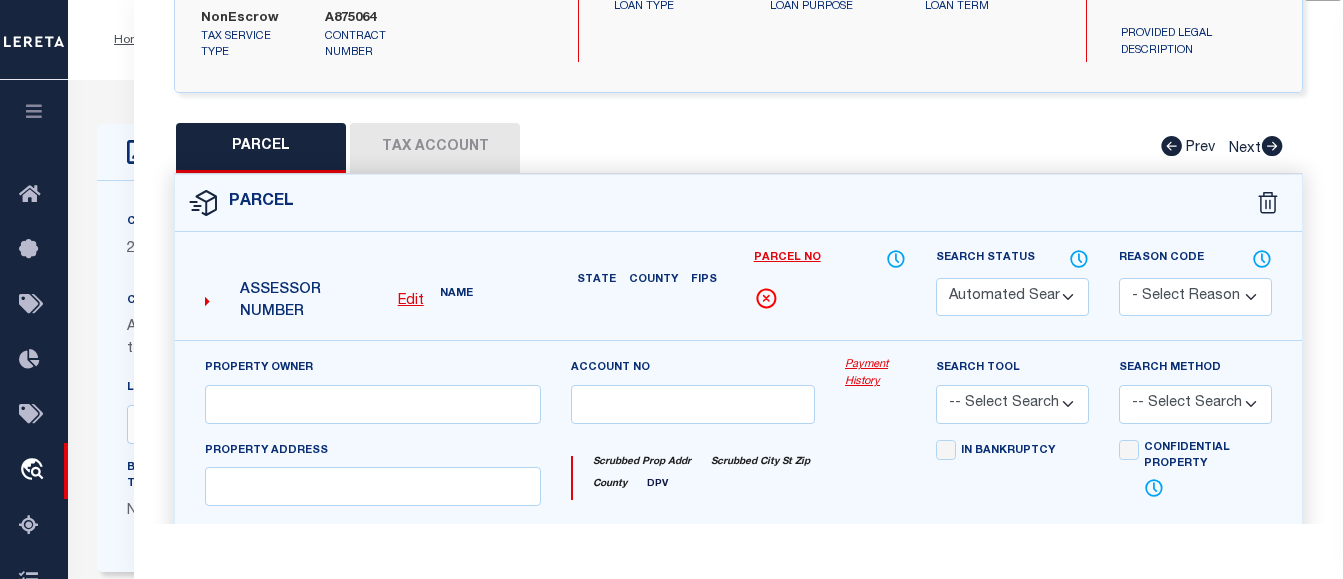 select on "CP" 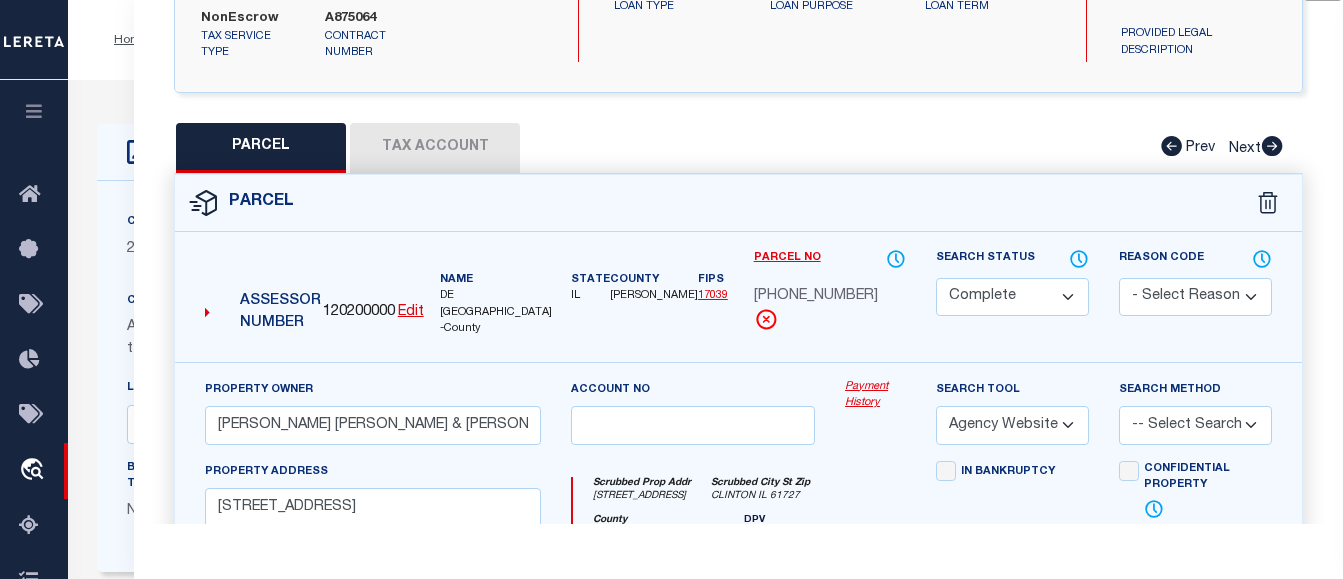click on "Payment History" at bounding box center (875, 395) 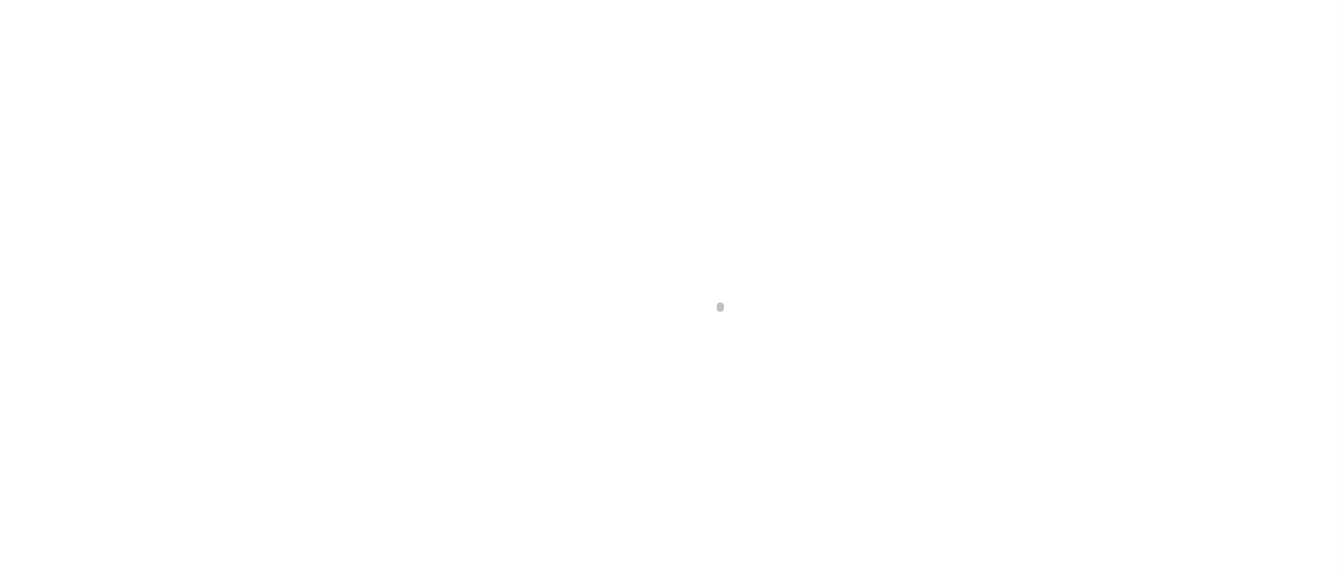 scroll, scrollTop: 0, scrollLeft: 0, axis: both 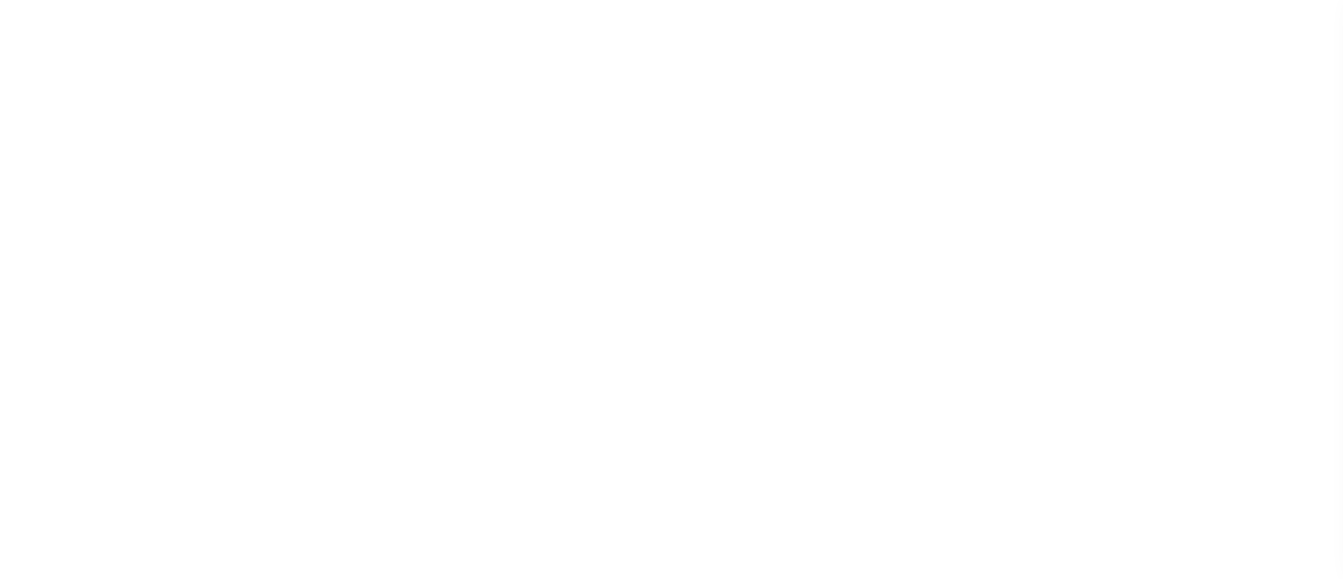 select 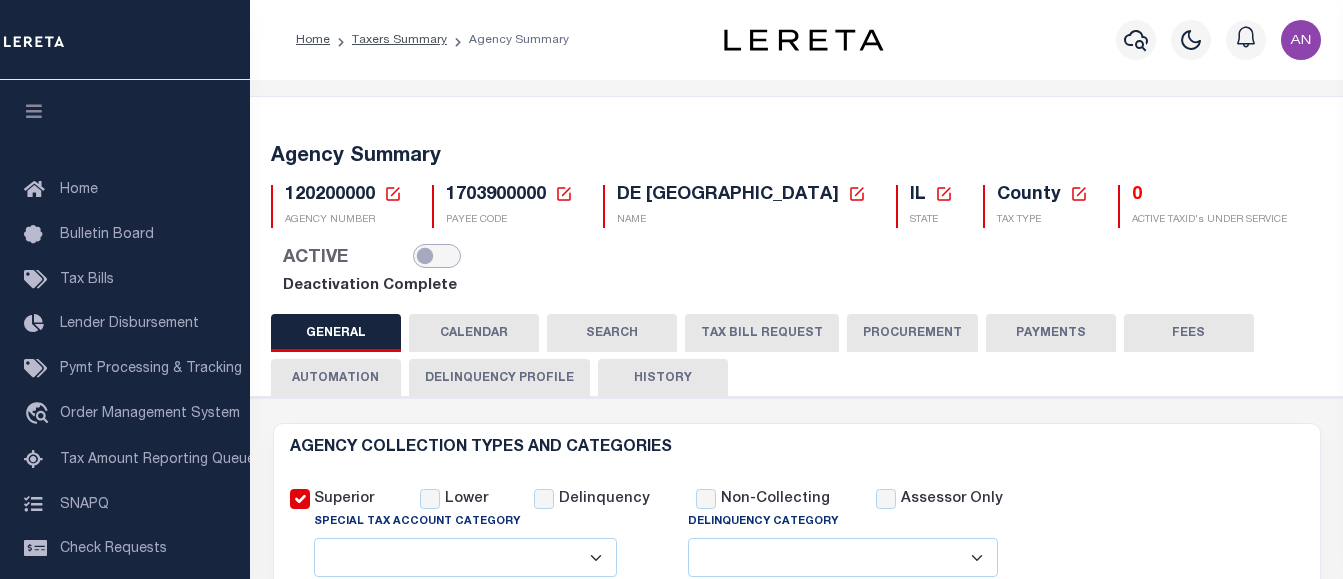 click at bounding box center [437, 256] 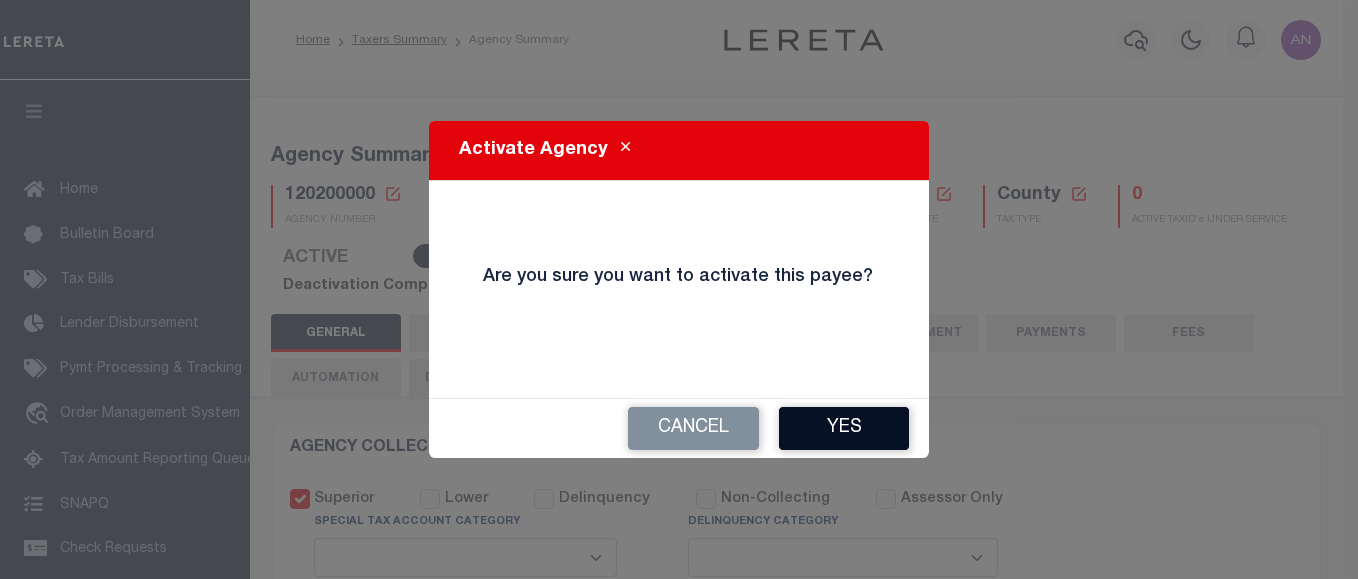 click on "Yes" at bounding box center [844, 428] 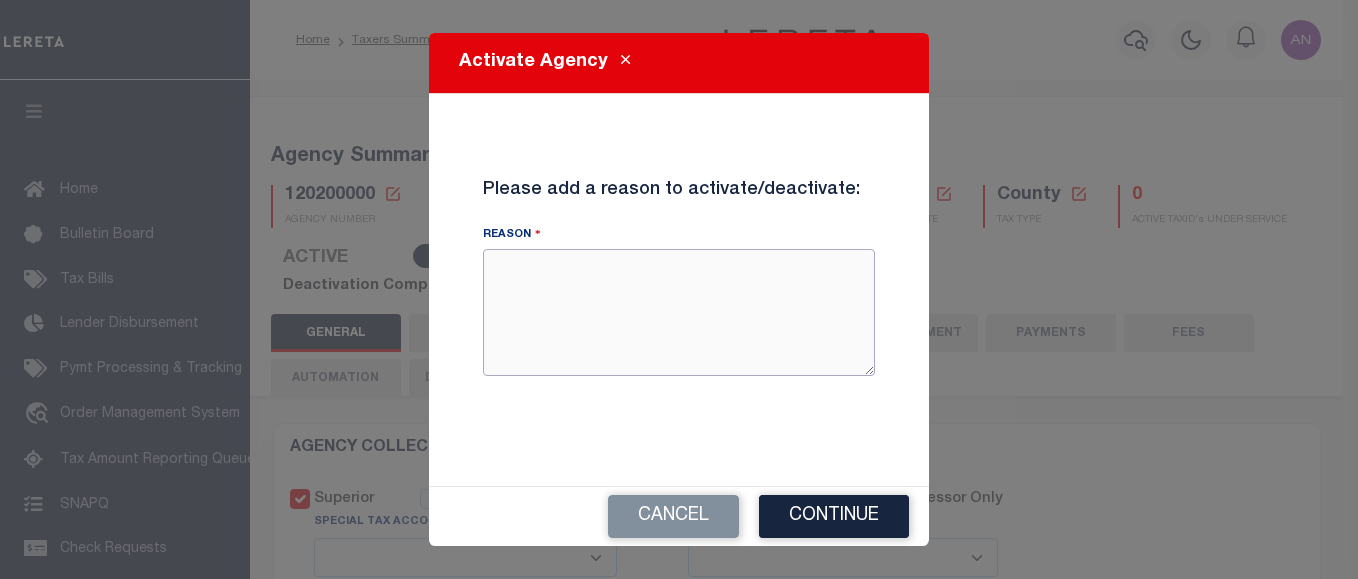 click on "Reason" at bounding box center [679, 312] 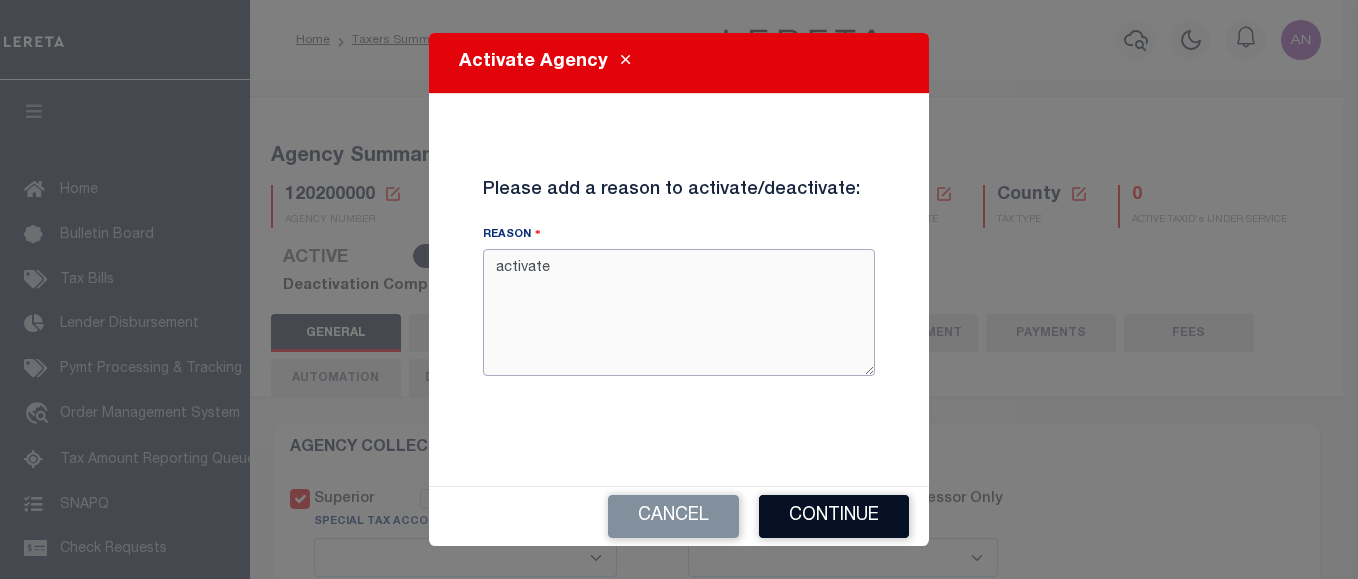 type on "activate" 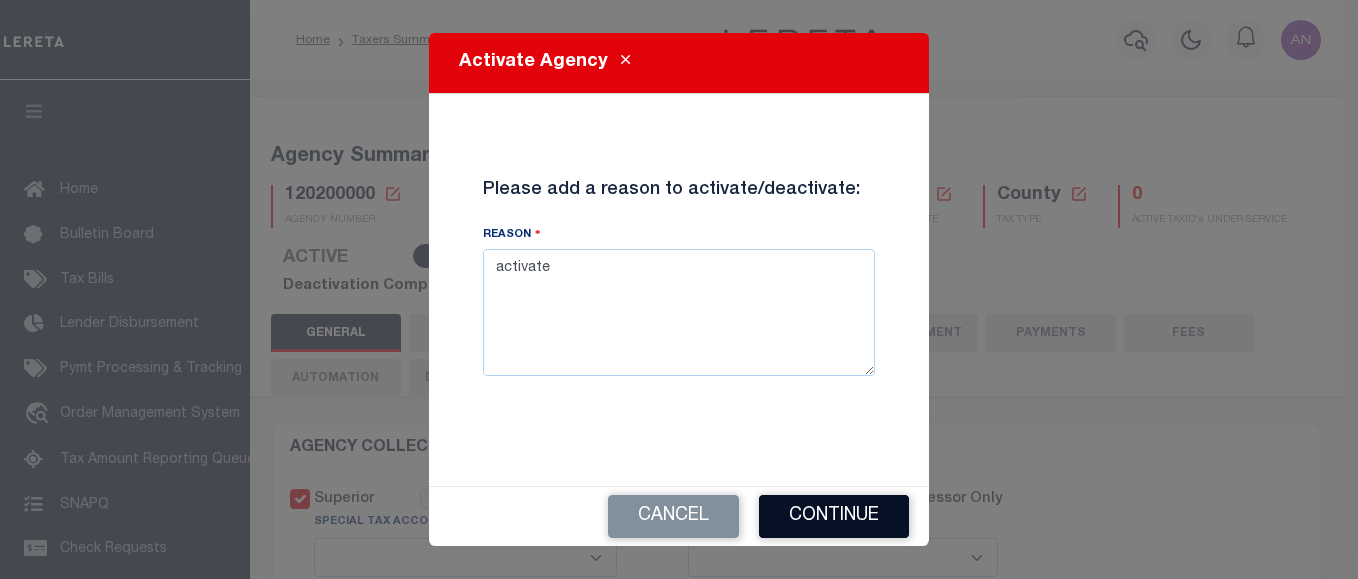 click on "Continue" at bounding box center (834, 516) 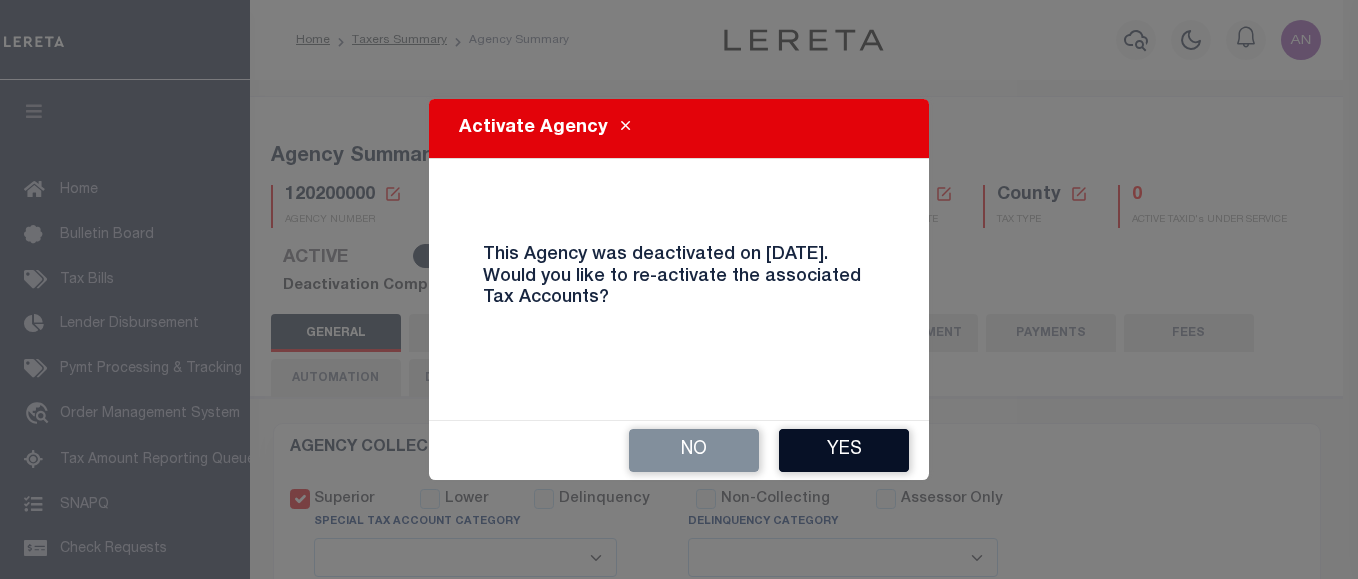 click on "Yes" at bounding box center [844, 450] 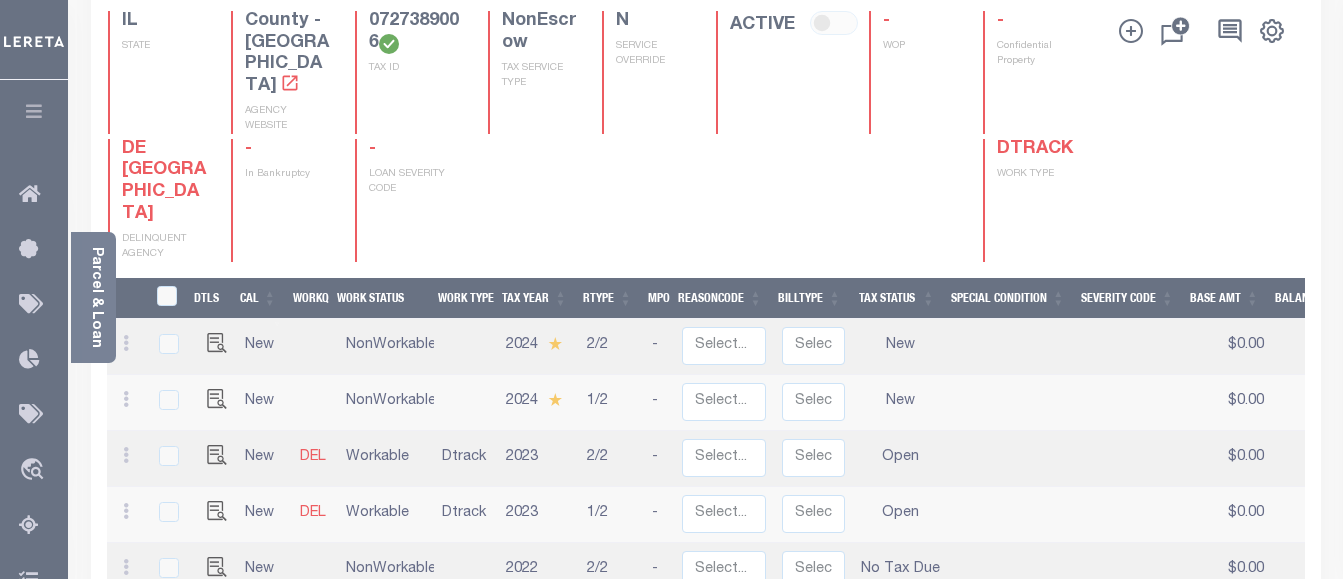 scroll, scrollTop: 200, scrollLeft: 0, axis: vertical 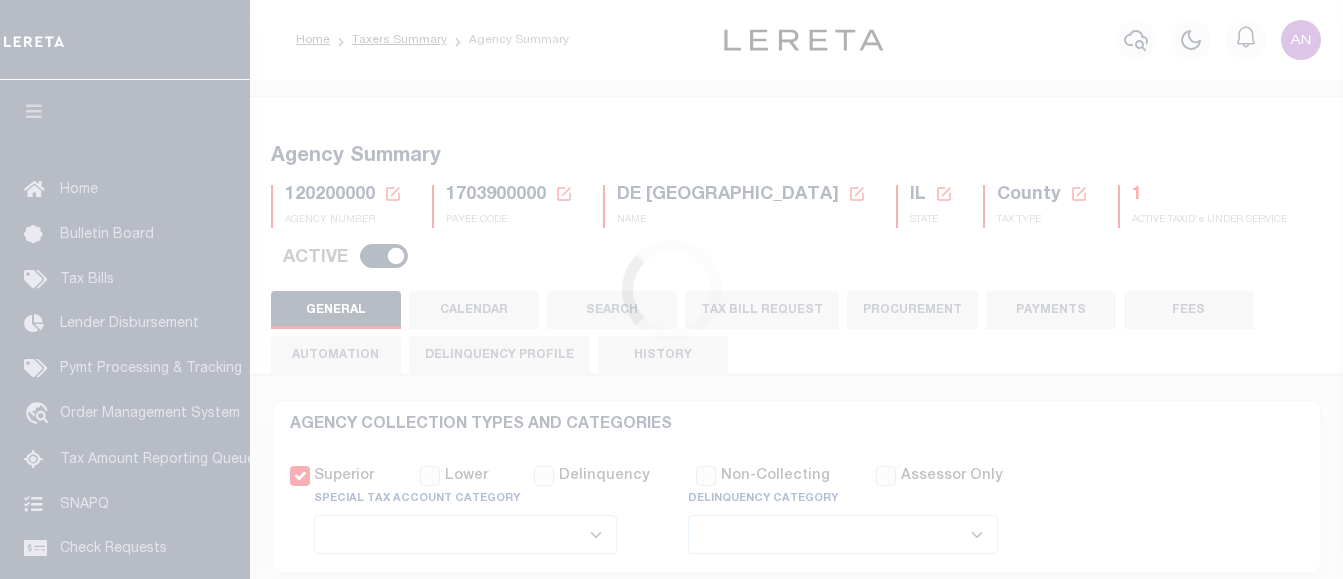 select 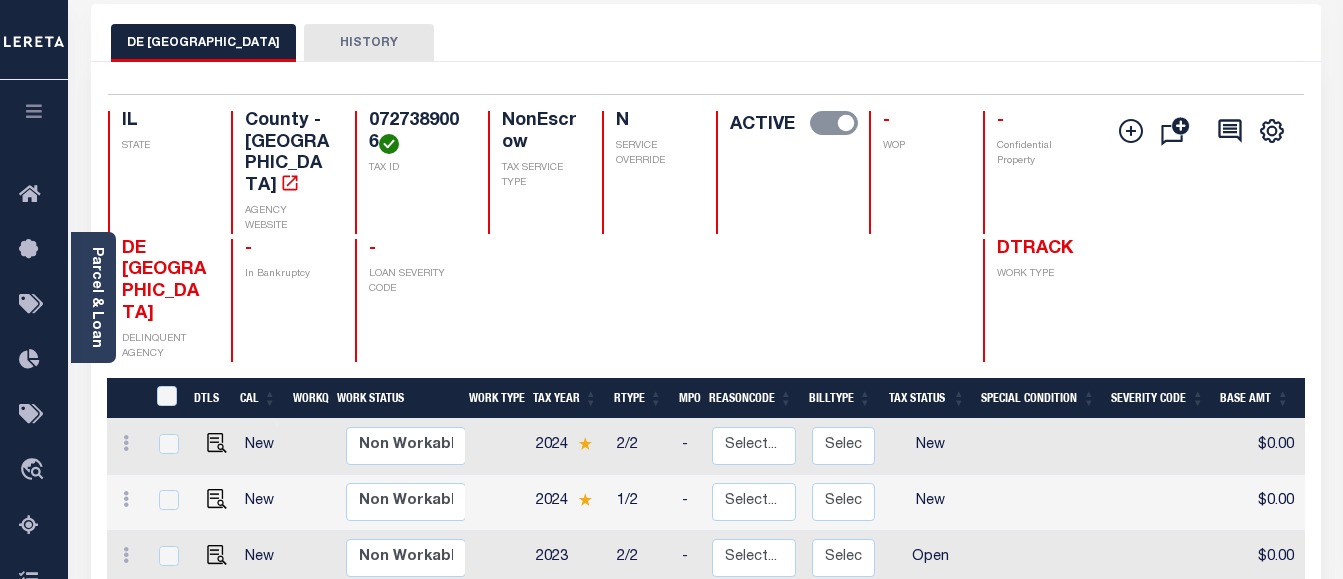 scroll, scrollTop: 0, scrollLeft: 0, axis: both 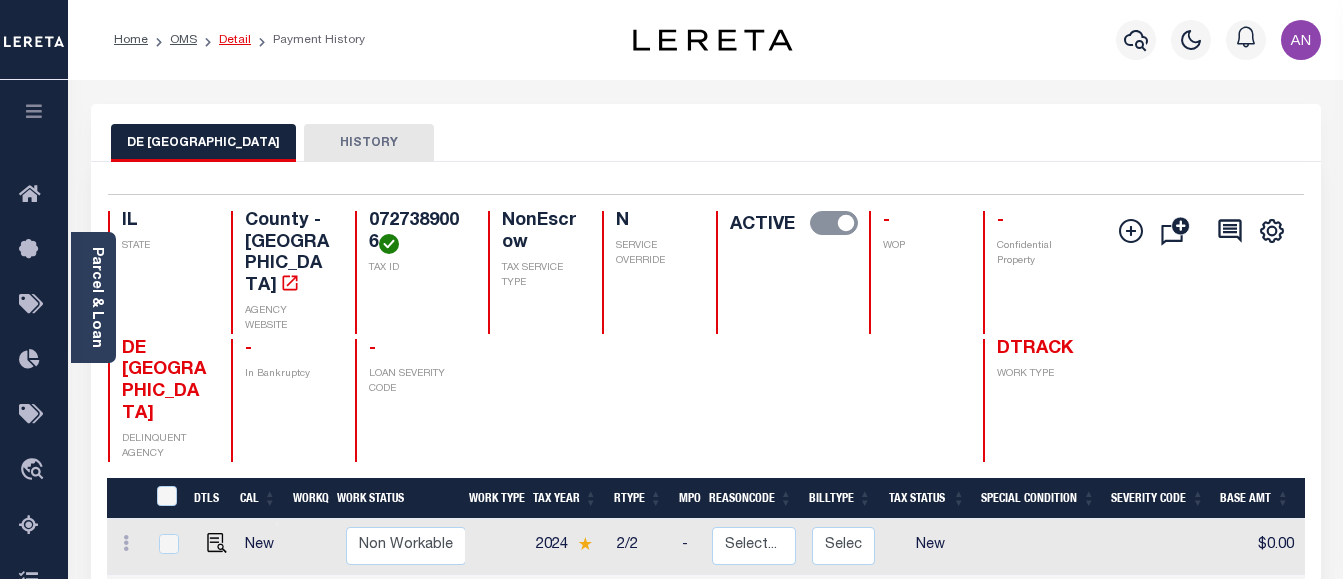 click on "Detail" at bounding box center (235, 40) 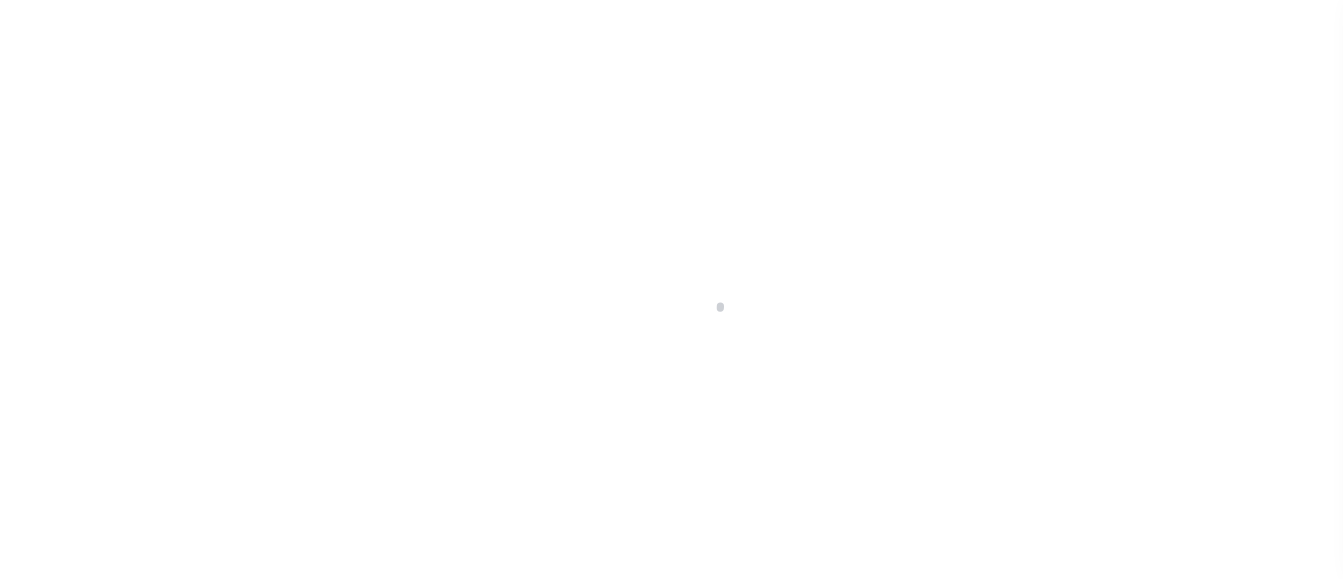 select on "NonEscrow" 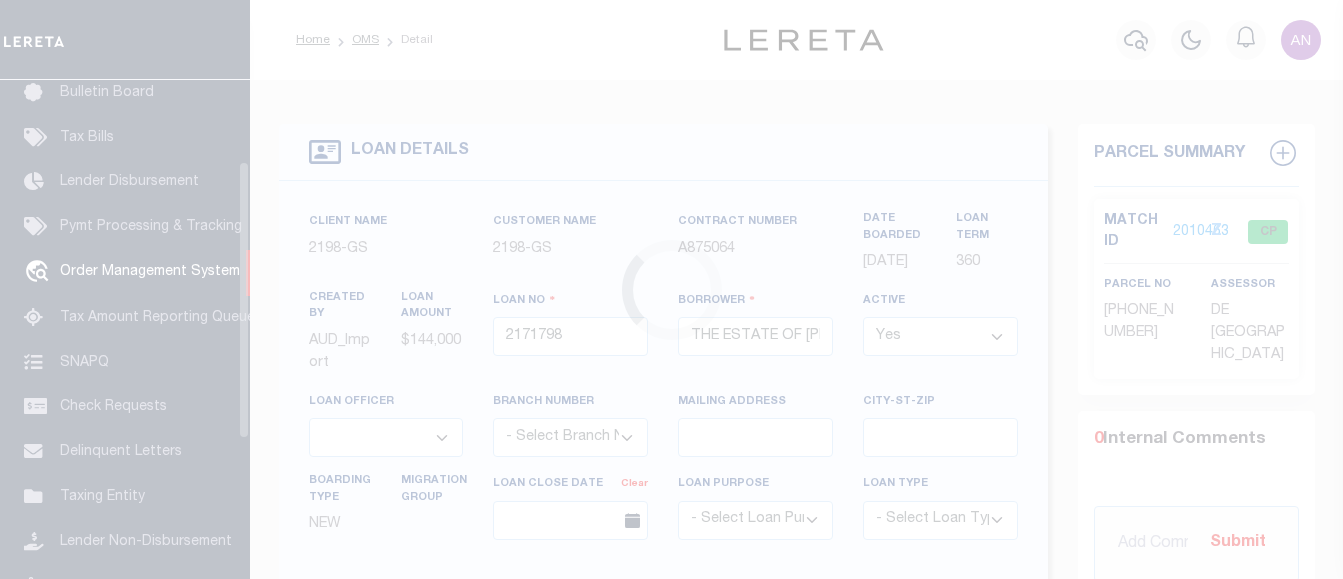 scroll, scrollTop: 146, scrollLeft: 0, axis: vertical 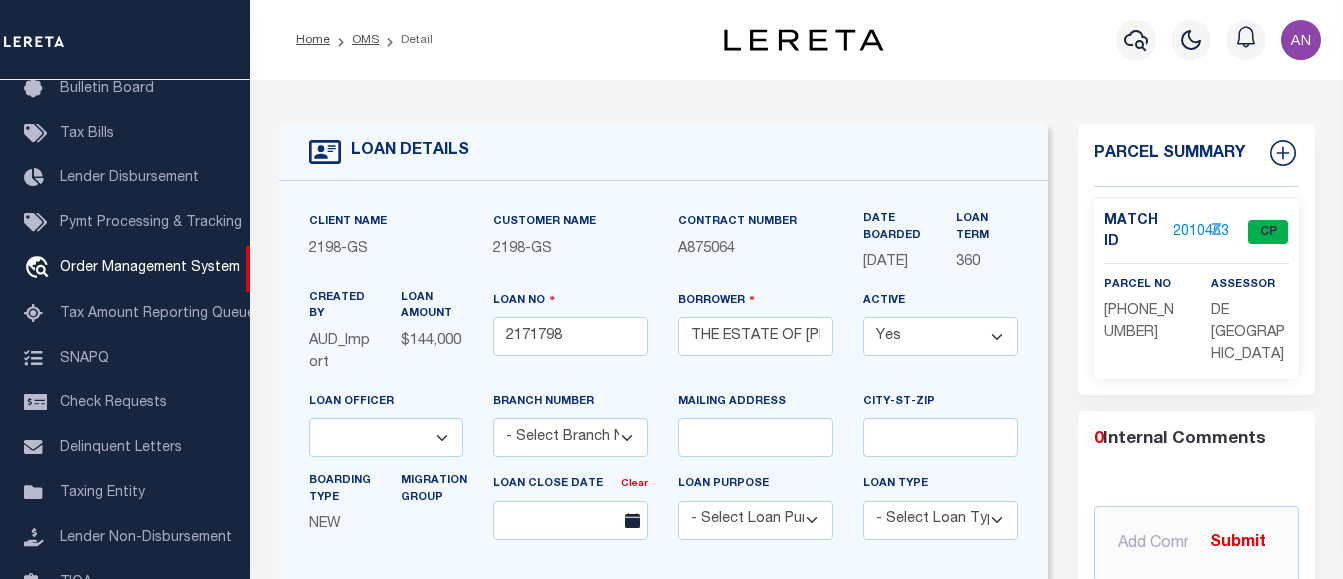 click on "Yes
No" at bounding box center (940, 336) 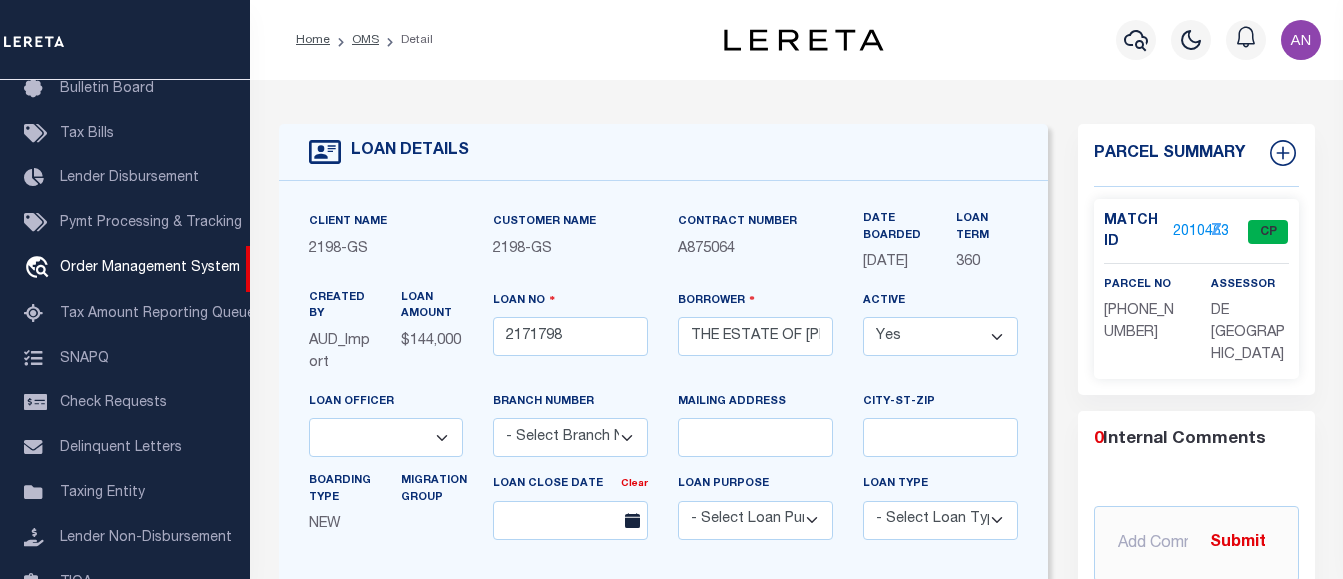 select on "False" 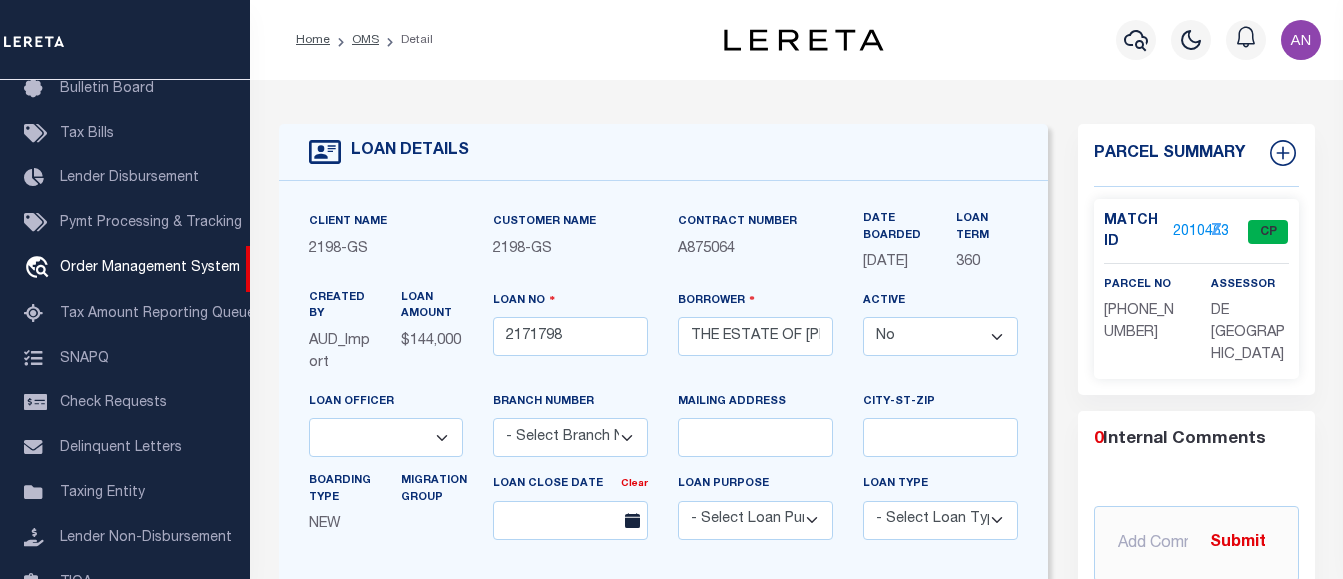 click on "Yes
No" at bounding box center [940, 336] 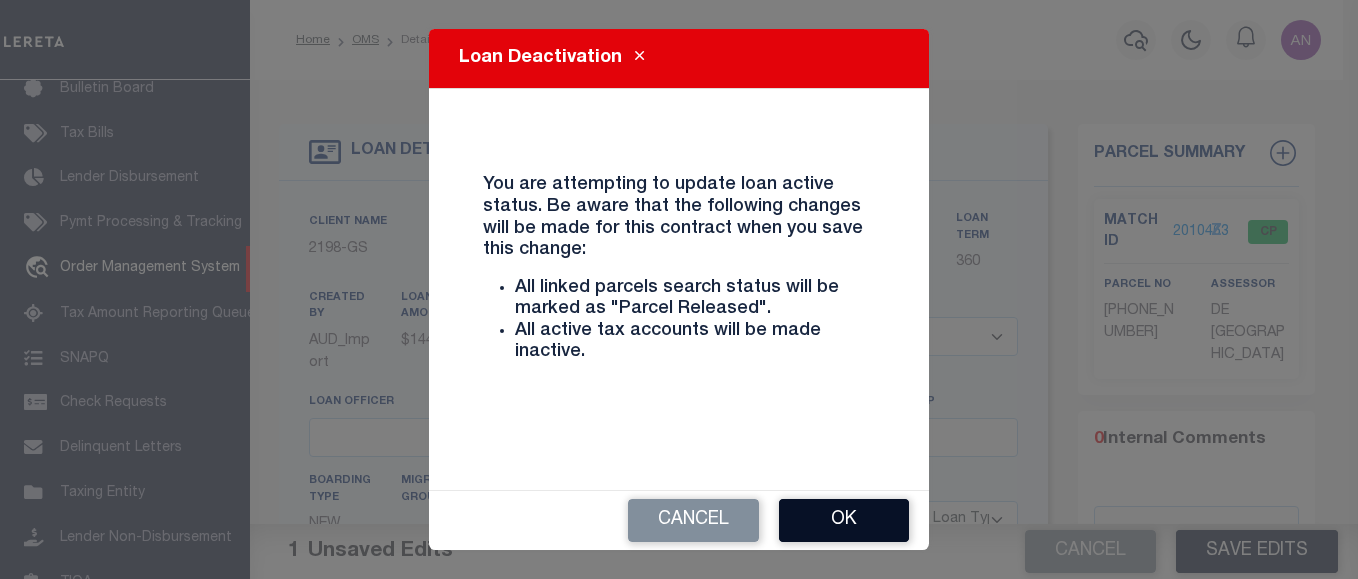 click on "Ok" at bounding box center [844, 520] 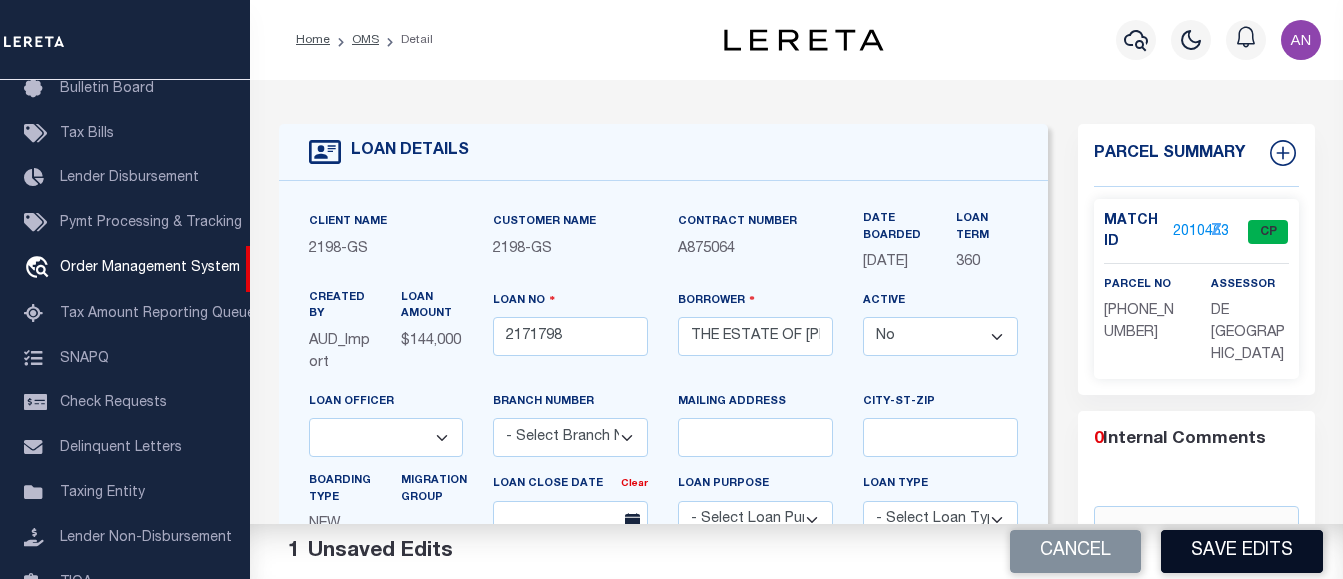 click on "Save Edits" at bounding box center (1242, 551) 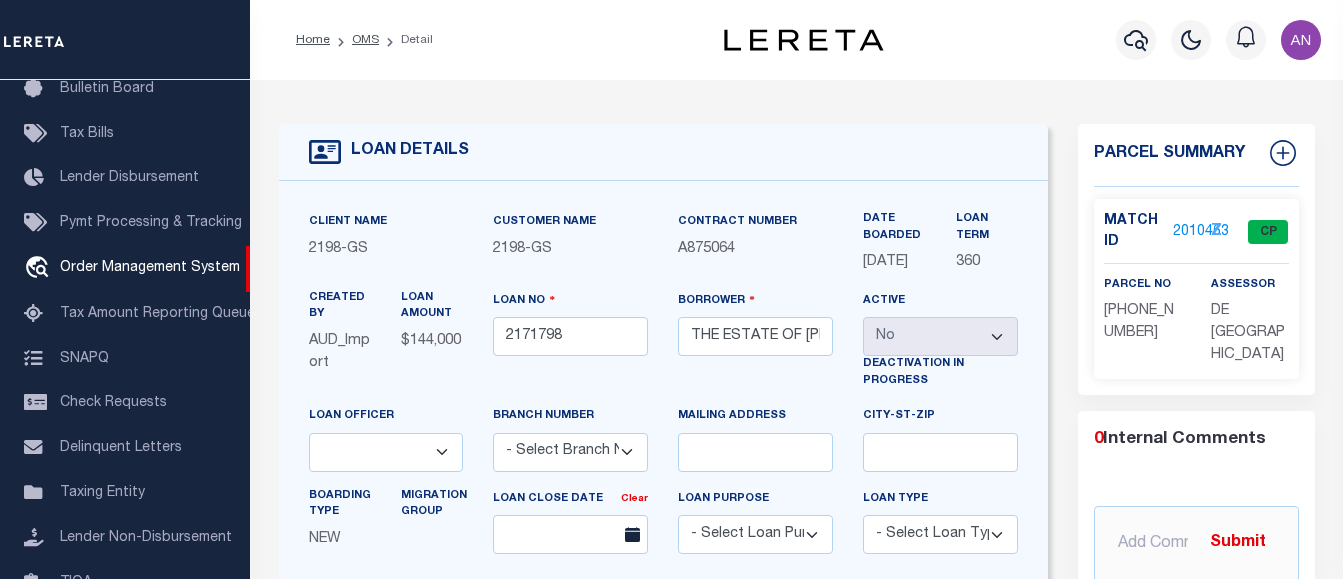 click on "2010463" at bounding box center (1201, 232) 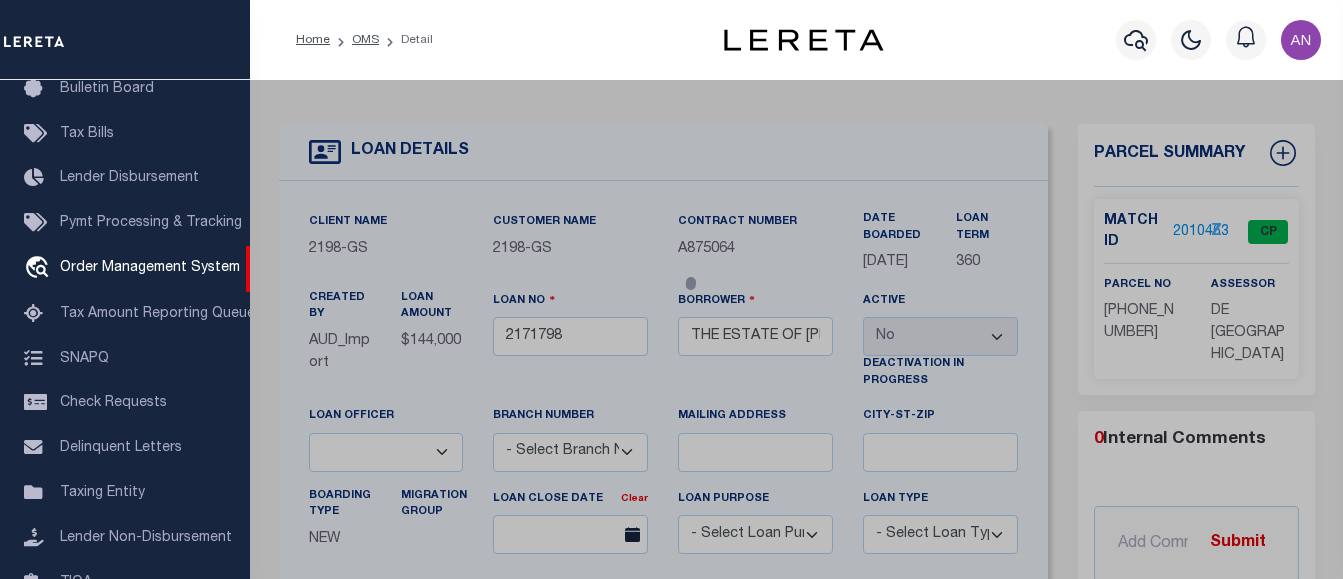 checkbox on "false" 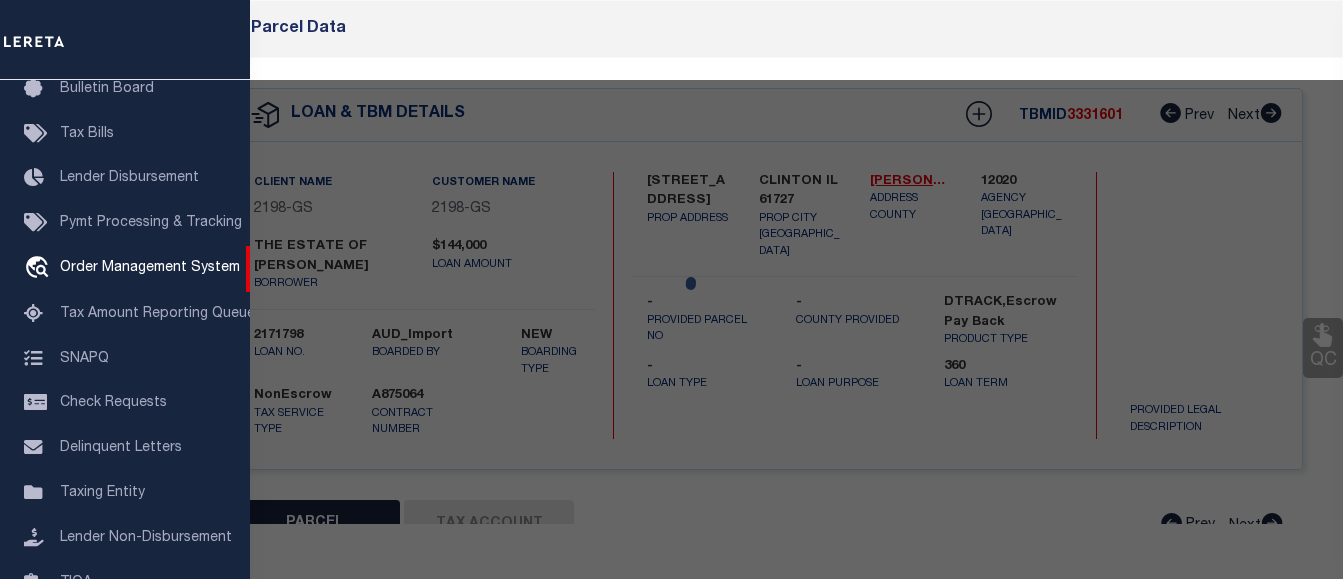 select on "PR" 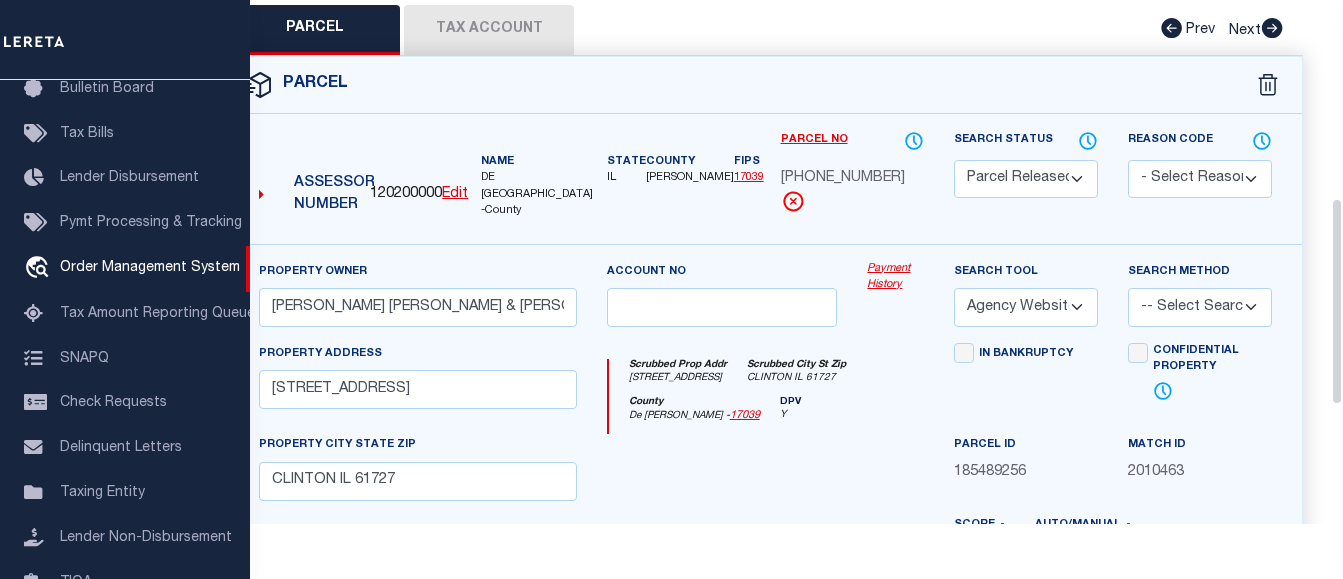 drag, startPoint x: 1339, startPoint y: 188, endPoint x: 1324, endPoint y: 386, distance: 198.56737 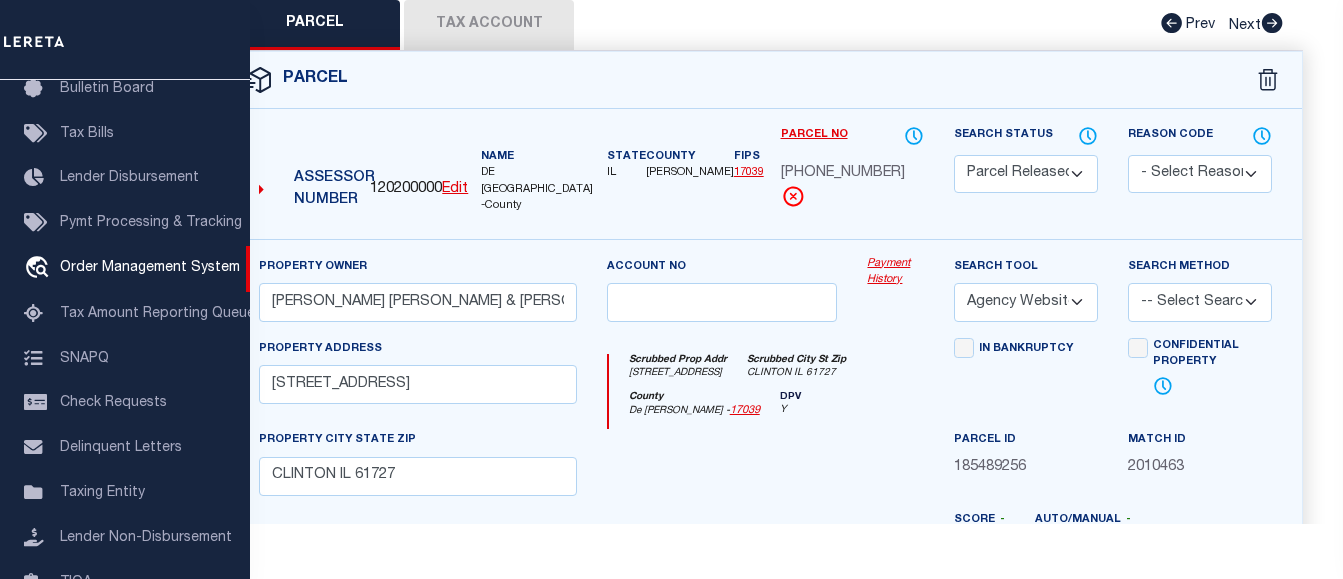 click on "Payment History" at bounding box center (895, 272) 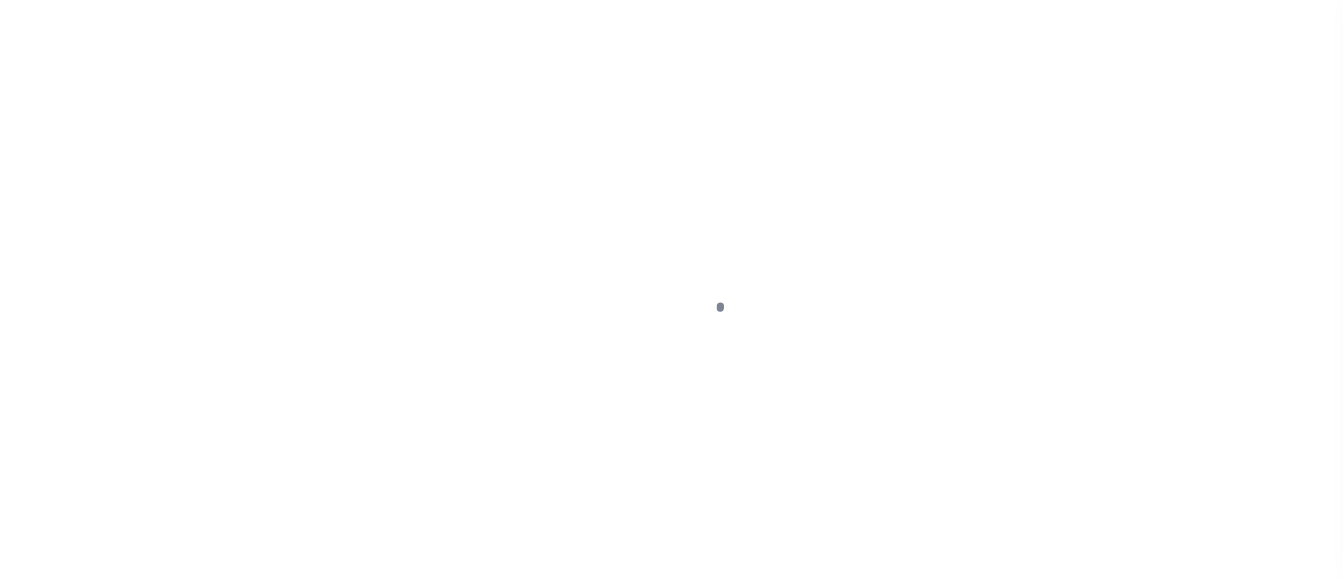 scroll, scrollTop: 0, scrollLeft: 0, axis: both 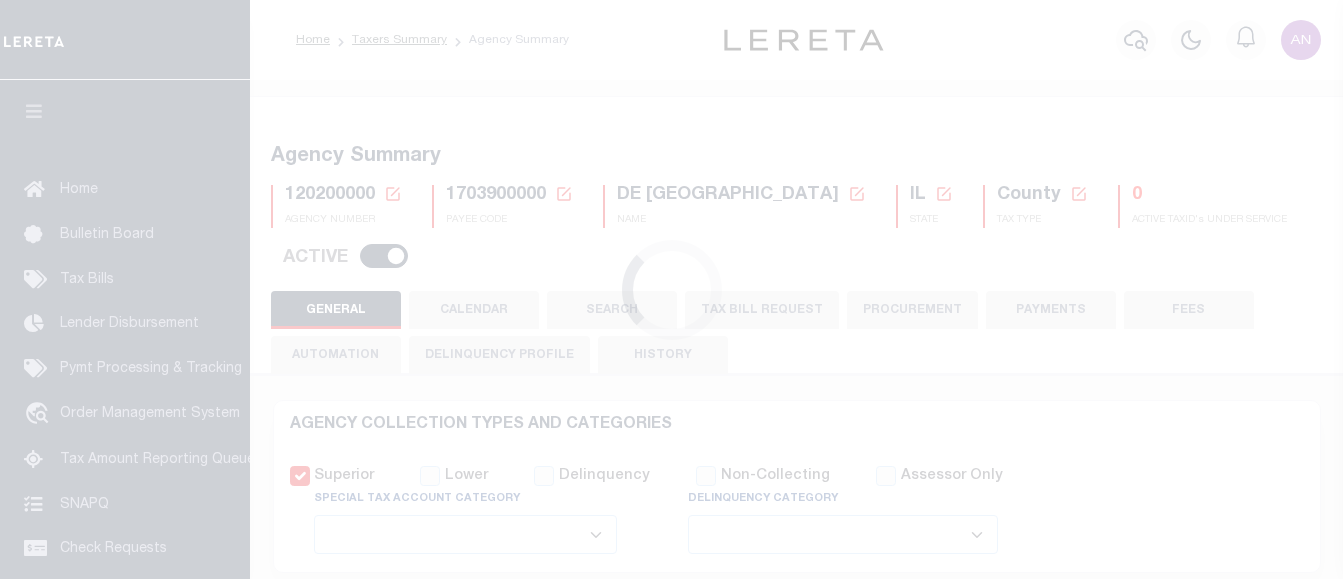 select 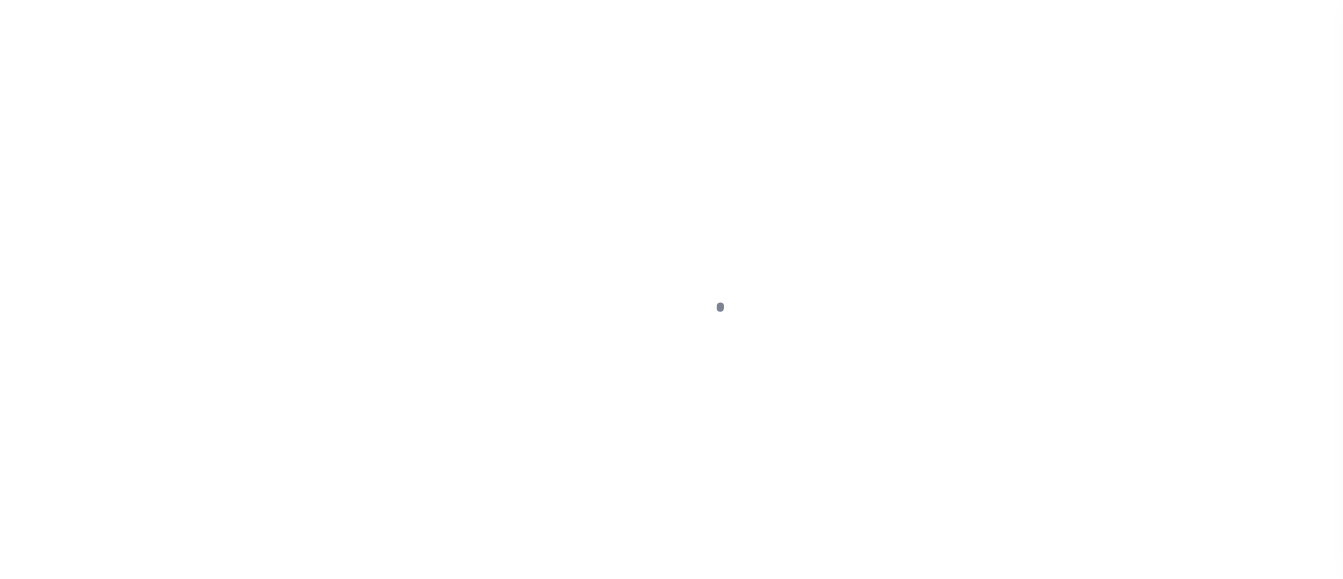 scroll, scrollTop: 275, scrollLeft: 0, axis: vertical 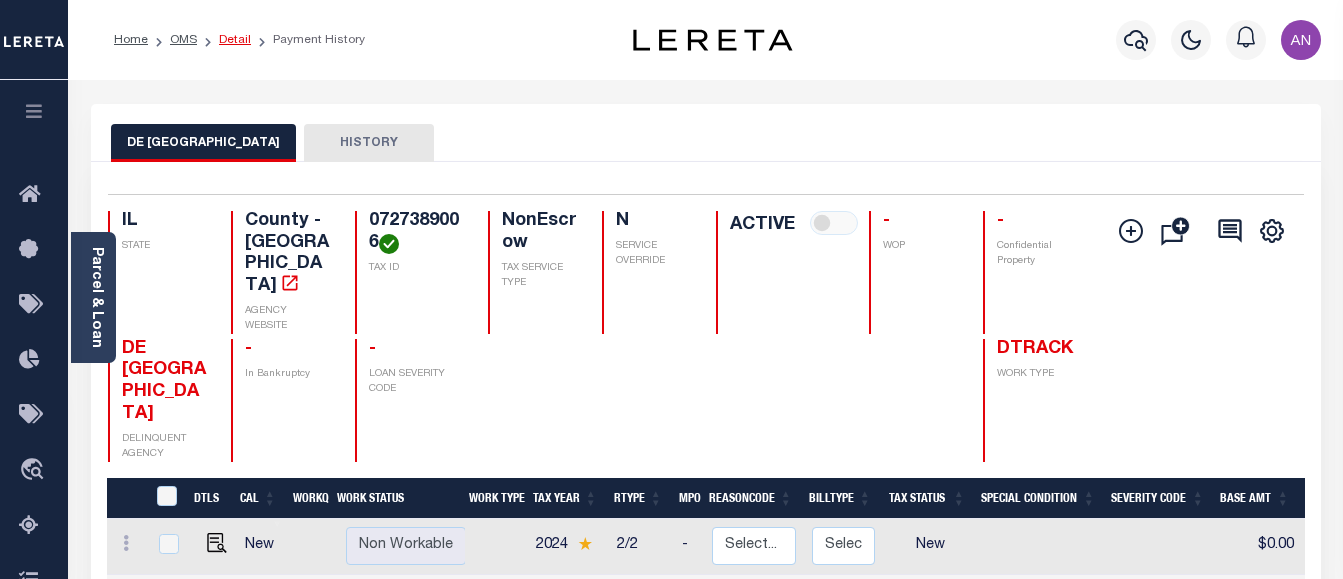 click on "Detail" at bounding box center (235, 40) 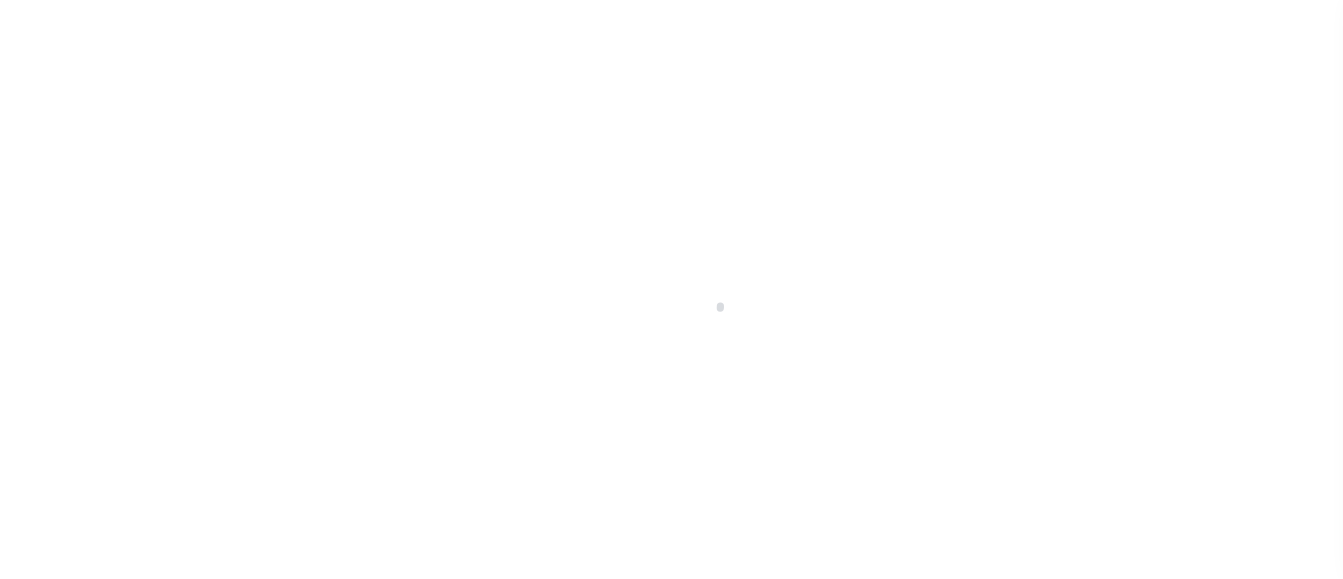 select on "False" 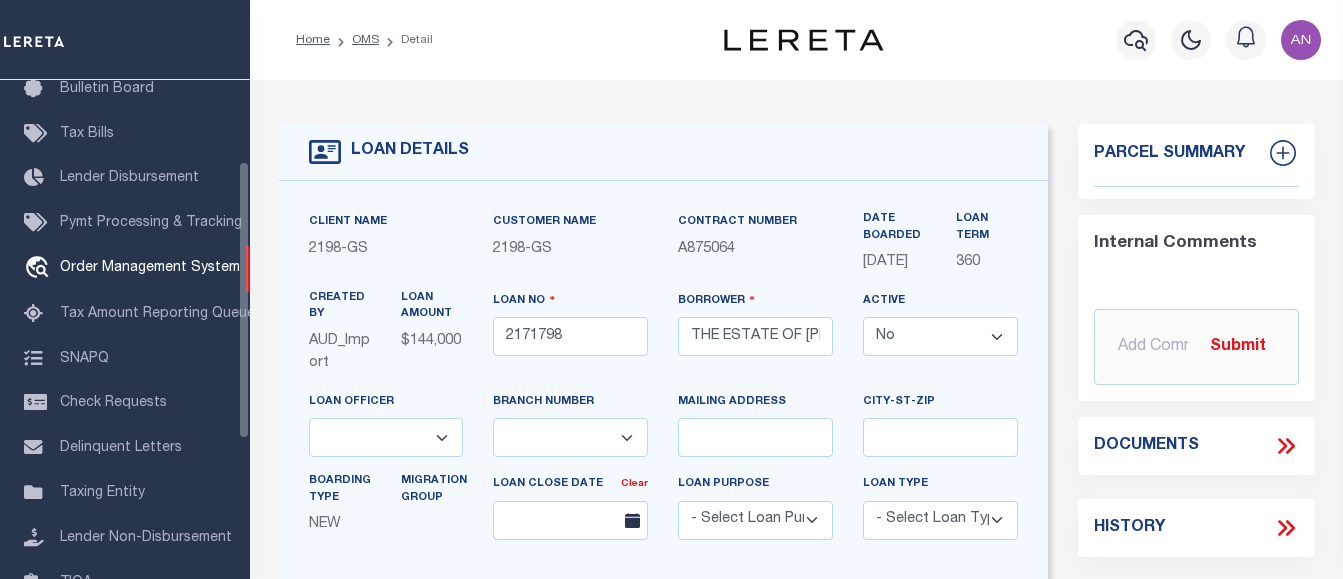 select on "14699" 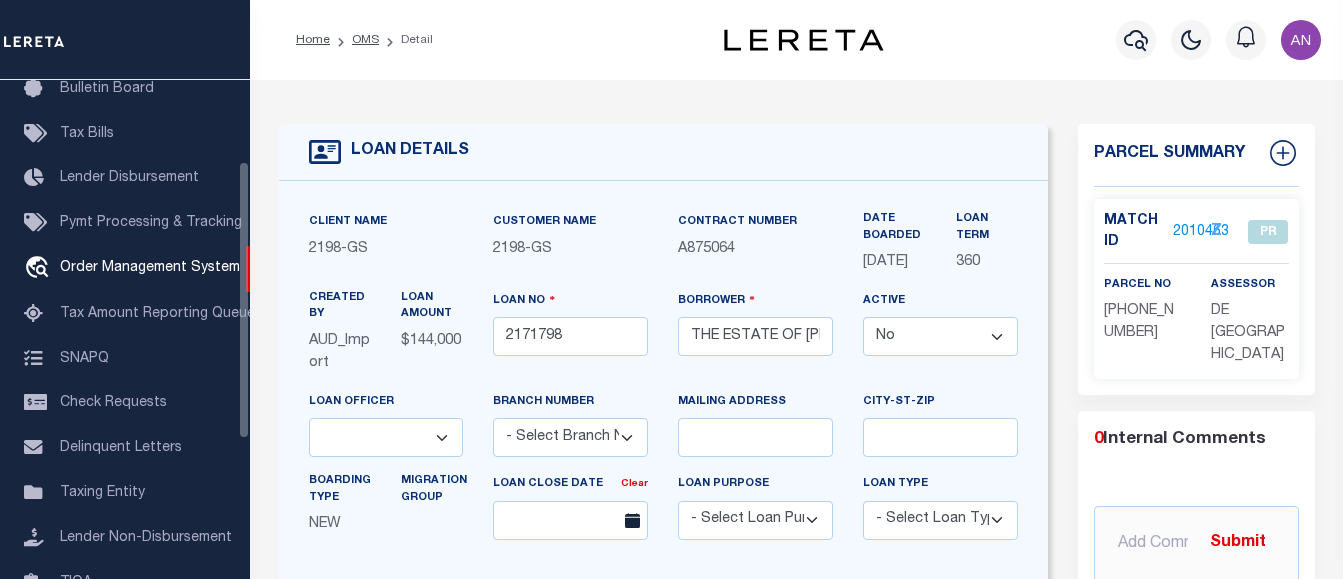 type on "[STREET_ADDRESS]" 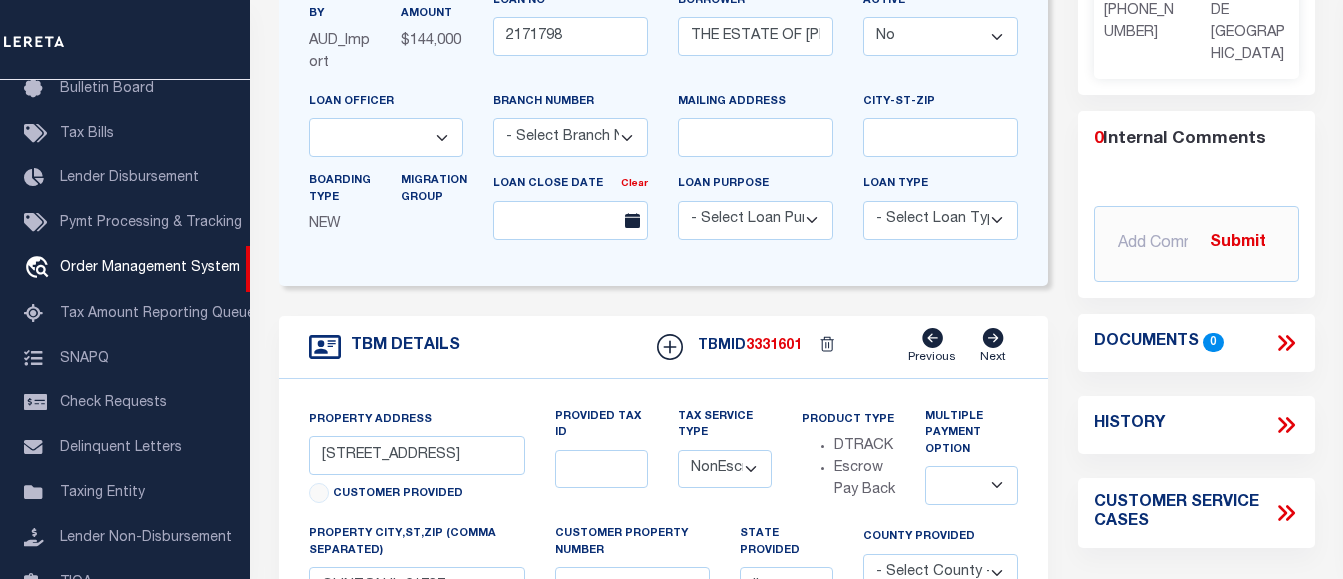 scroll, scrollTop: 200, scrollLeft: 0, axis: vertical 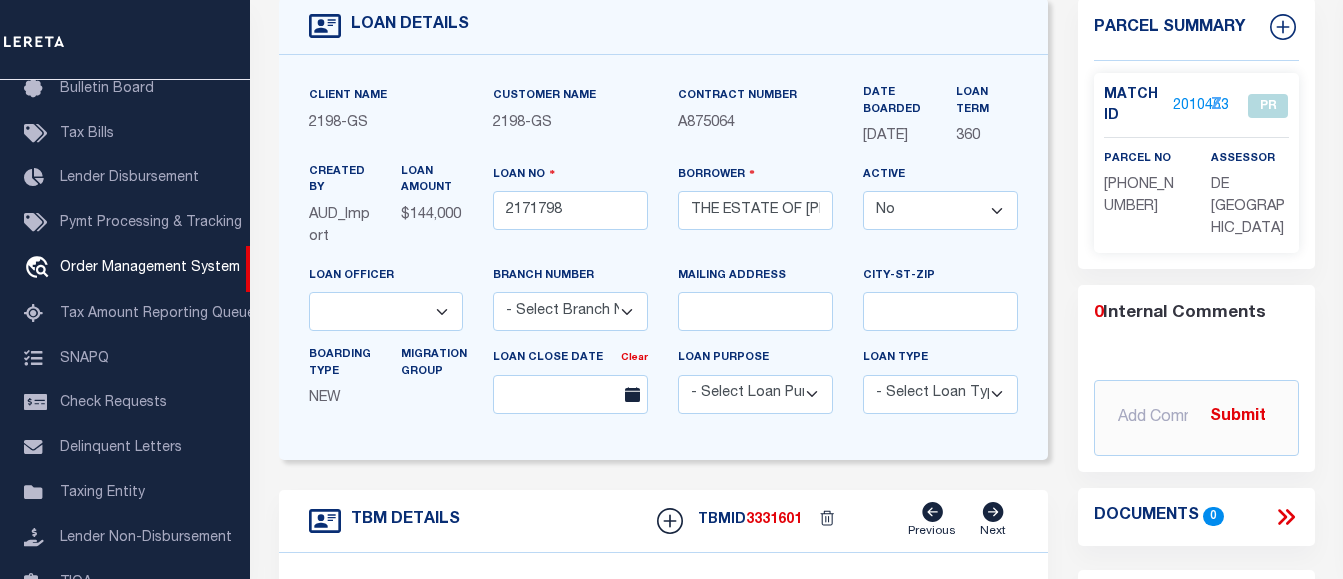 click on "Z" at bounding box center (1214, 106) 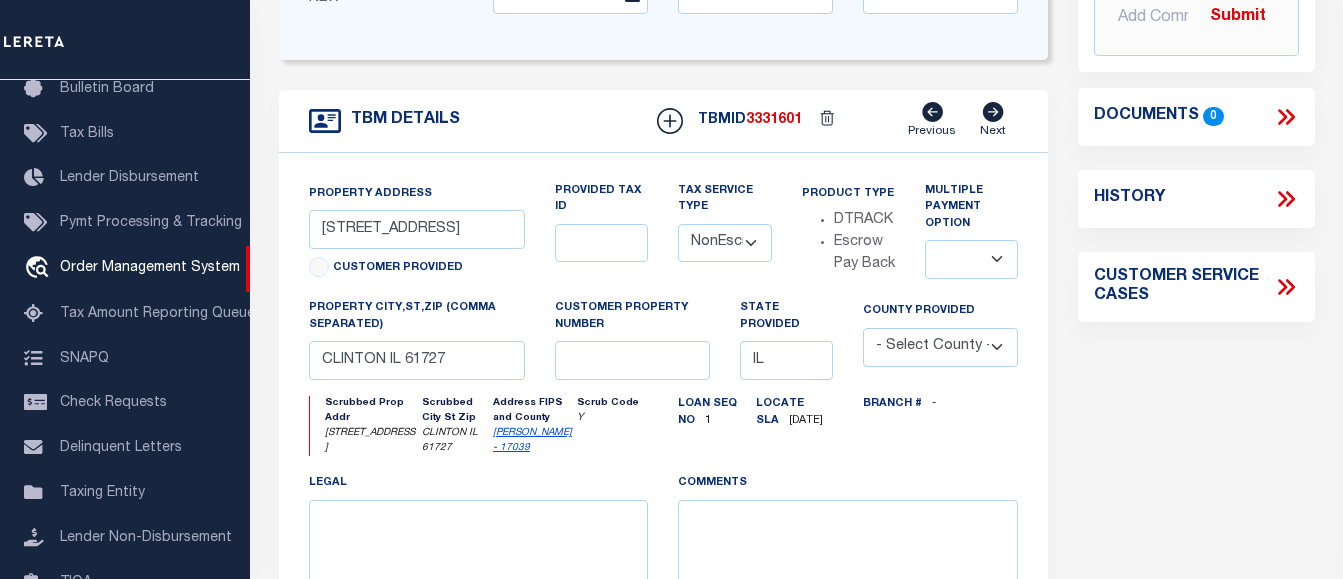 scroll, scrollTop: 0, scrollLeft: 0, axis: both 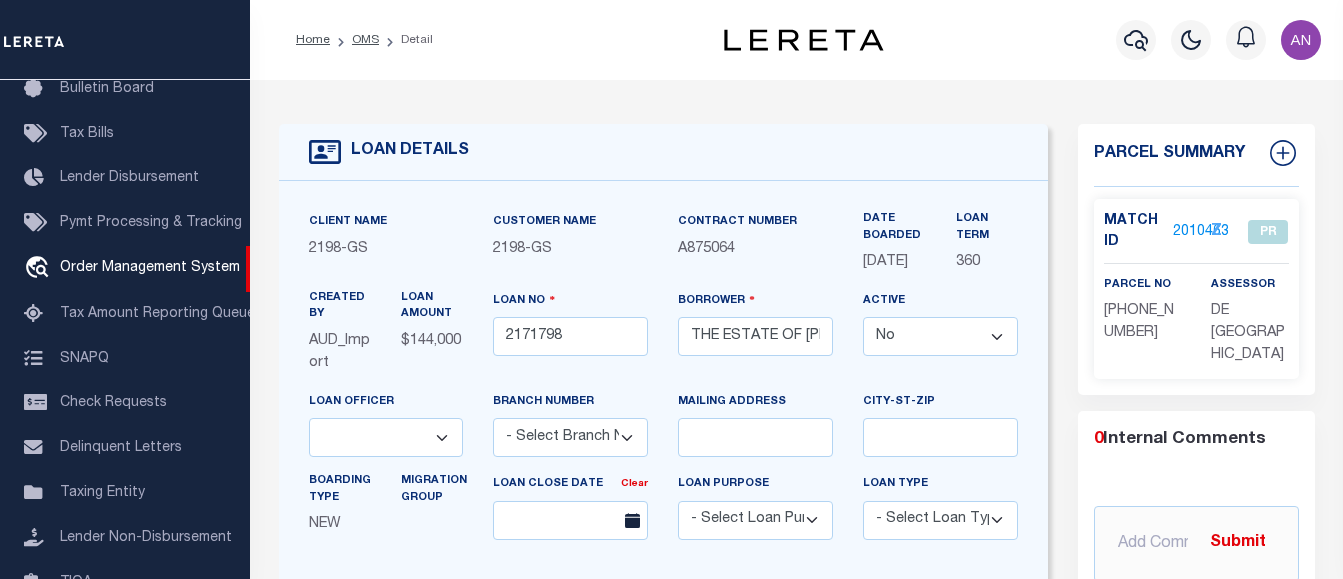 click on "2010463" at bounding box center (1201, 232) 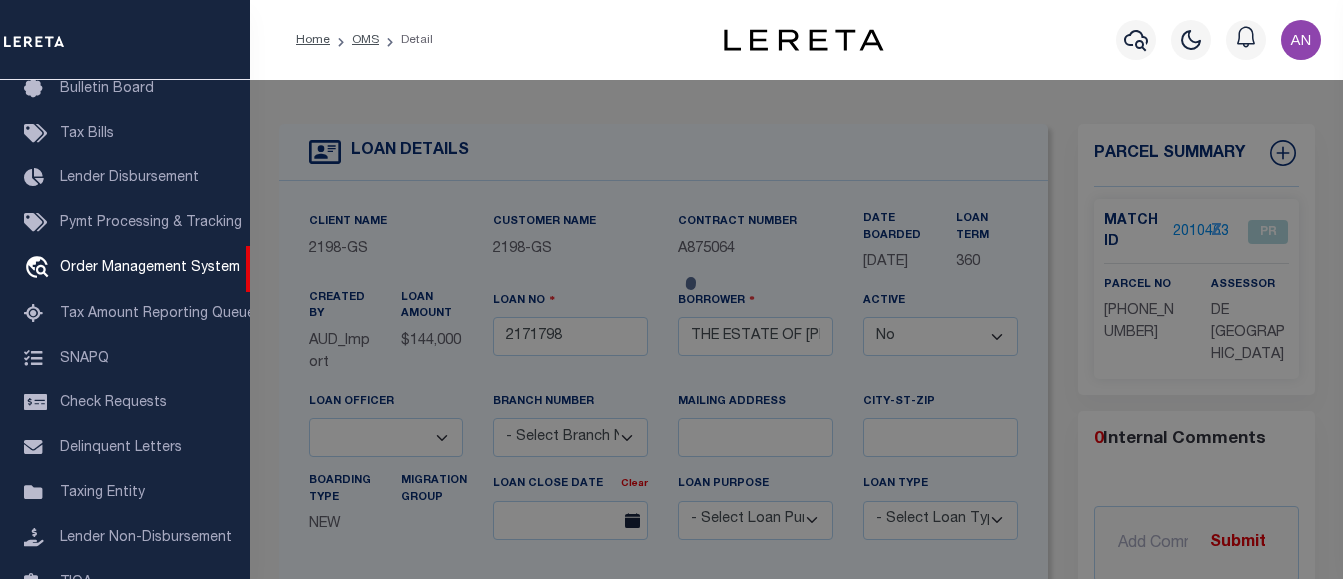 checkbox on "false" 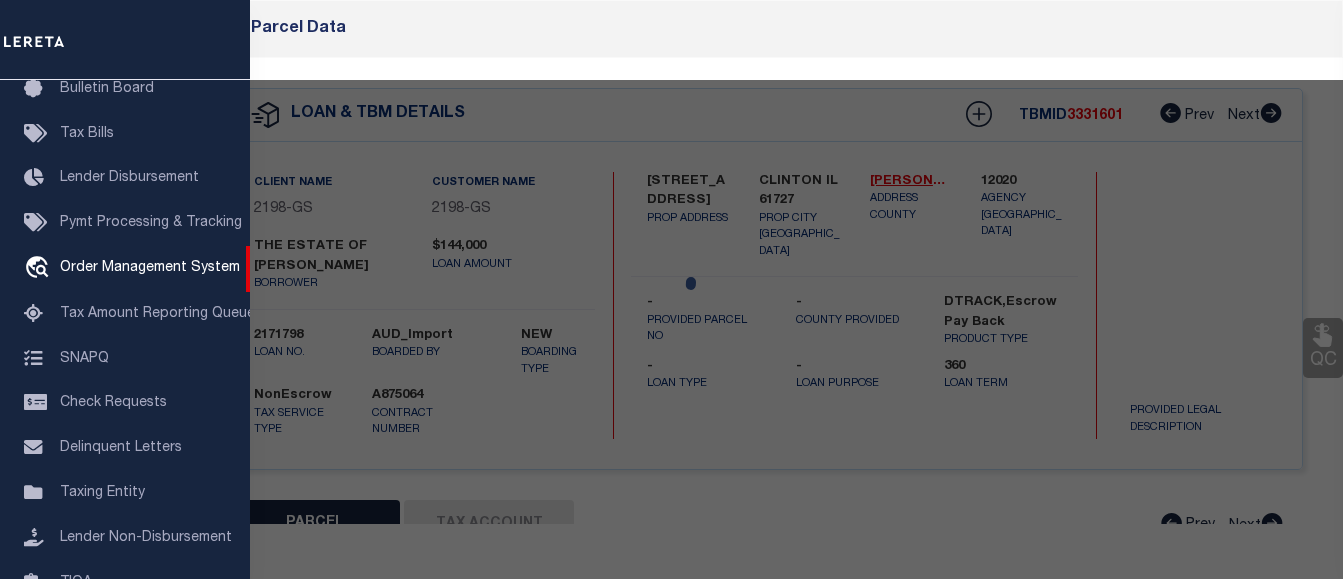 select on "PR" 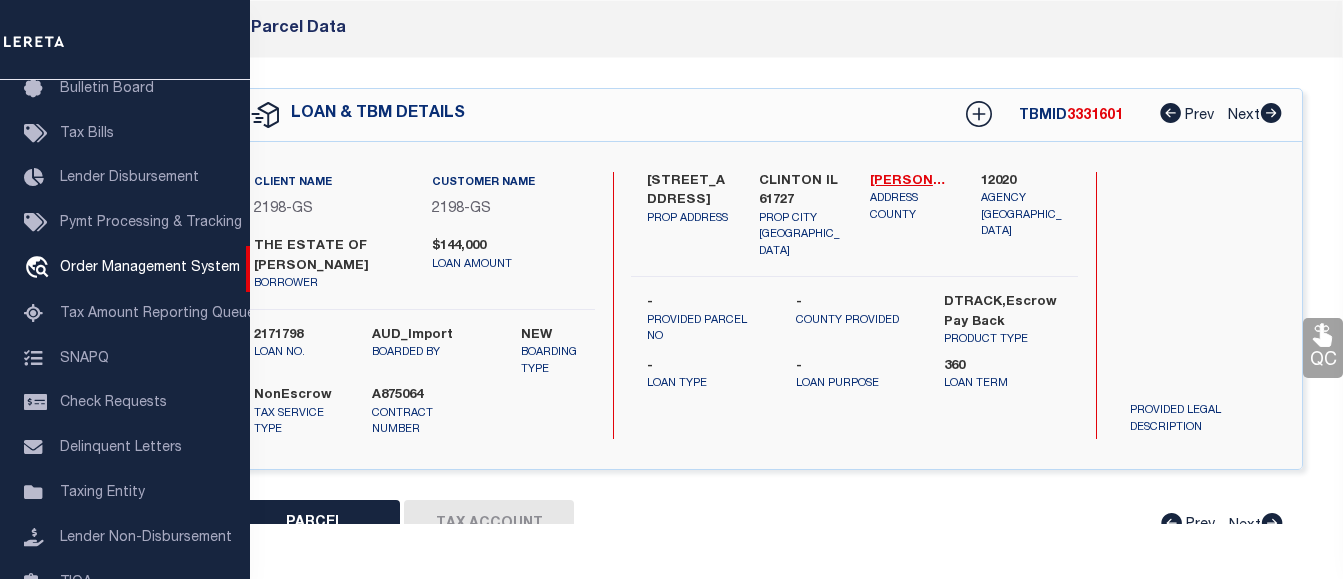 scroll, scrollTop: 0, scrollLeft: 0, axis: both 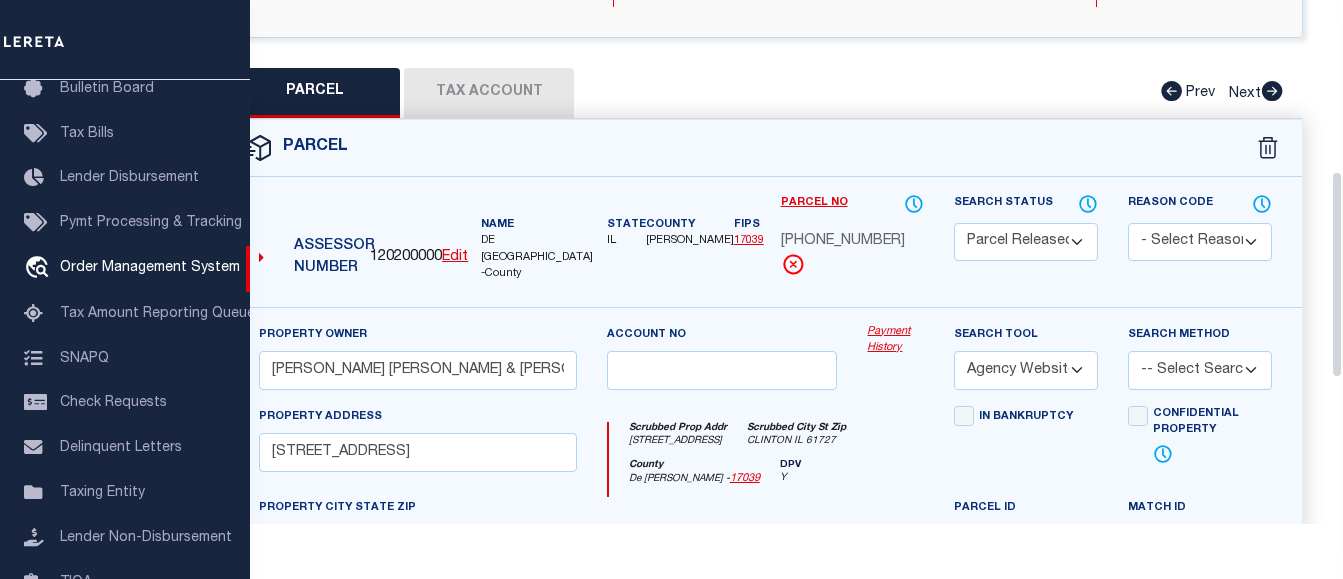 drag, startPoint x: 1337, startPoint y: 182, endPoint x: 1338, endPoint y: 353, distance: 171.00293 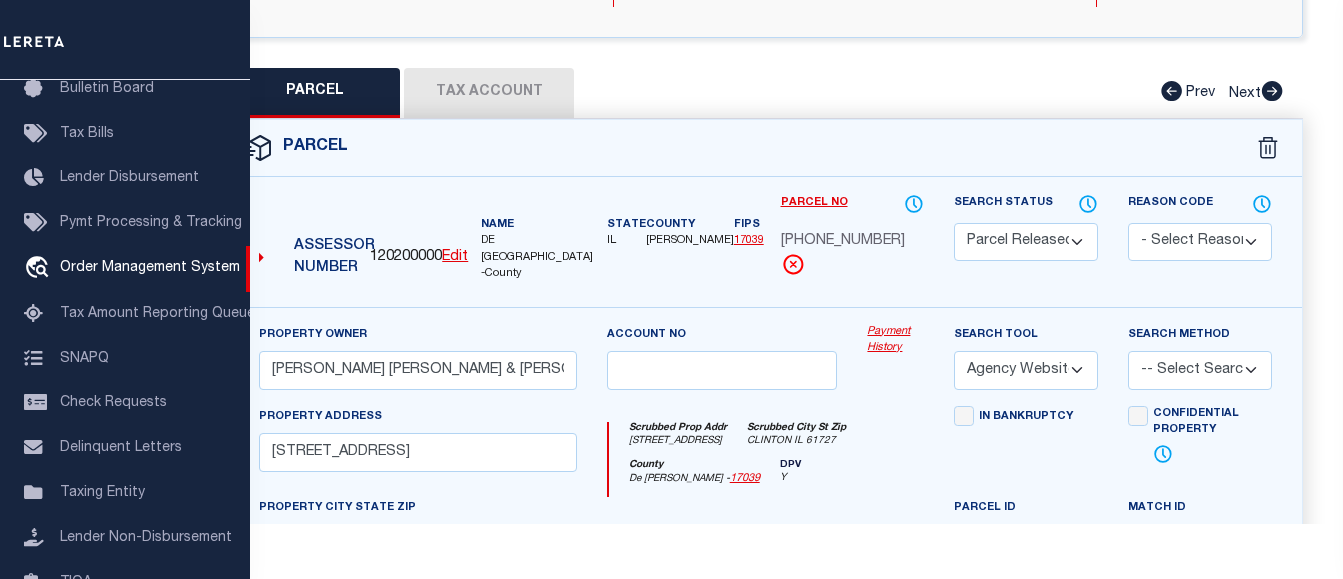 click on "QC
QC
QC" at bounding box center (765, 264) 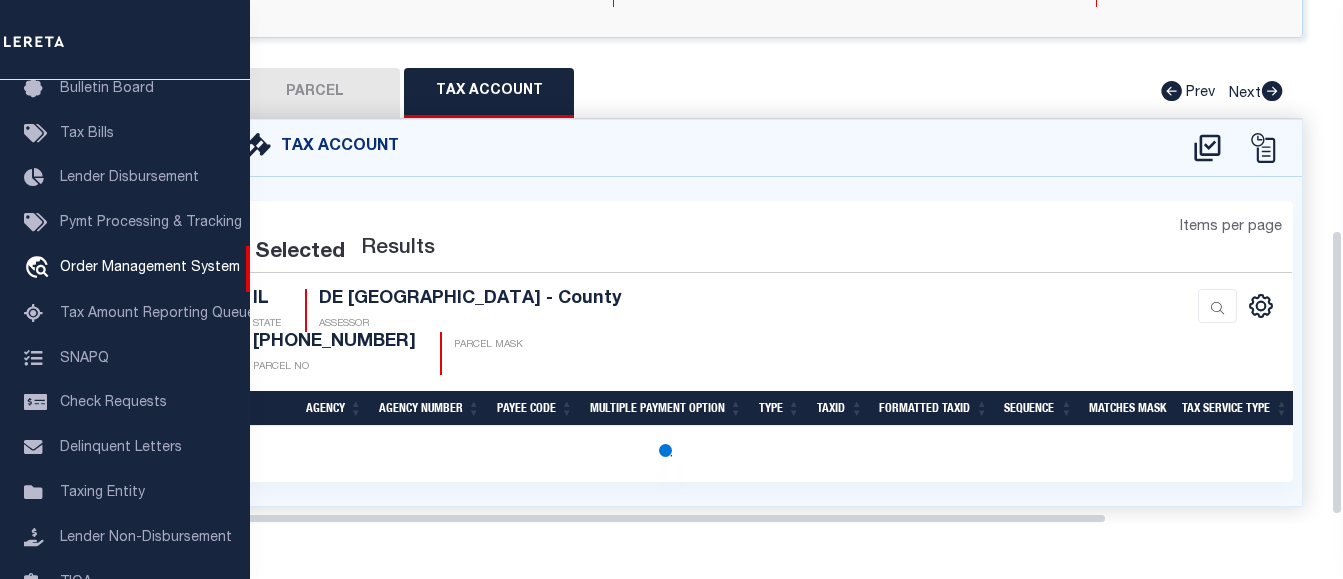 select on "100" 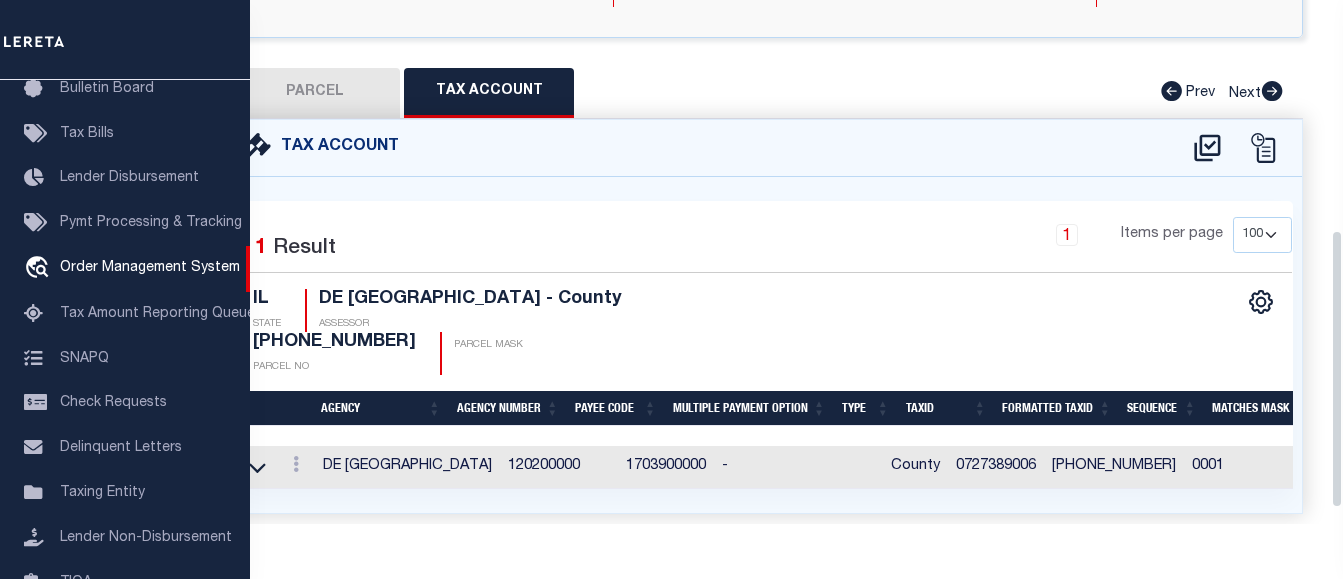 scroll, scrollTop: 432, scrollLeft: 0, axis: vertical 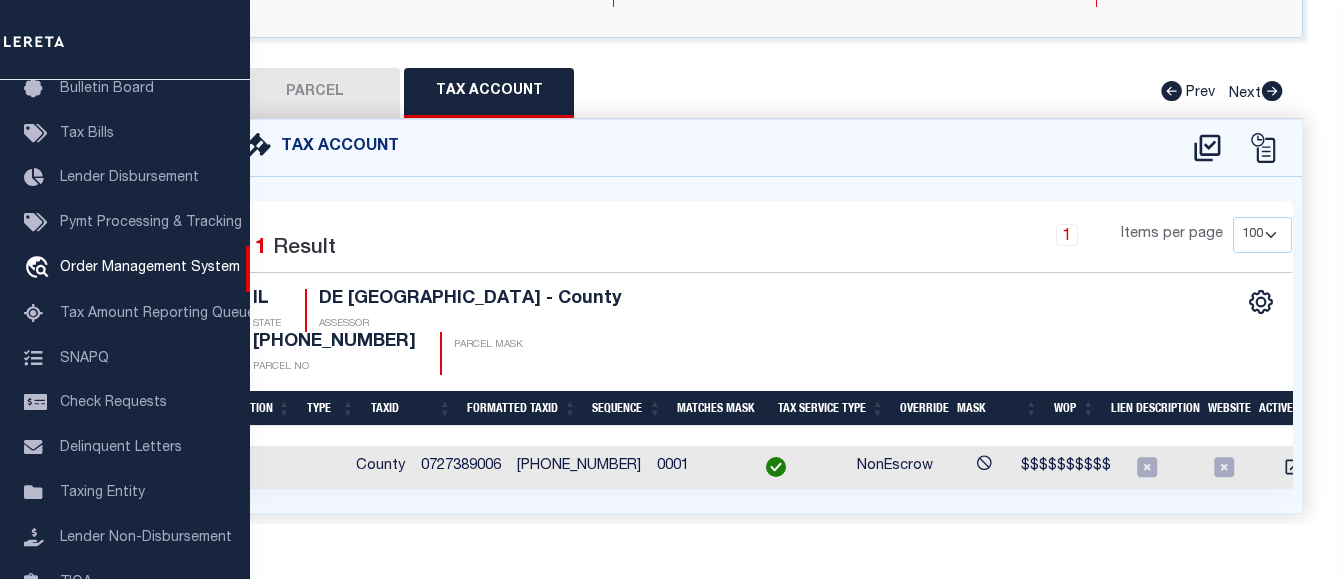 click on "PARCEL" at bounding box center [315, 93] 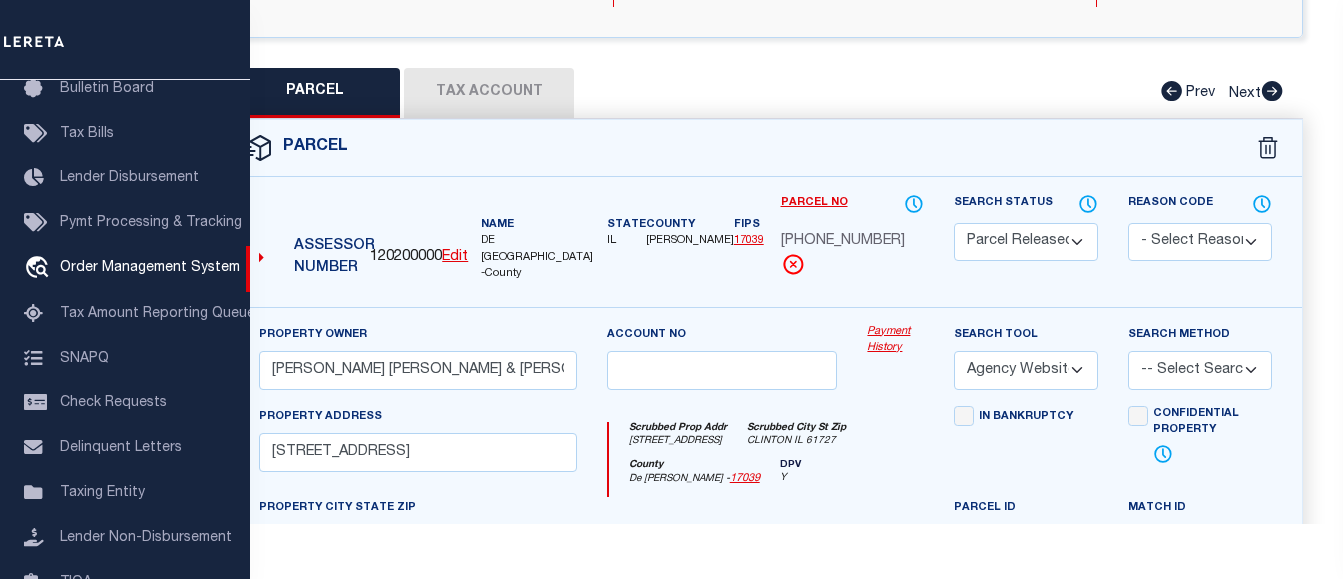 click on "Payment History" at bounding box center [895, 340] 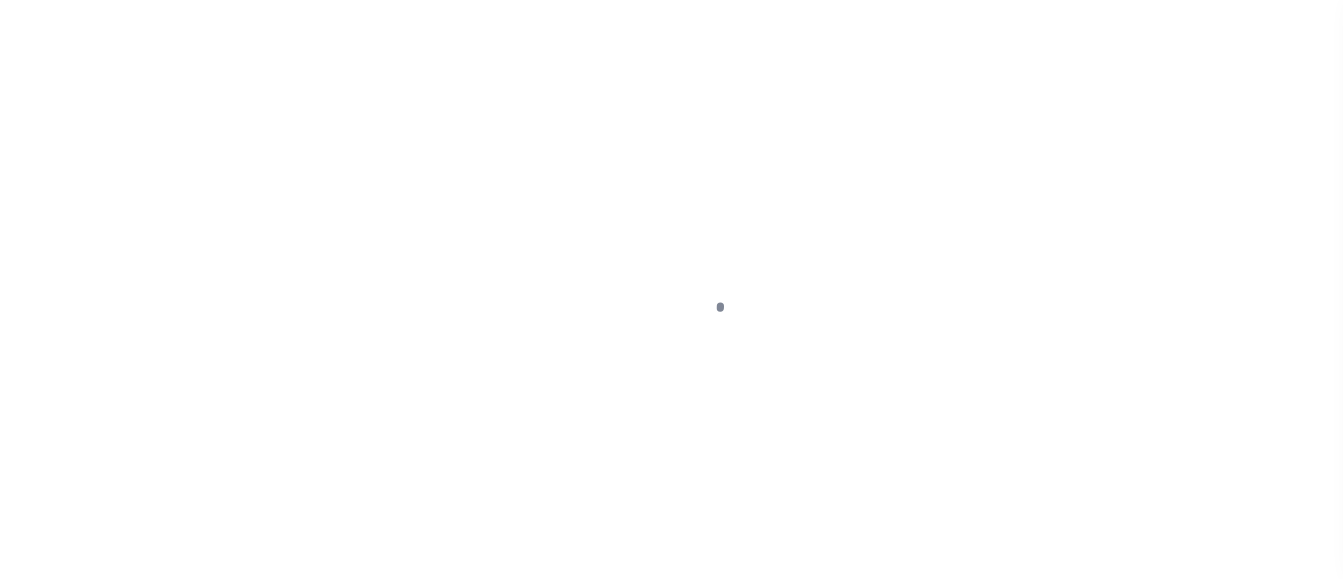 scroll, scrollTop: 0, scrollLeft: 0, axis: both 